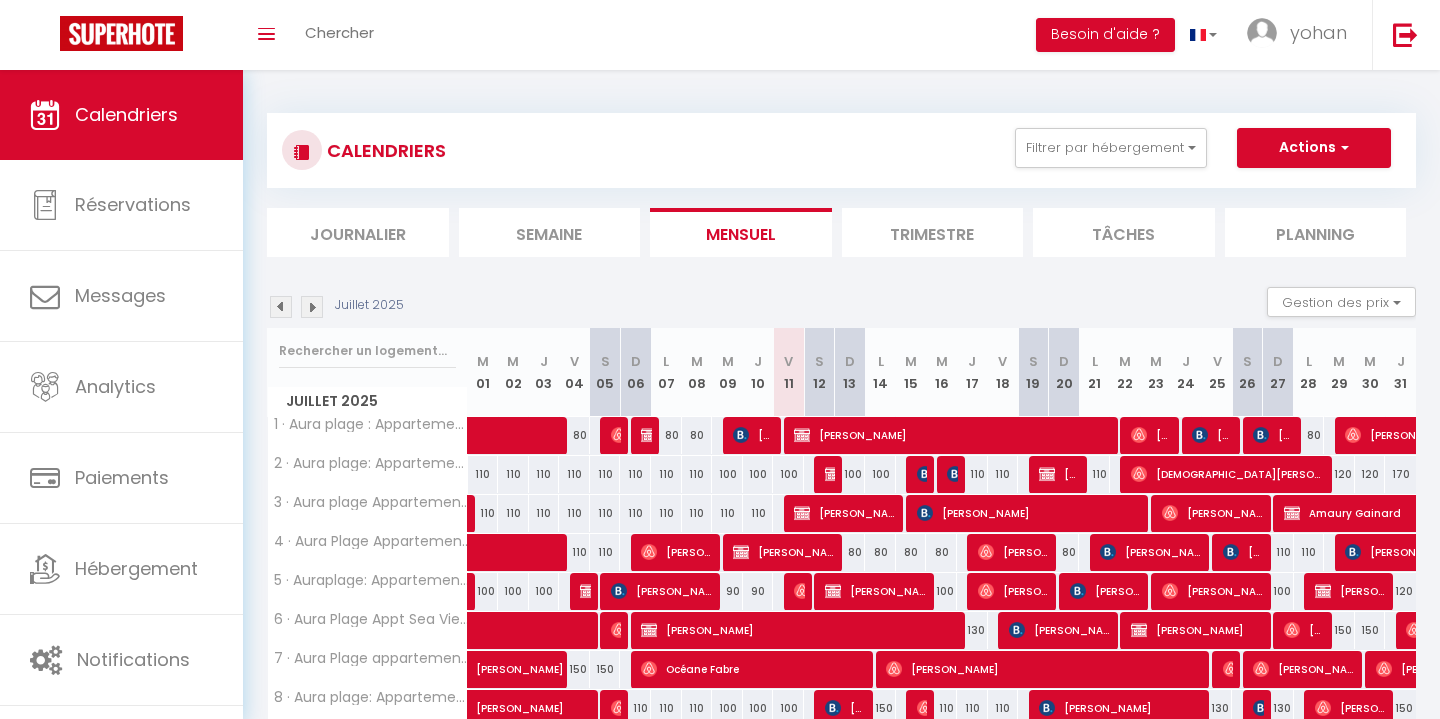 scroll, scrollTop: 0, scrollLeft: 0, axis: both 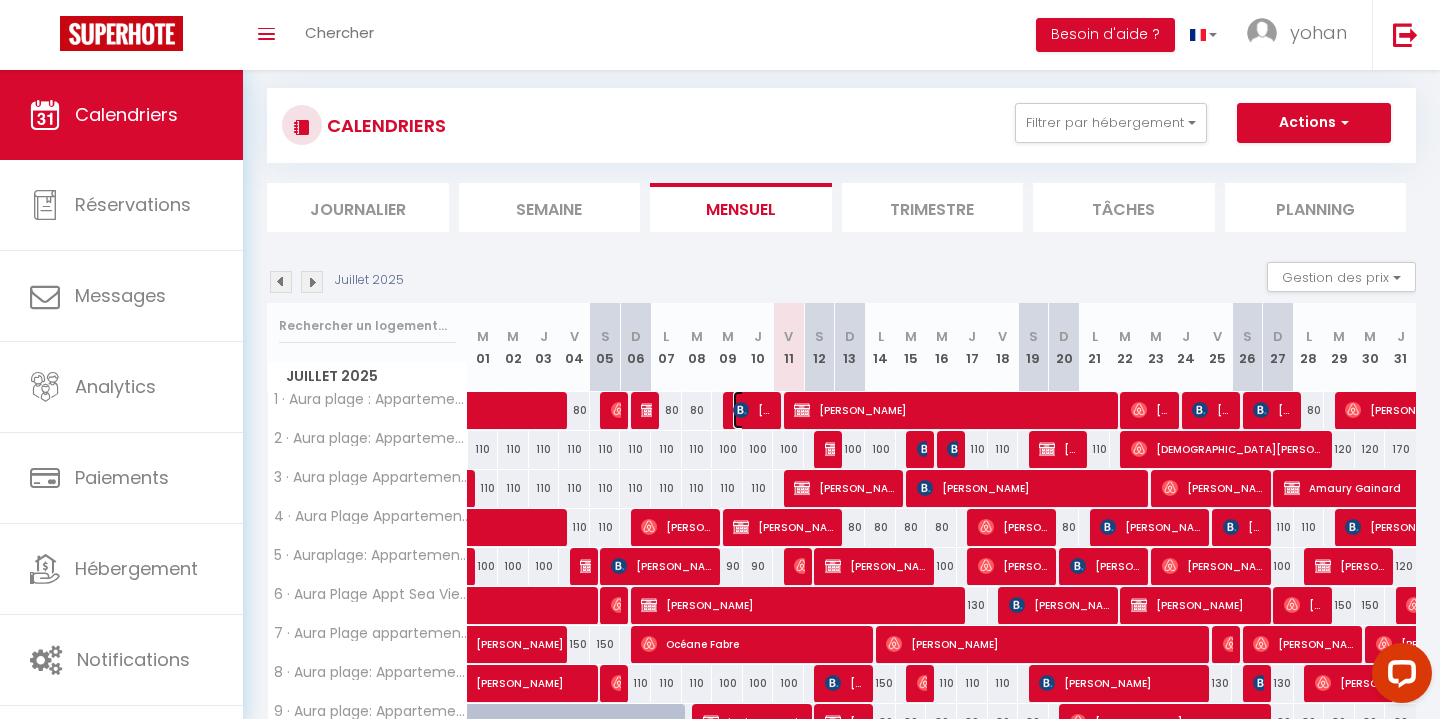 click on "[PERSON_NAME]" at bounding box center (753, 410) 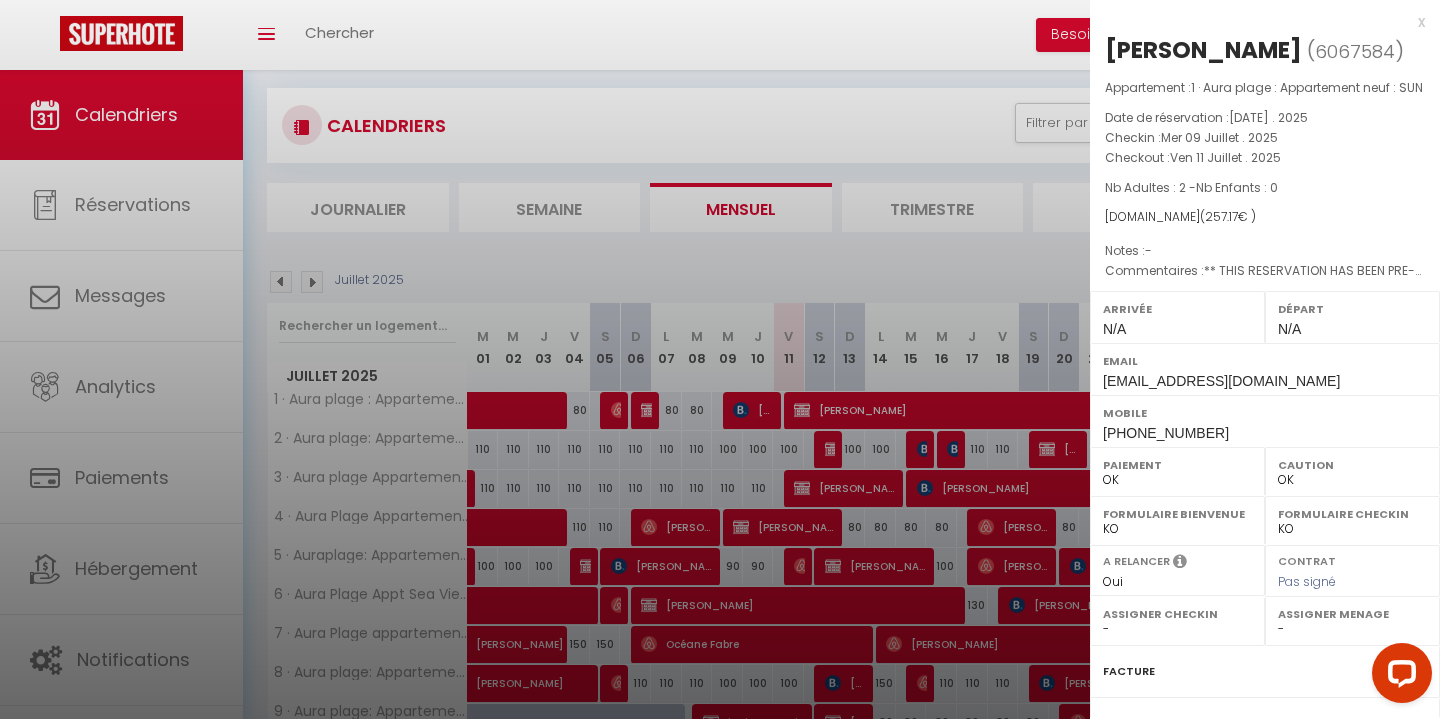 click at bounding box center (720, 359) 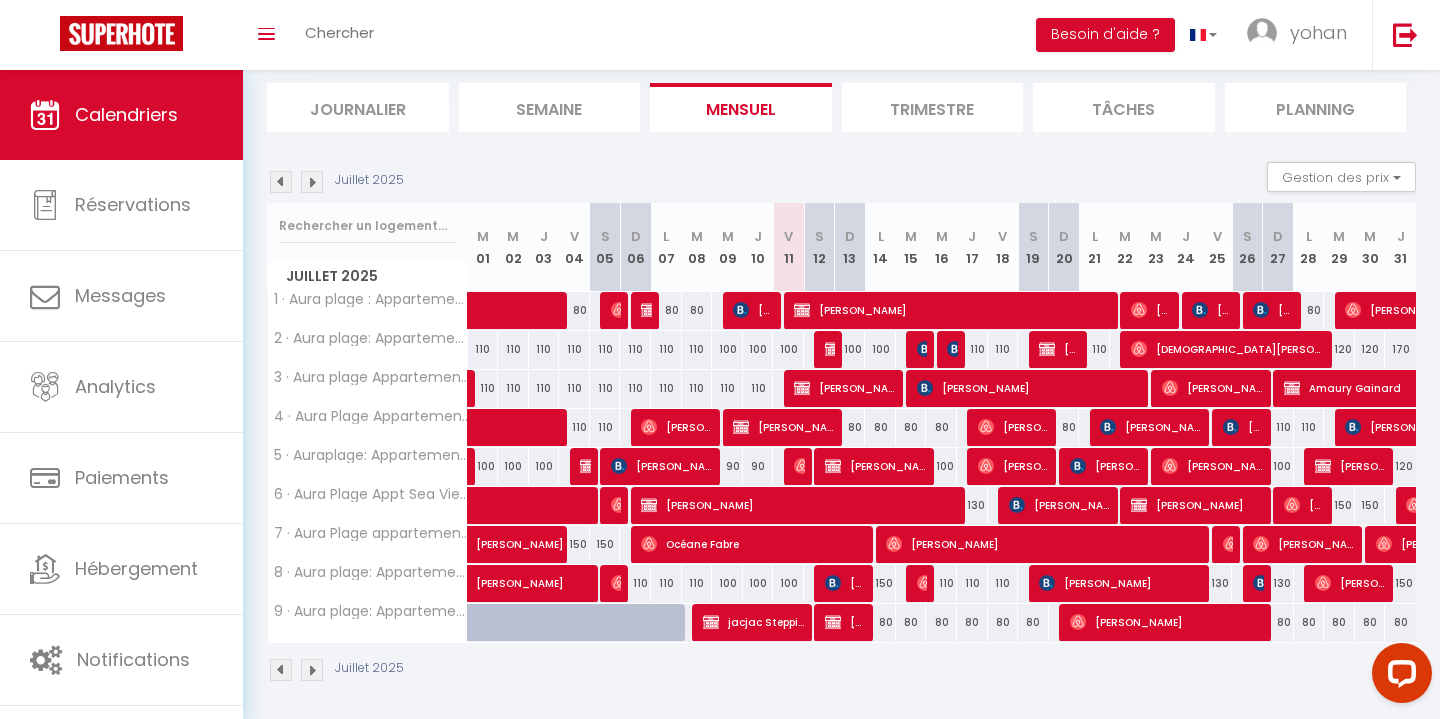 scroll, scrollTop: 131, scrollLeft: 0, axis: vertical 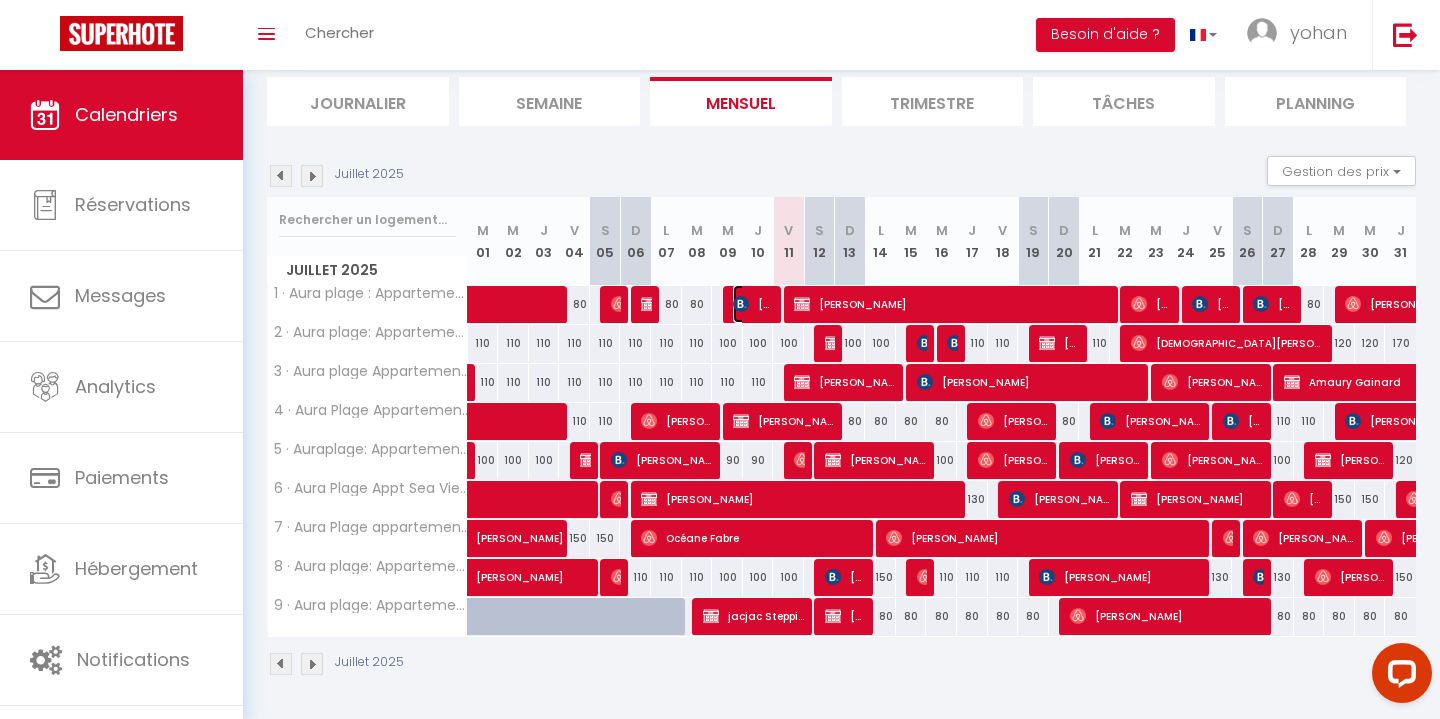 click at bounding box center (741, 304) 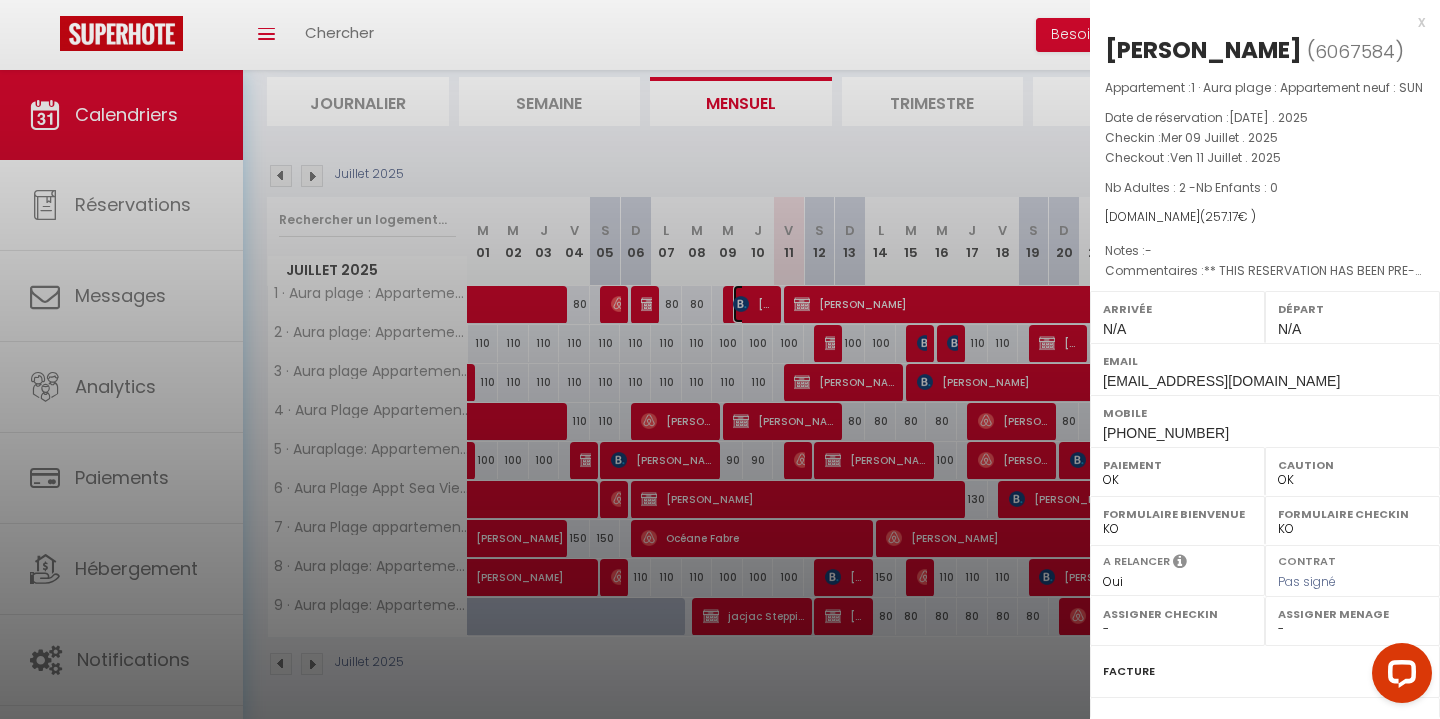 scroll, scrollTop: 233, scrollLeft: 0, axis: vertical 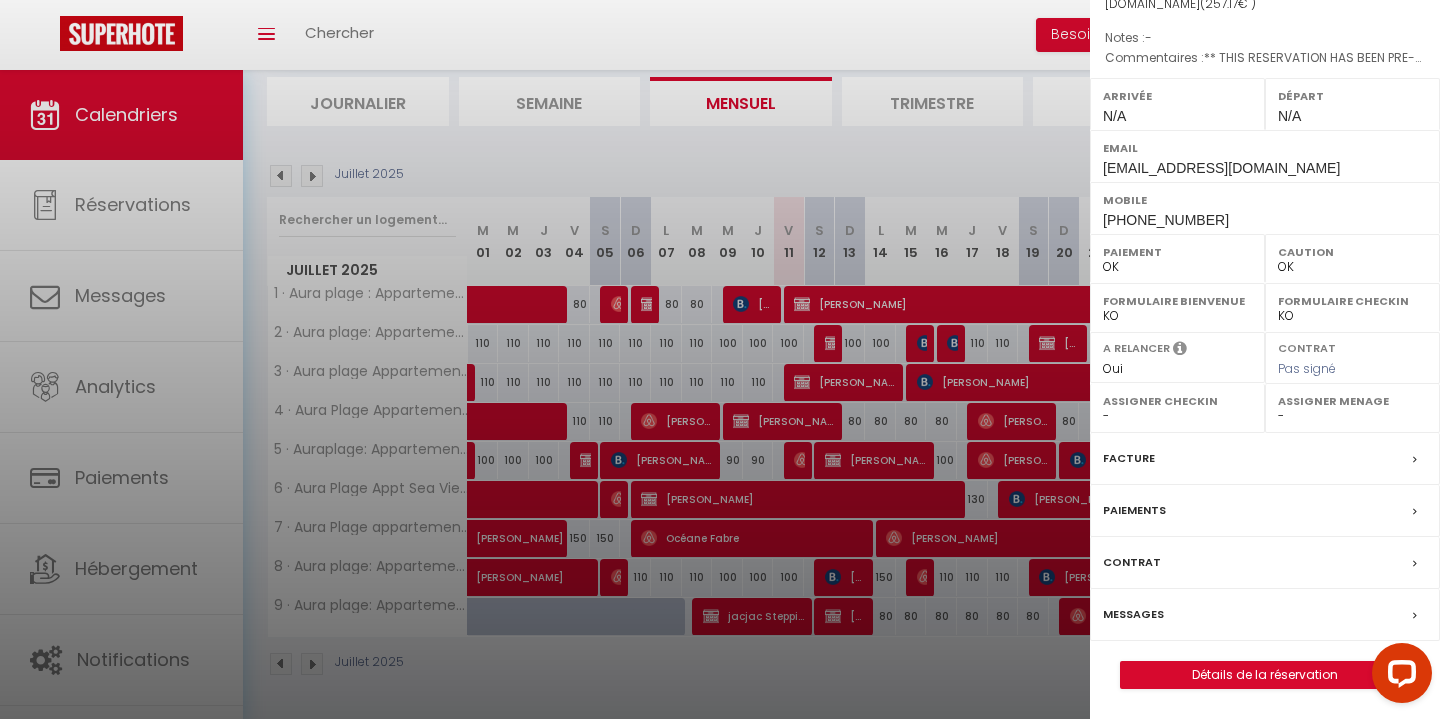 click on "Messages" at bounding box center [1133, 614] 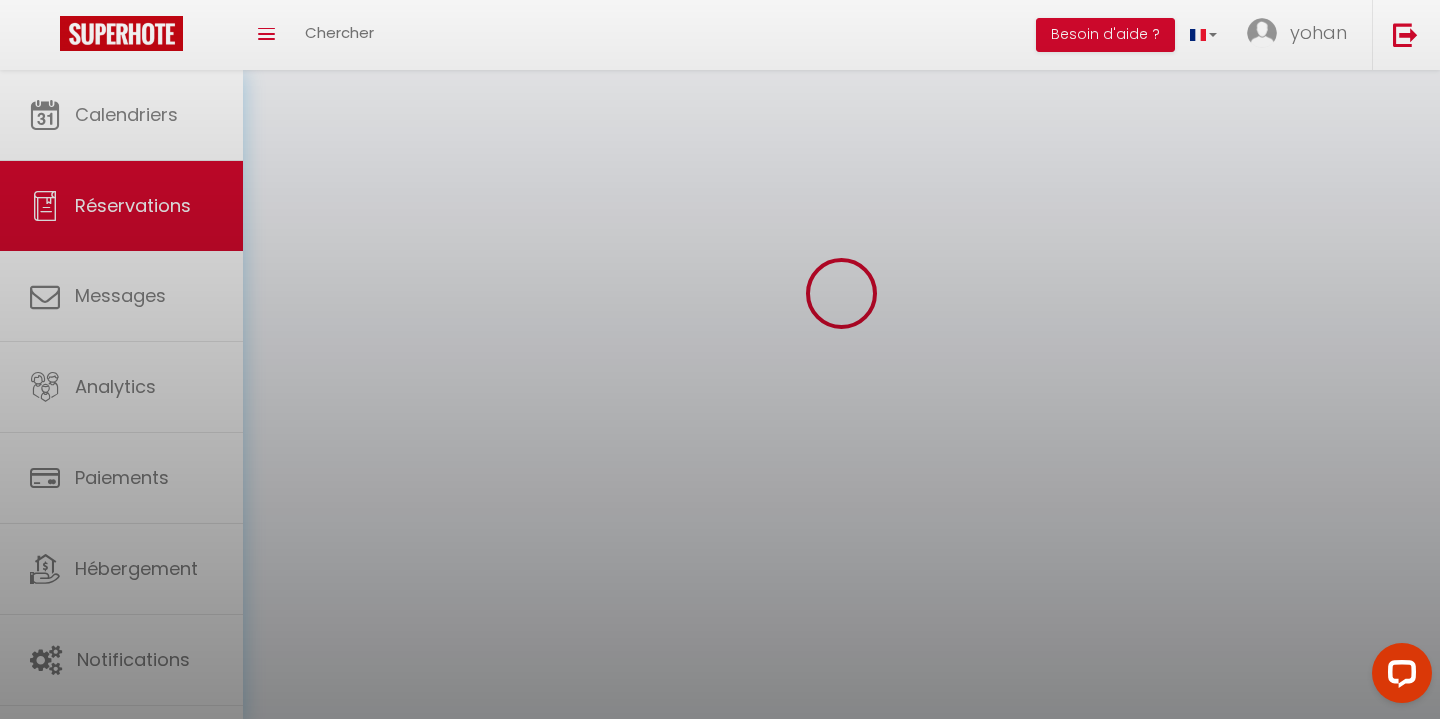 scroll, scrollTop: 0, scrollLeft: 0, axis: both 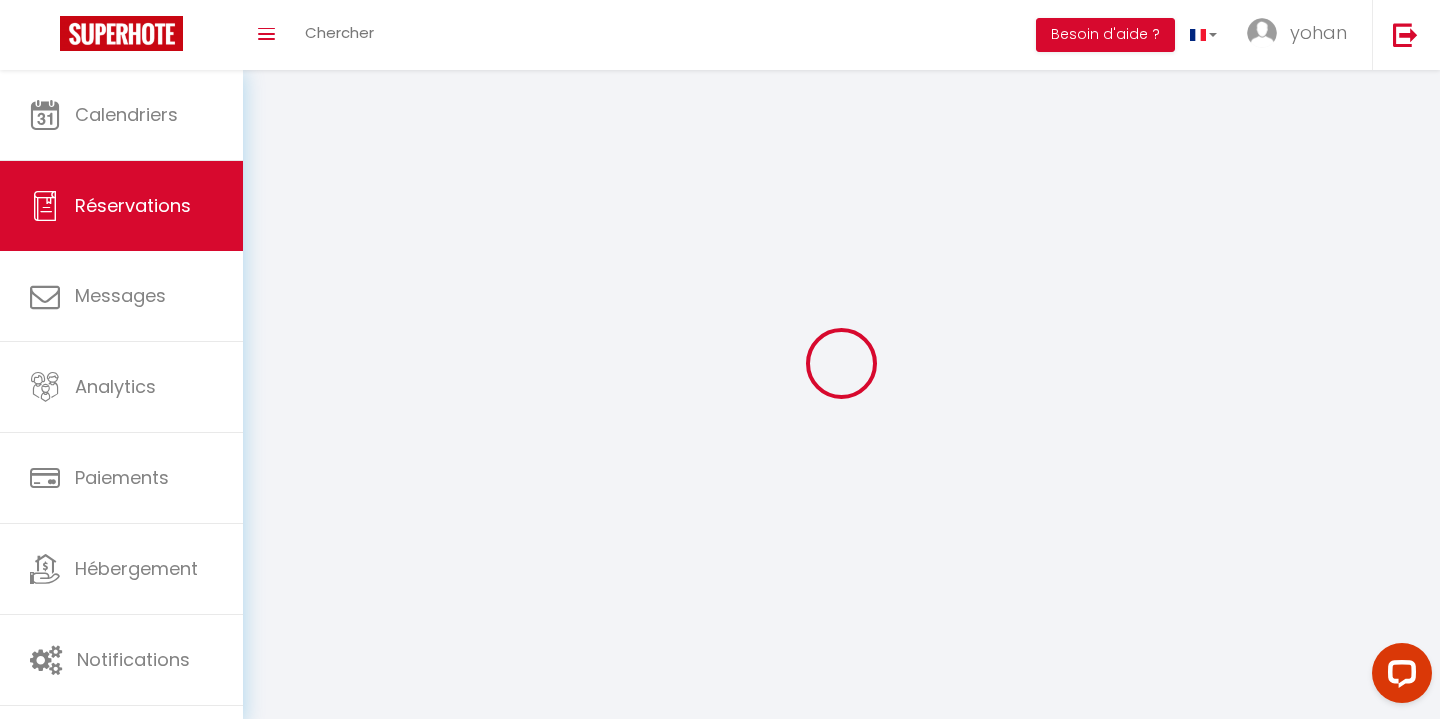 select 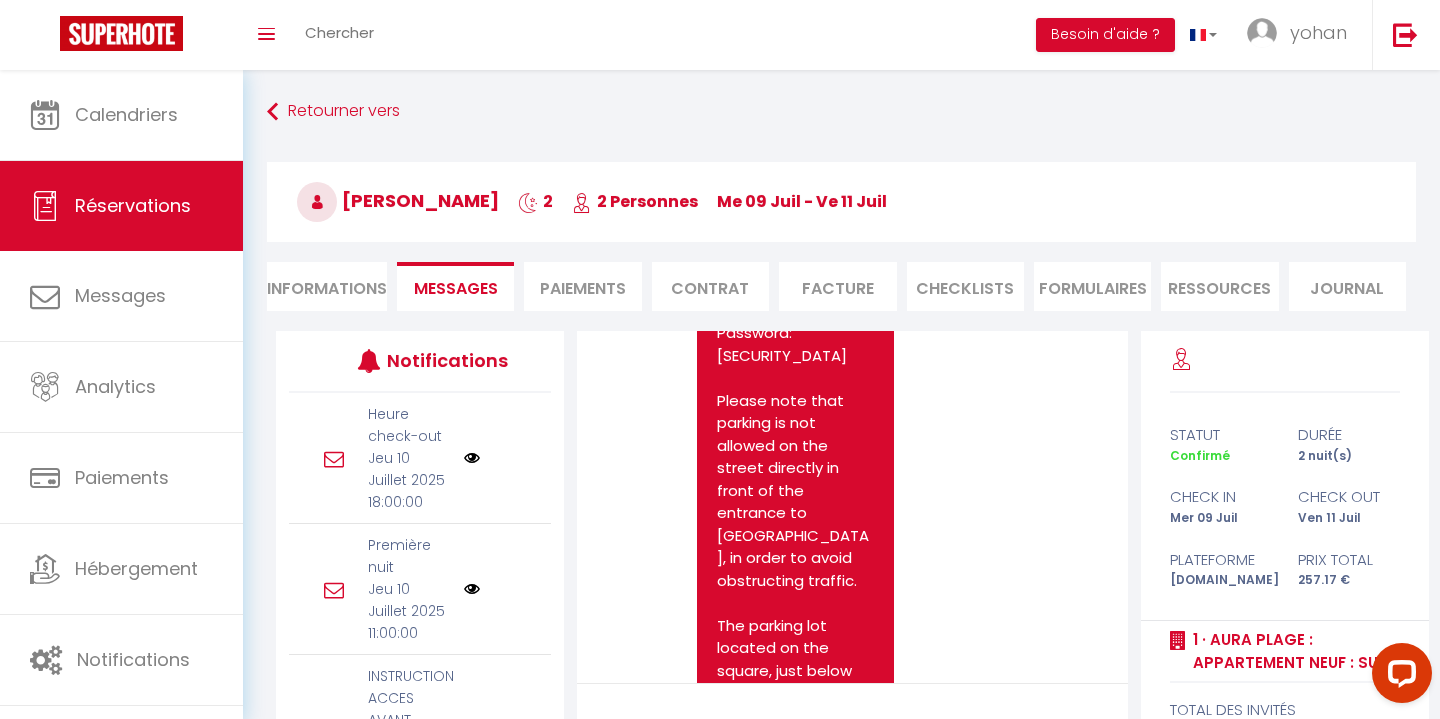 scroll, scrollTop: 5790, scrollLeft: 0, axis: vertical 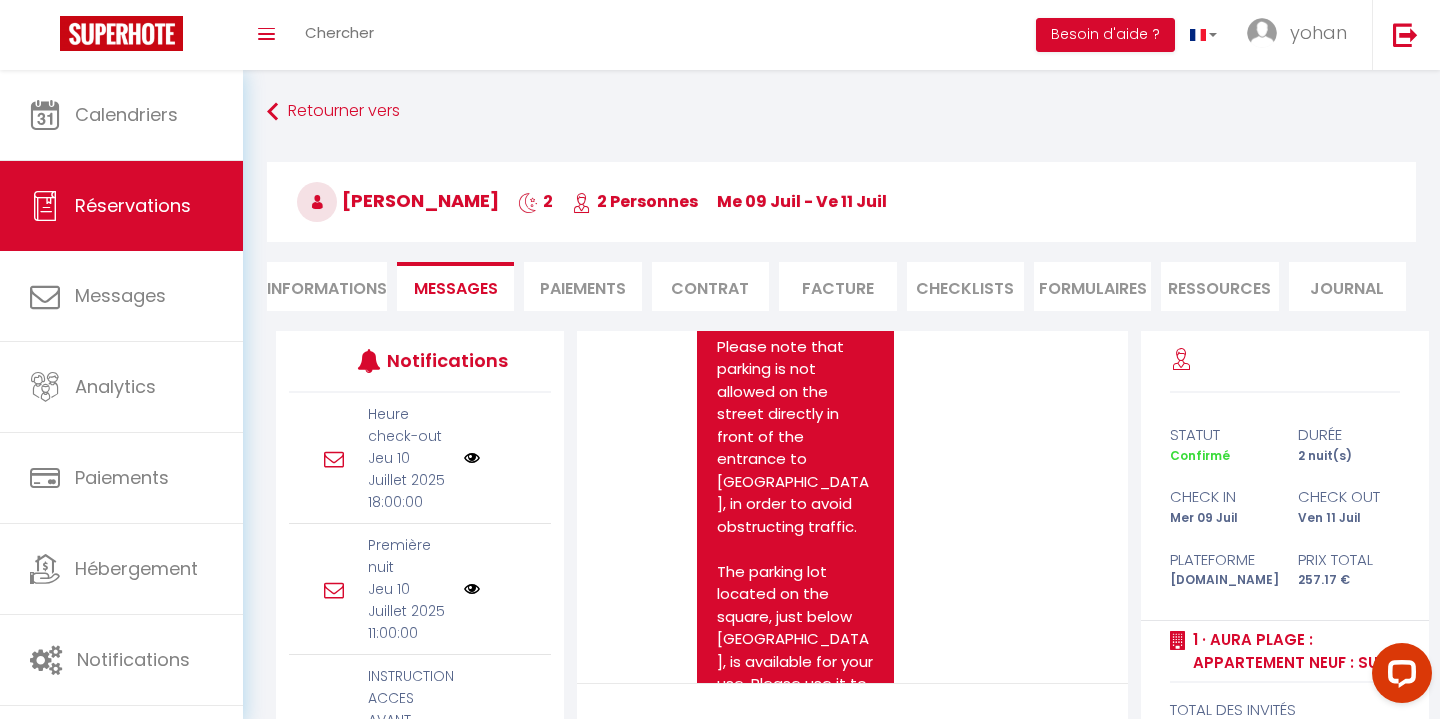 click on "[URL][DOMAIN_NAME]" at bounding box center (785, 110) 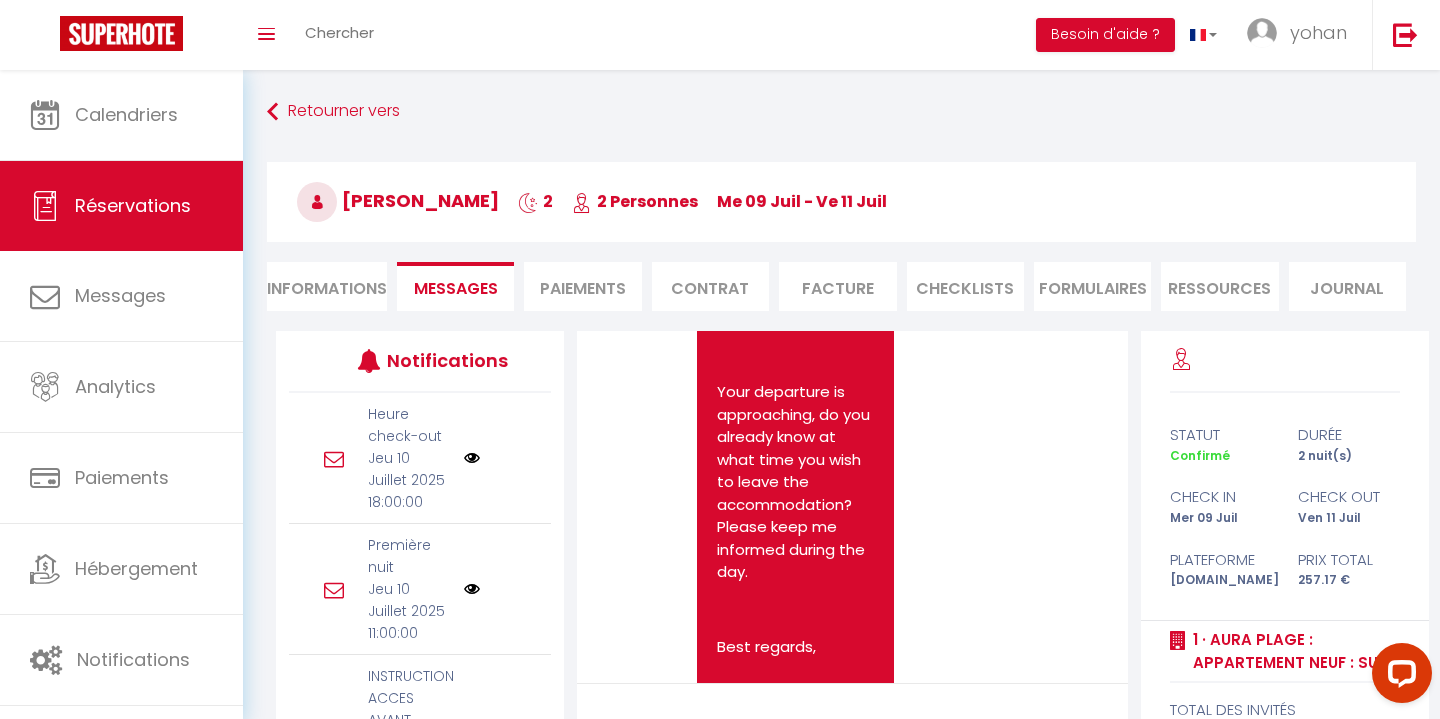 scroll, scrollTop: 7980, scrollLeft: 0, axis: vertical 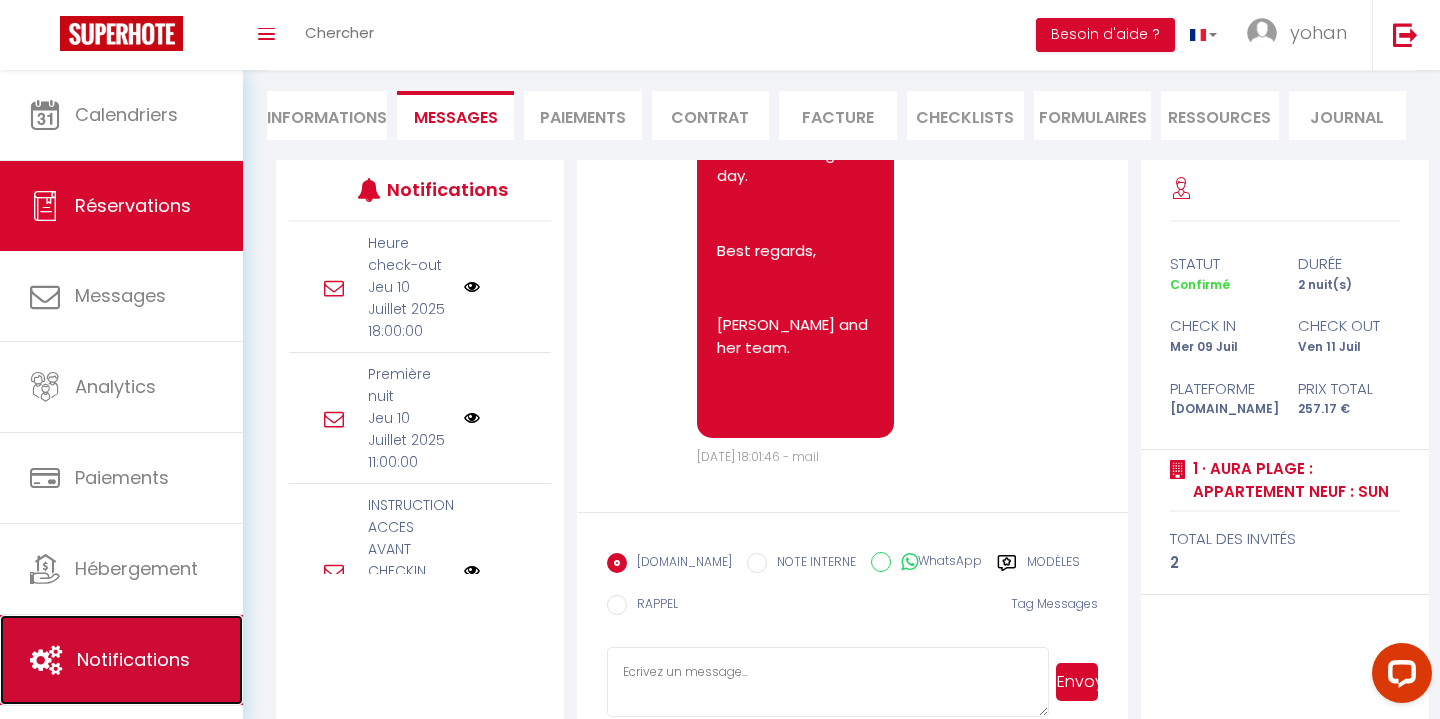 click on "Notifications" at bounding box center [133, 659] 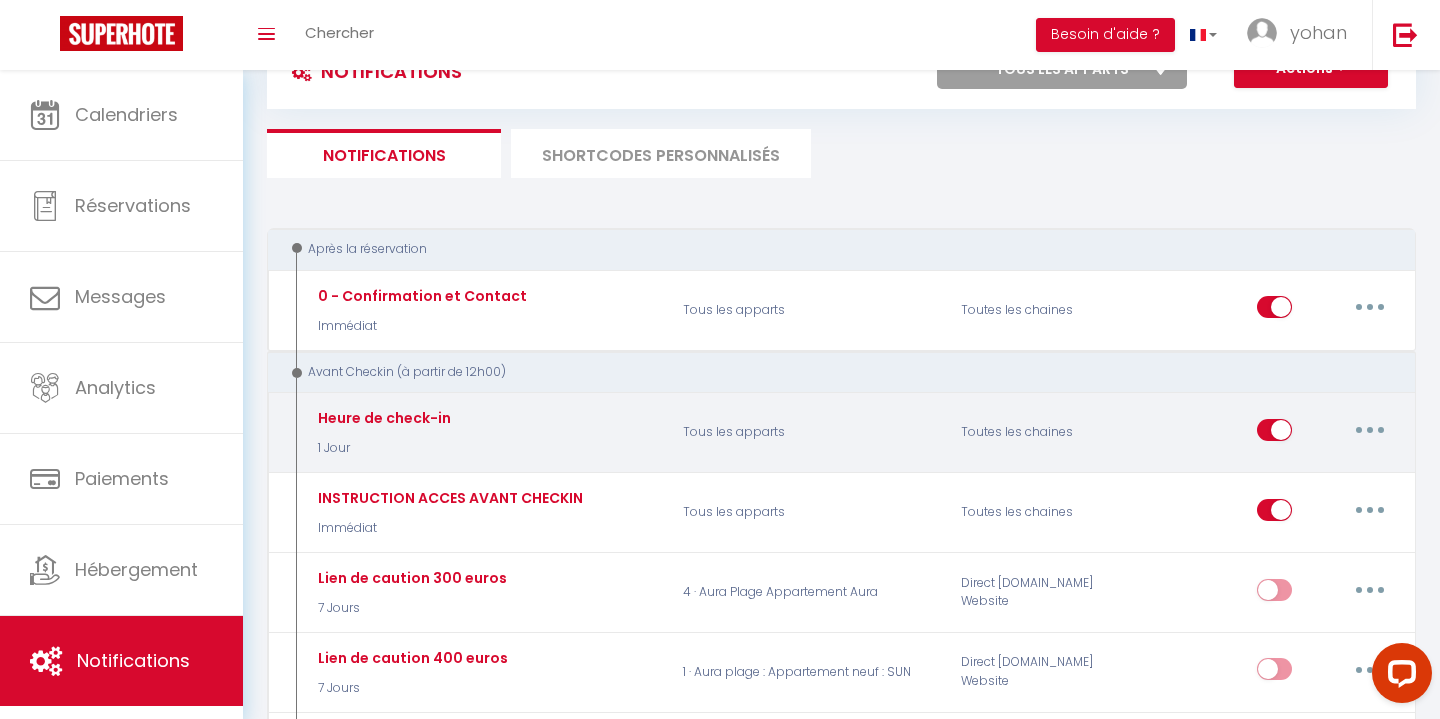 scroll, scrollTop: 80, scrollLeft: 0, axis: vertical 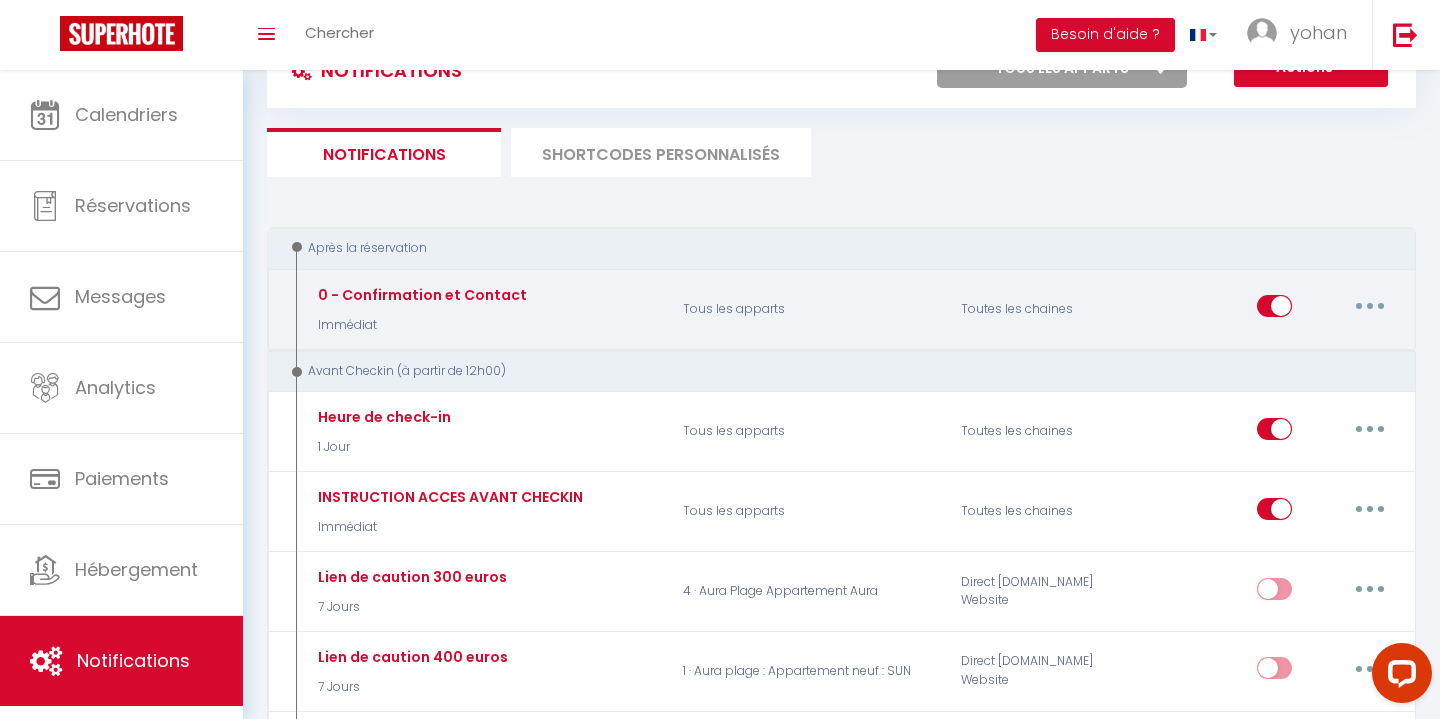 click at bounding box center [1370, 306] 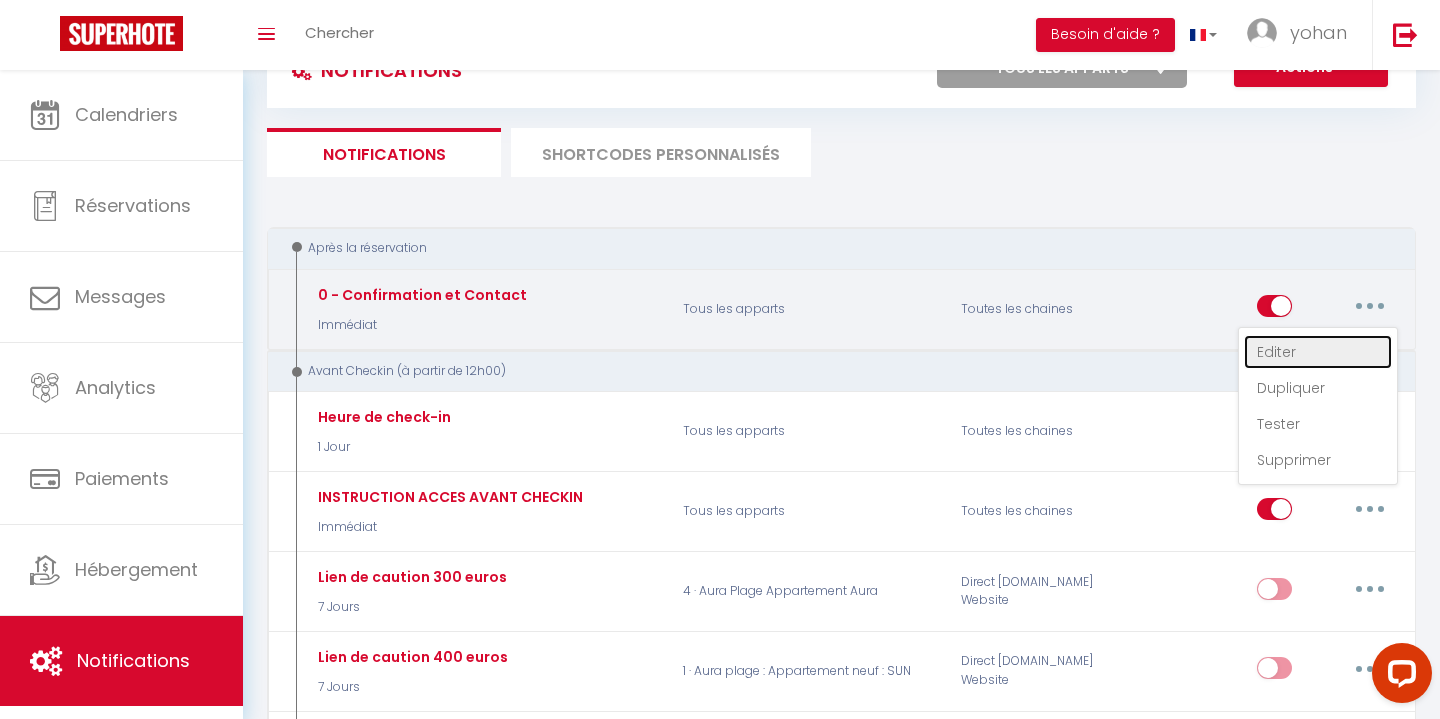 click on "Editer" at bounding box center [1318, 352] 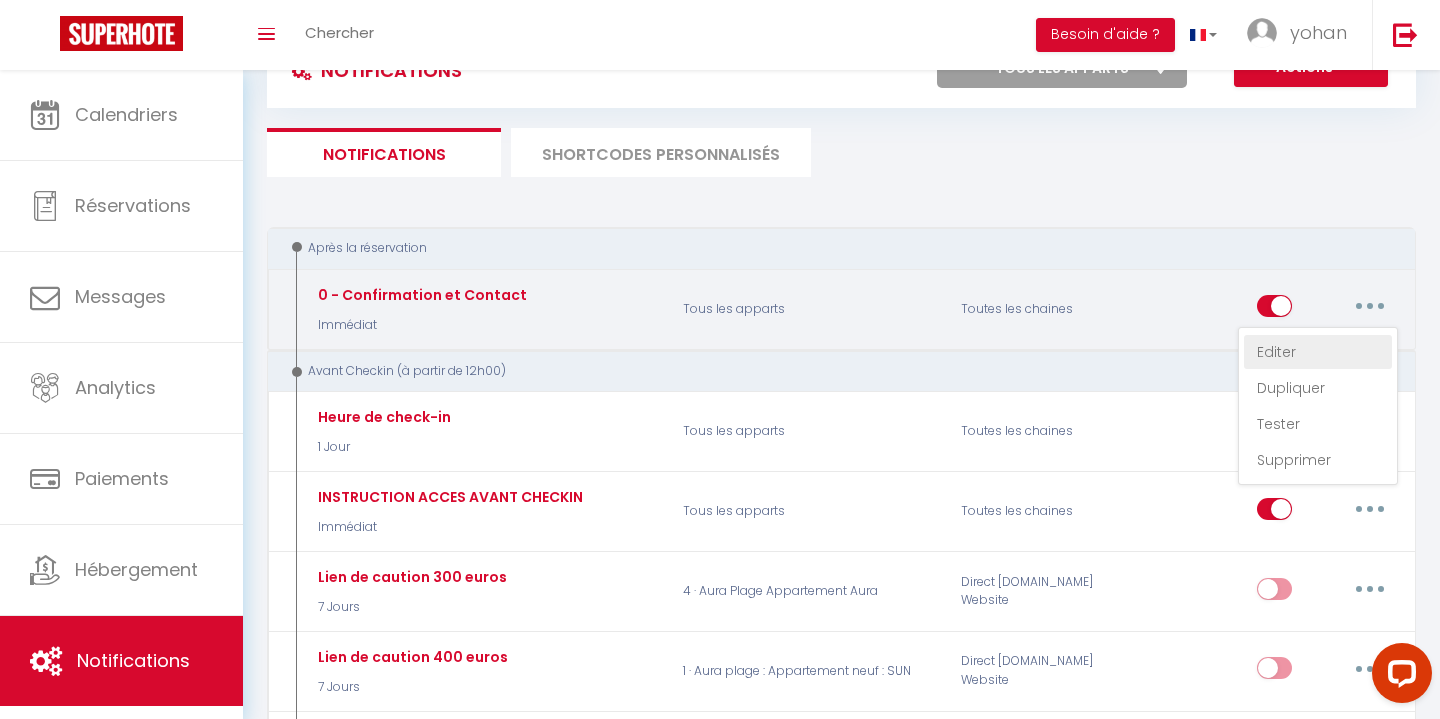 type on "0 - Confirmation et Contact" 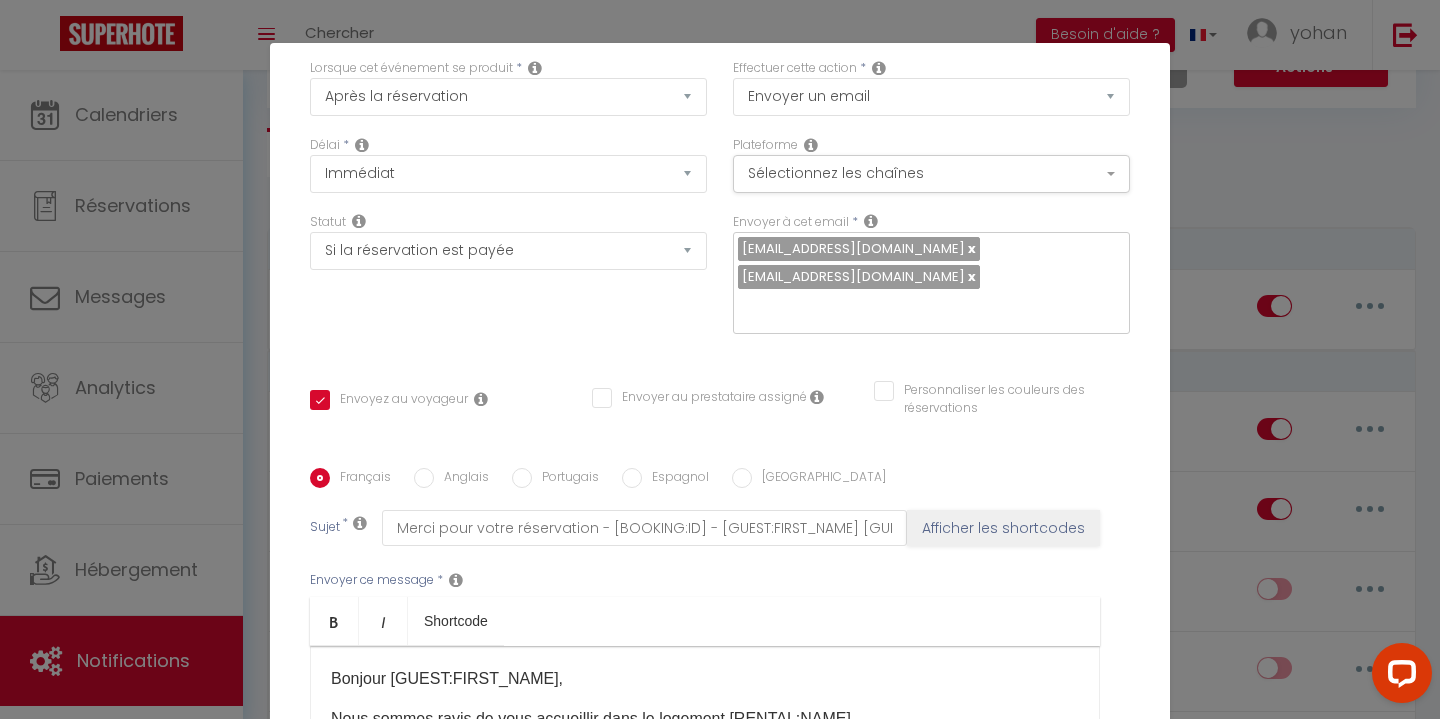 scroll, scrollTop: 402, scrollLeft: 0, axis: vertical 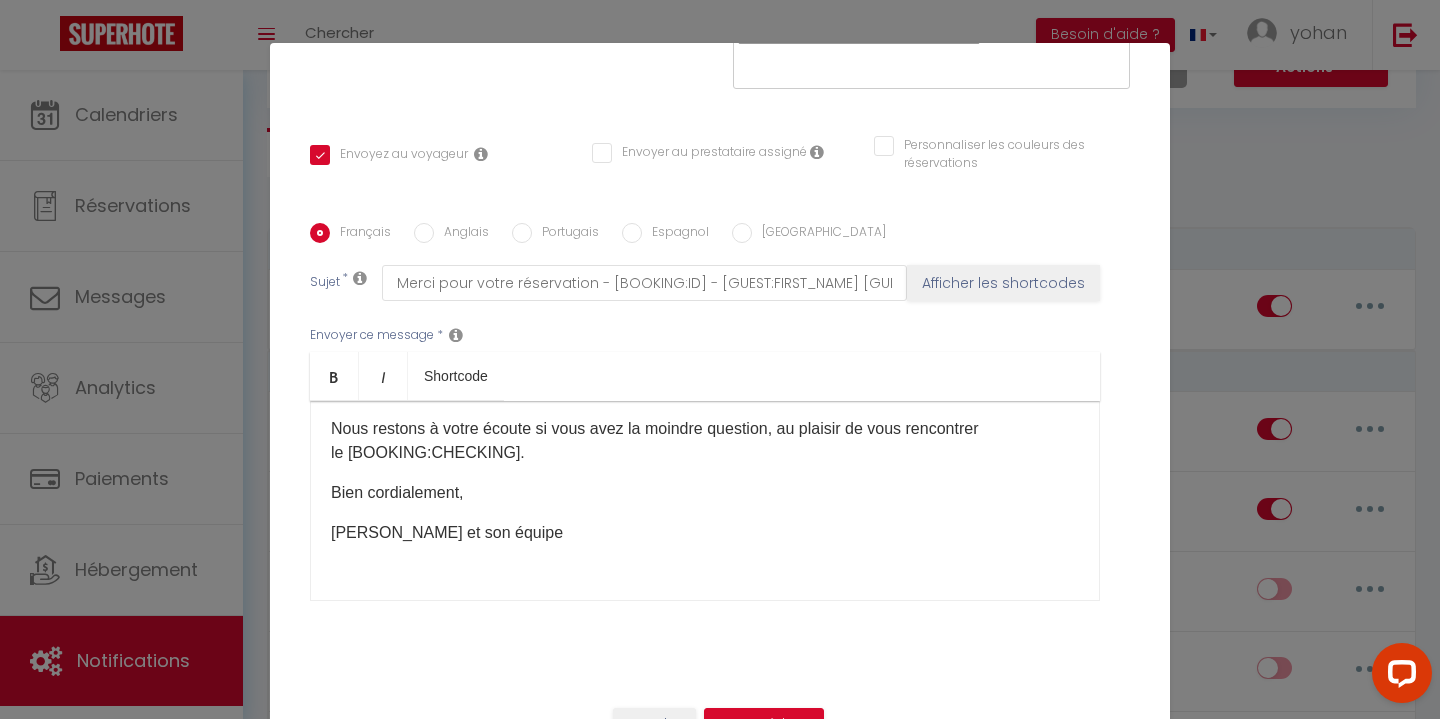 click on "Nous restons à votre écoute si vous avez la moindre question, au plaisir de vous rencontrer le [BOOKING:CHECKING].​" at bounding box center [705, 441] 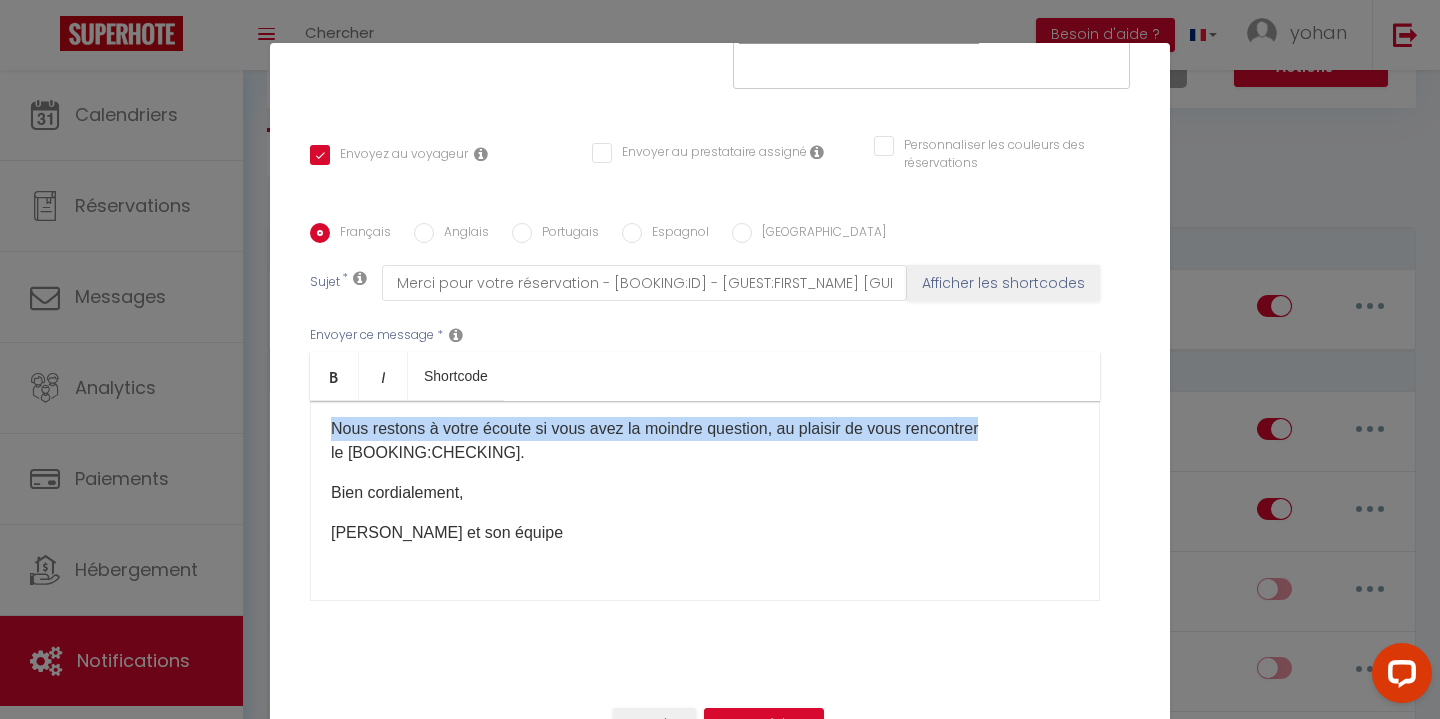 drag, startPoint x: 330, startPoint y: 427, endPoint x: 1039, endPoint y: 420, distance: 709.03455 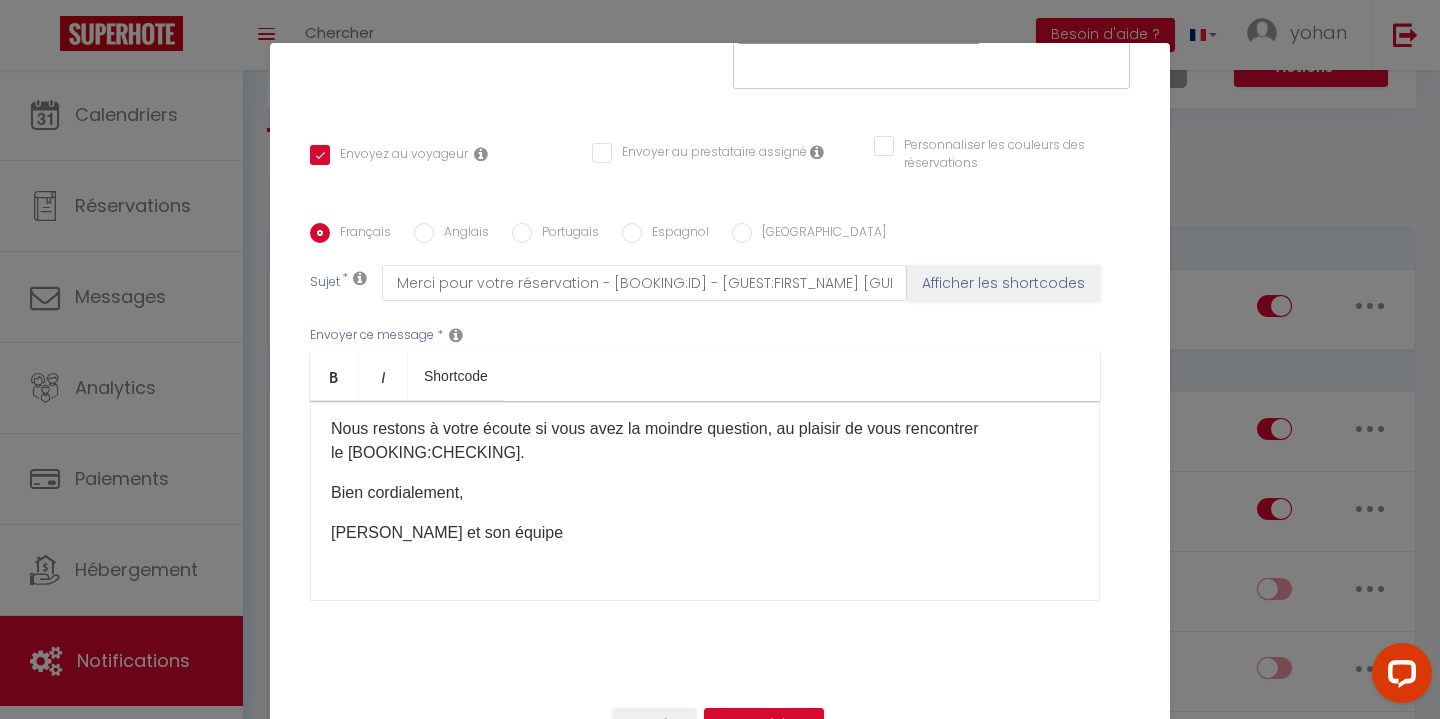 click on "Nous restons à votre écoute si vous avez la moindre question, au plaisir de vous rencontrer le [BOOKING:CHECKING].​" at bounding box center (705, 441) 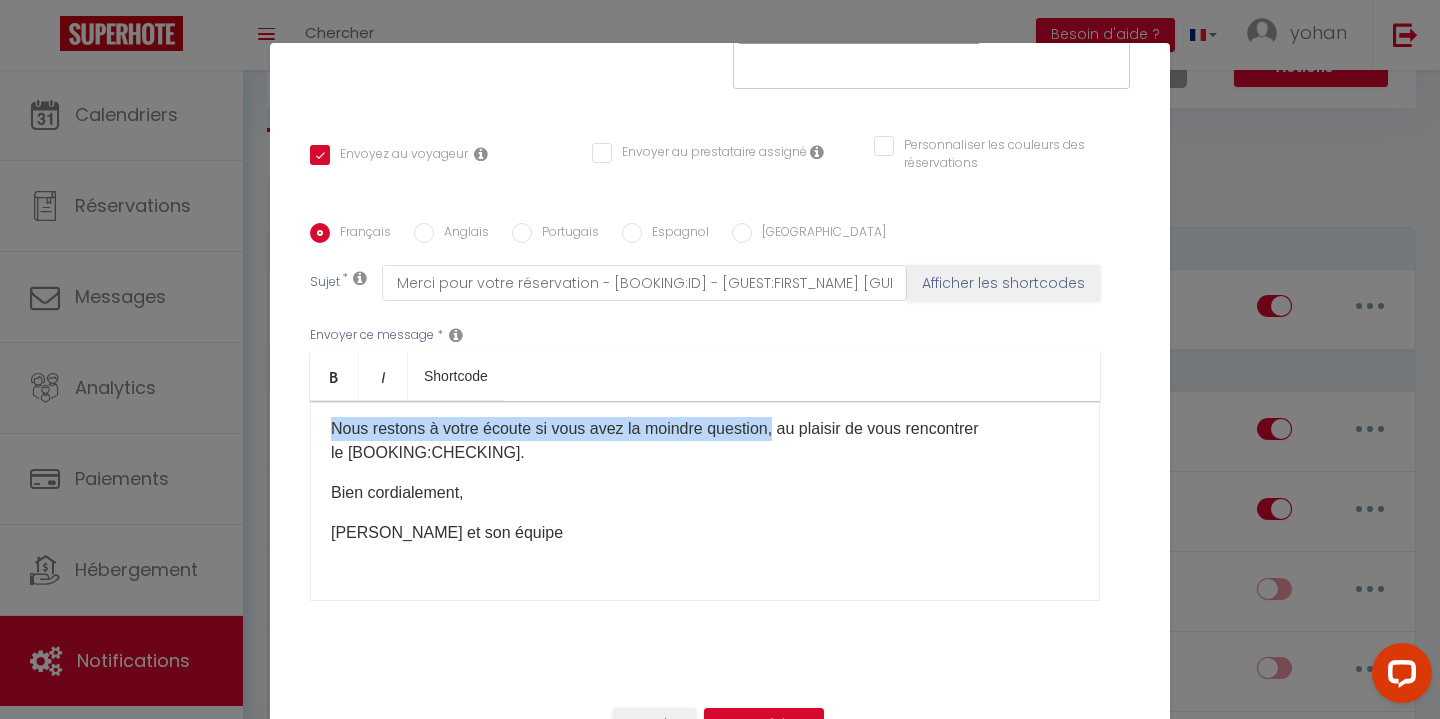 drag, startPoint x: 318, startPoint y: 428, endPoint x: 773, endPoint y: 428, distance: 455 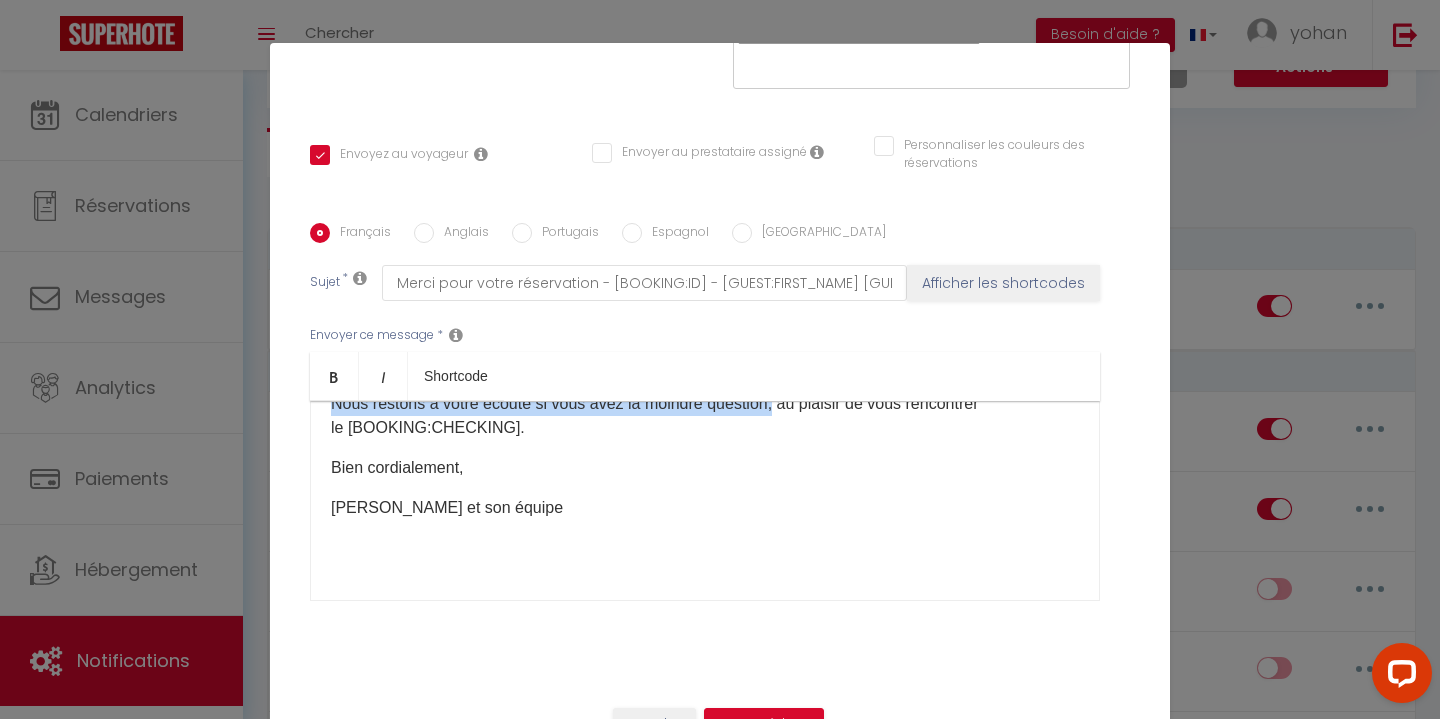 scroll, scrollTop: 109, scrollLeft: 0, axis: vertical 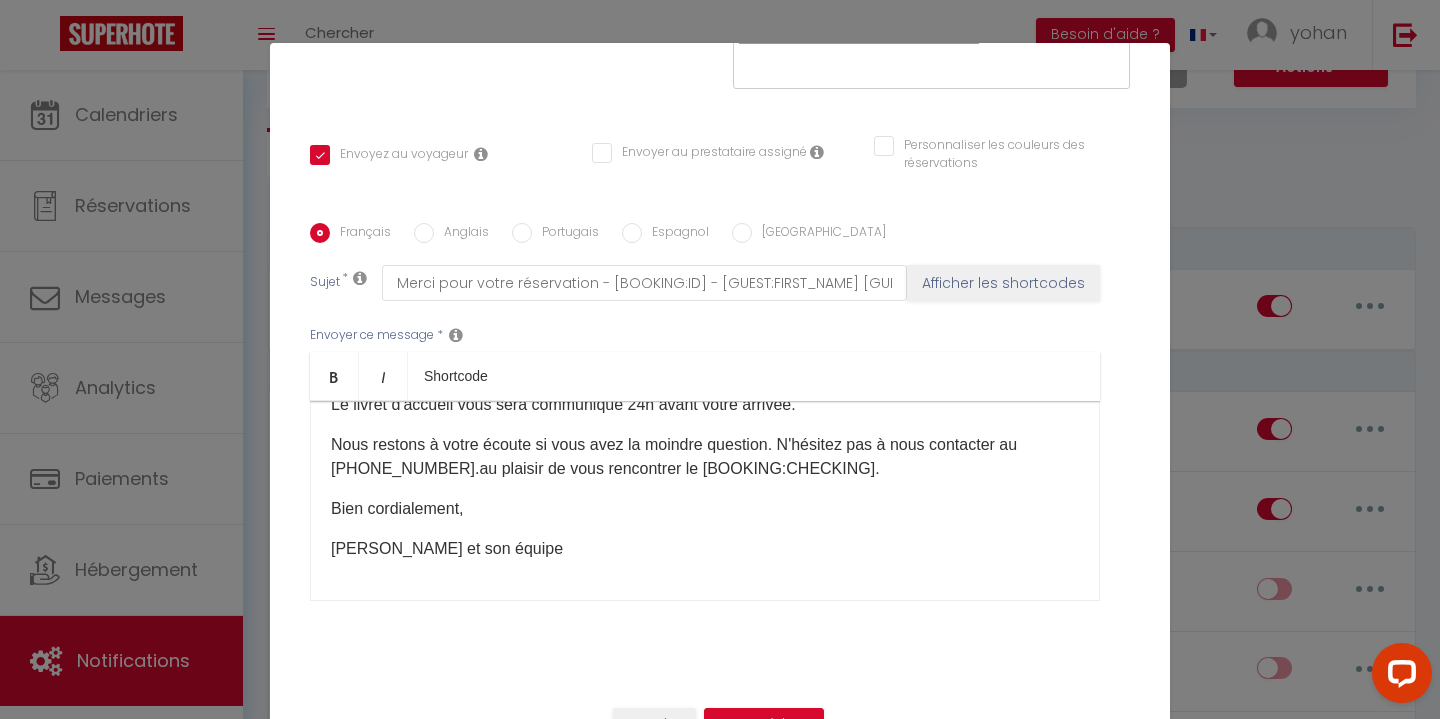 type 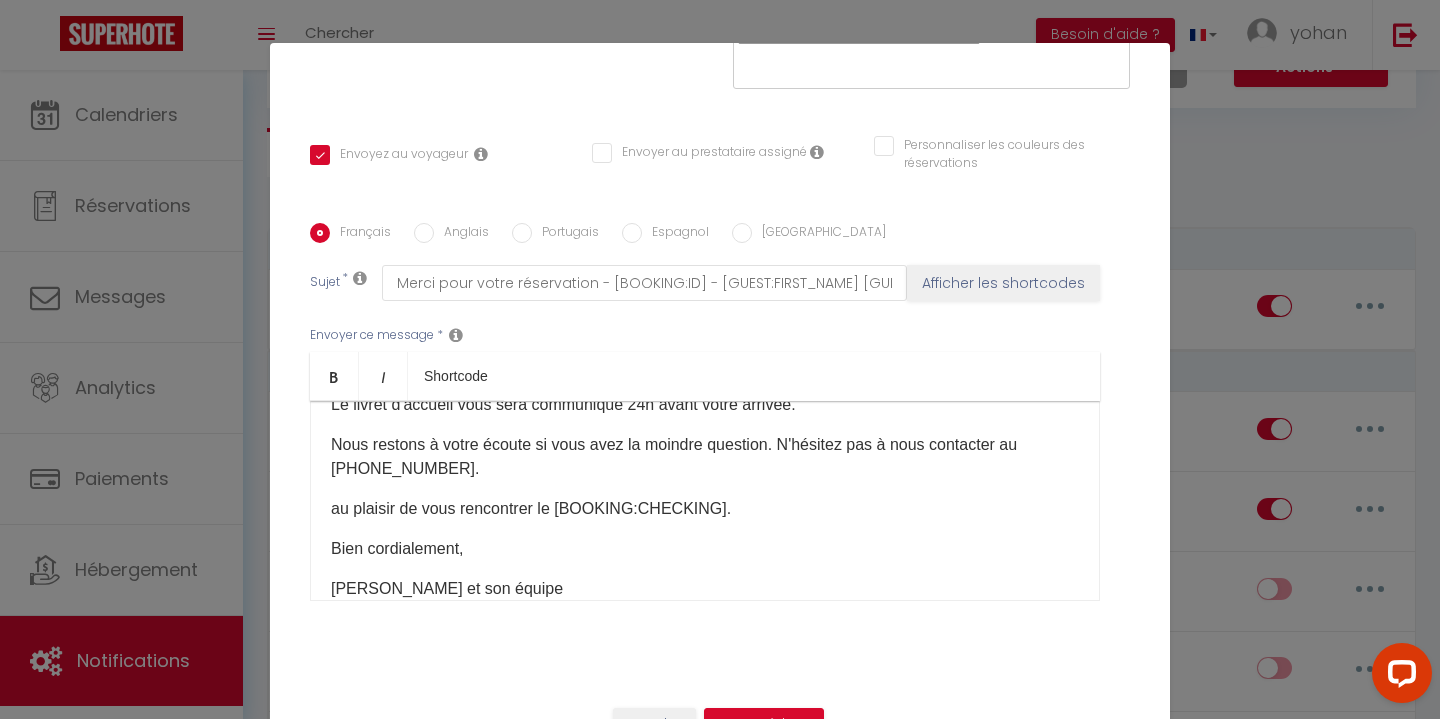 click on "​  au plaisir de vous rencontrer le [BOOKING:CHECKING].​" at bounding box center [705, 509] 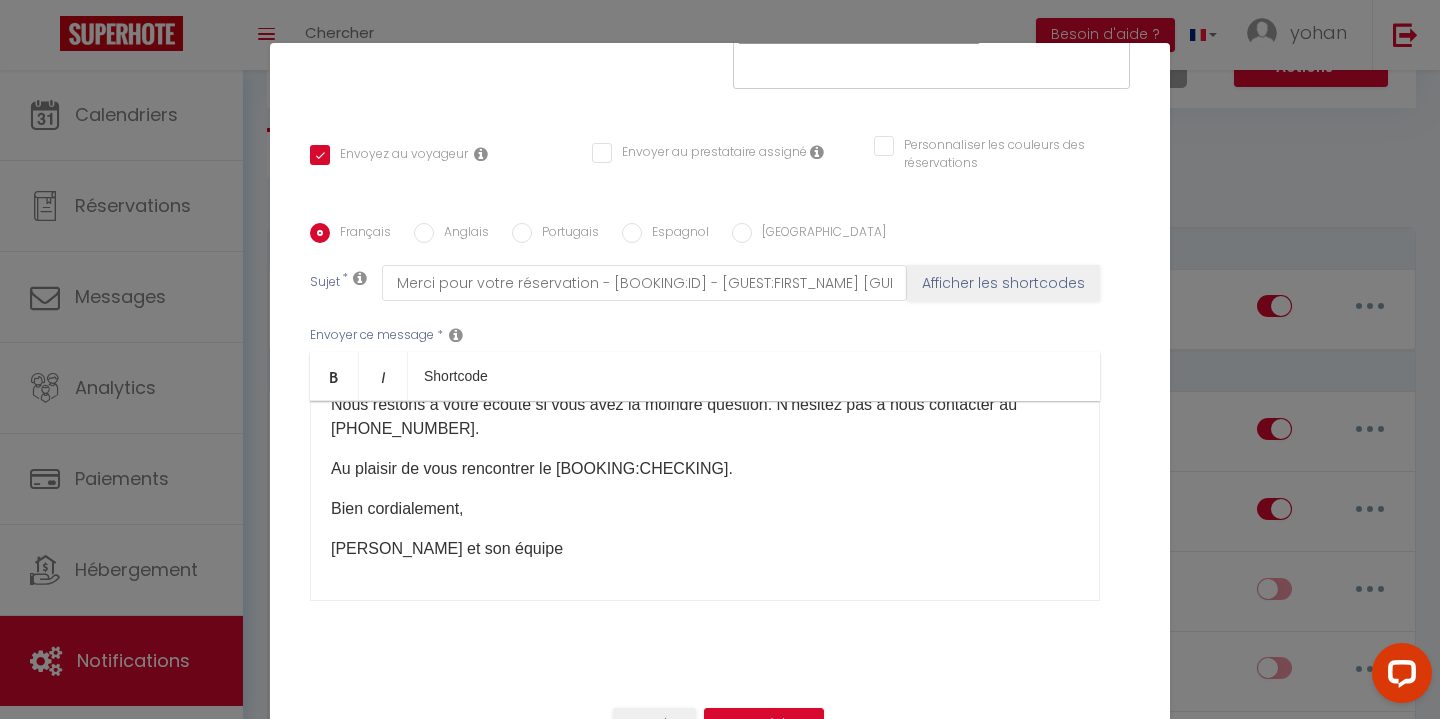 scroll, scrollTop: 166, scrollLeft: 0, axis: vertical 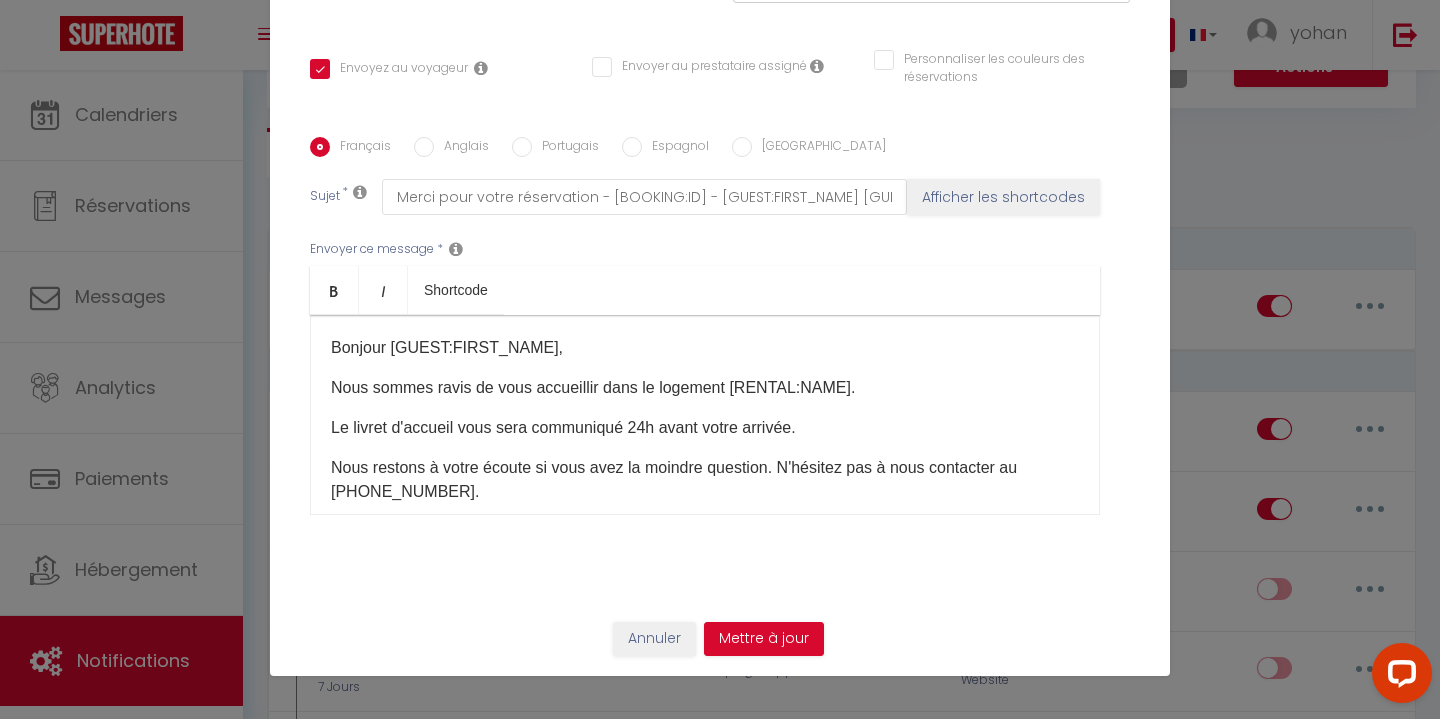 click on "Anglais" at bounding box center (424, 147) 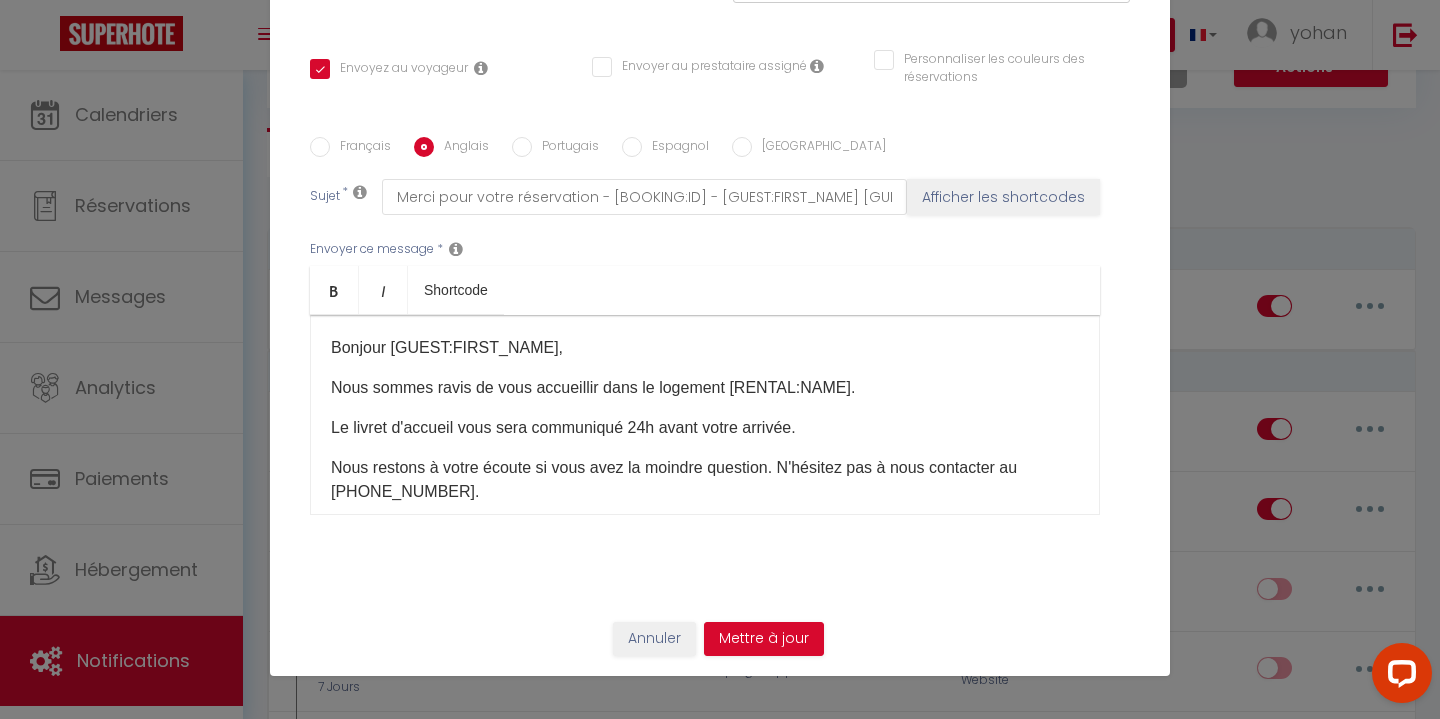 checkbox on "true" 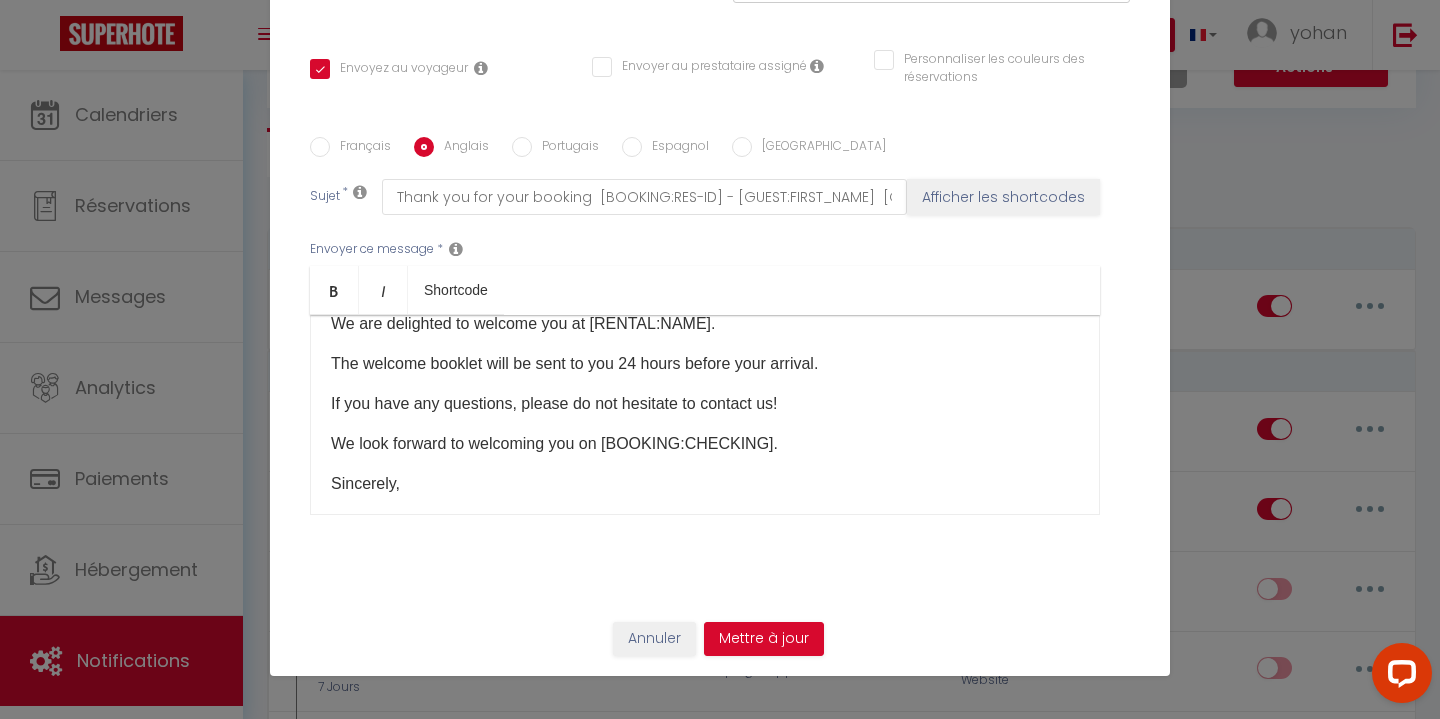 scroll, scrollTop: 56, scrollLeft: 0, axis: vertical 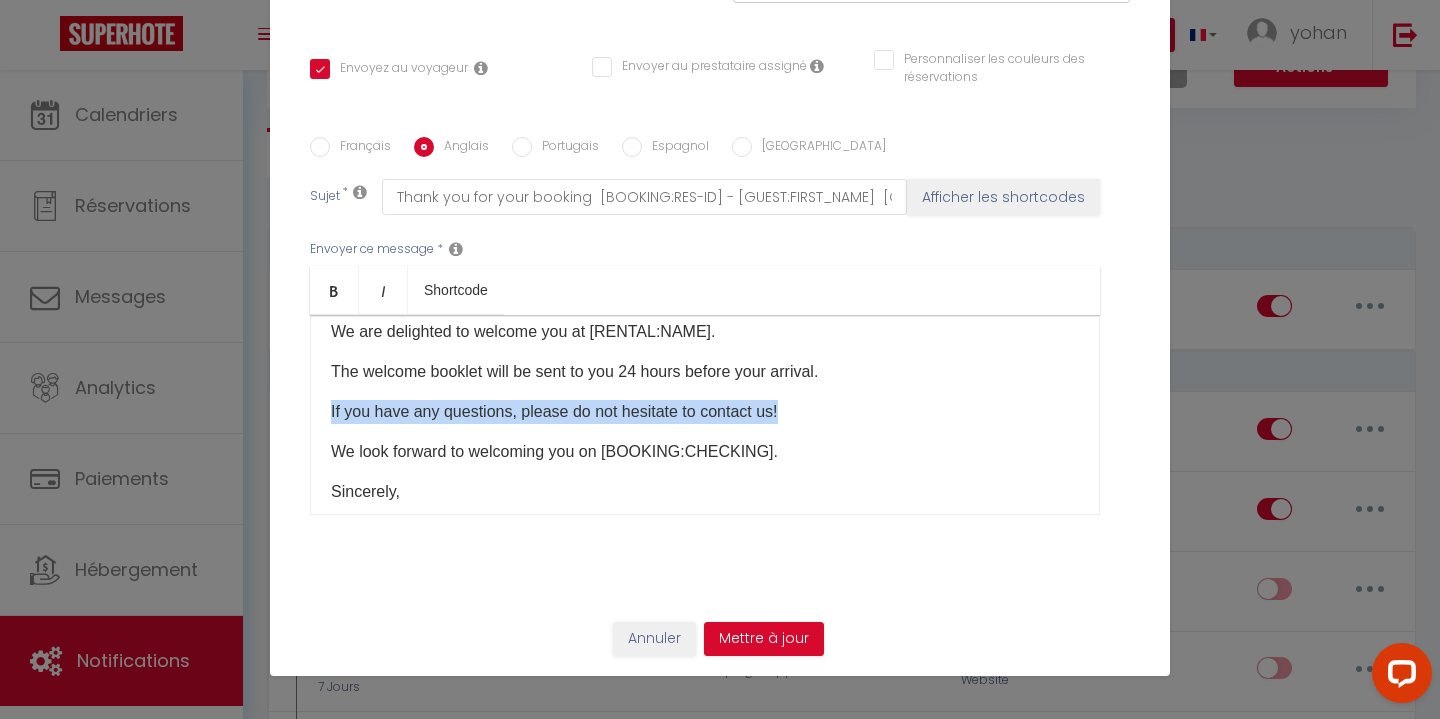 drag, startPoint x: 329, startPoint y: 412, endPoint x: 814, endPoint y: 407, distance: 485.0258 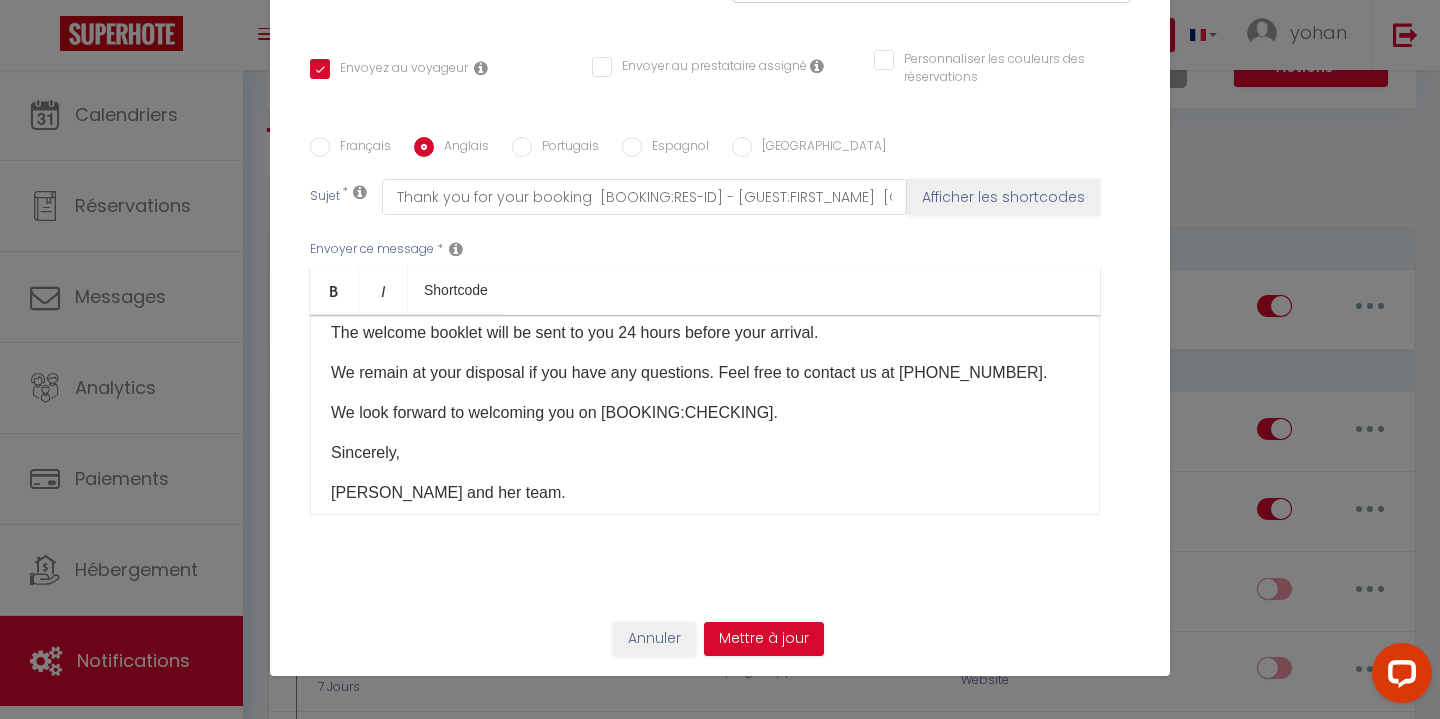 scroll, scrollTop: 102, scrollLeft: 0, axis: vertical 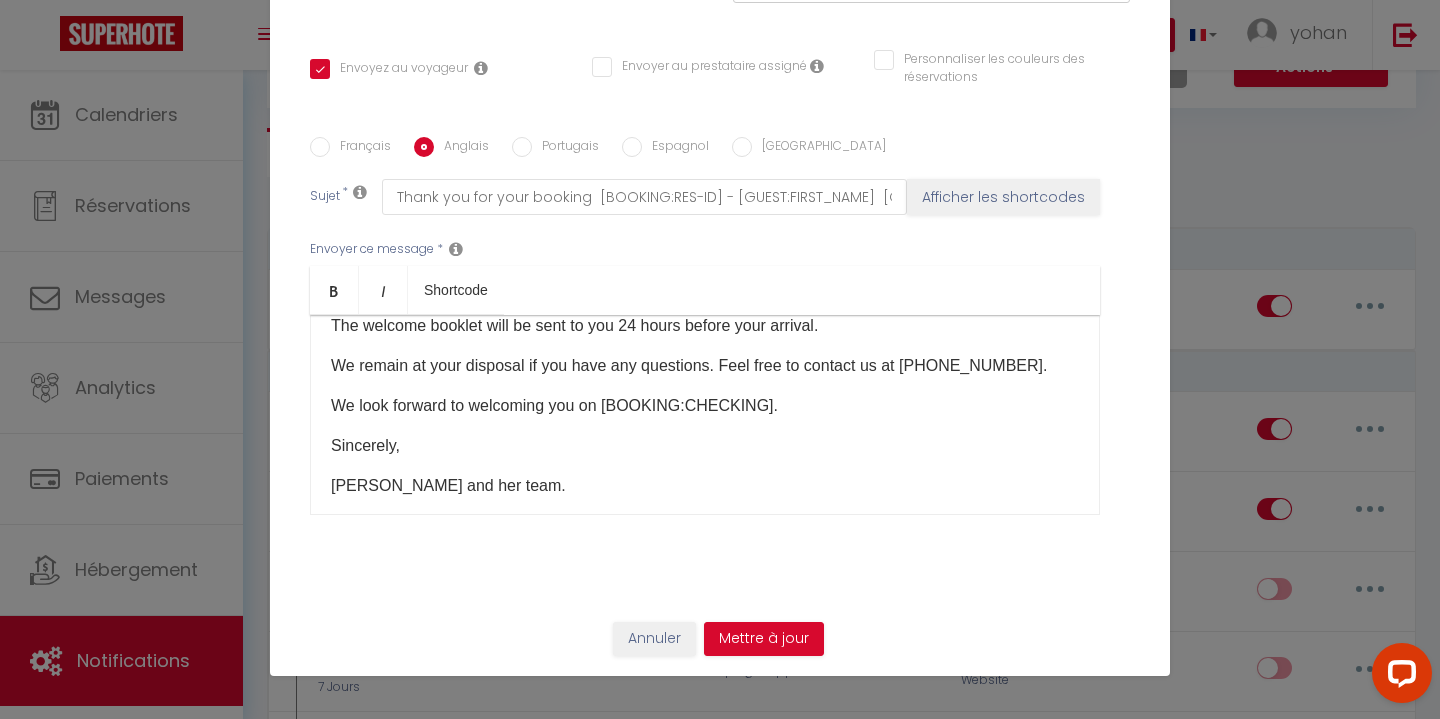 click on "Français" at bounding box center (360, 148) 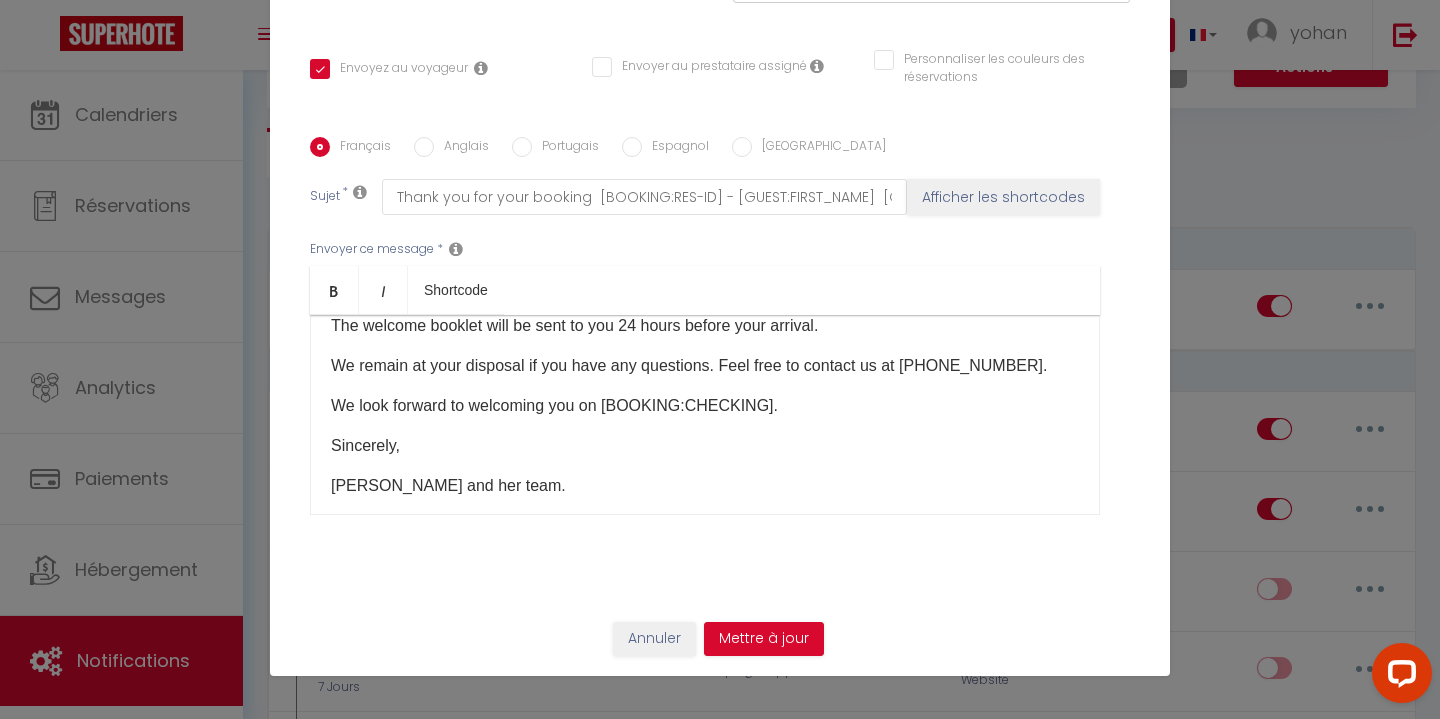 checkbox on "true" 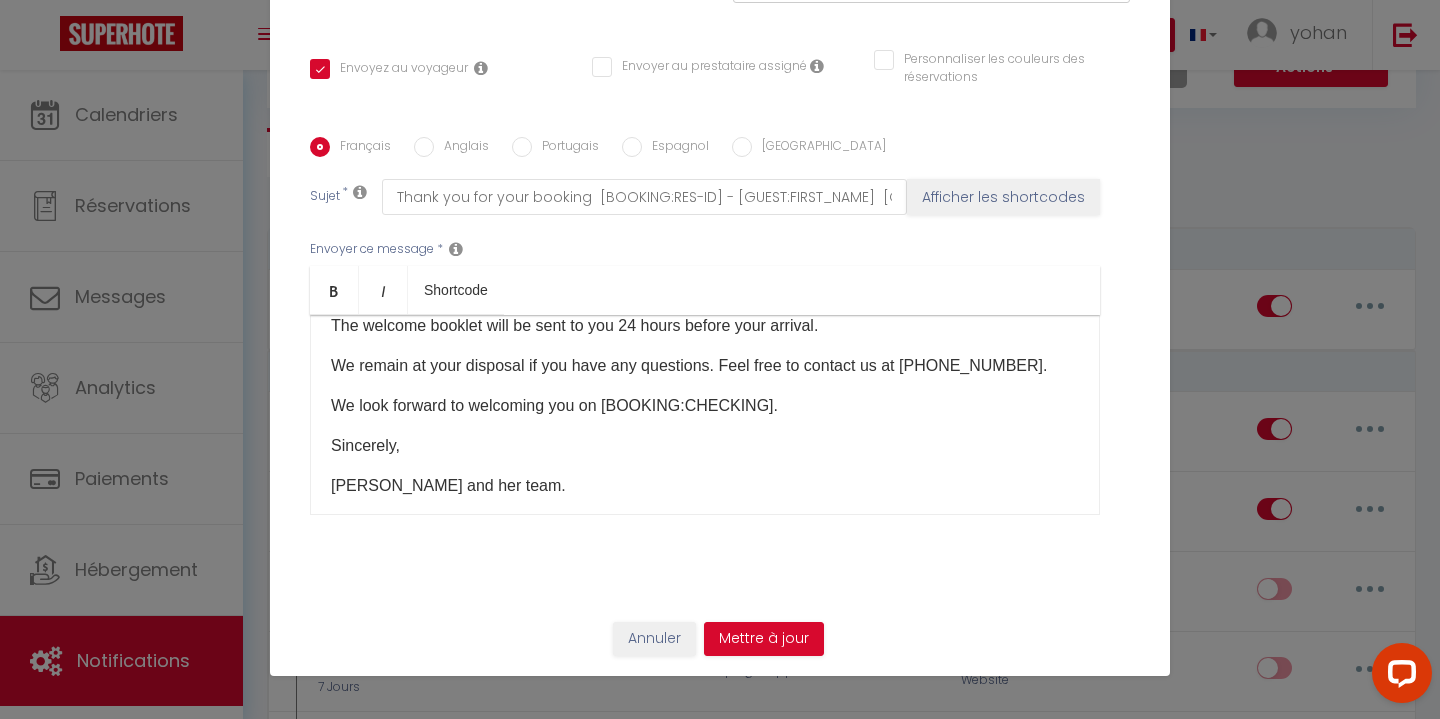 checkbox on "false" 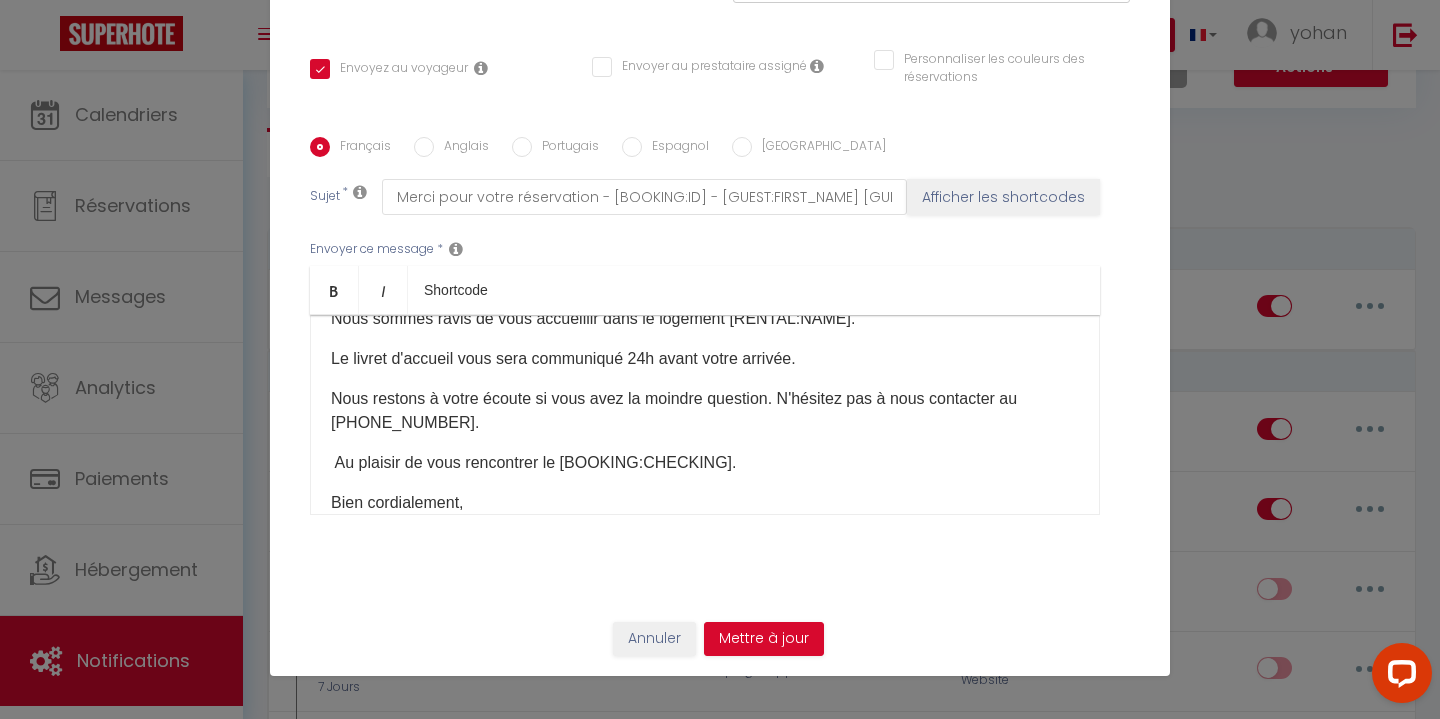 scroll, scrollTop: 49, scrollLeft: 0, axis: vertical 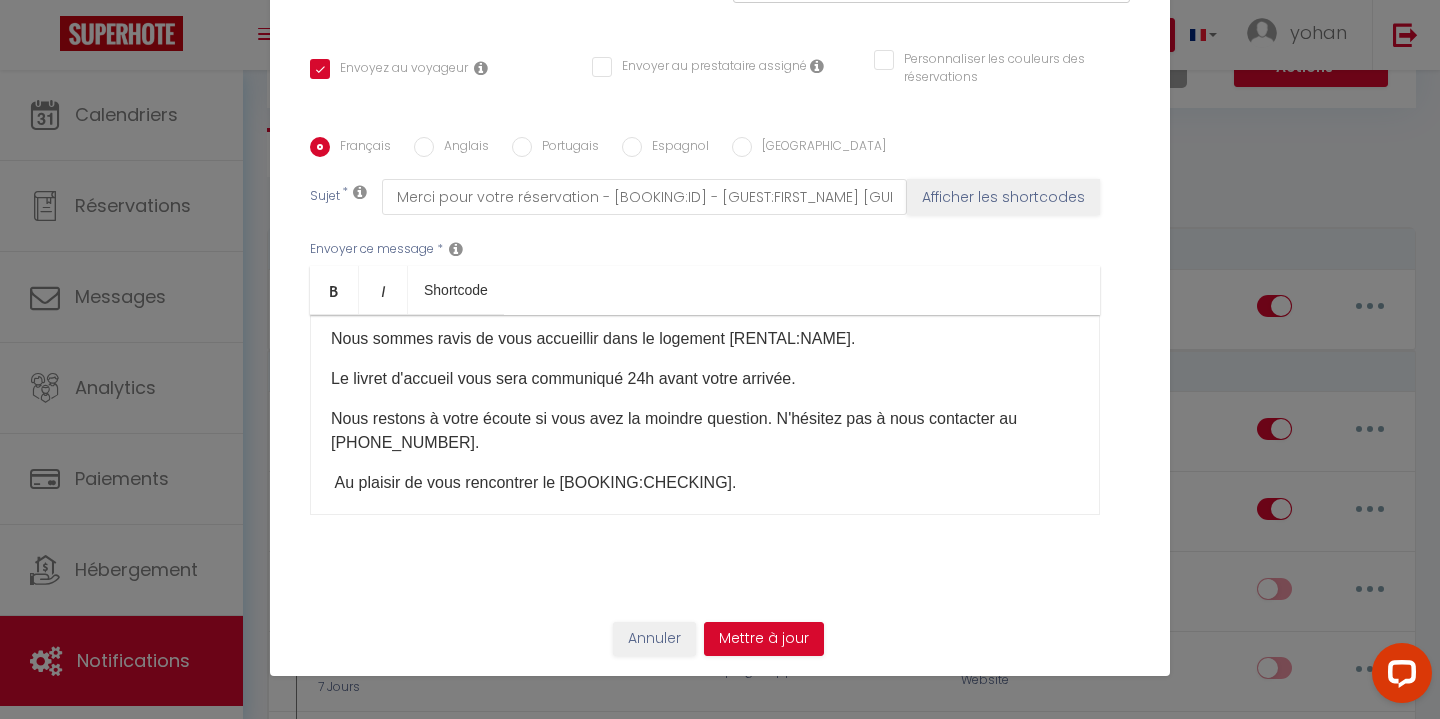 click on "Anglais" at bounding box center [424, 147] 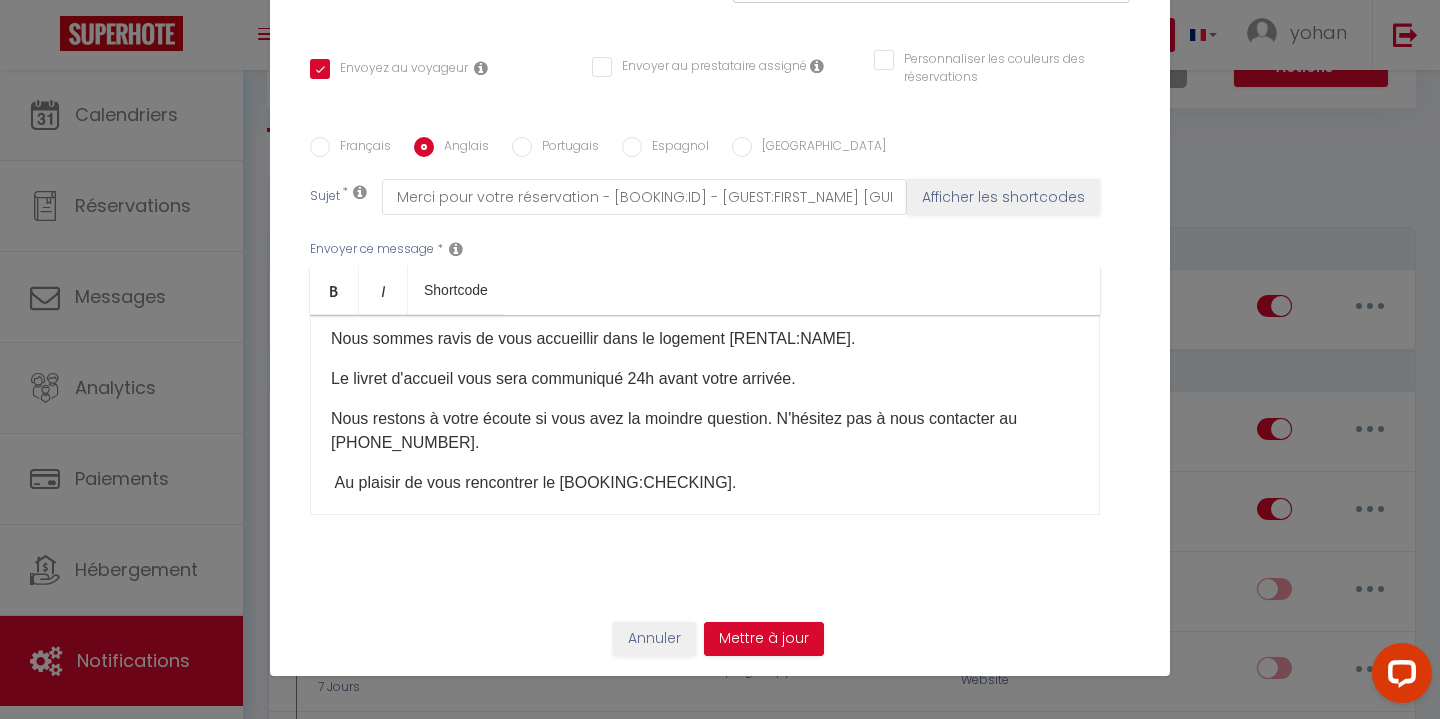 checkbox on "true" 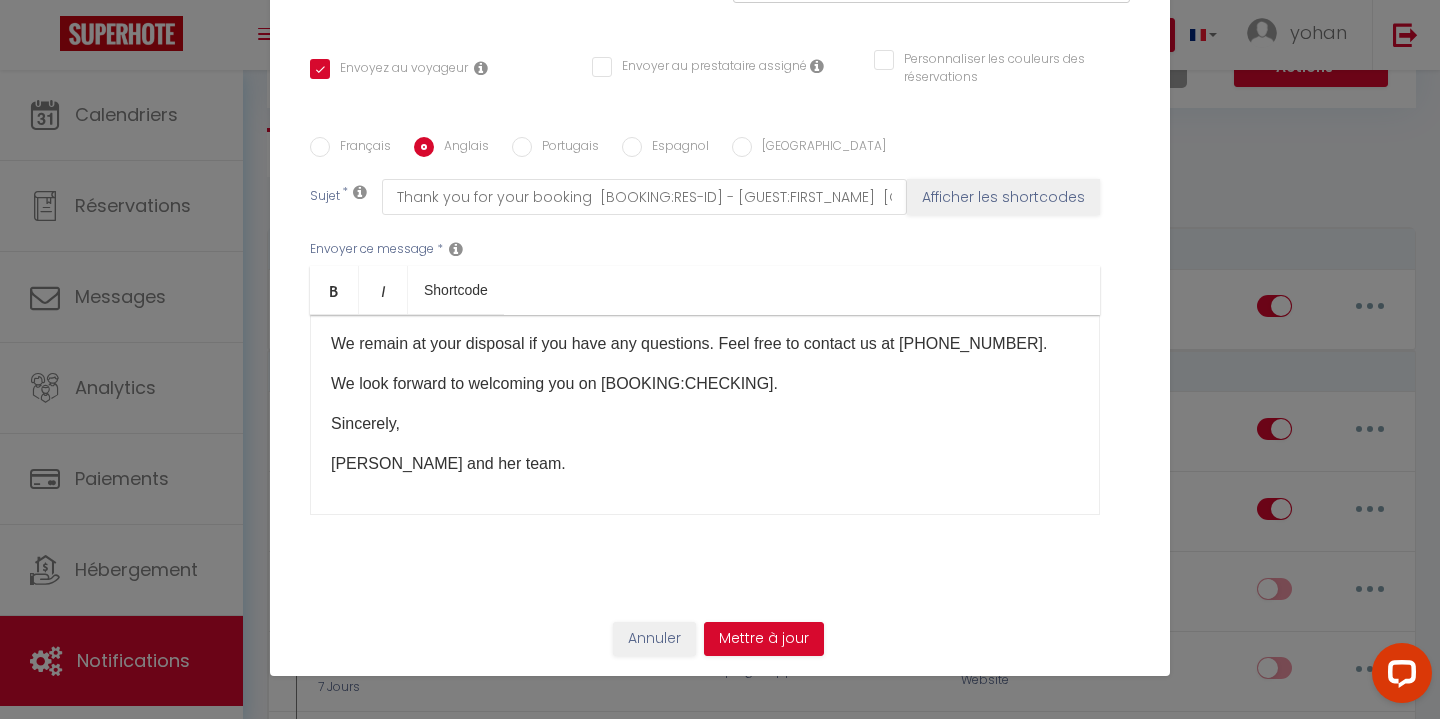 scroll, scrollTop: 125, scrollLeft: 0, axis: vertical 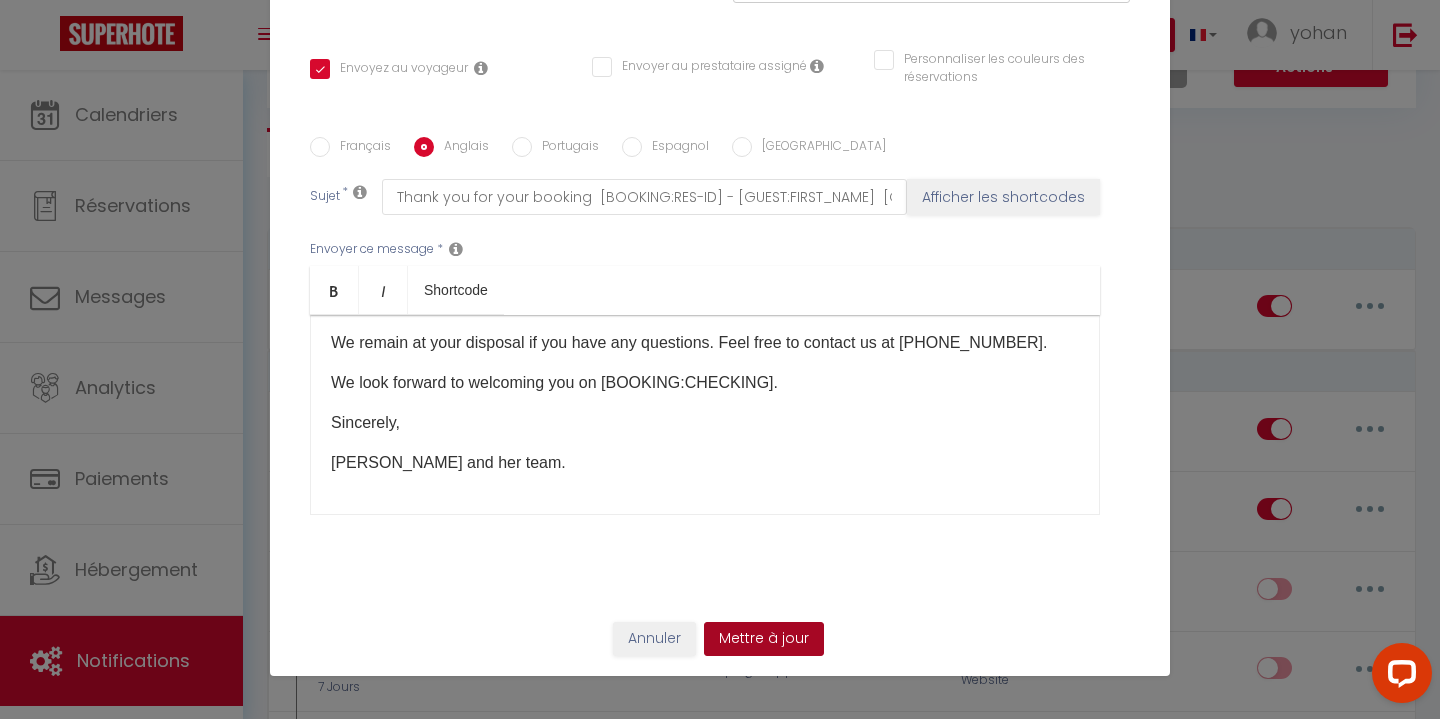 click on "Mettre à jour" at bounding box center (764, 639) 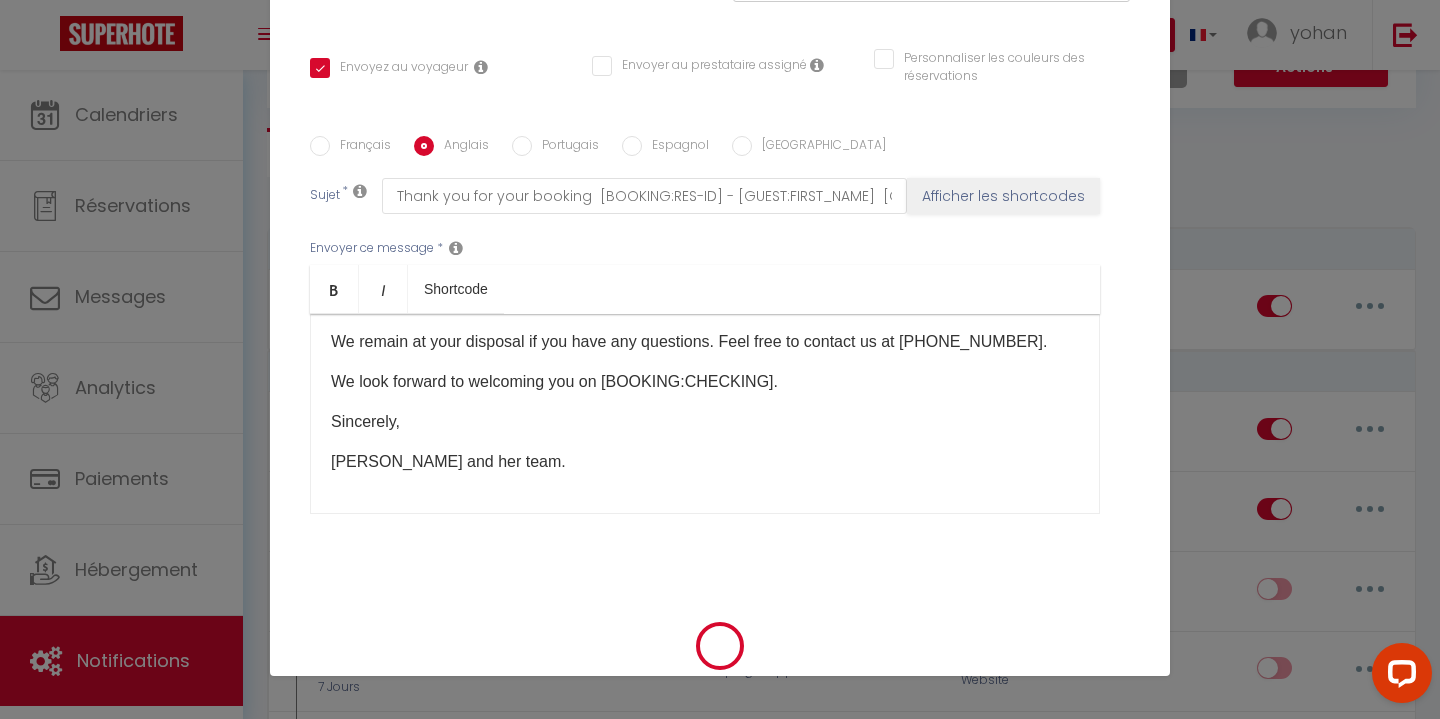 type 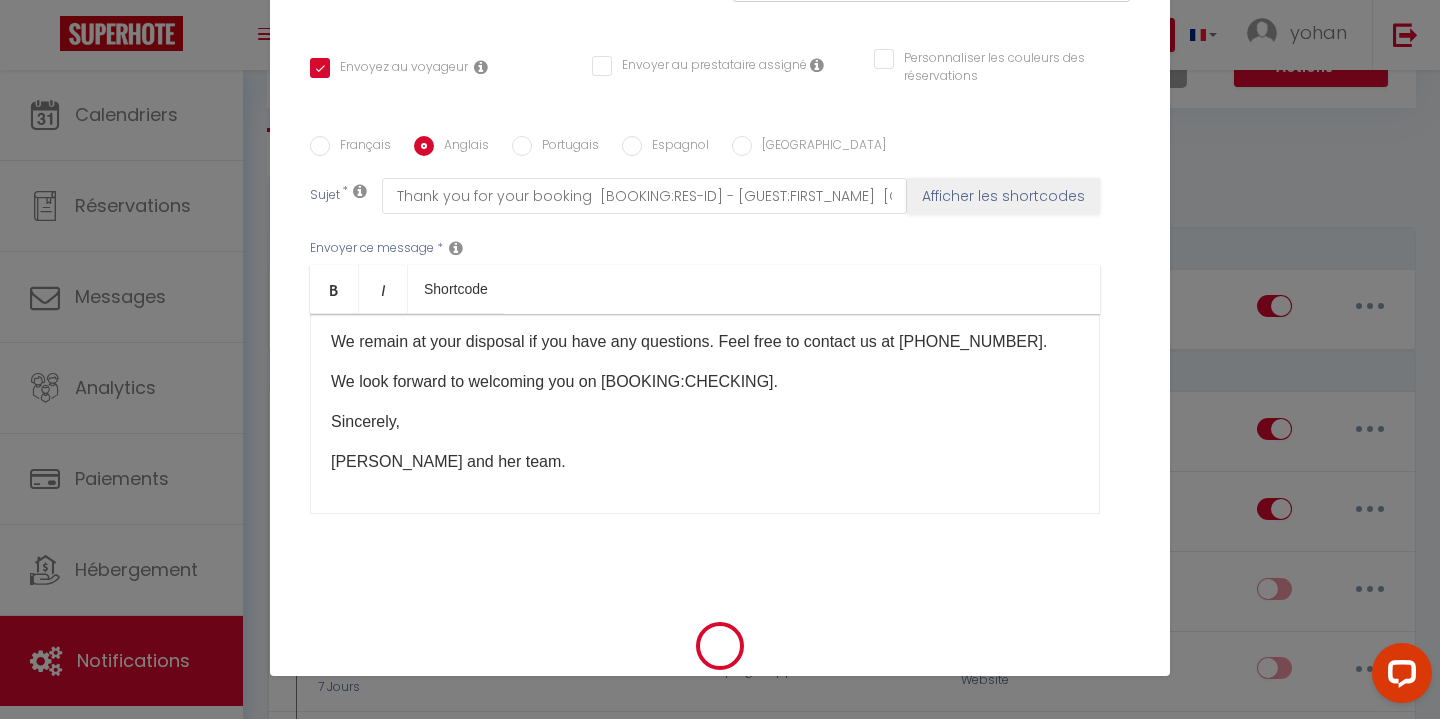 radio on "false" 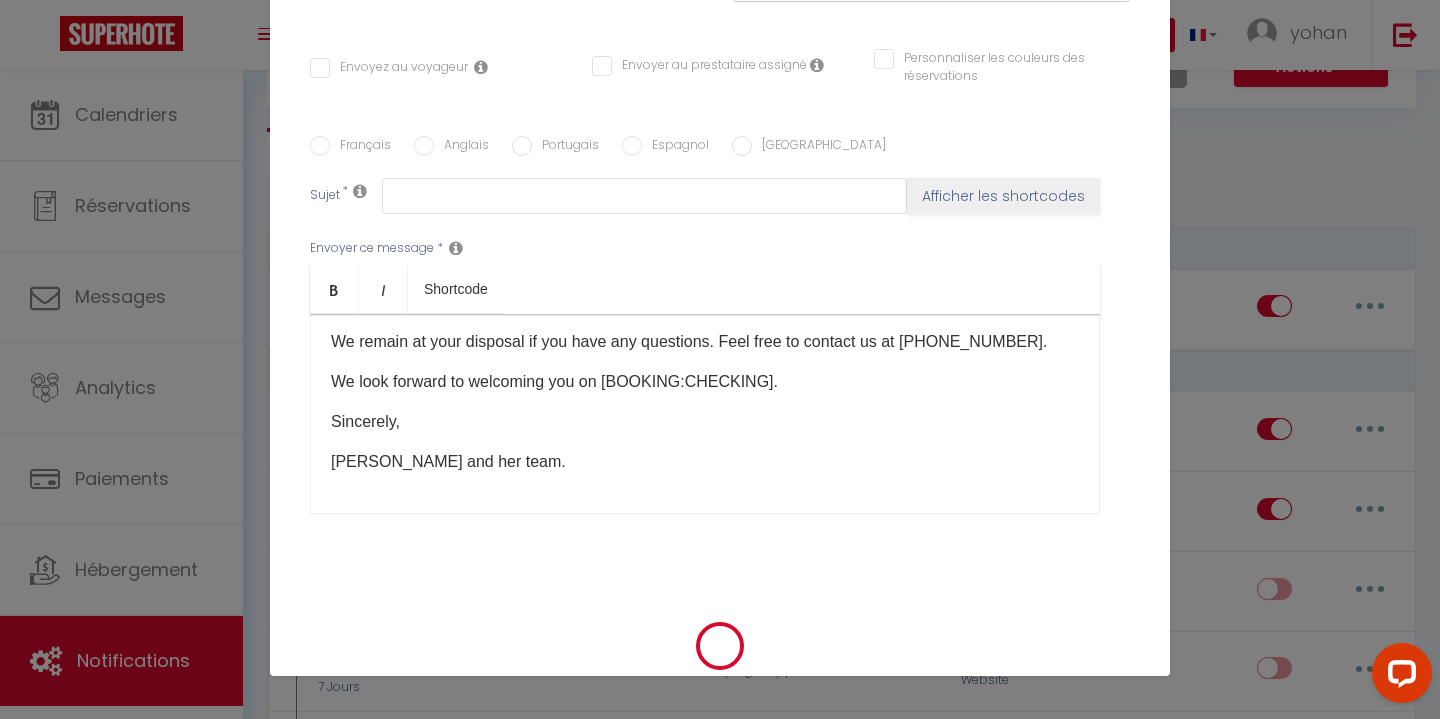 select 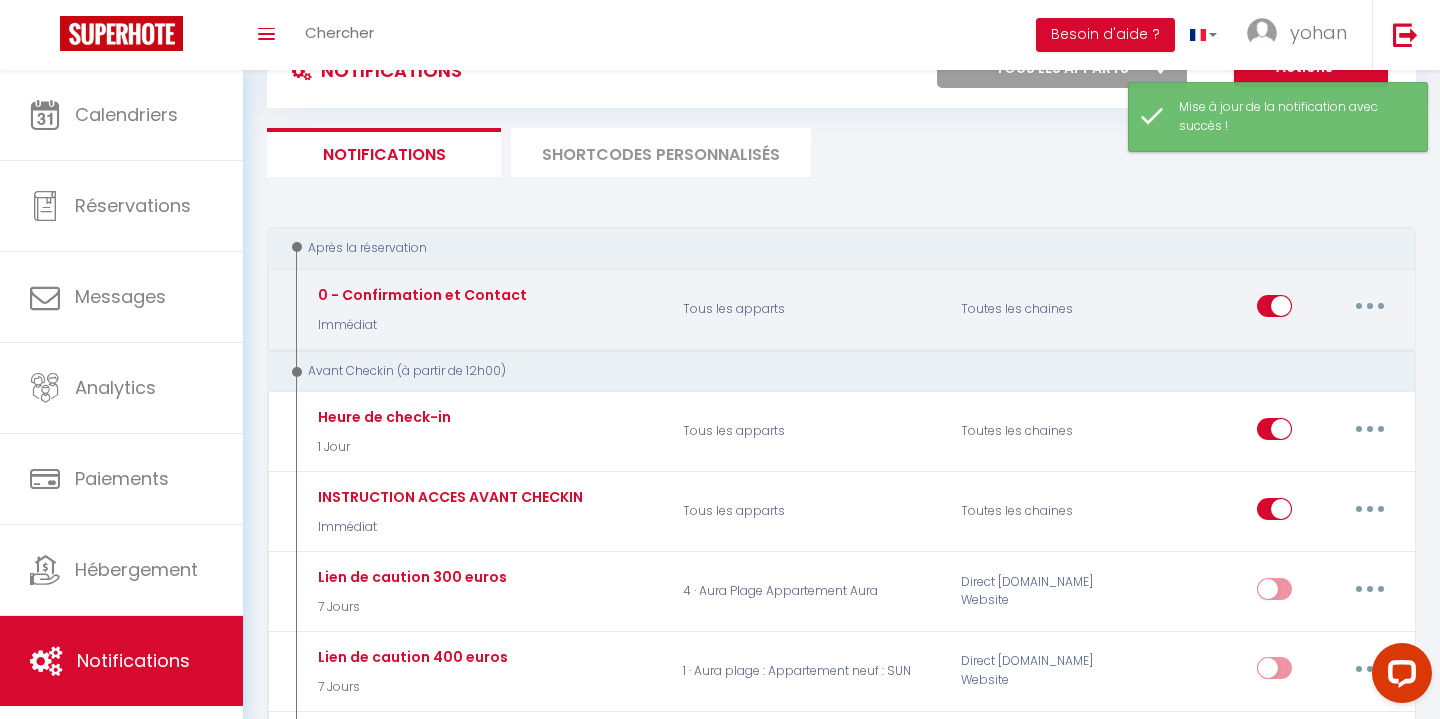 click at bounding box center [1370, 306] 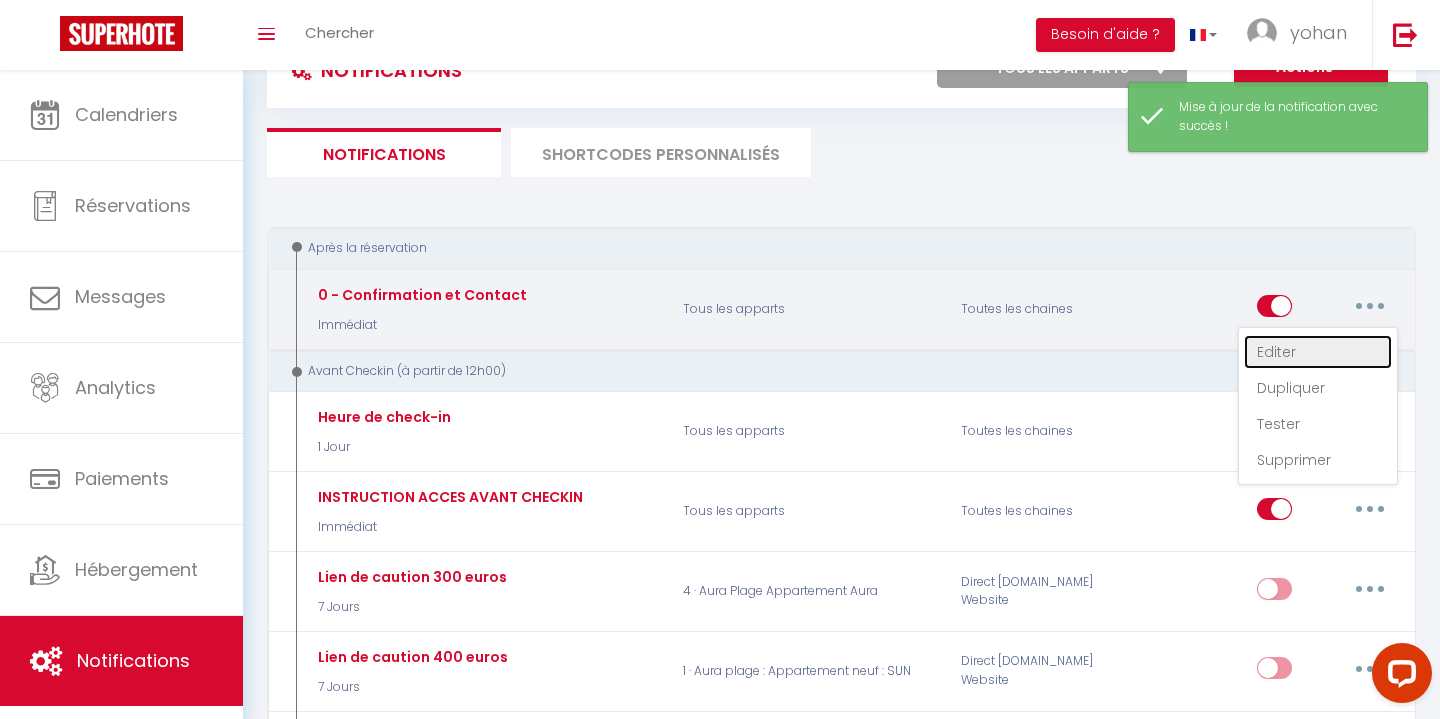 click on "Editer" at bounding box center (1318, 352) 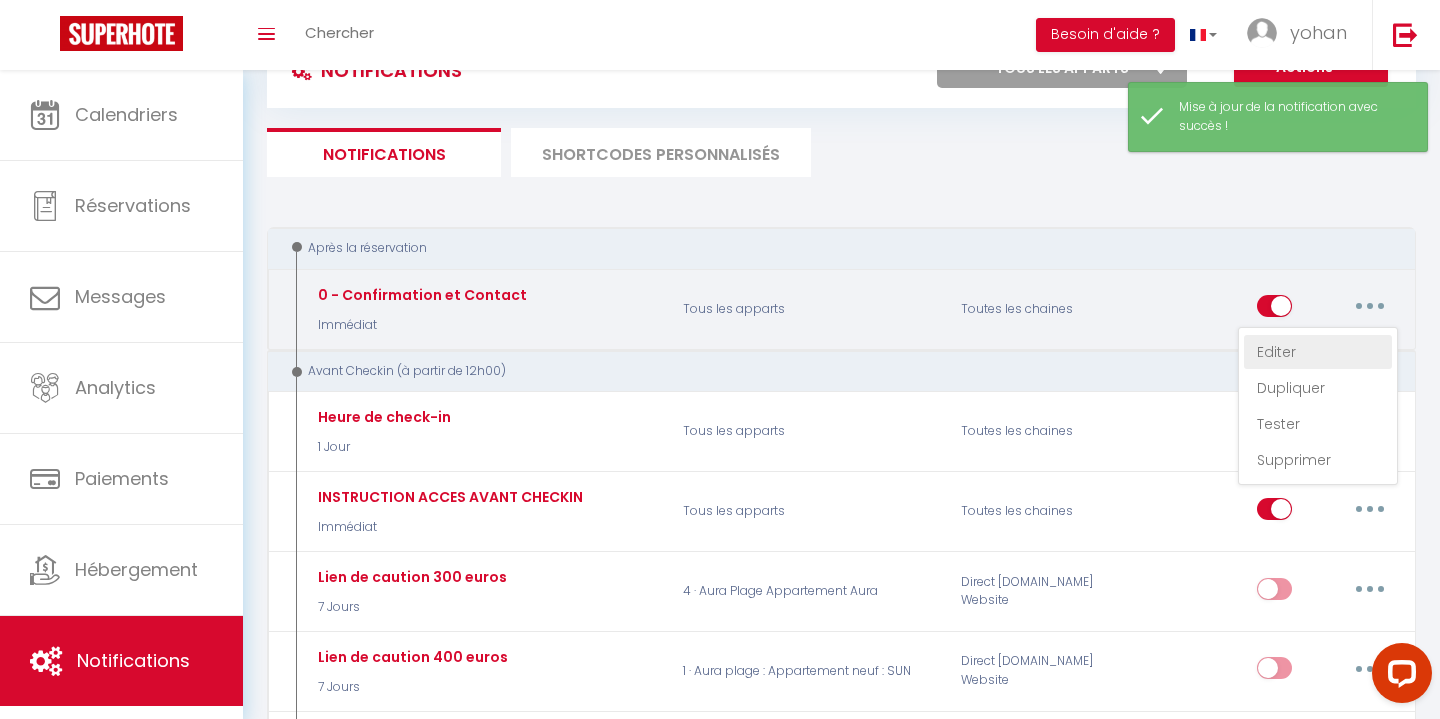 type on "0 - Confirmation et Contact" 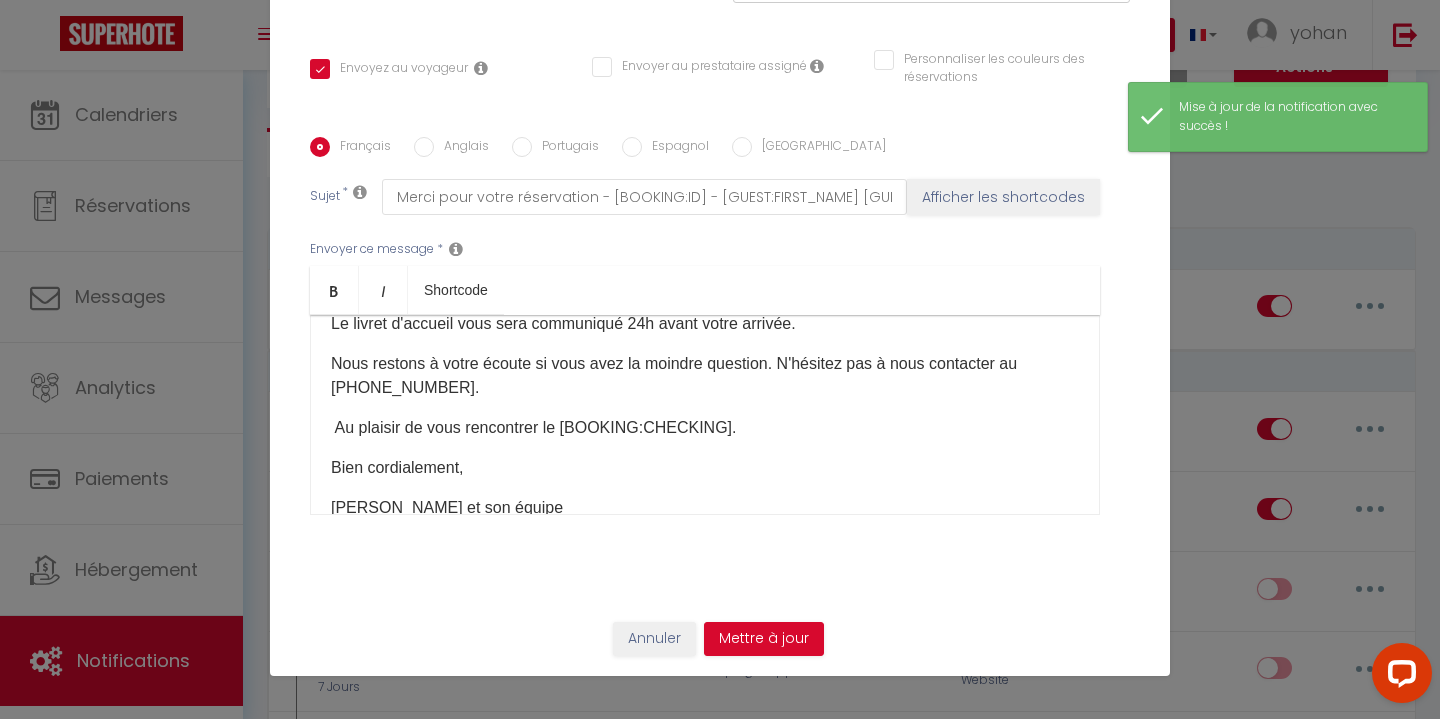 scroll, scrollTop: 101, scrollLeft: 0, axis: vertical 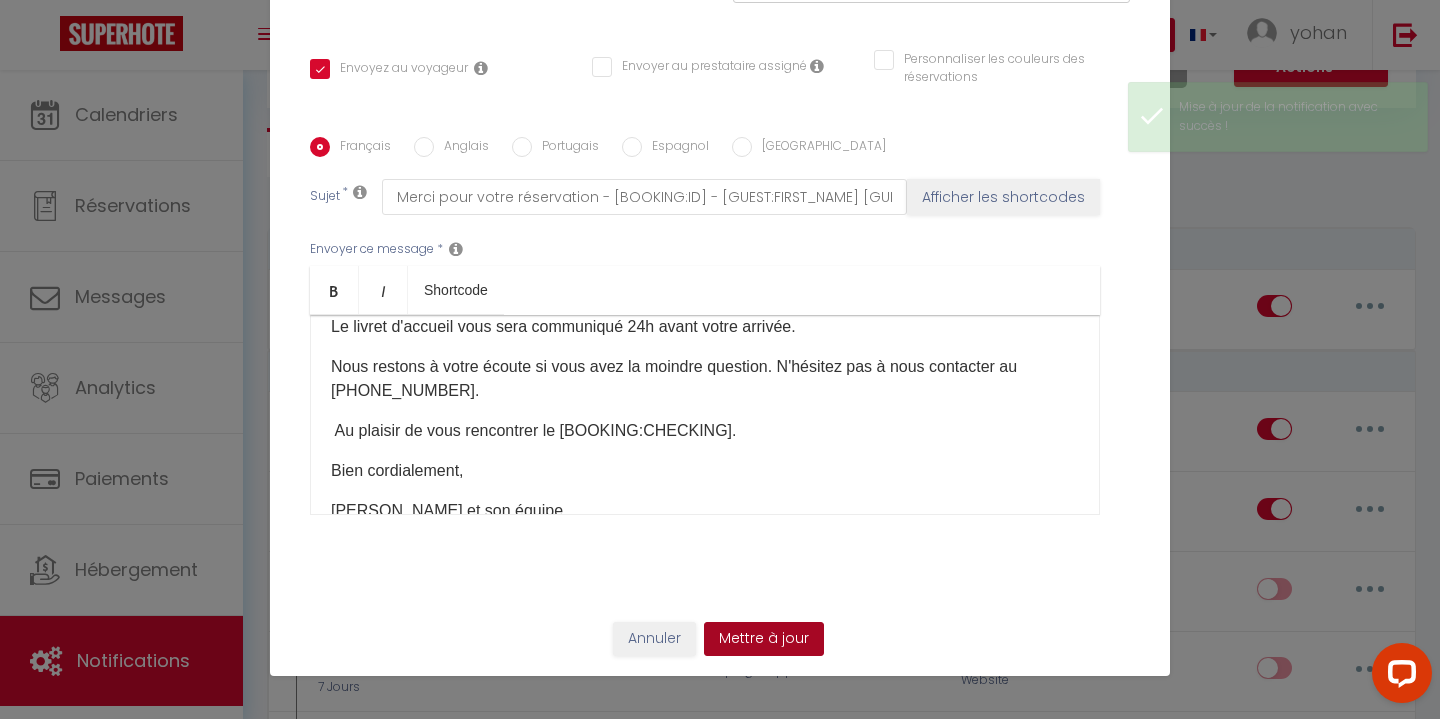 click on "Mettre à jour" at bounding box center [764, 639] 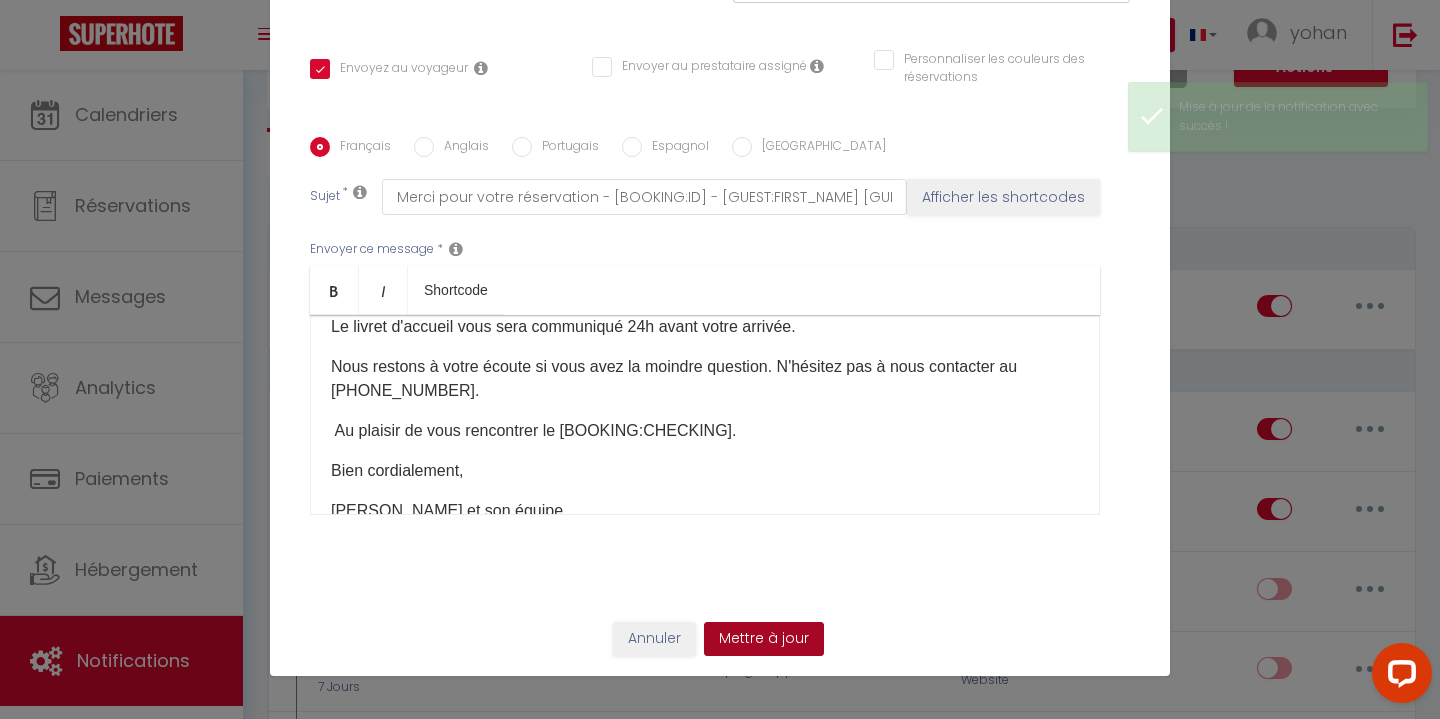 type 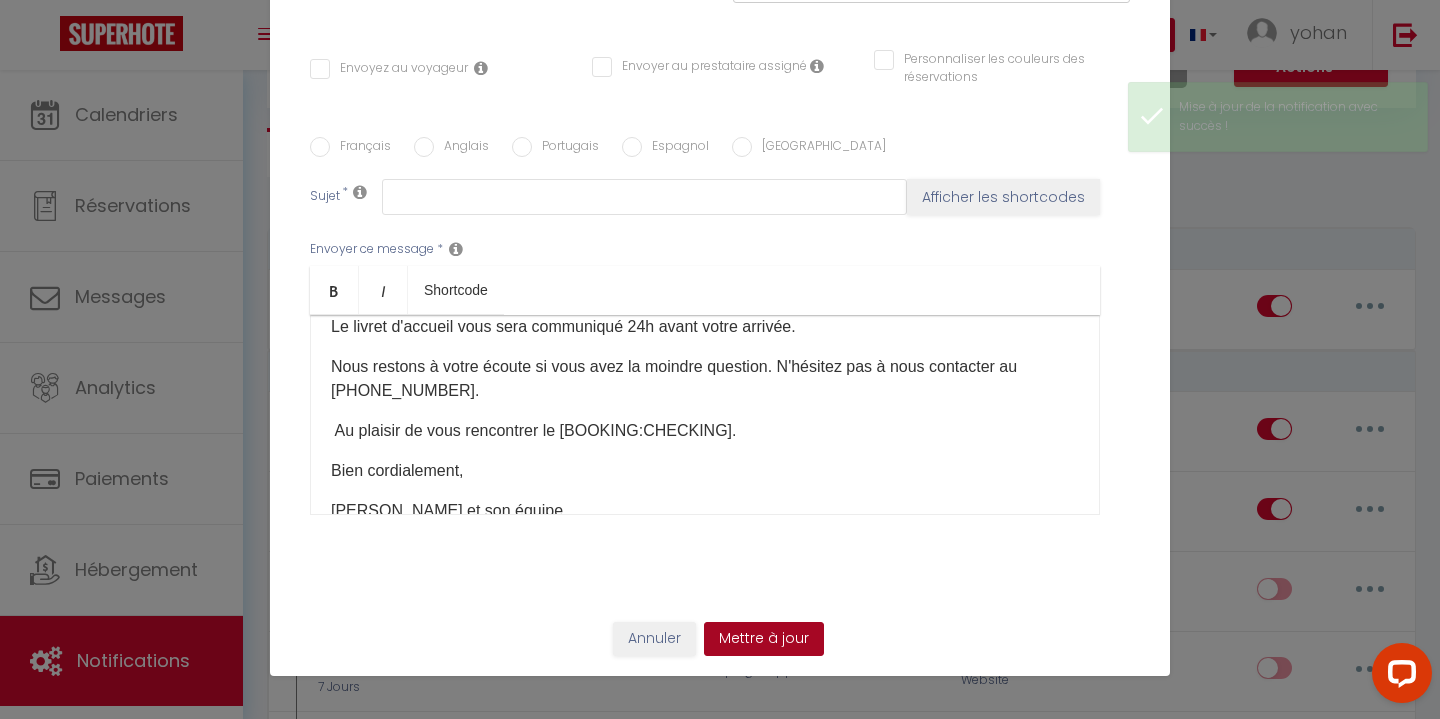 select 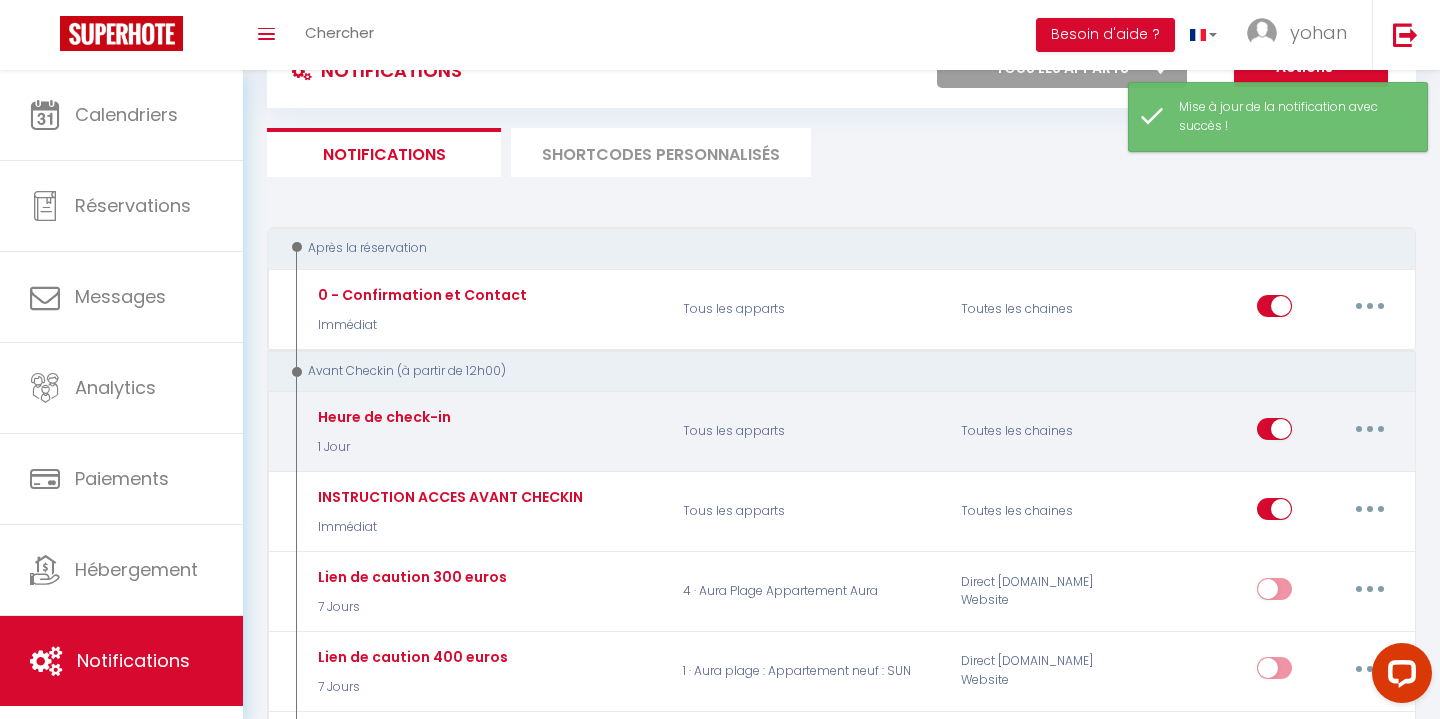 click at bounding box center [1370, 429] 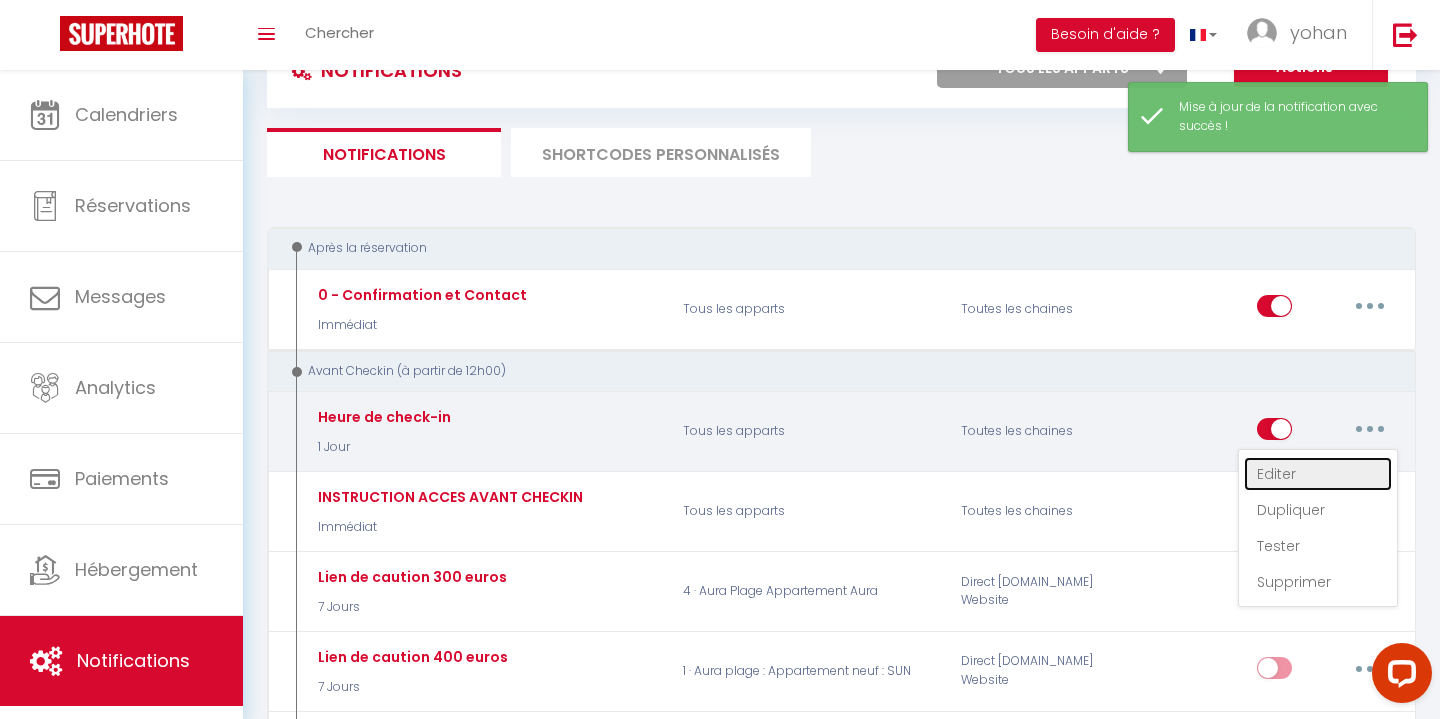 click on "Editer" at bounding box center (1318, 474) 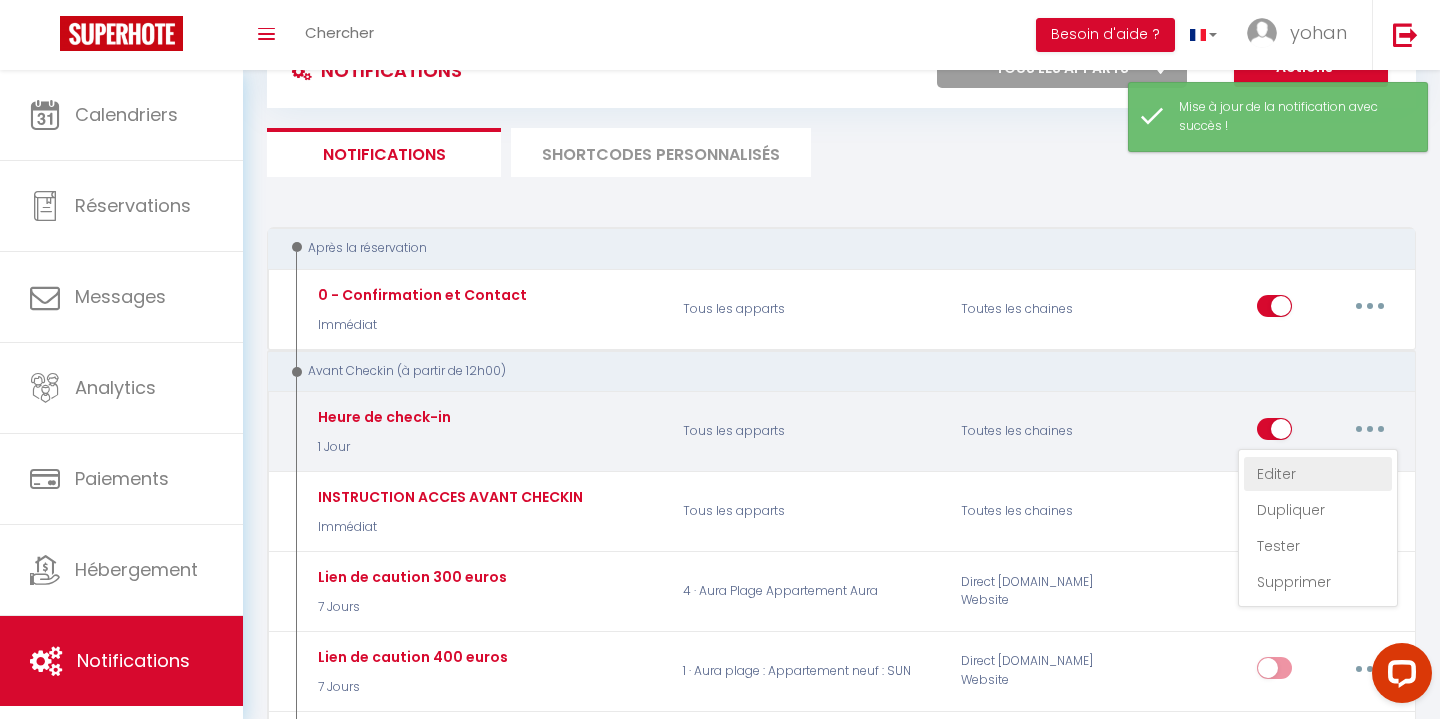 type on "Heure de check-in" 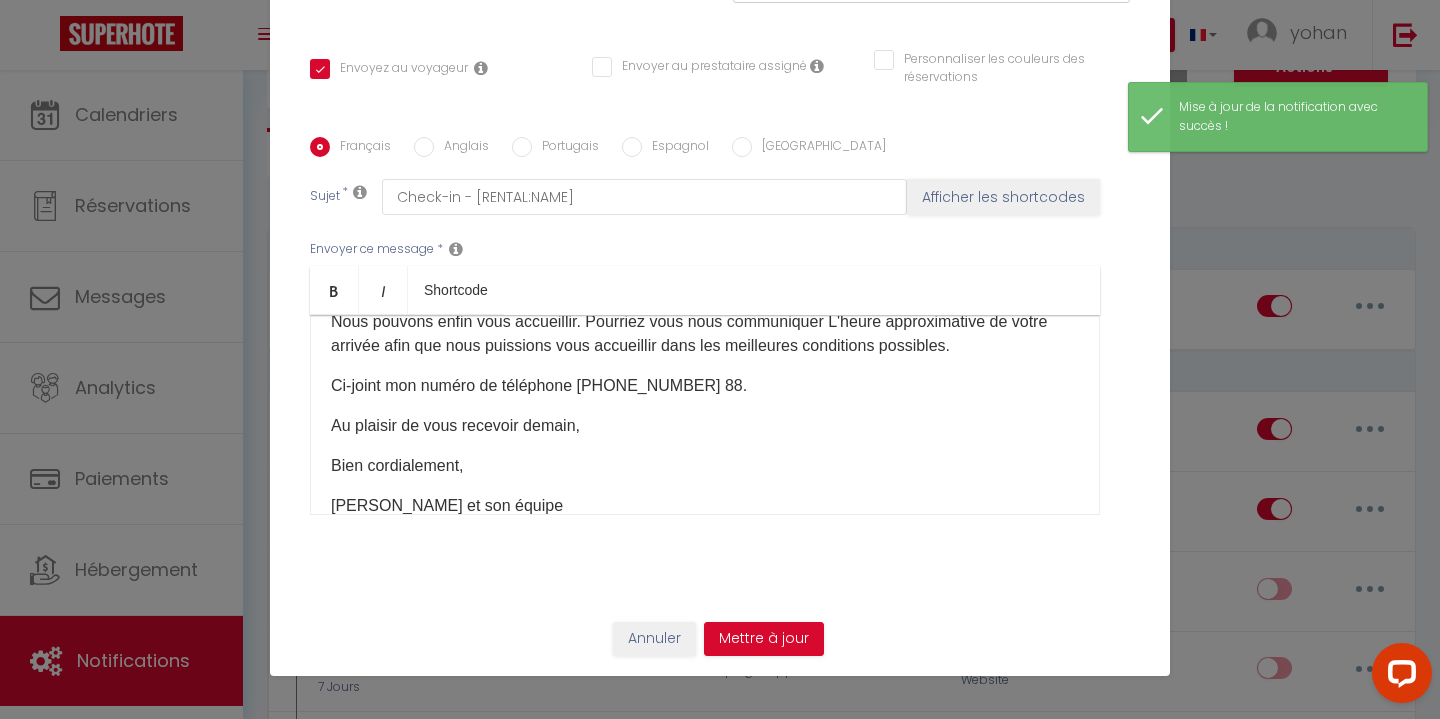 scroll, scrollTop: 54, scrollLeft: 0, axis: vertical 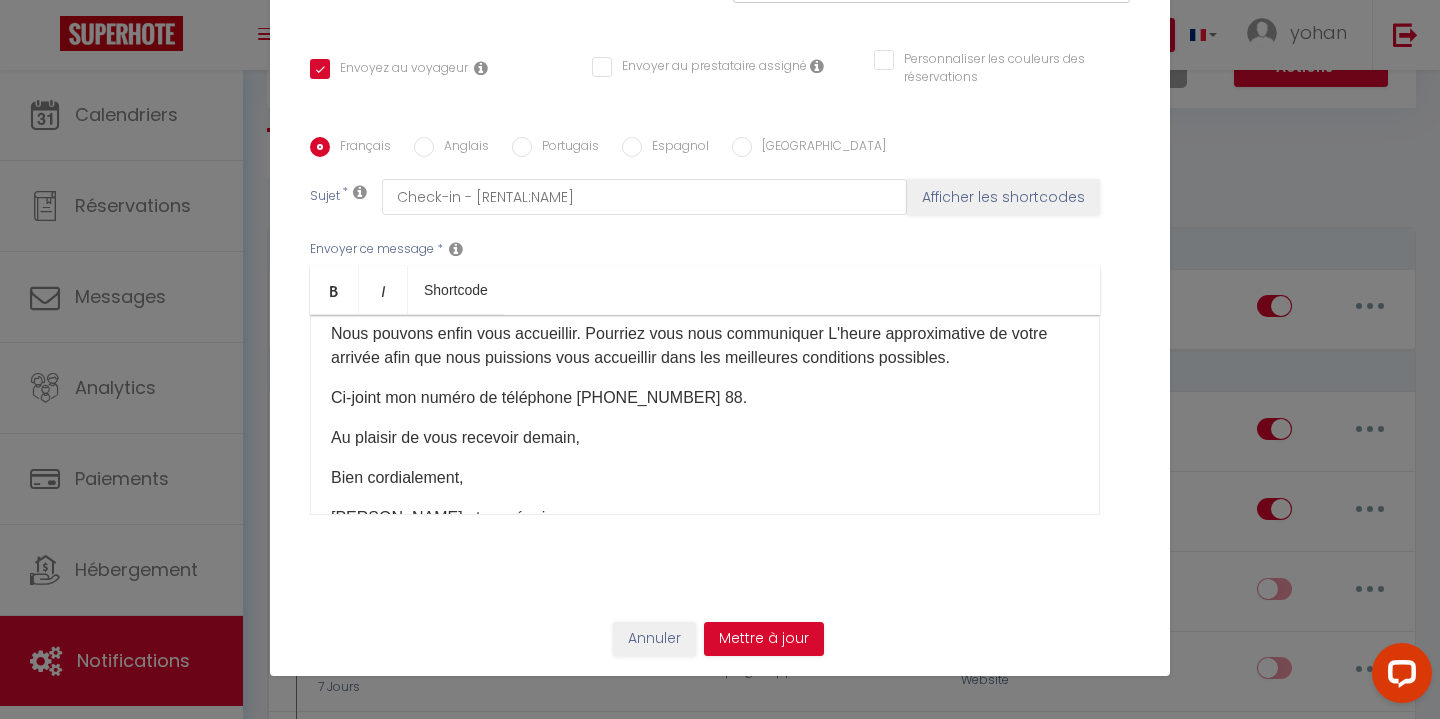 drag, startPoint x: 729, startPoint y: 401, endPoint x: 591, endPoint y: 390, distance: 138.43771 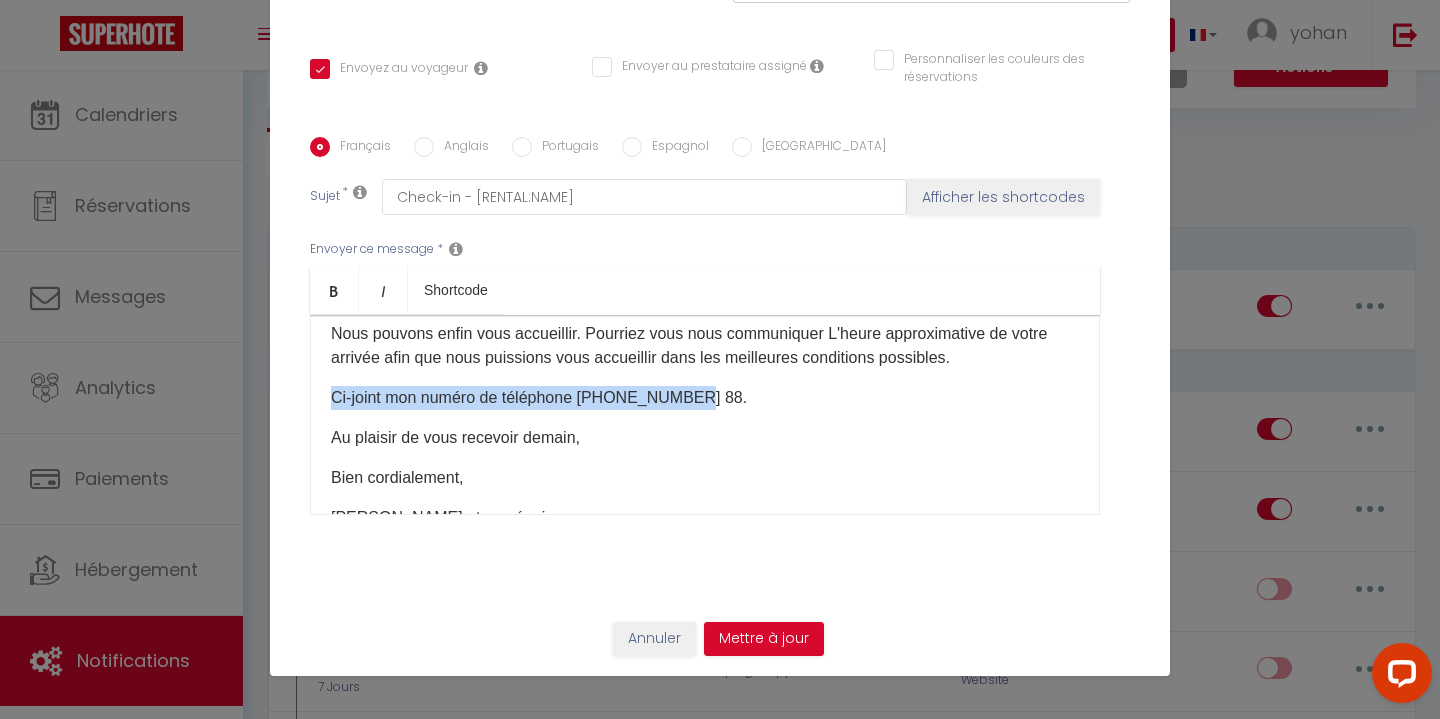 drag, startPoint x: 324, startPoint y: 401, endPoint x: 673, endPoint y: 407, distance: 349.05157 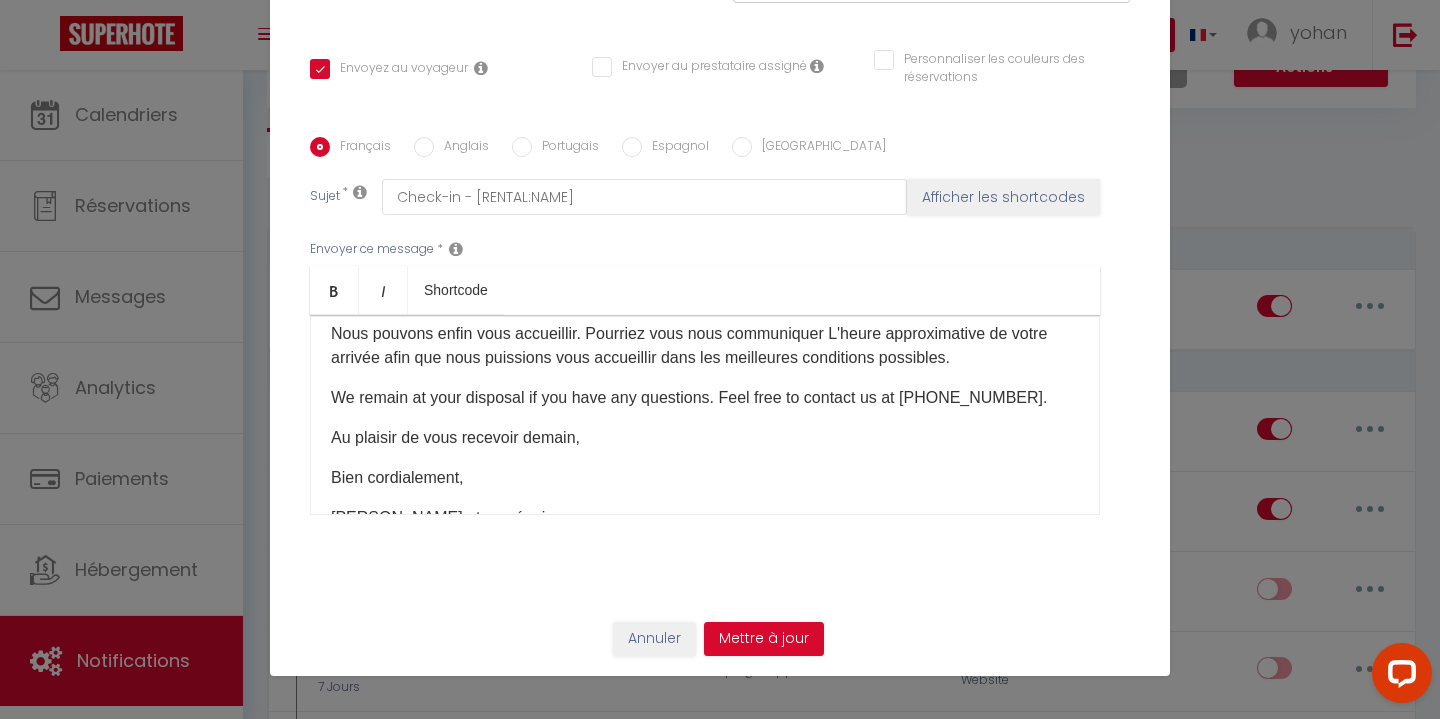 scroll, scrollTop: 54, scrollLeft: 0, axis: vertical 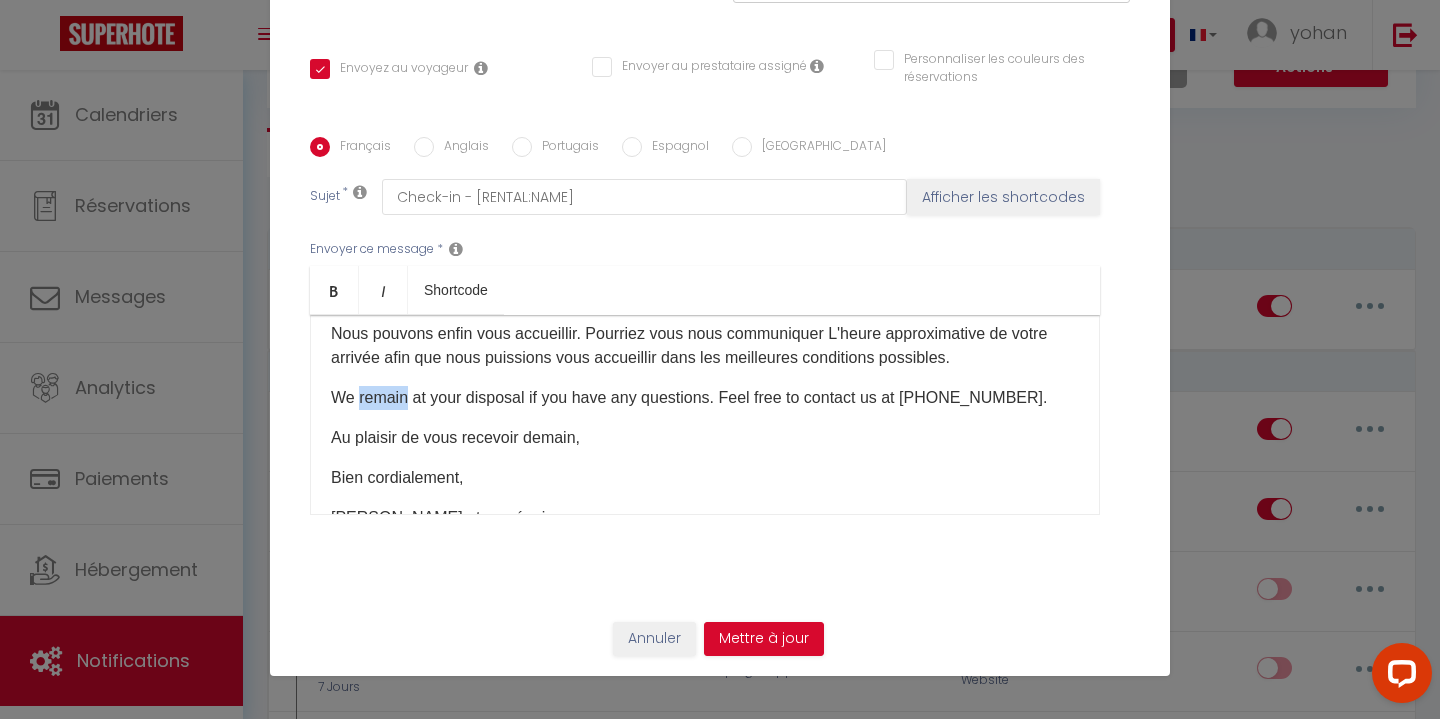 click on "We remain at your disposal if you have any questions. Feel free to contact us at [PHONE_NUMBER]. ​" at bounding box center (705, 398) 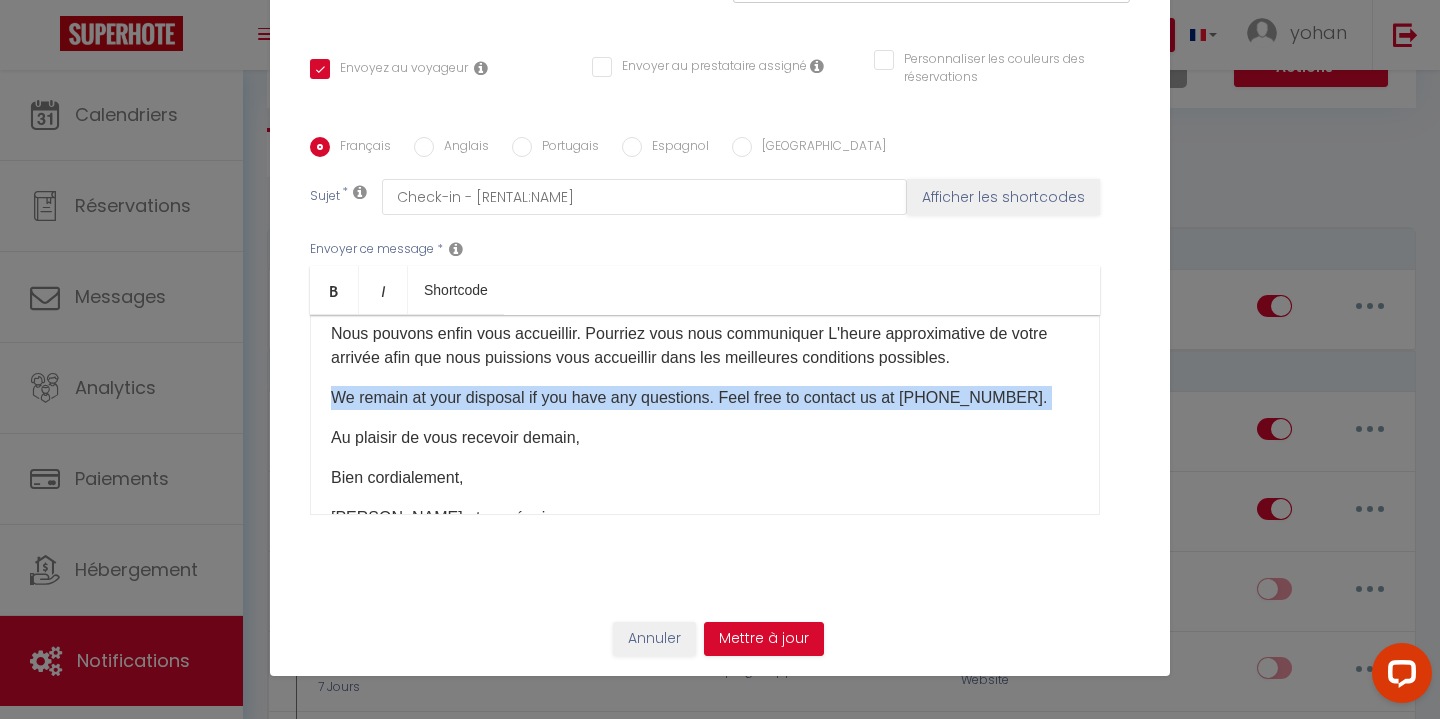 click on "We remain at your disposal if you have any questions. Feel free to contact us at [PHONE_NUMBER]. ​" at bounding box center (705, 398) 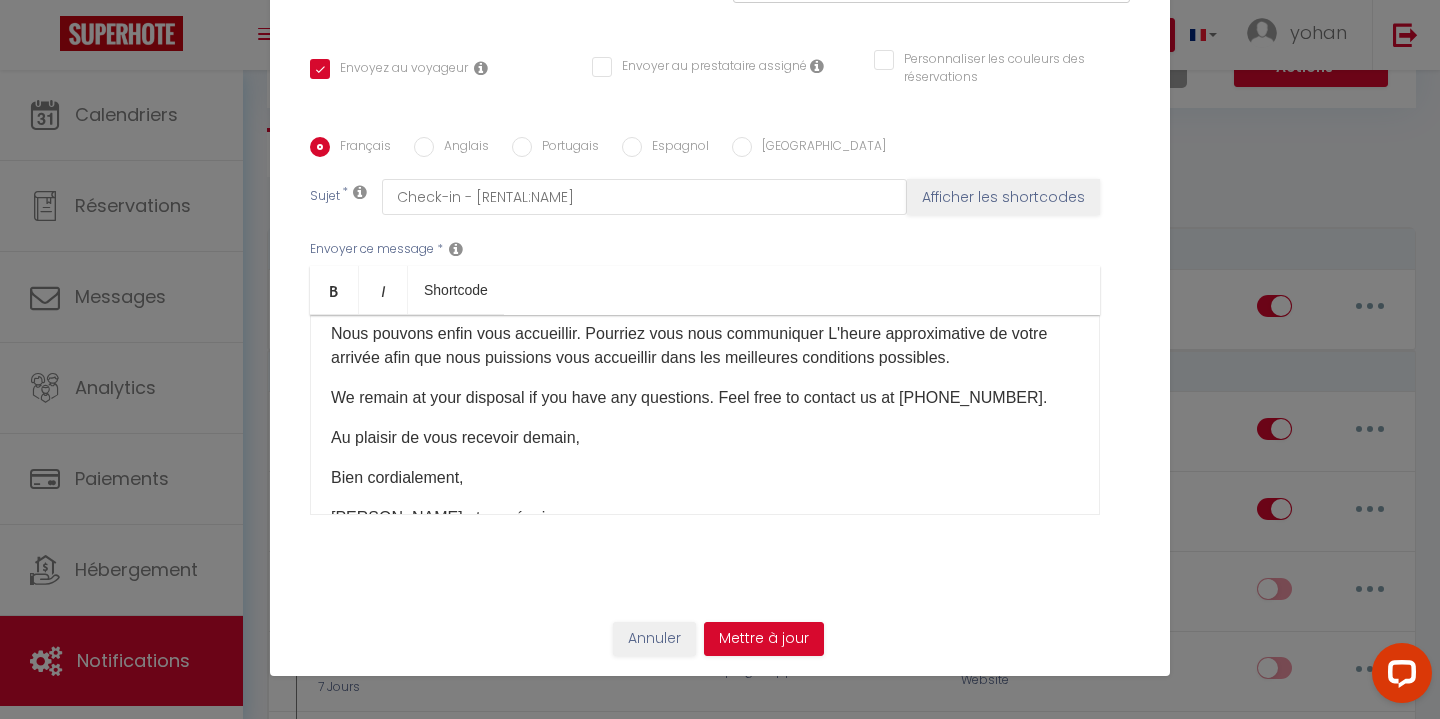 scroll, scrollTop: 54, scrollLeft: 0, axis: vertical 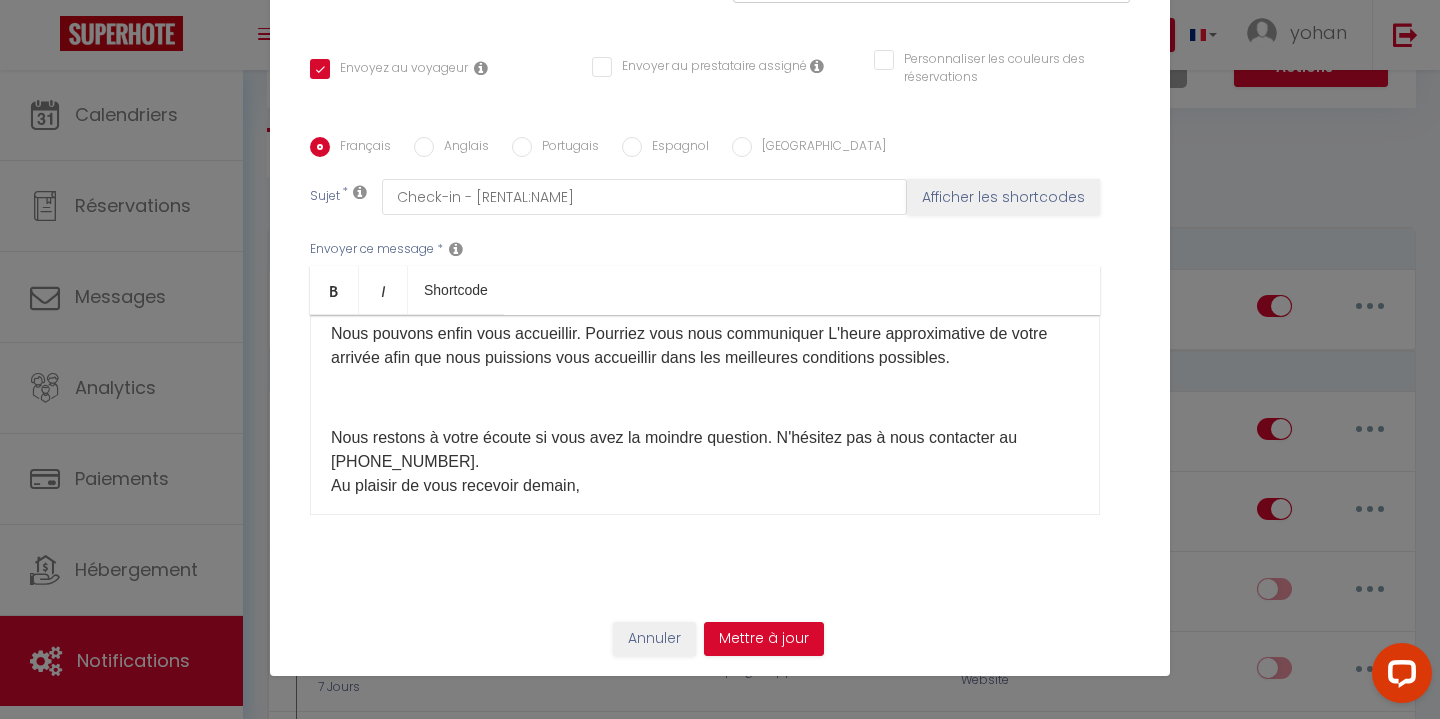 click on "Bonjour [GUEST:FIRST_NAME],
Nous pouvons enfin vous accueillir.
Pourriez vous nous communiquer L'heure approximative de votre arrivée afin que nous puissions vous accueillir dans les meilleures conditions possibles.
Nous restons à votre écoute si vous avez la moindre question. N'hésitez pas à nous contacter au [PHONE_NUMBER]. ​ Au plaisir de vous recevoir [DATE],
Bien cordialement,
[PERSON_NAME] et son équipe
​ ​" at bounding box center [705, 415] 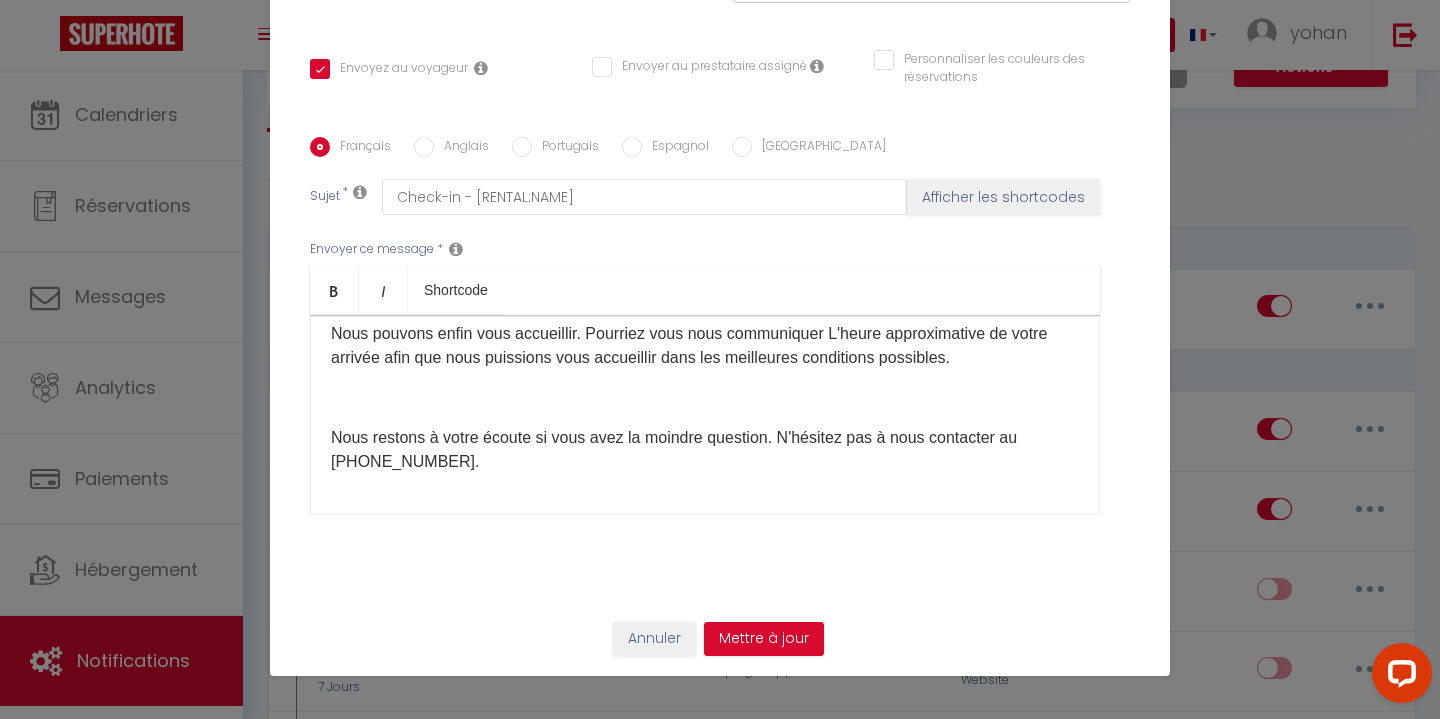 click on "Bonjour [GUEST:FIRST_NAME],
Nous pouvons enfin vous accueillir.
Pourriez vous nous communiquer L'heure approximative de votre arrivée afin que nous puissions vous accueillir dans les meilleures conditions possibles.
Nous restons à votre écoute si vous avez la moindre question. N'hésitez pas à nous contacter au [PHONE_NUMBER]. ​ Au plaisir de vous recevoir [DATE],
Bien cordialement,
[PERSON_NAME] et son équipe
​ ​" at bounding box center [705, 415] 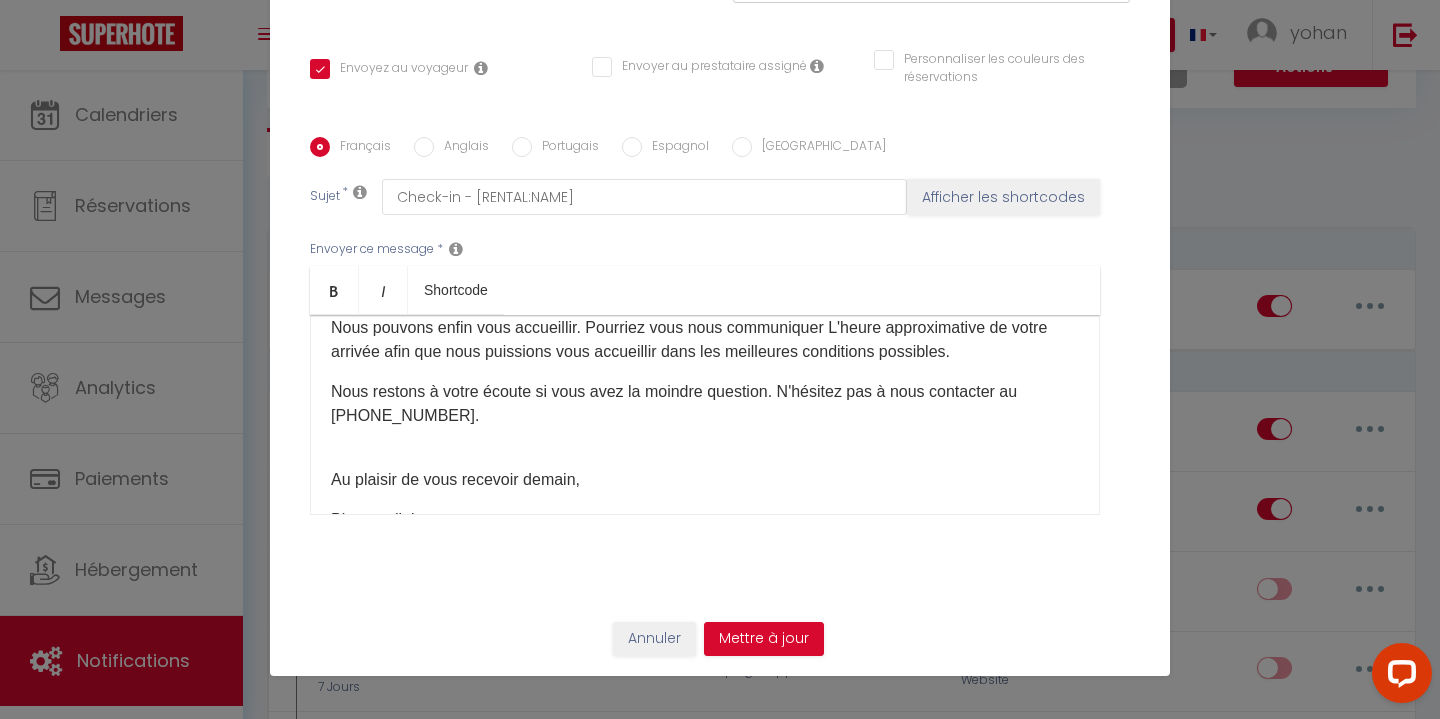 scroll, scrollTop: 63, scrollLeft: 0, axis: vertical 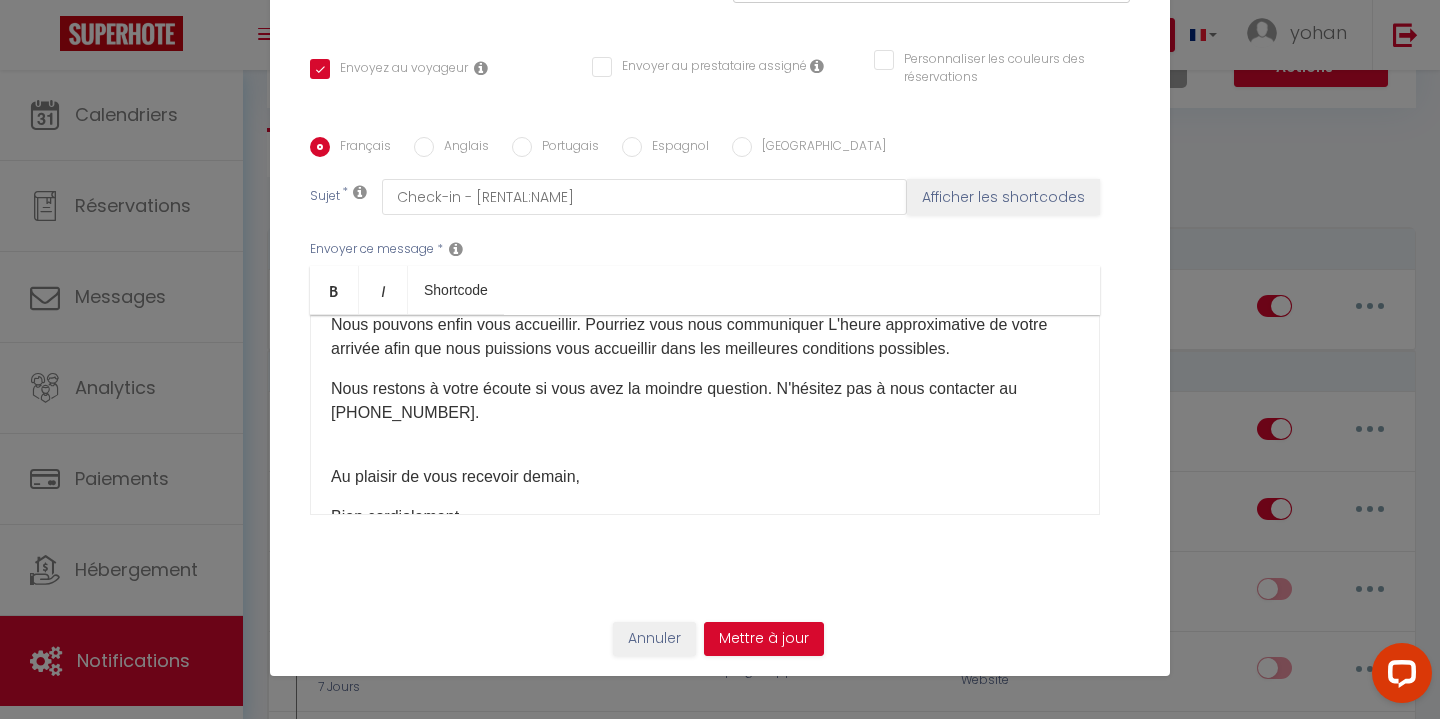 click on "Anglais" at bounding box center [424, 147] 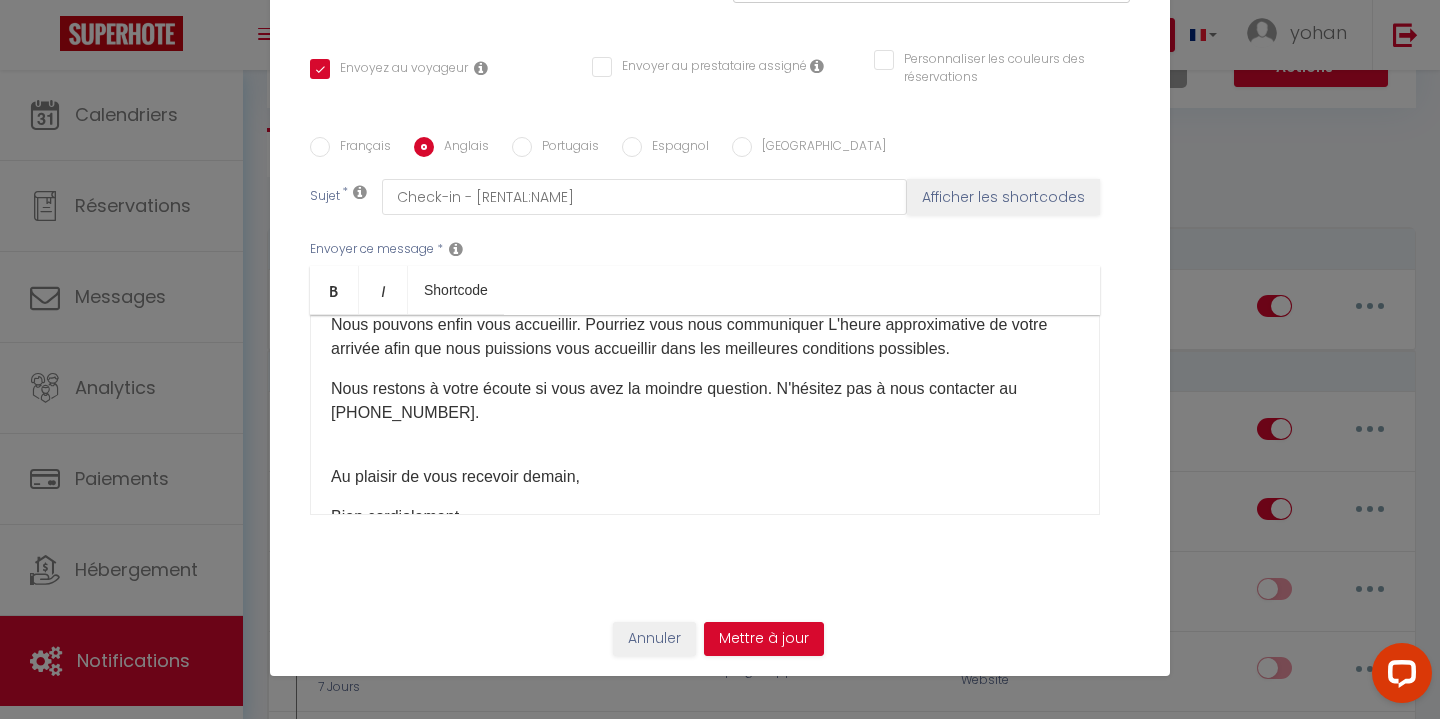 checkbox on "true" 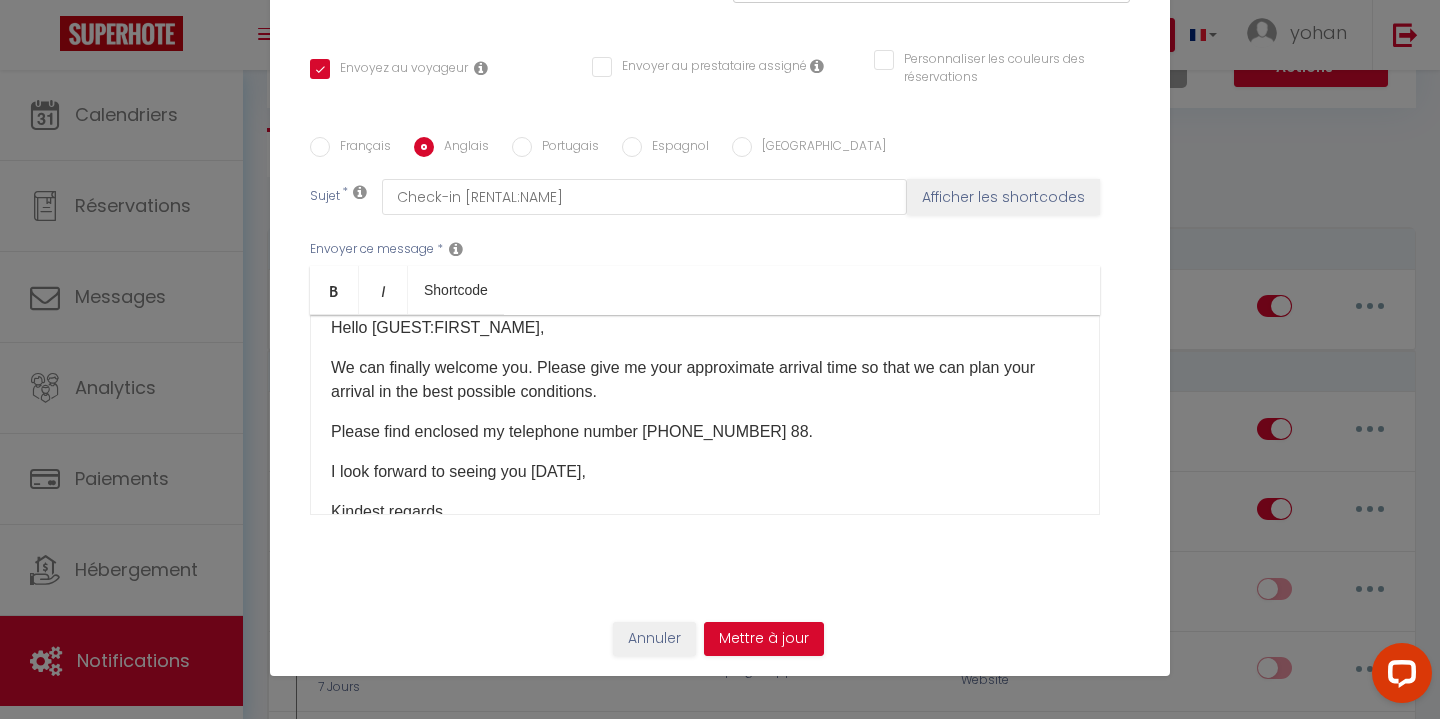 scroll, scrollTop: 16, scrollLeft: 0, axis: vertical 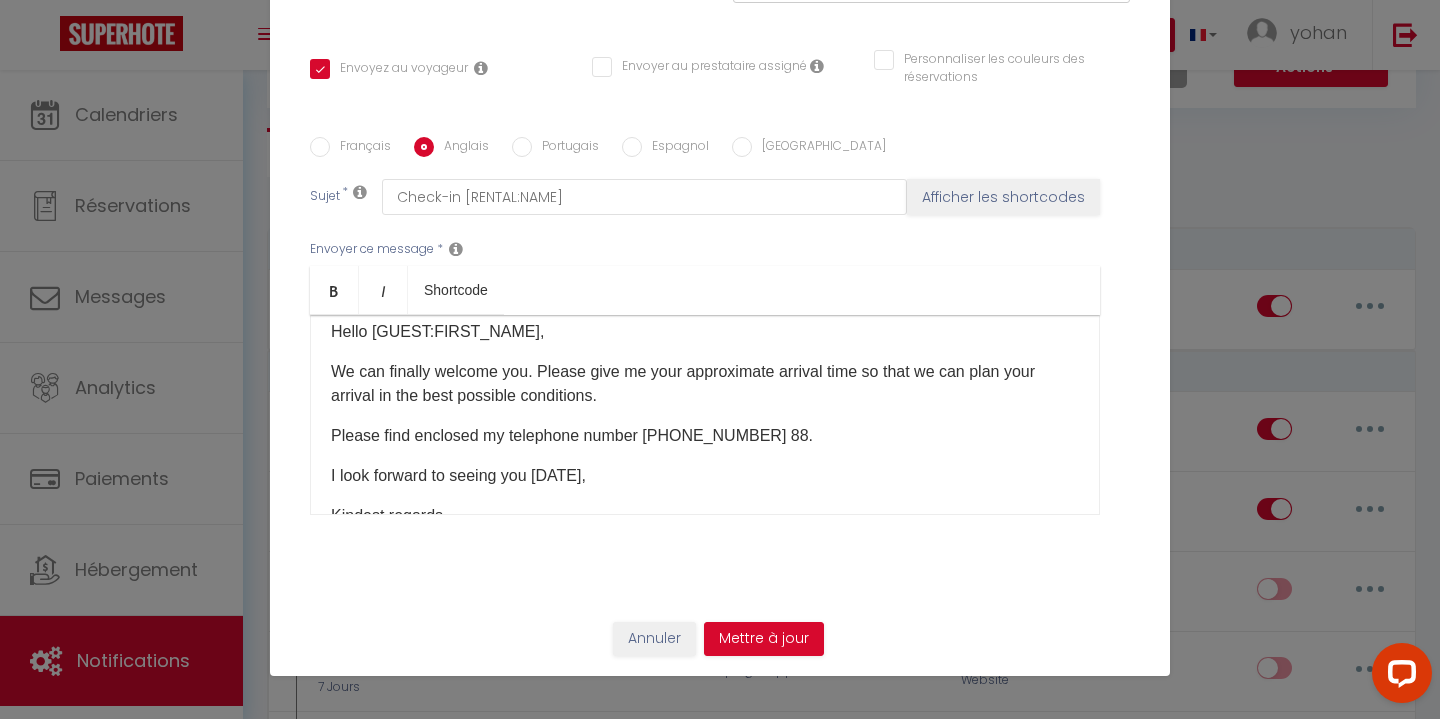 click on "Please find enclosed my telephone number [PHONE_NUMBER] 88." at bounding box center [705, 436] 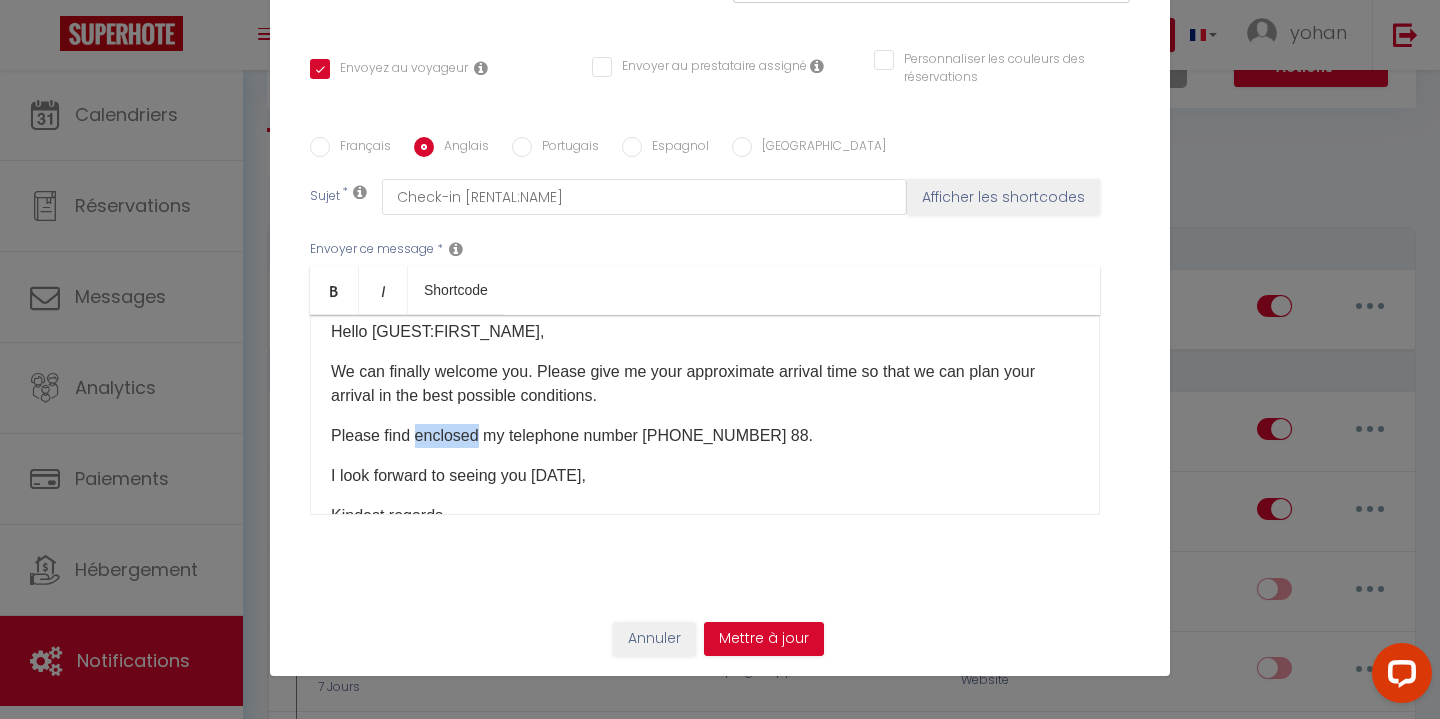 click on "Please find enclosed my telephone number [PHONE_NUMBER] 88." at bounding box center (705, 436) 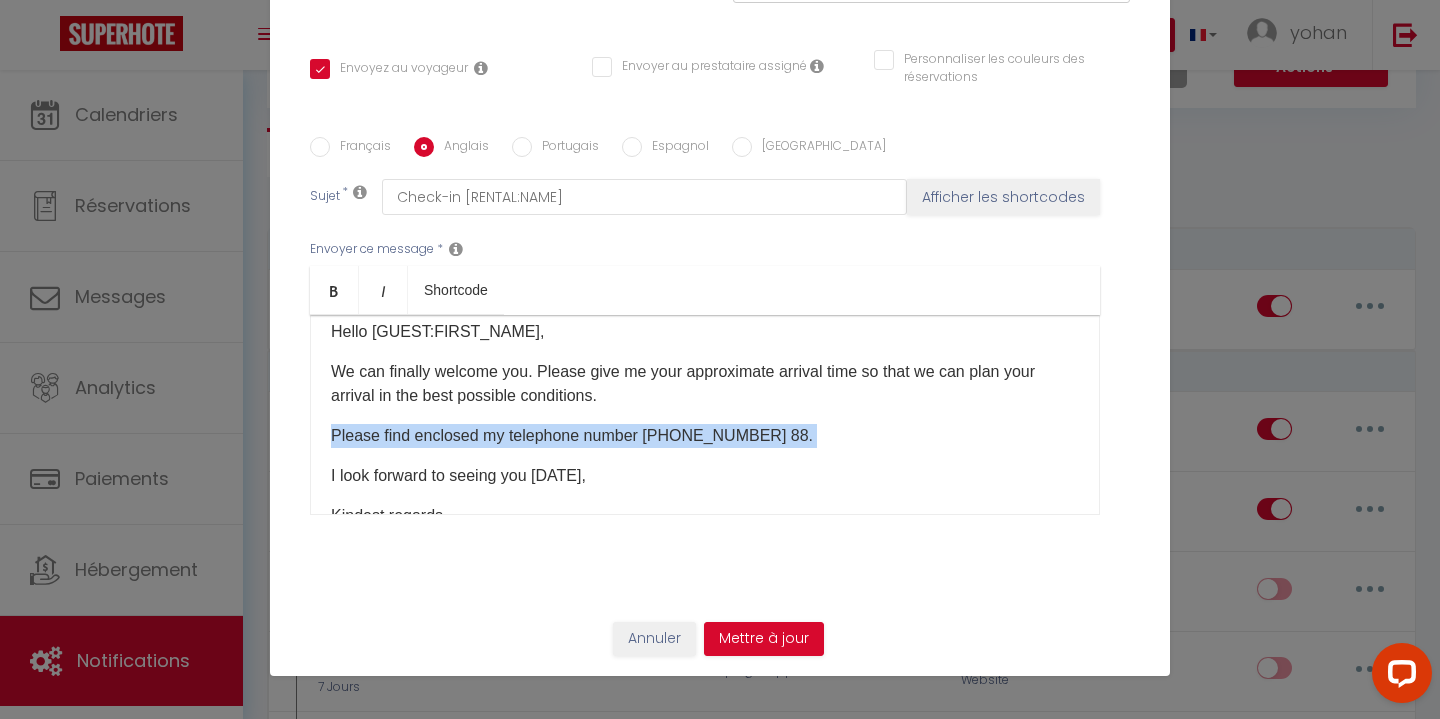 click on "Please find enclosed my telephone number [PHONE_NUMBER] 88." at bounding box center [705, 436] 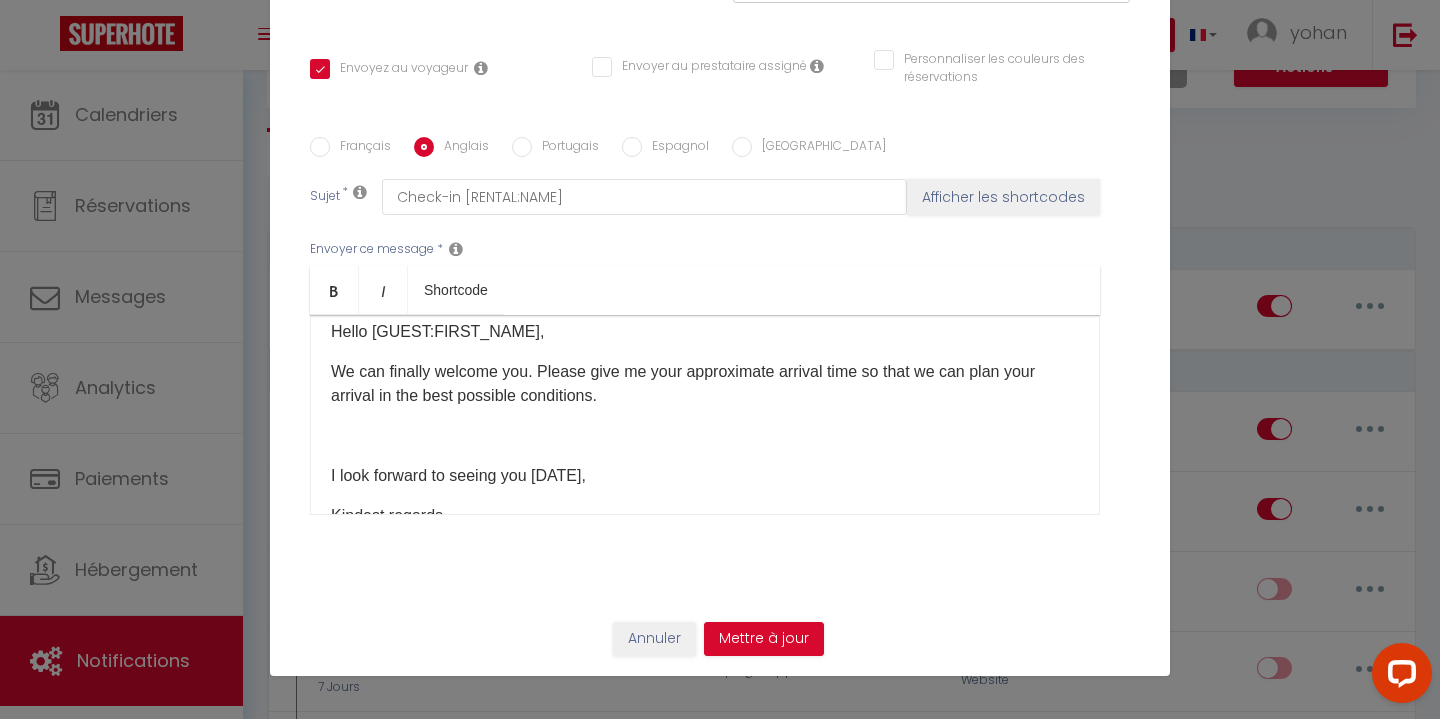 click at bounding box center (705, 436) 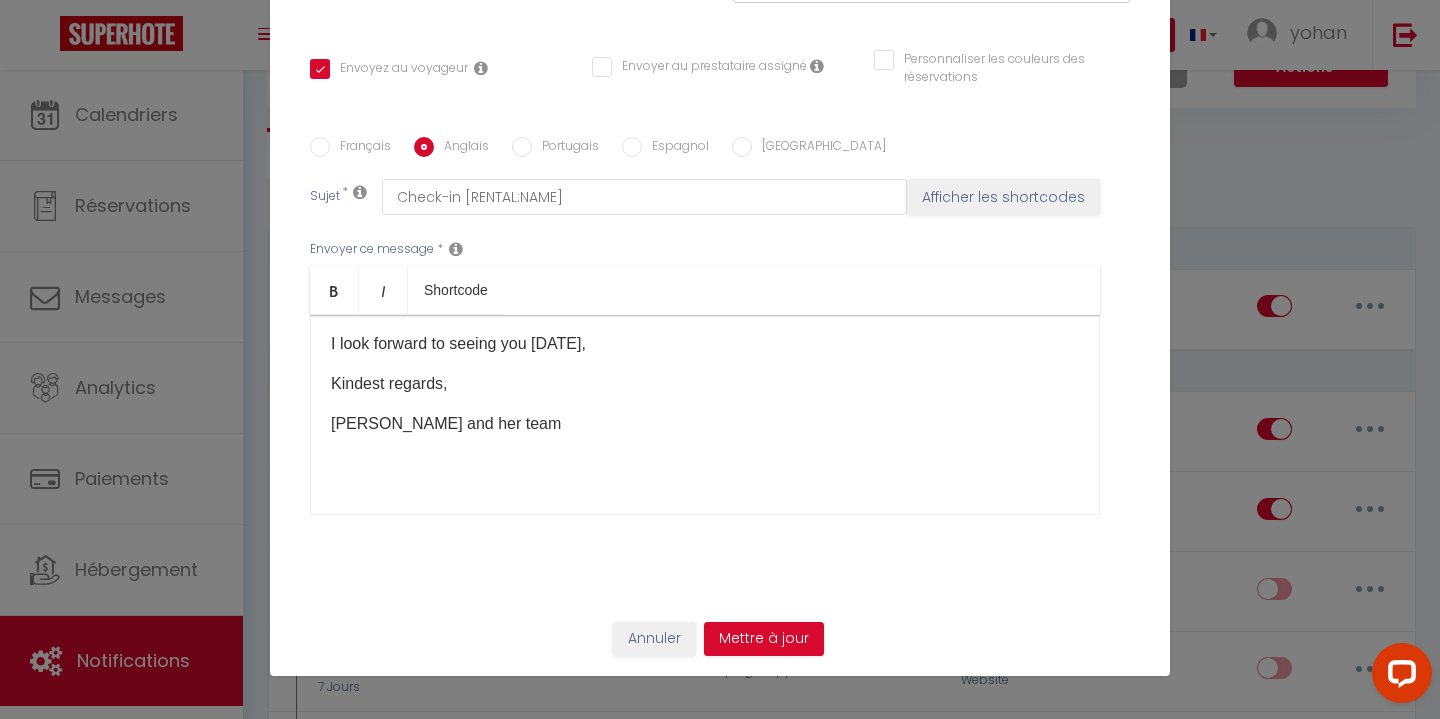 scroll, scrollTop: 174, scrollLeft: 0, axis: vertical 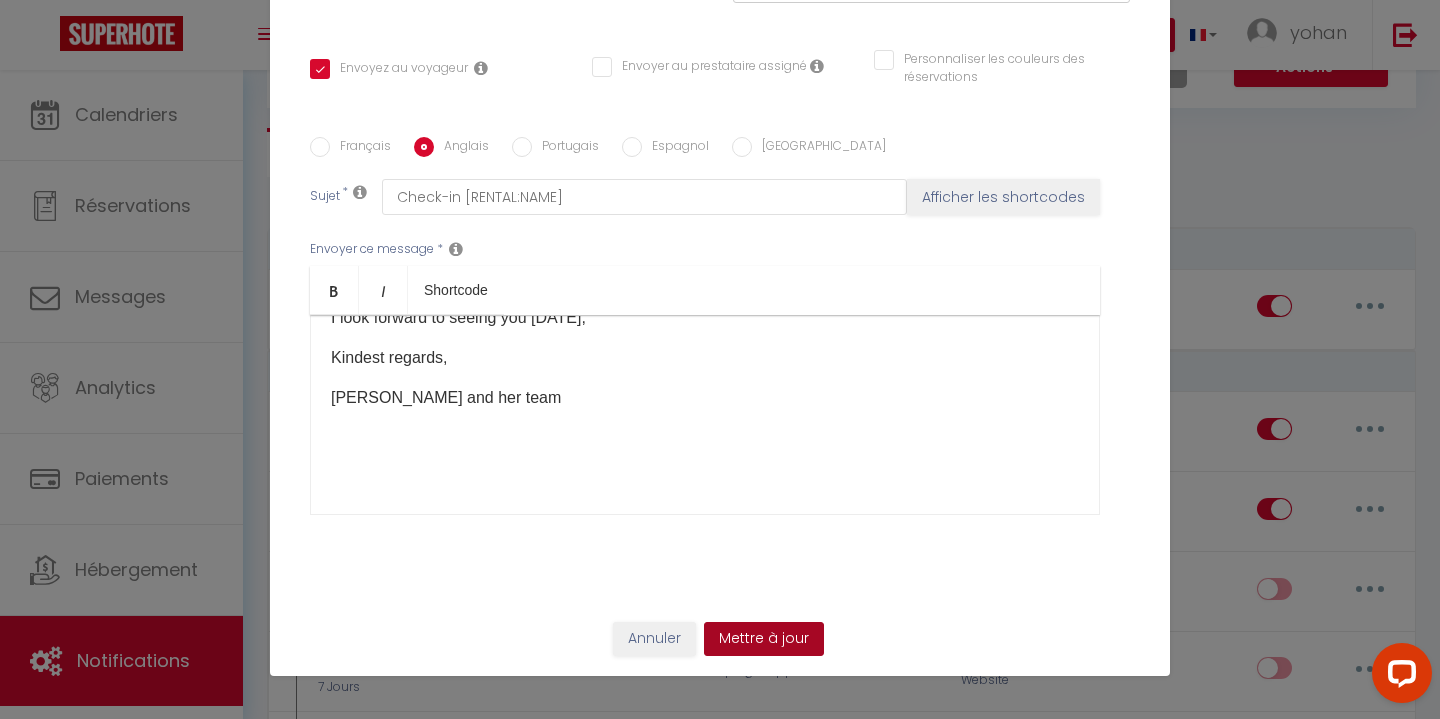 click on "Mettre à jour" at bounding box center [764, 639] 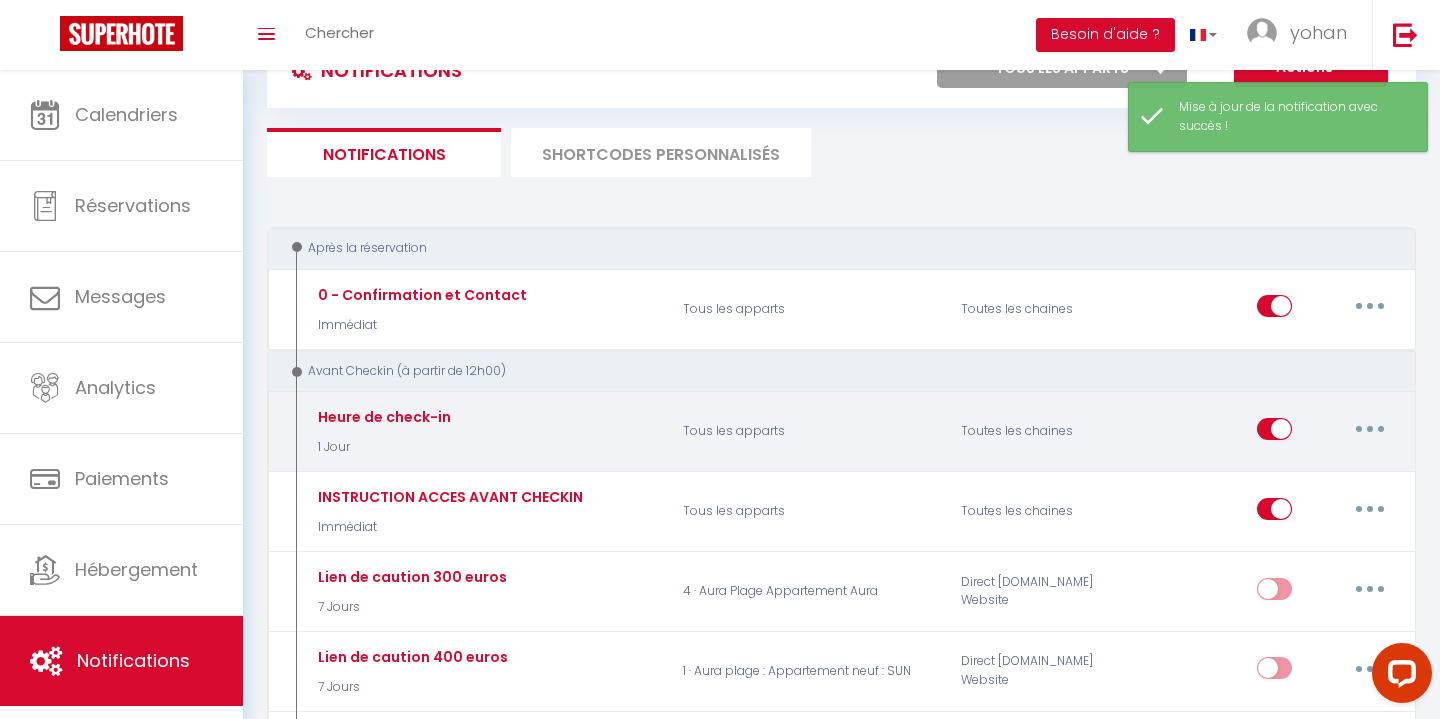 click at bounding box center (1370, 429) 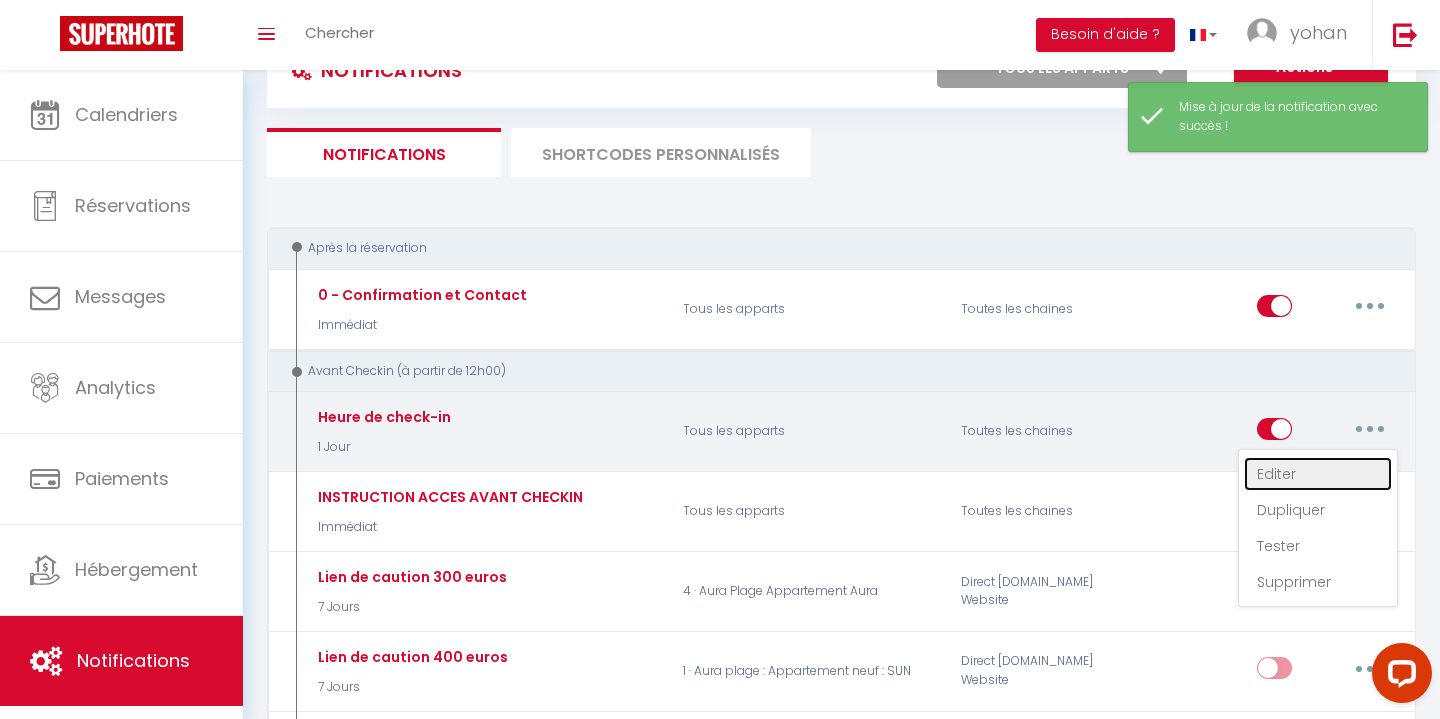 click on "Editer" at bounding box center [1318, 474] 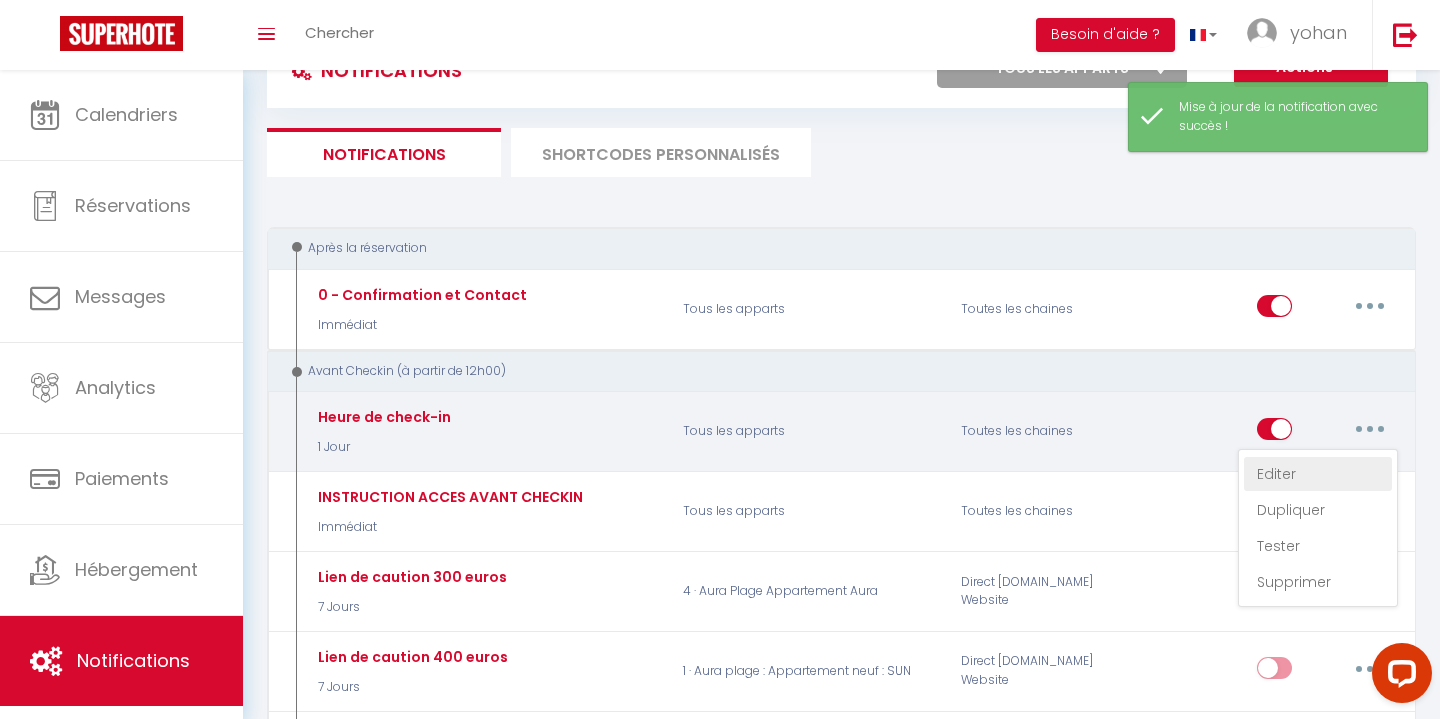 type on "Heure de check-in" 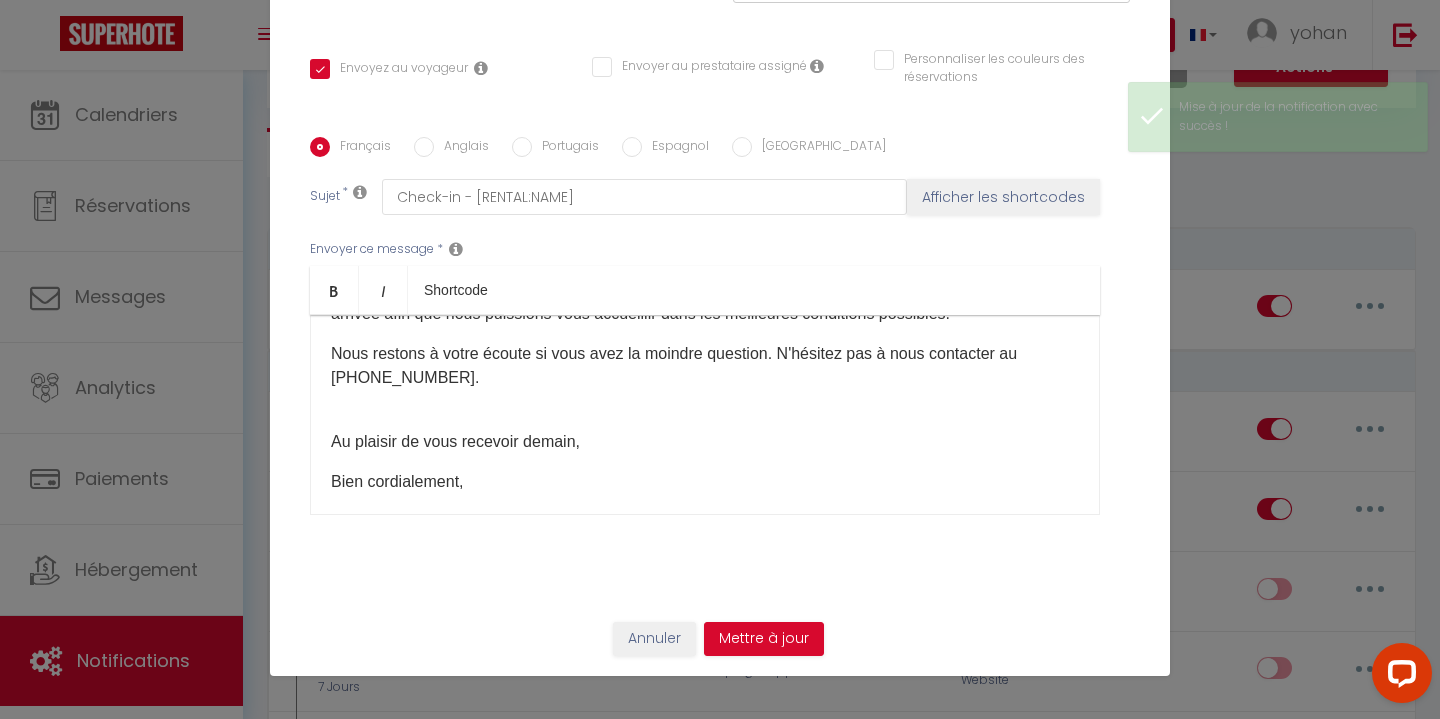 scroll, scrollTop: 104, scrollLeft: 0, axis: vertical 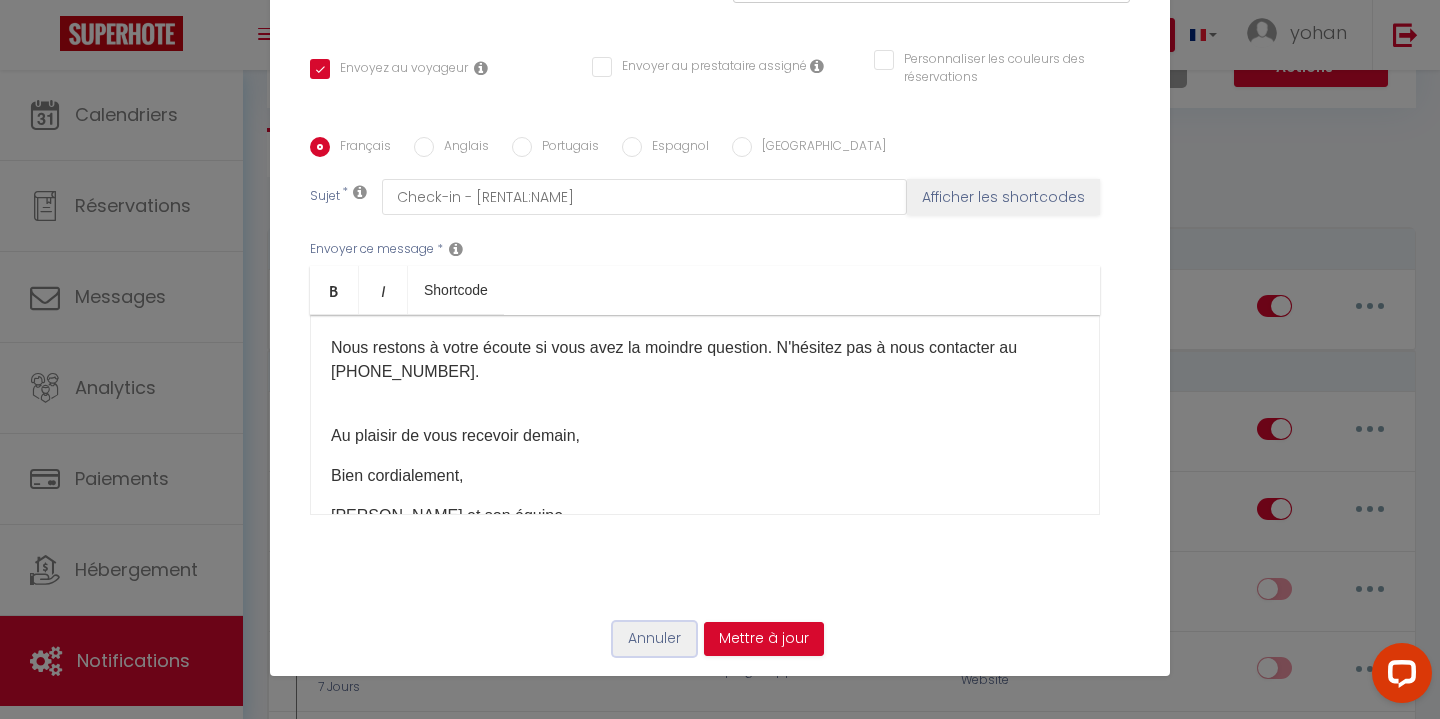 click on "Annuler" at bounding box center (654, 639) 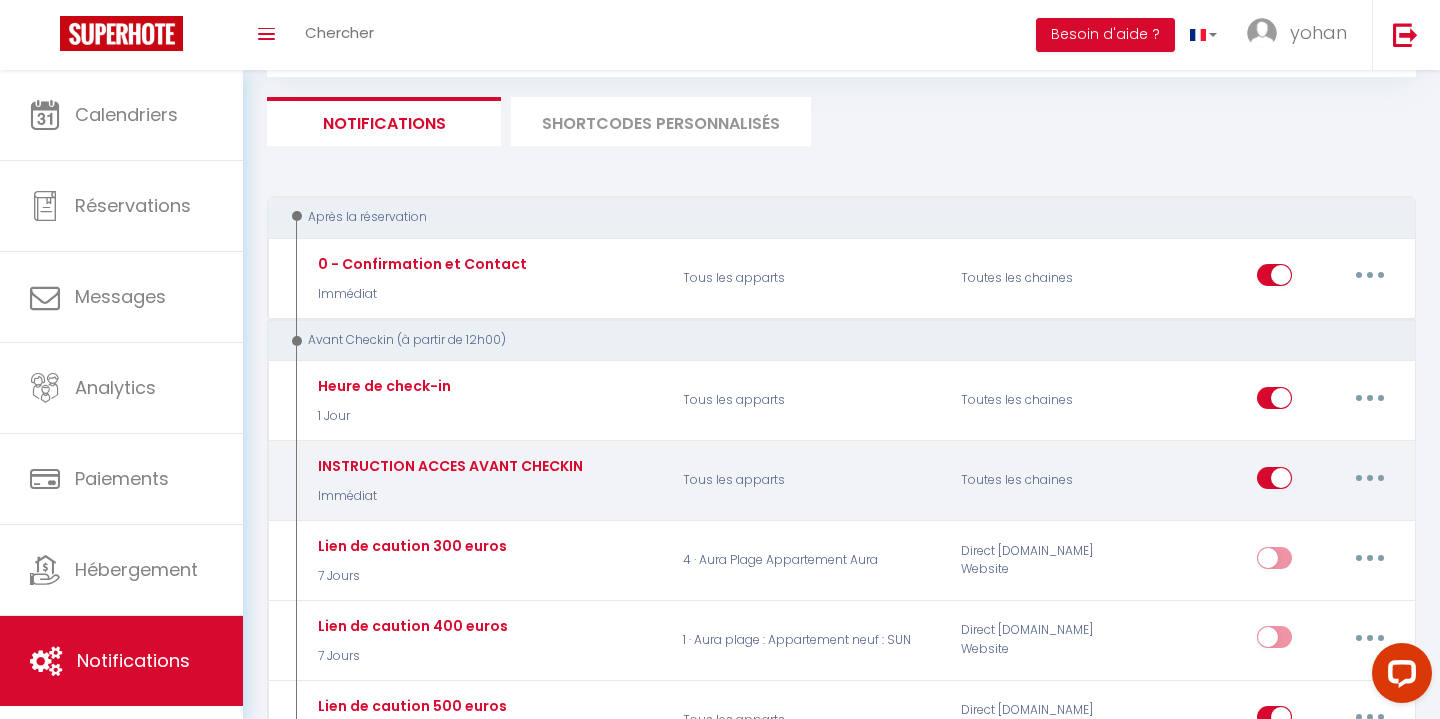 scroll, scrollTop: 117, scrollLeft: 0, axis: vertical 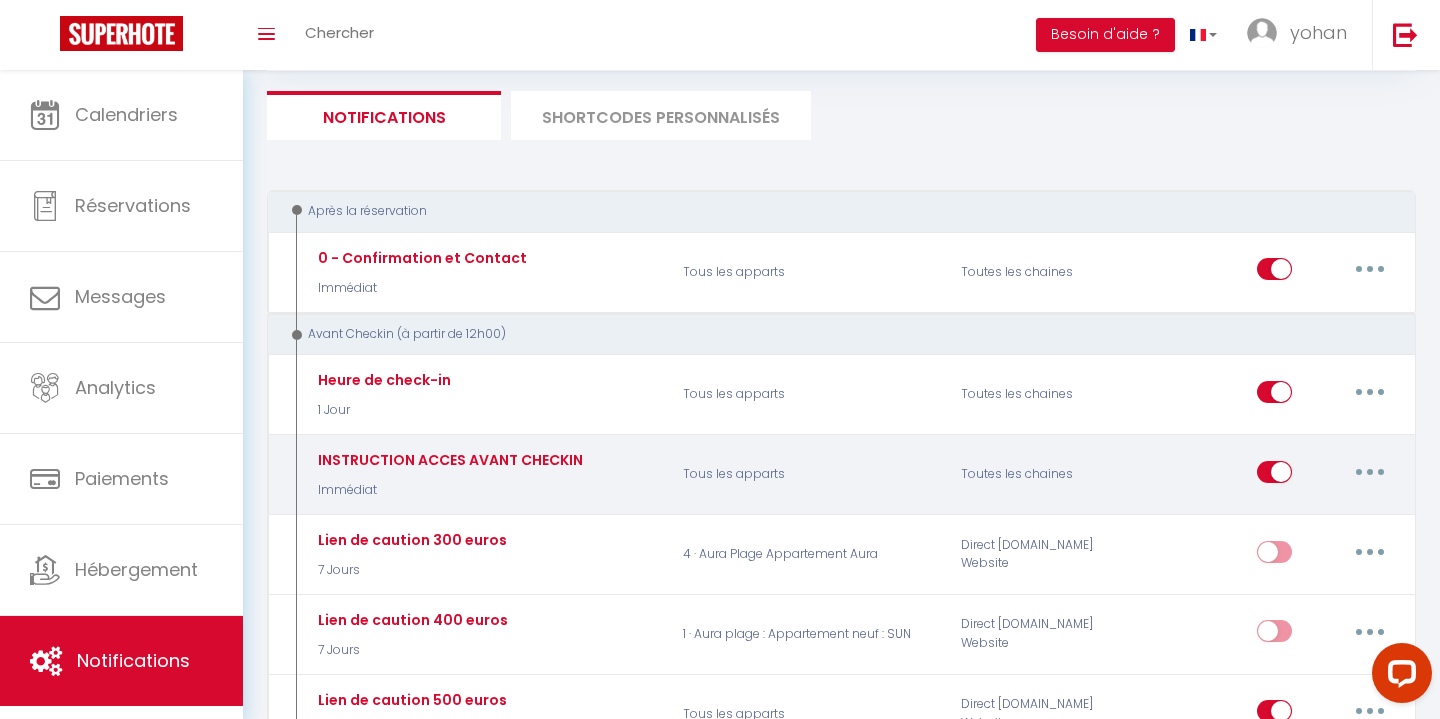 click at bounding box center [1370, 472] 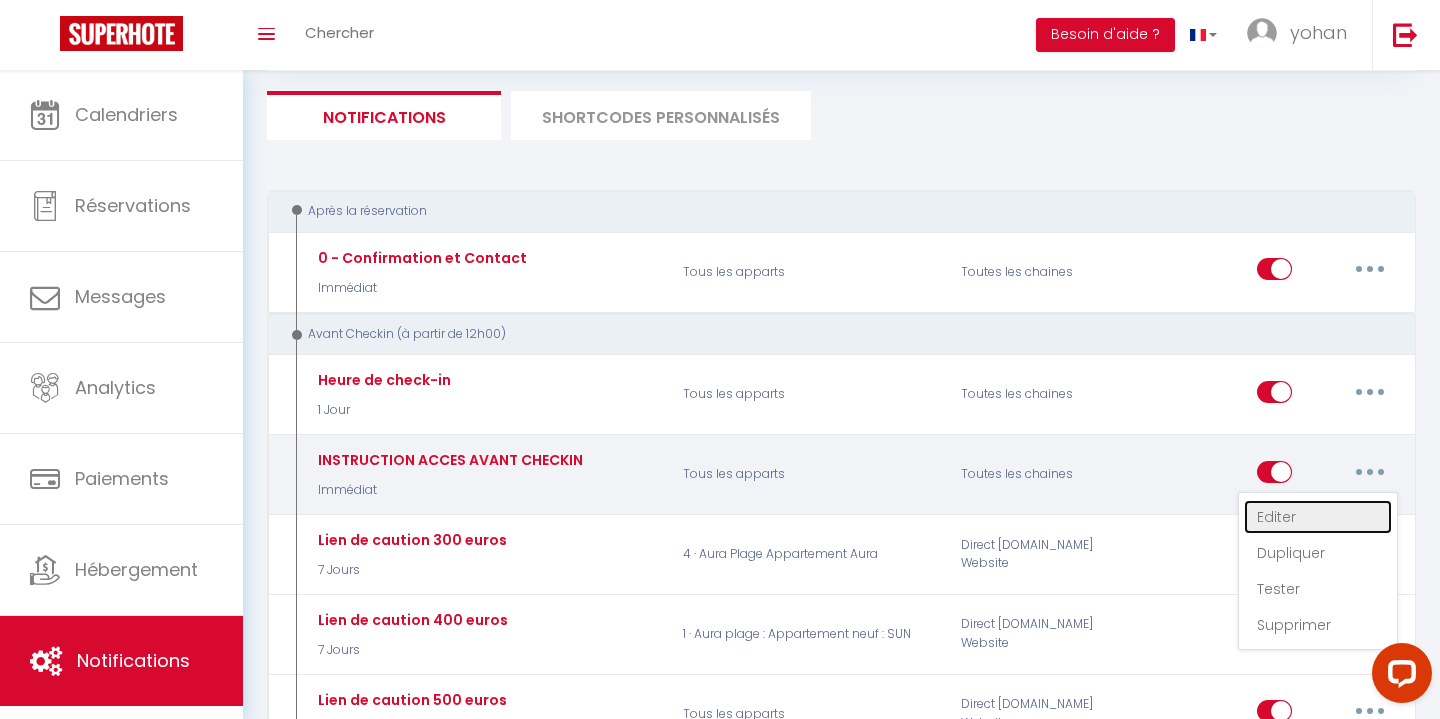 click on "Editer" at bounding box center [1318, 517] 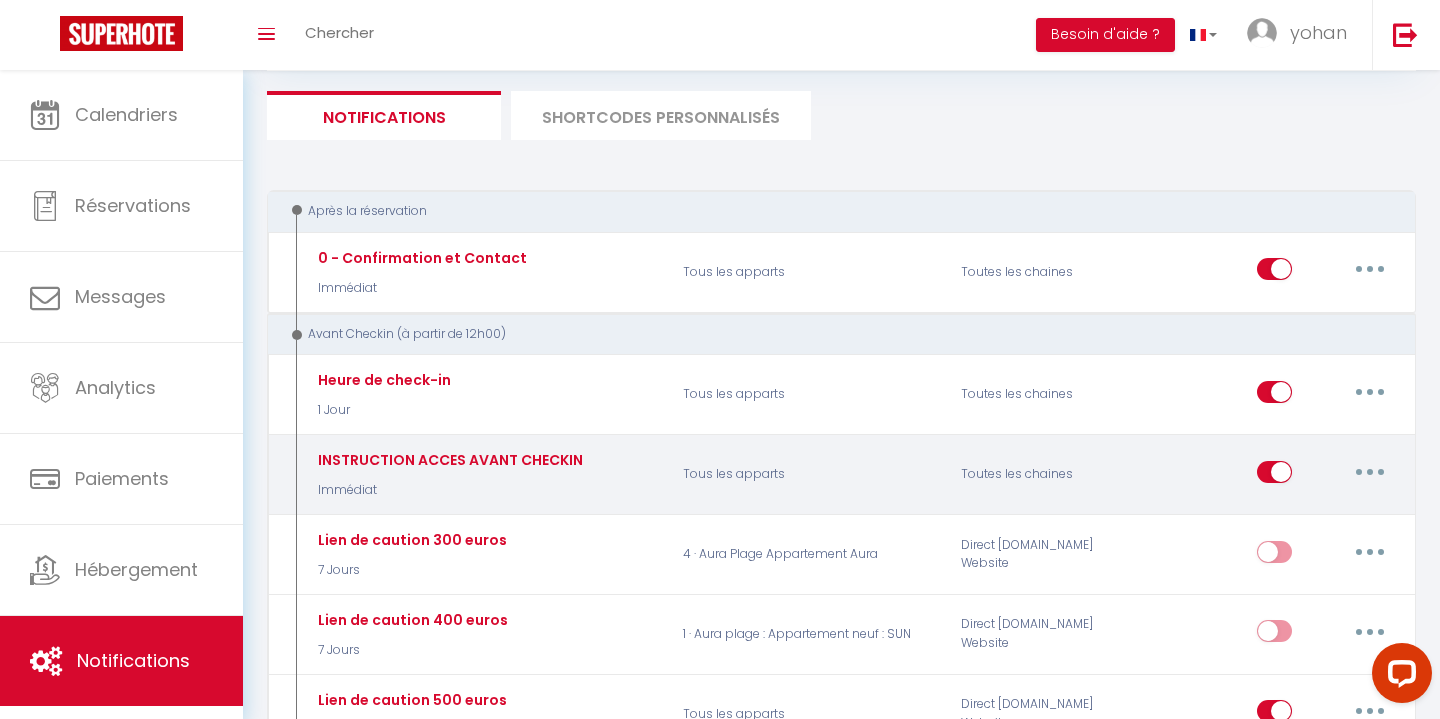 type on "INSTRUCTION ACCES AVANT CHECKIN" 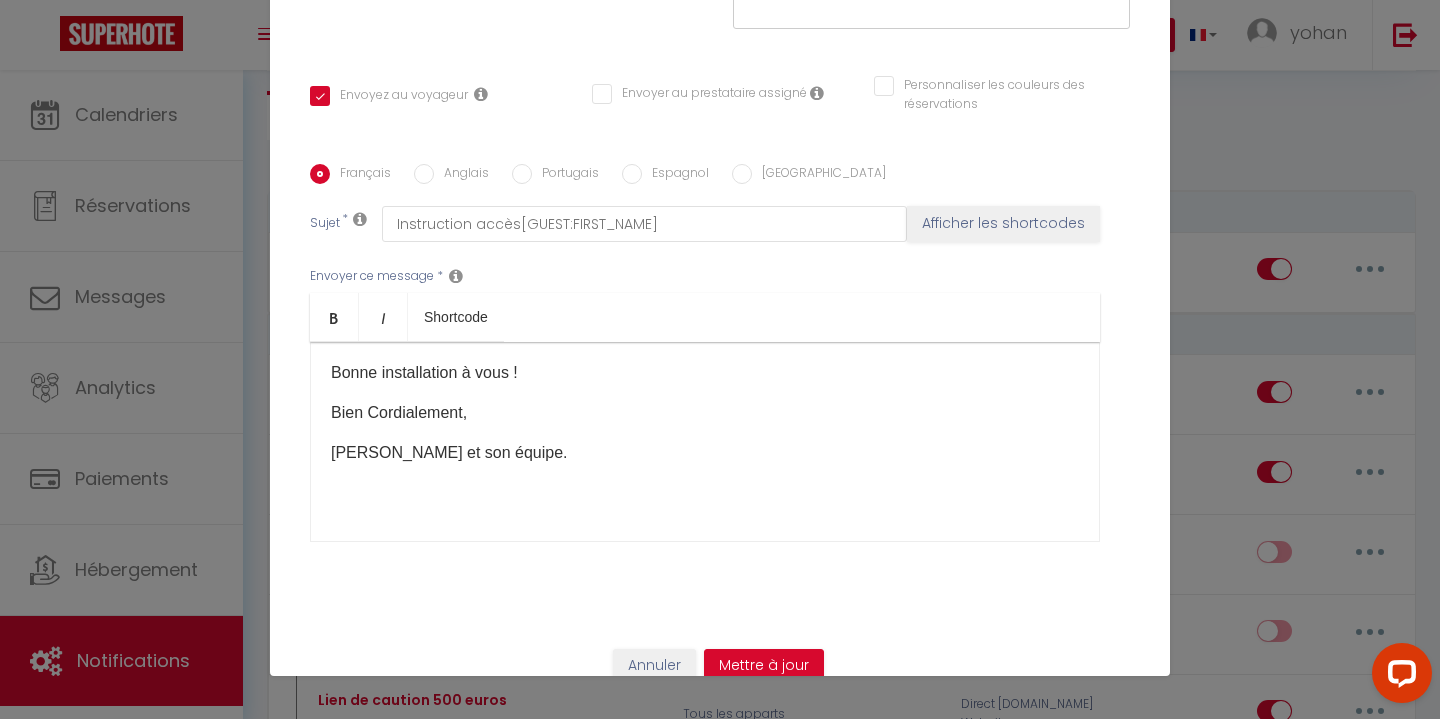 scroll, scrollTop: 176, scrollLeft: 0, axis: vertical 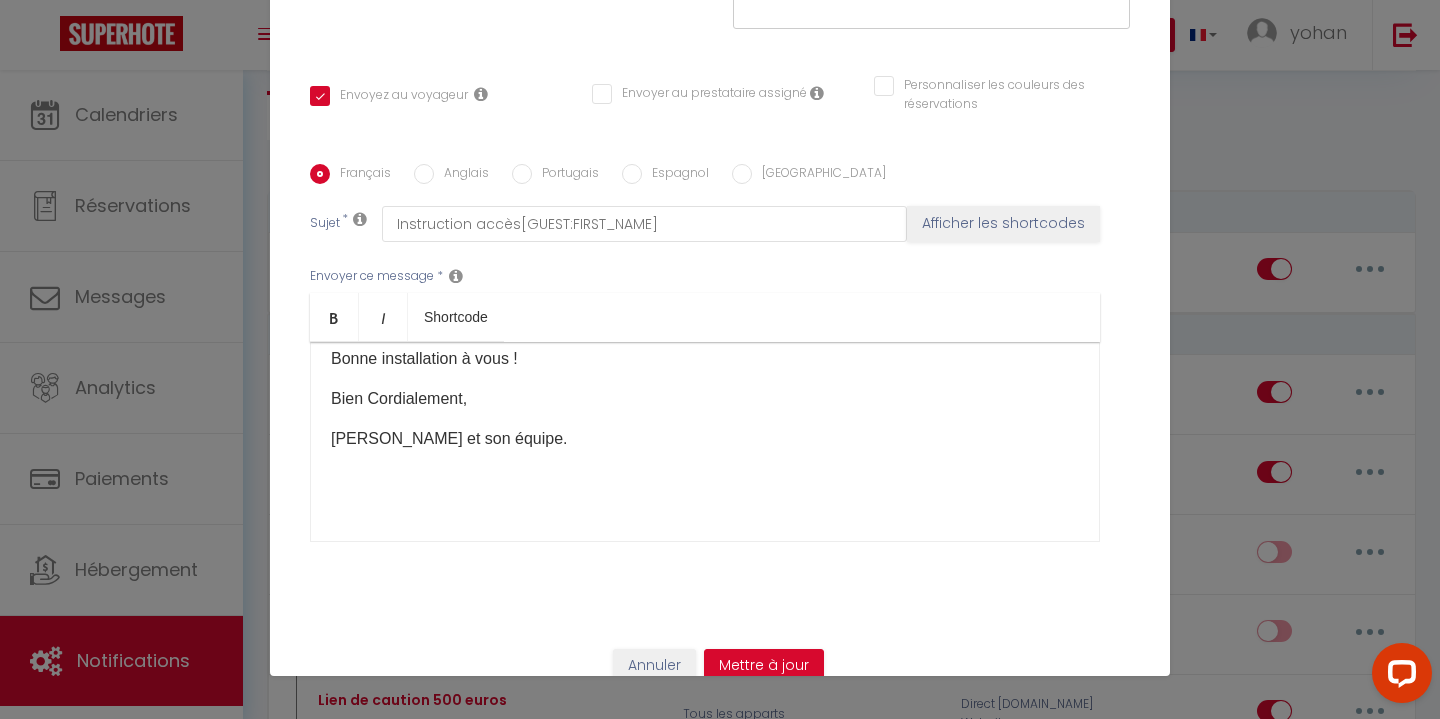 click on "Bonne installation à vous !" at bounding box center [705, 359] 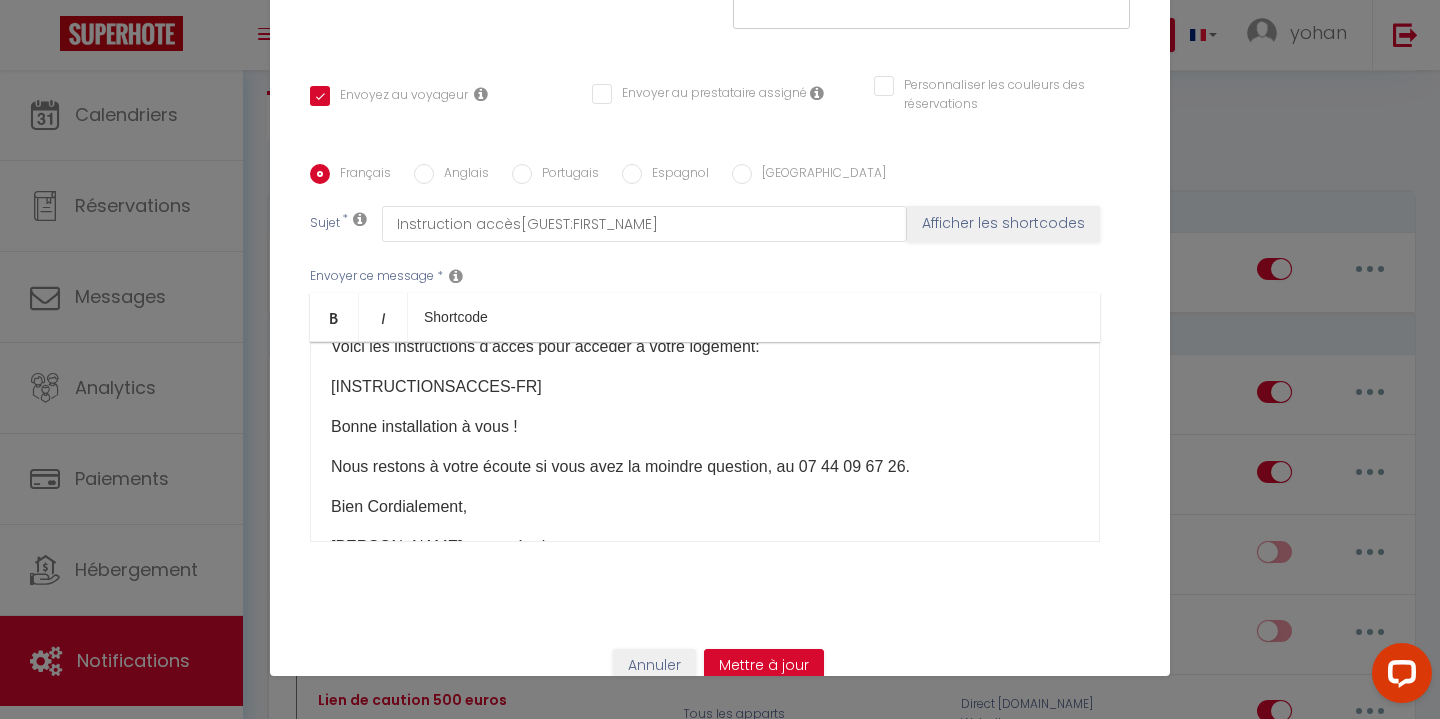 scroll, scrollTop: 103, scrollLeft: 0, axis: vertical 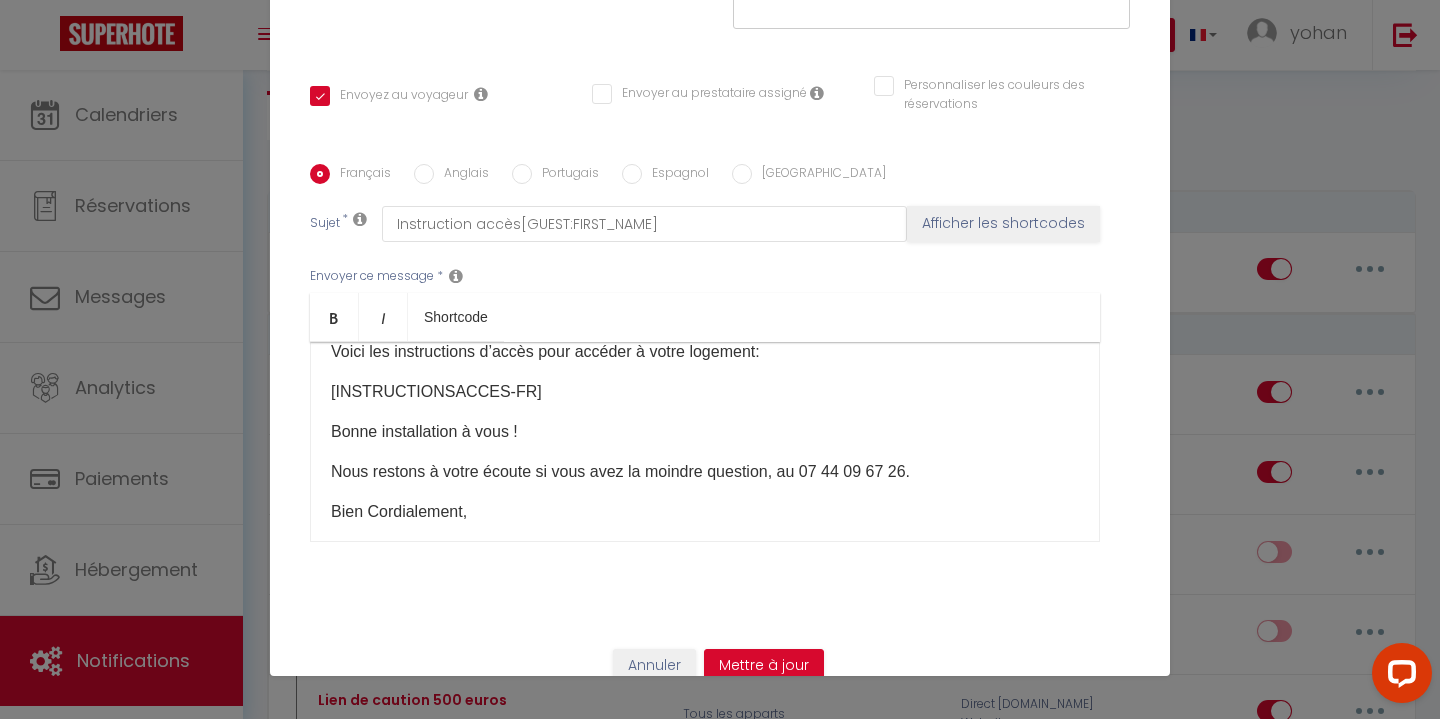 click on "Anglais" at bounding box center (461, 175) 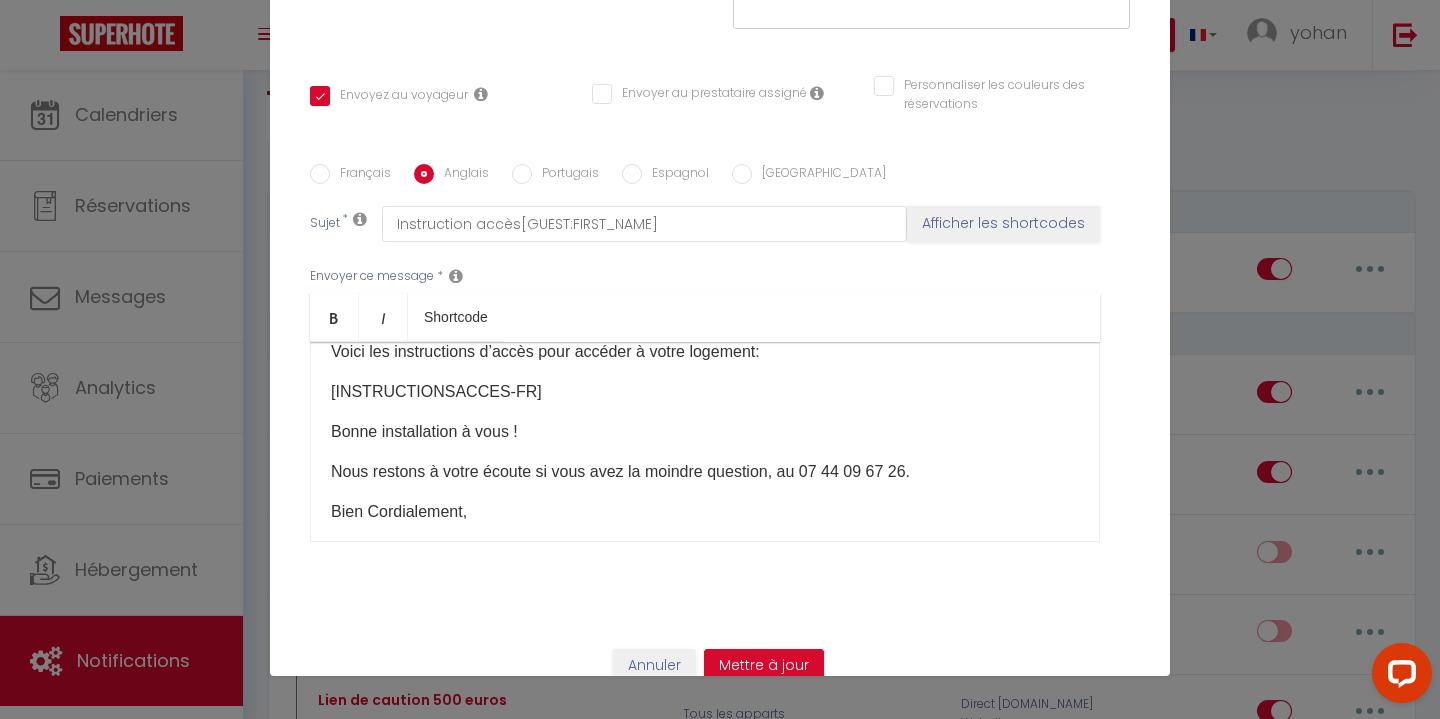 checkbox on "true" 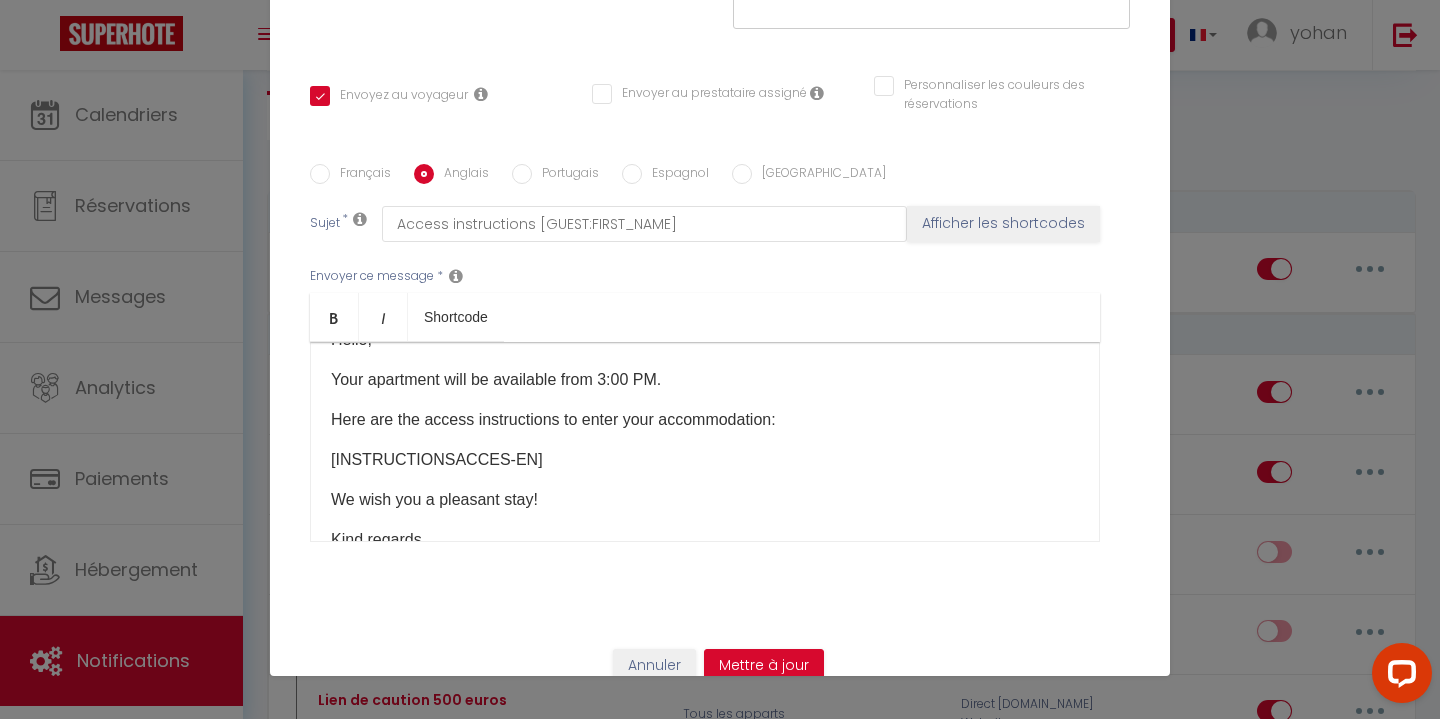 scroll, scrollTop: 32, scrollLeft: 0, axis: vertical 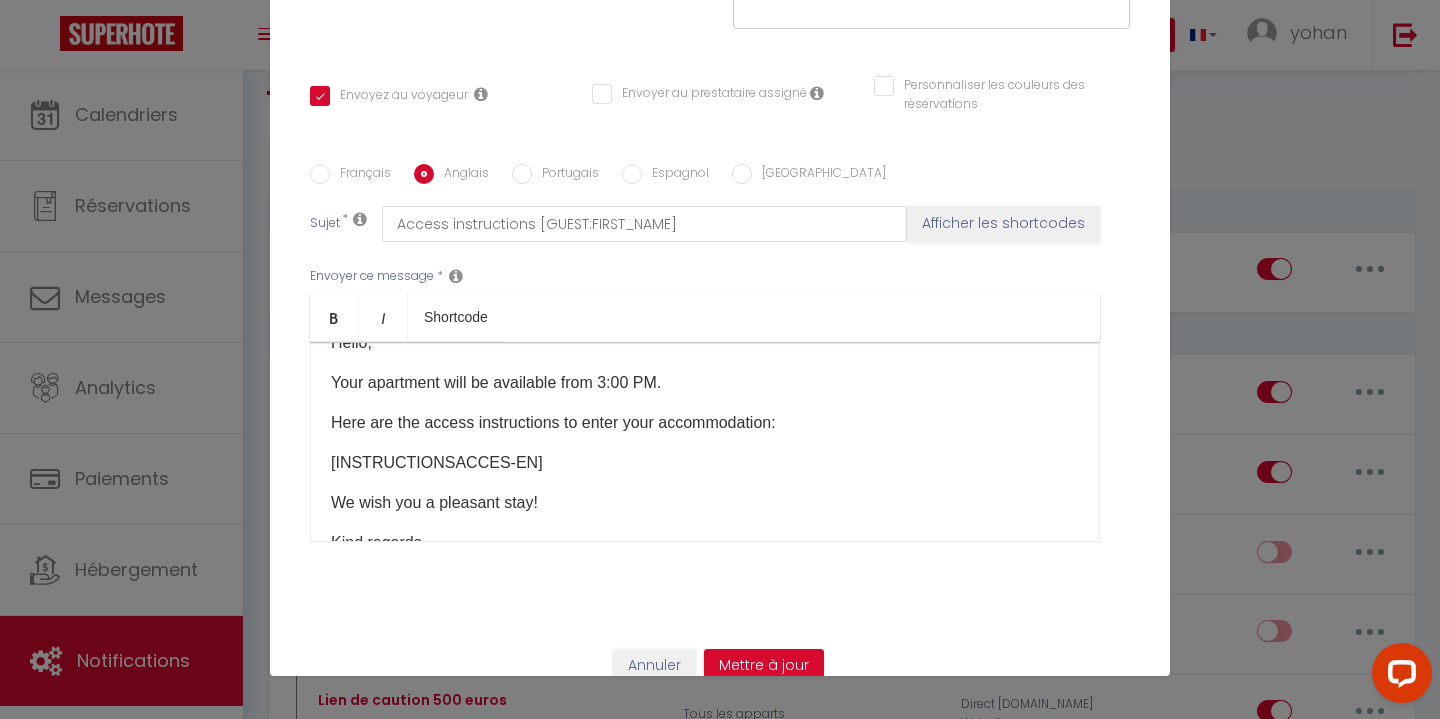 click on "Hello,
Your apartment will be available from 3:00 PM.
Here are the access instructions to enter your accommodation:
[INSTRUCTIONSACCES-EN]​
We wish you a pleasant stay!
Kind regards,
[PERSON_NAME] and her team. ​" at bounding box center [705, 442] 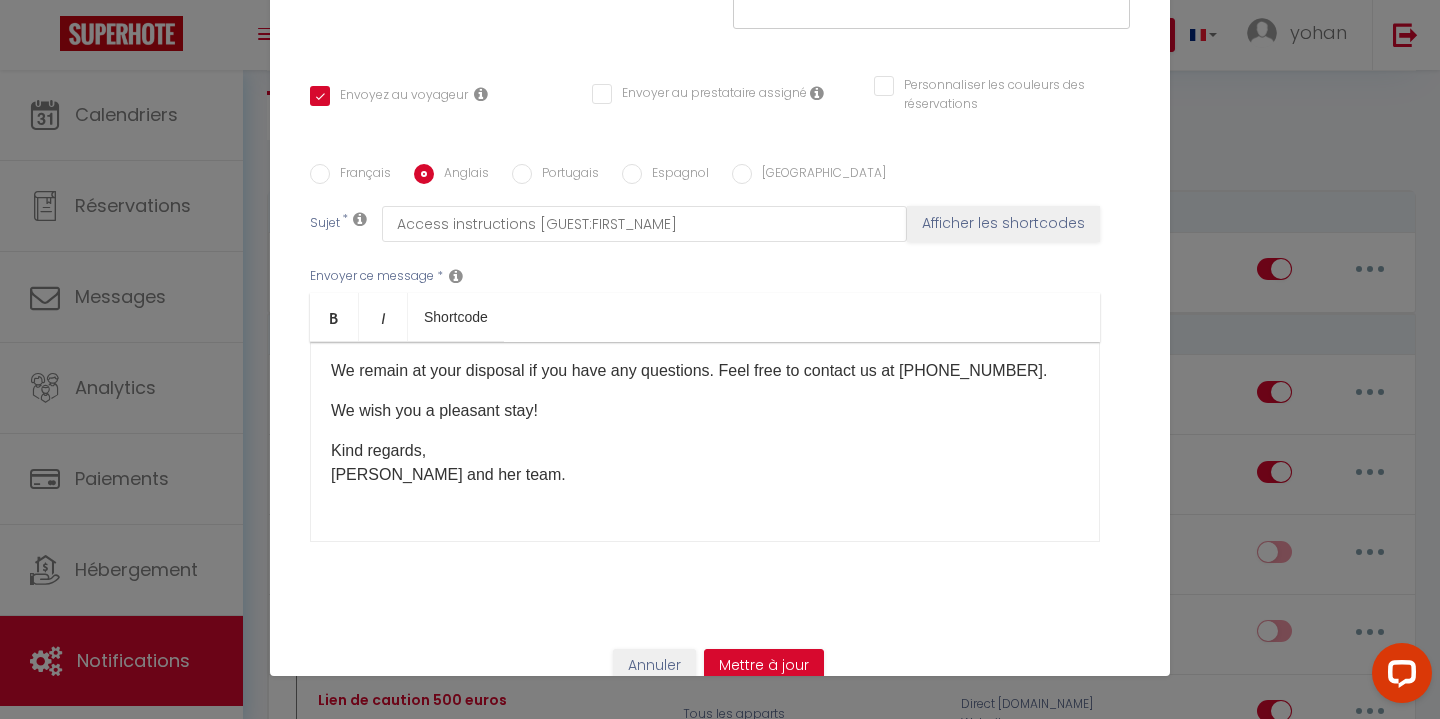 scroll, scrollTop: 165, scrollLeft: 0, axis: vertical 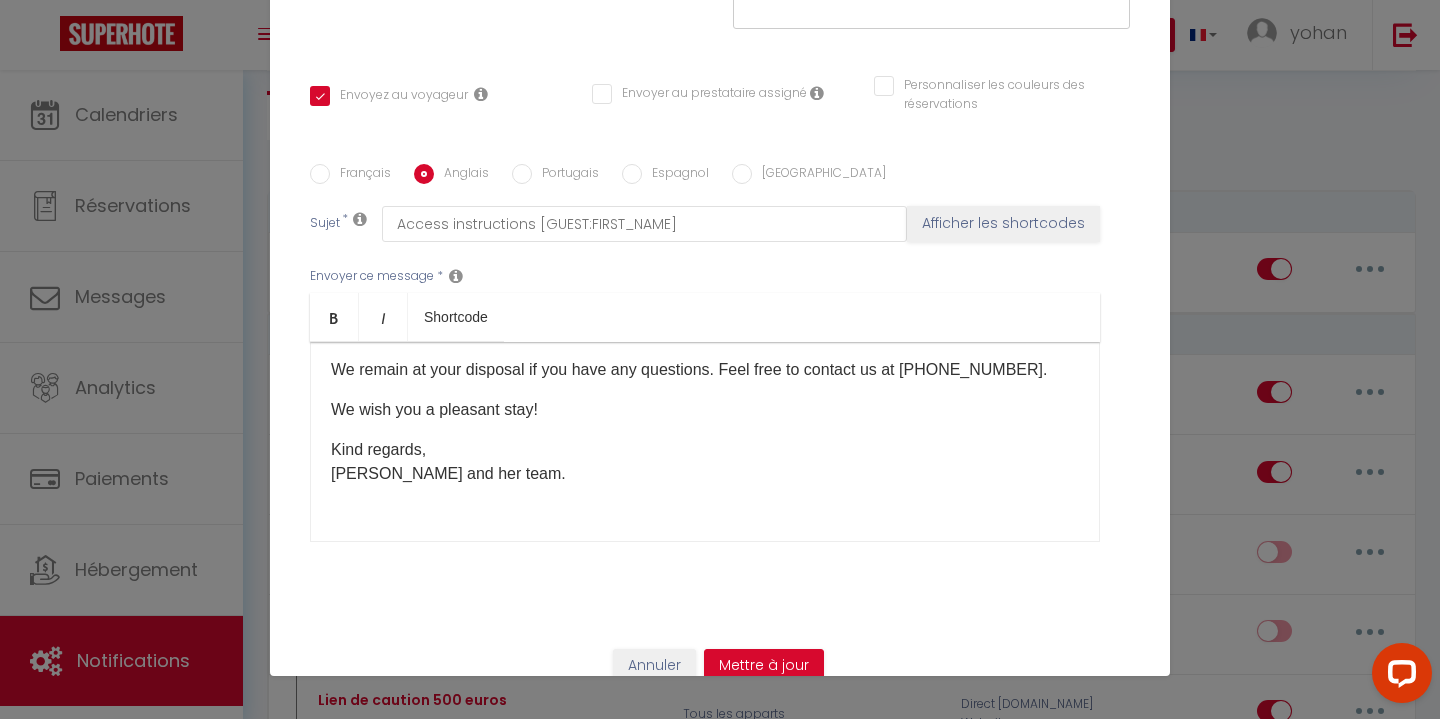 click on "Français" at bounding box center [360, 175] 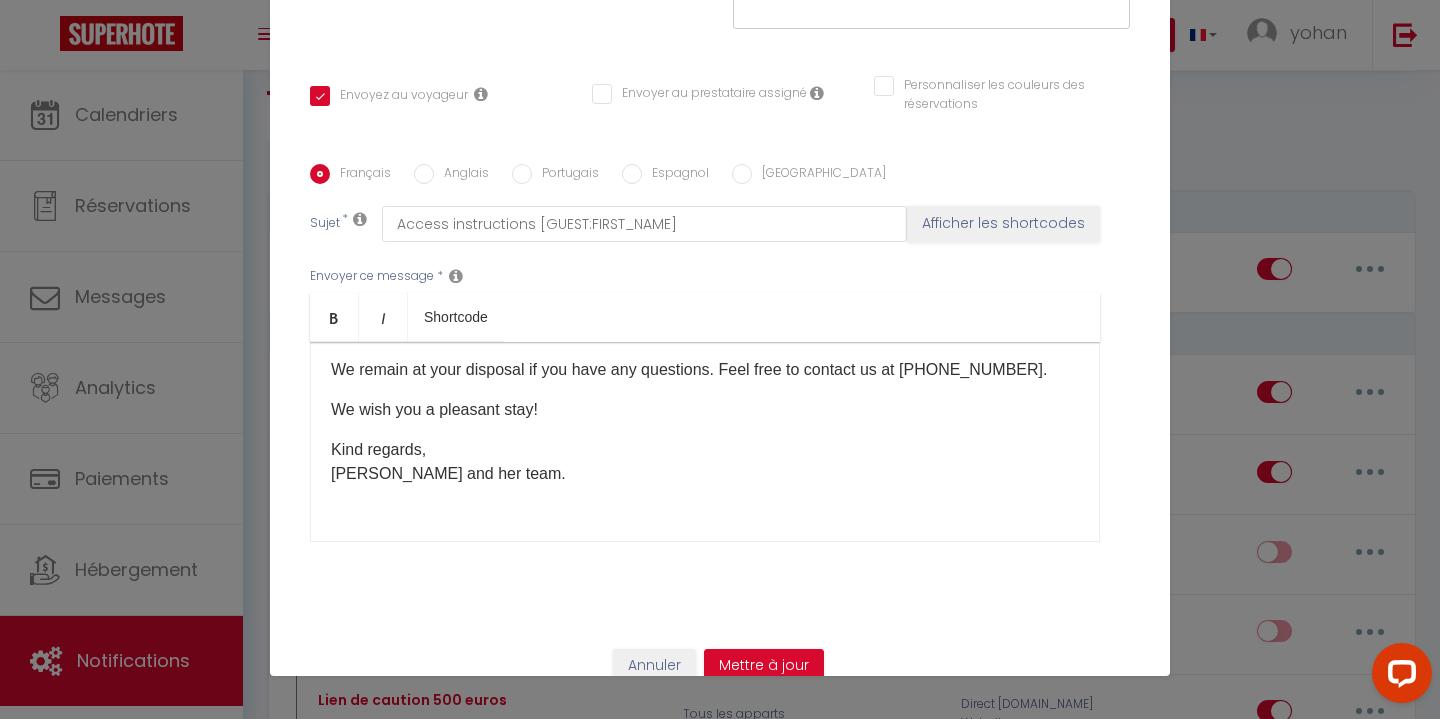 checkbox on "true" 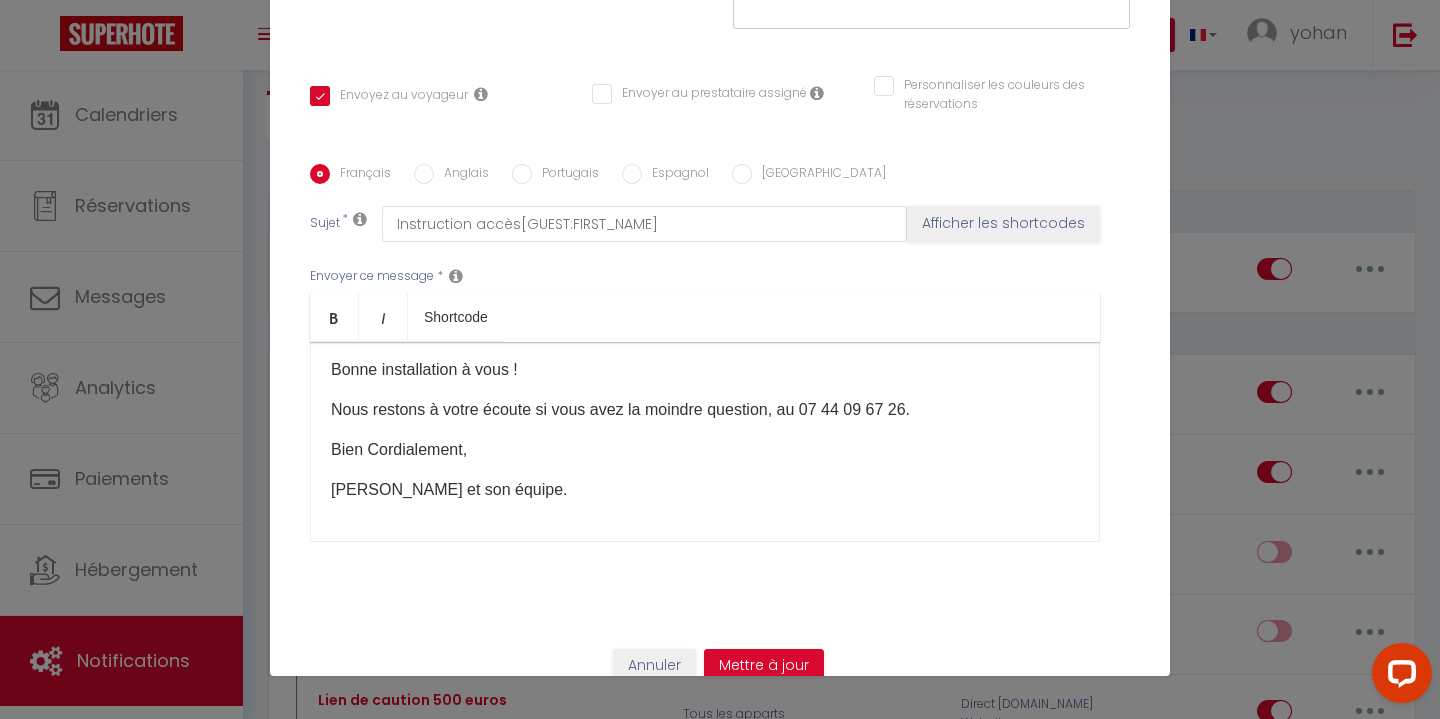 click on "Nous restons à votre écoute si vous avez la moindre question, au 07 44 09 67 26.​" at bounding box center [705, 410] 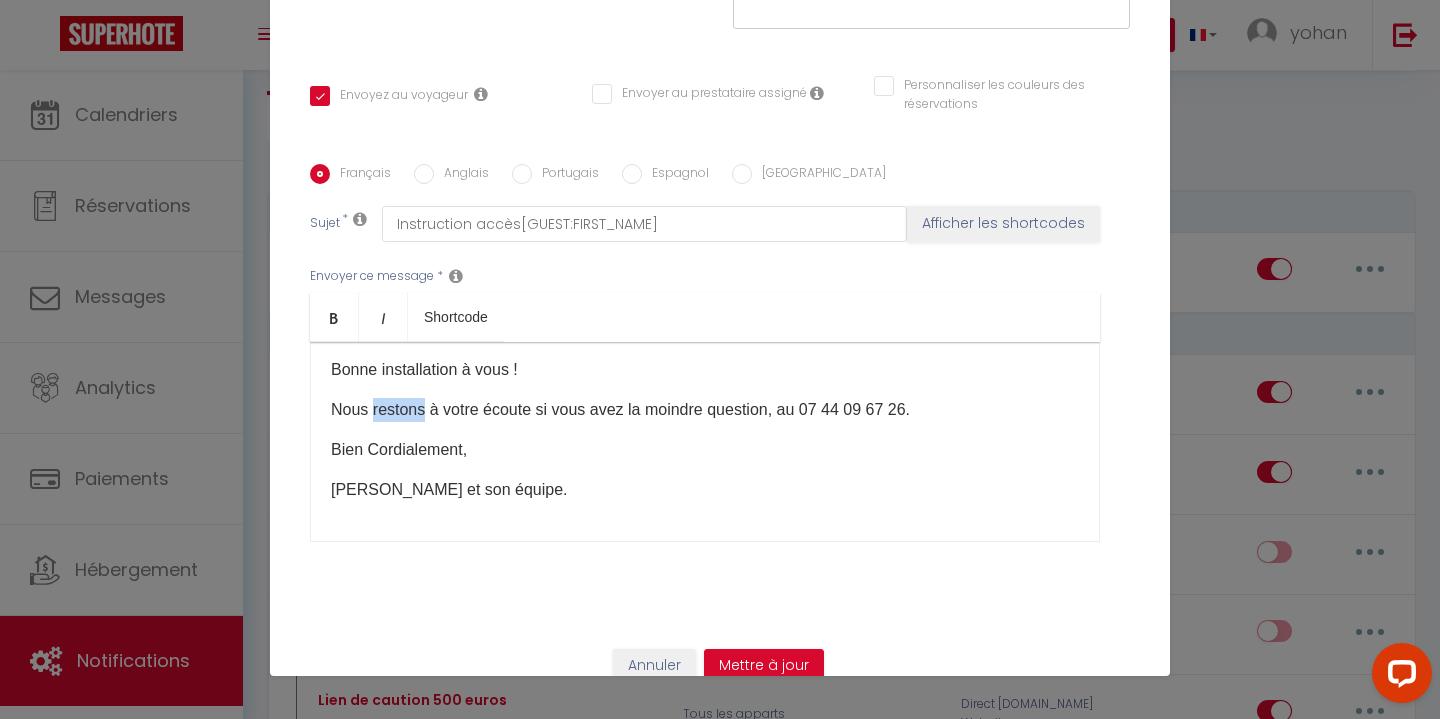 click on "Nous restons à votre écoute si vous avez la moindre question, au 07 44 09 67 26.​" at bounding box center (705, 410) 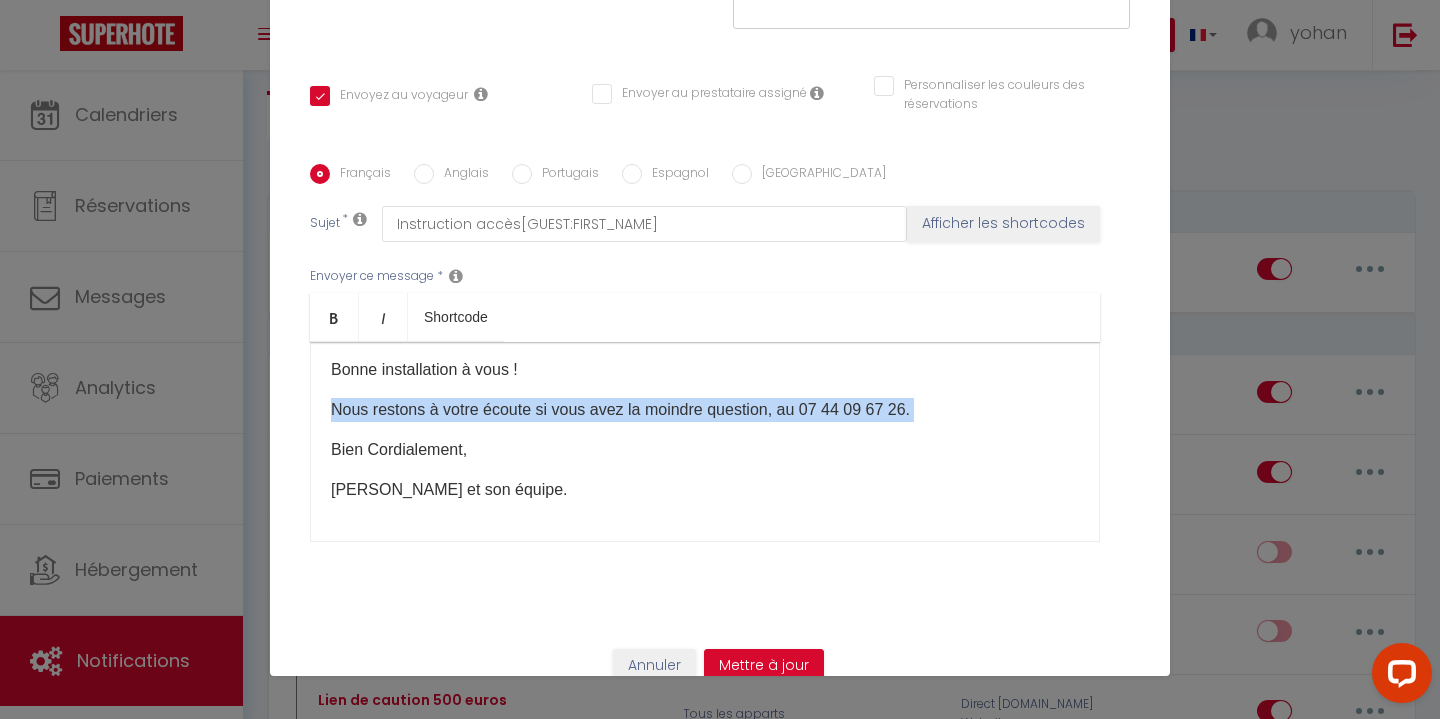 click on "Nous restons à votre écoute si vous avez la moindre question, au 07 44 09 67 26.​" at bounding box center [705, 410] 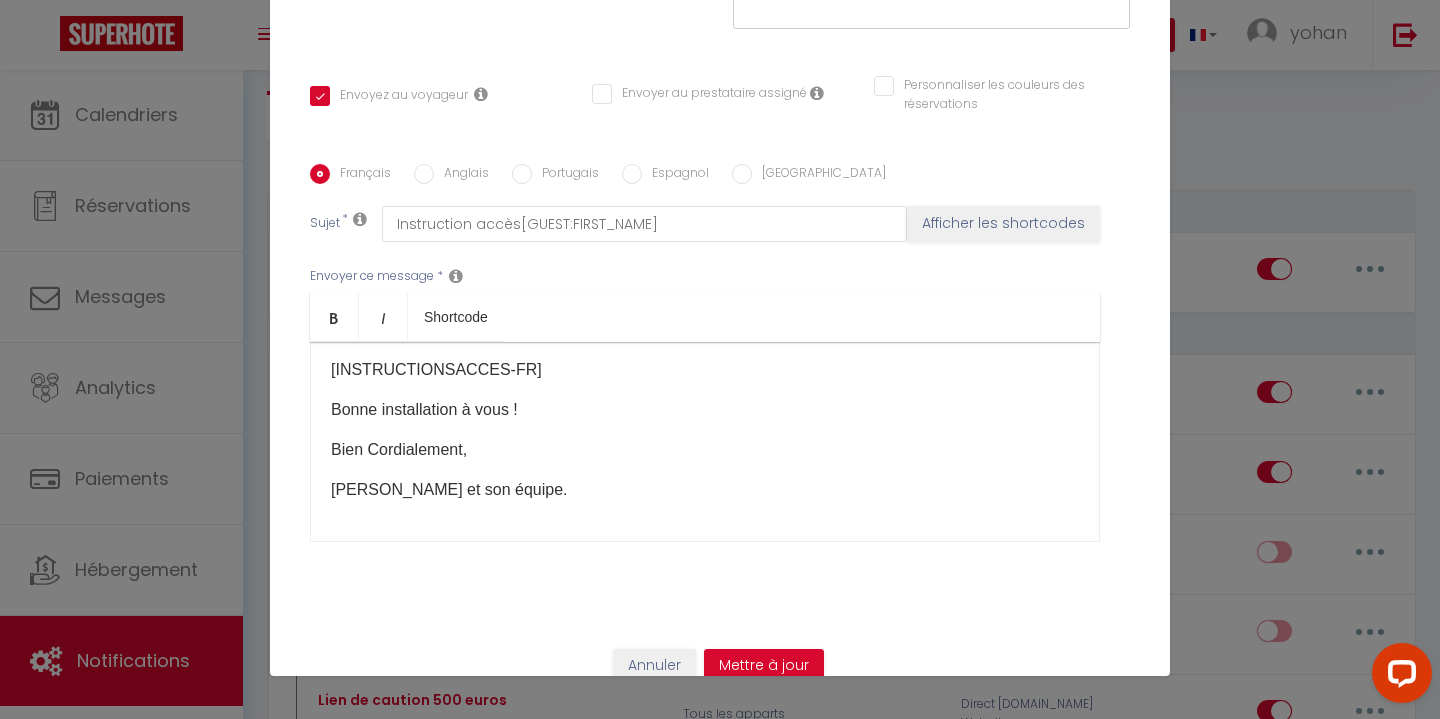 scroll, scrollTop: 101, scrollLeft: 0, axis: vertical 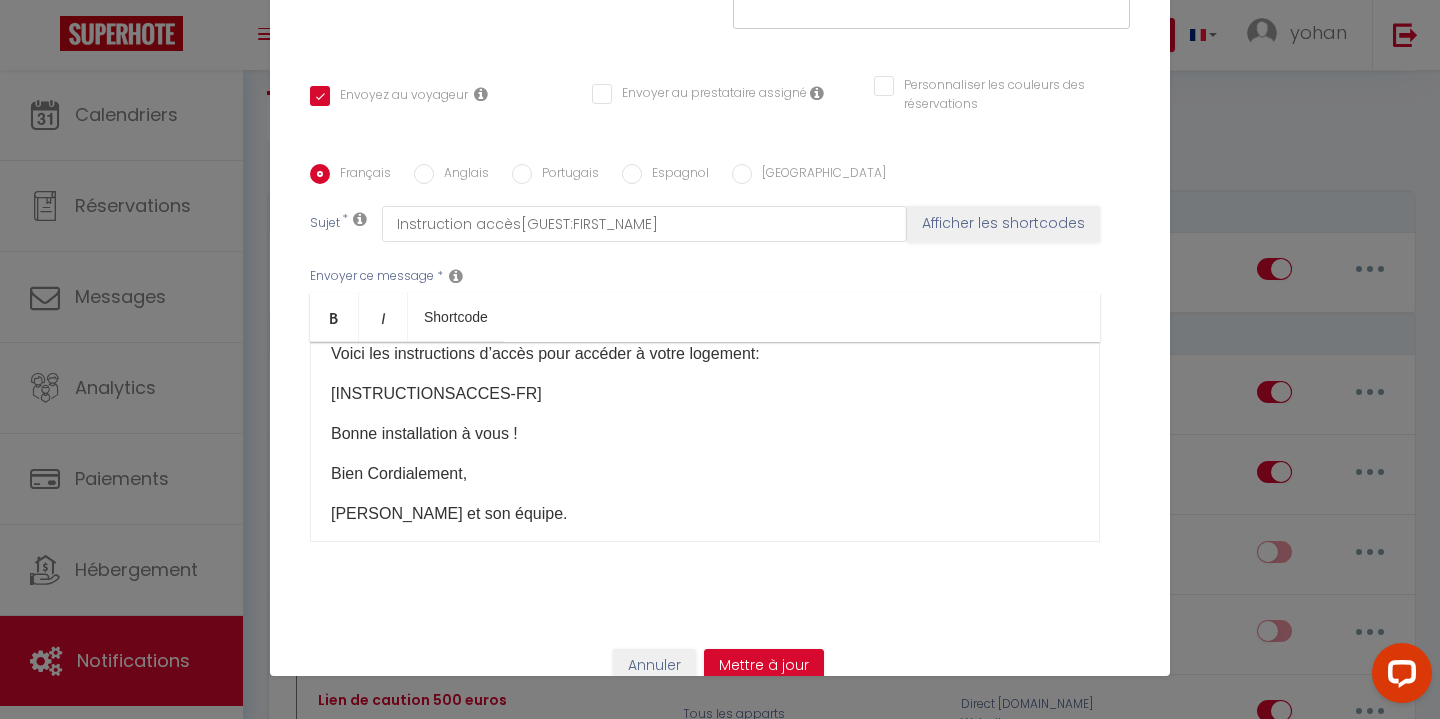 click on "[INSTRUCTIONSACCES-FR]​" at bounding box center [705, 394] 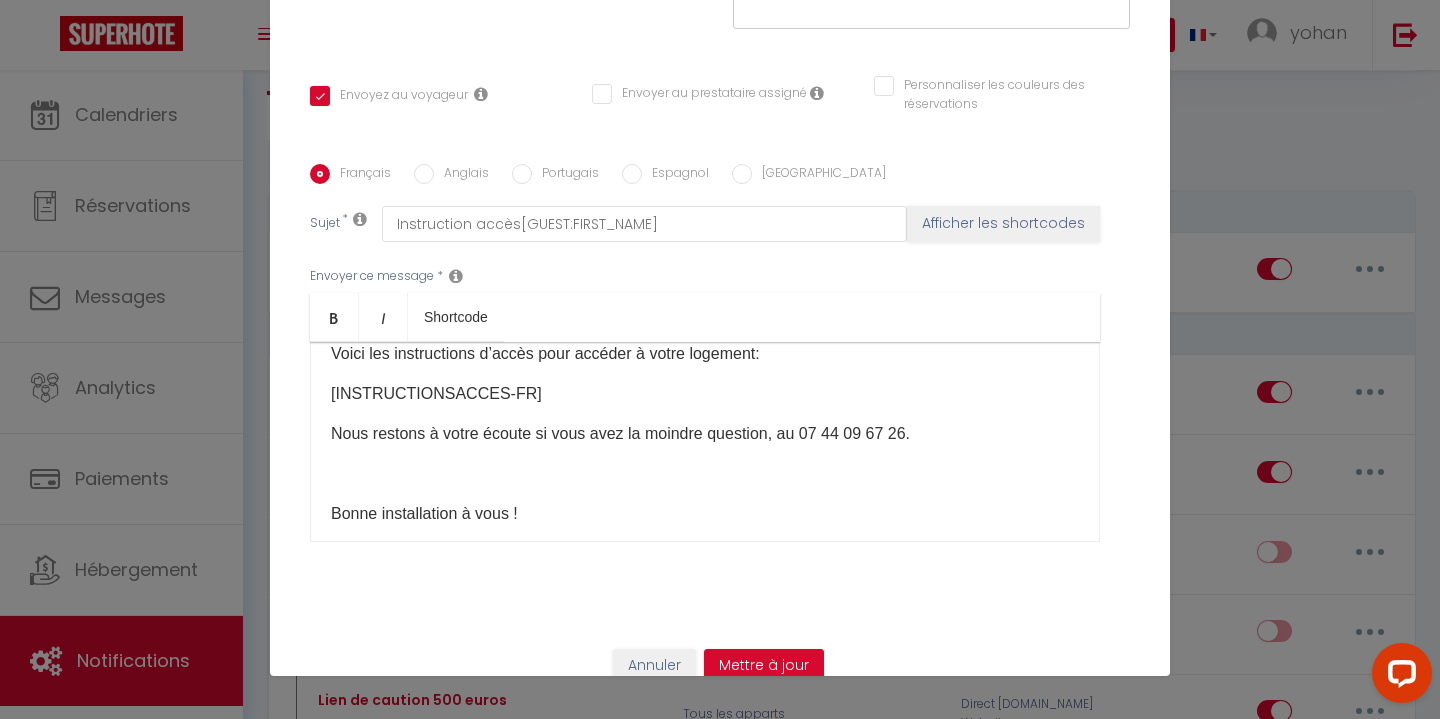 click on "[INSTRUCTIONSACCES-FR]​" at bounding box center [705, 394] 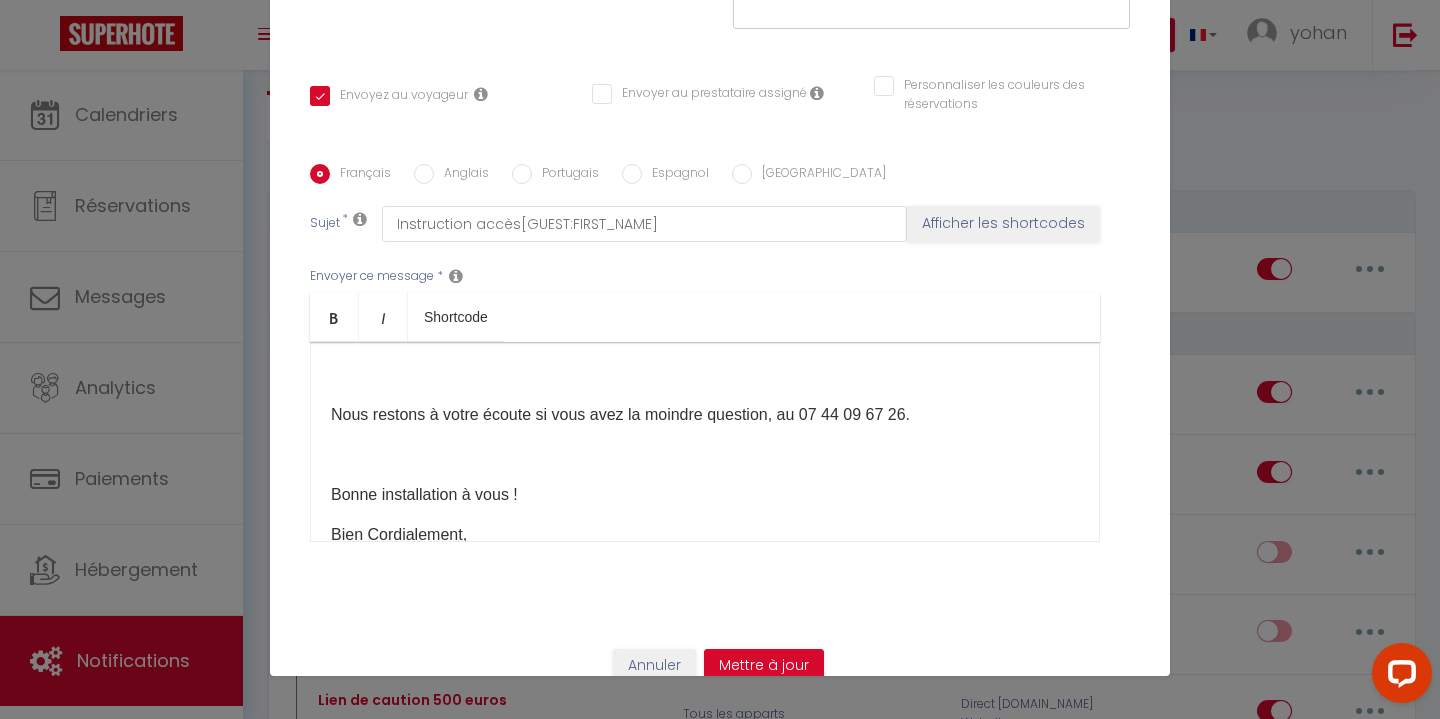 scroll, scrollTop: 165, scrollLeft: 0, axis: vertical 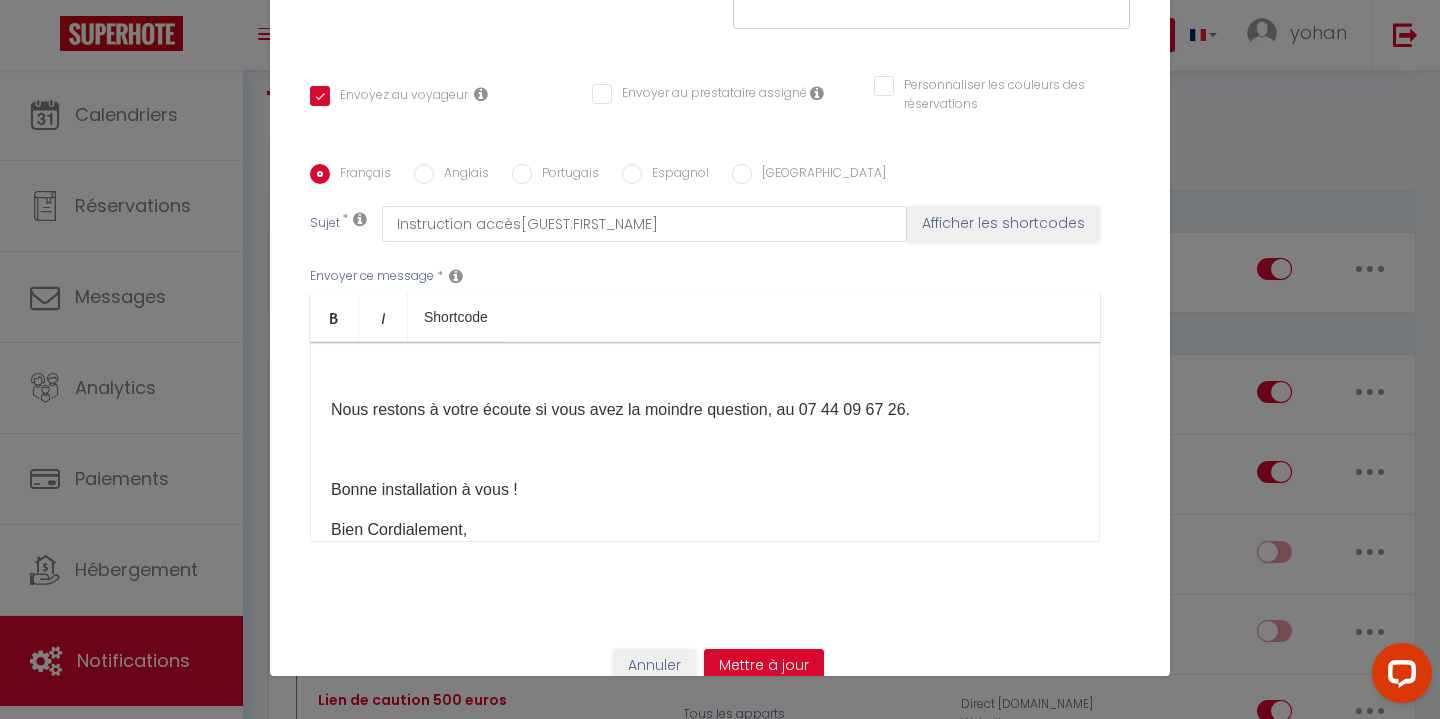 click on "Bonjour,
Votre appartement sera disponible à partir de 15h.
Voici les instructions d’accès pour accéder à votre logement:
[INSTRUCTIONSACCES-FR]​ Nous restons à votre écoute si vous avez la moindre question, au 07 44 09 67 26.​
Bonne installation à vous ! Bien Cordialement,
[PERSON_NAME] et son équipe.
​ ​" at bounding box center (705, 442) 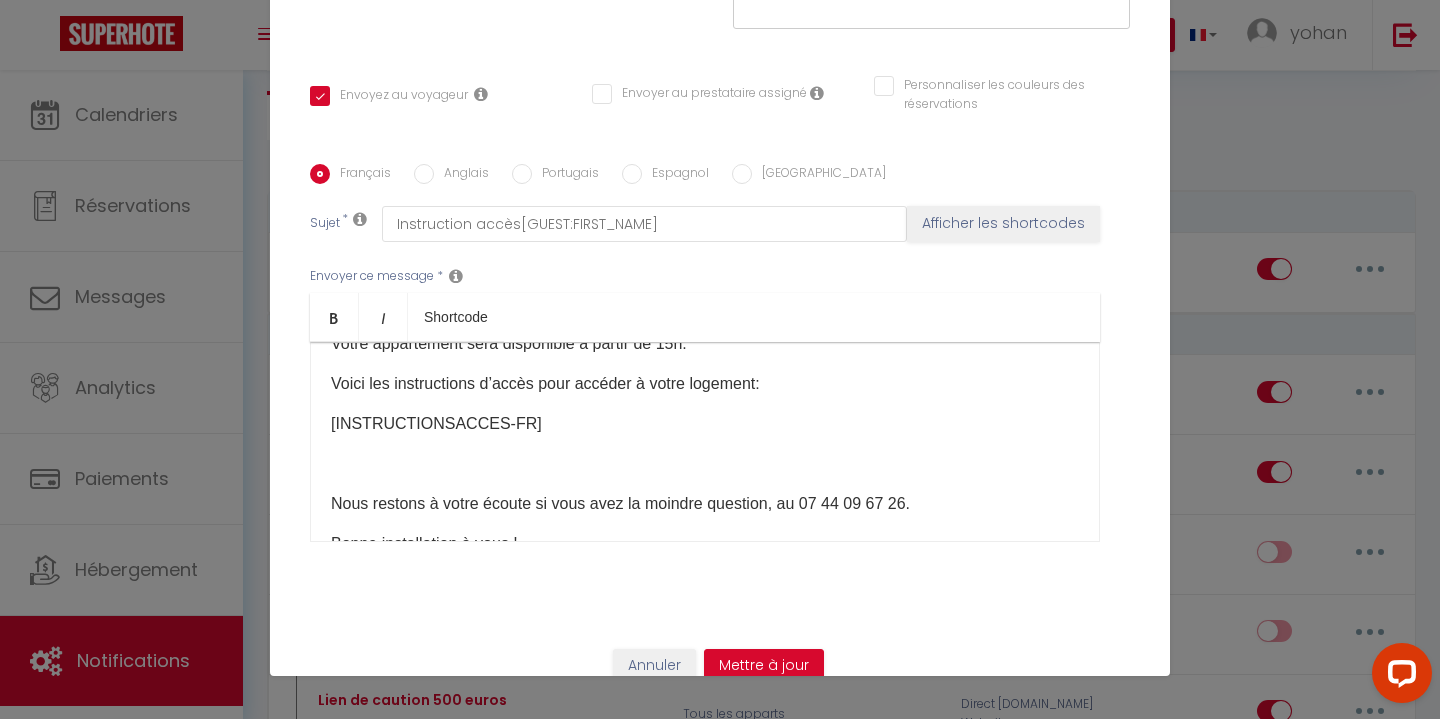 scroll, scrollTop: 64, scrollLeft: 0, axis: vertical 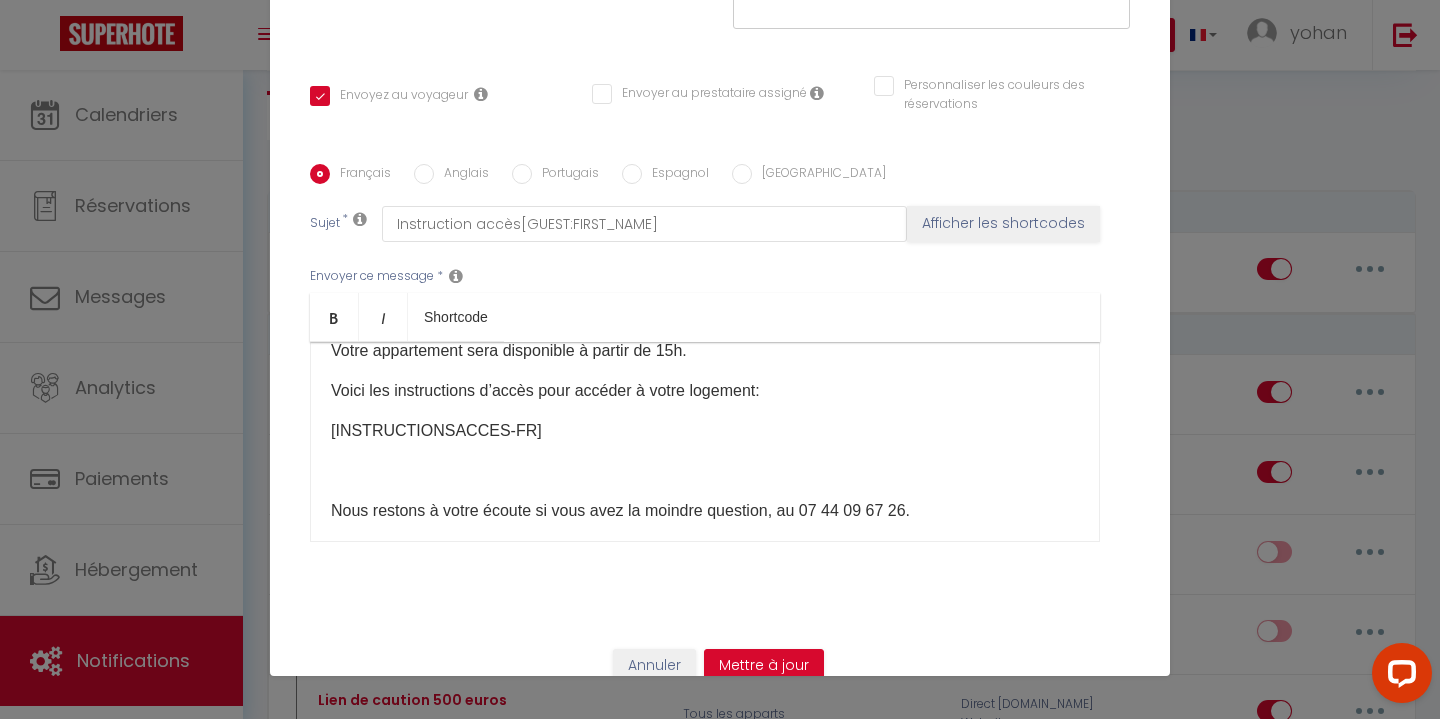 click on "Bonjour,
Votre appartement sera disponible à partir de 15h.
Voici les instructions d’accès pour accéder à votre logement:
[INSTRUCTIONSACCES-FR]​ Nous restons à votre écoute si vous avez la moindre question, au 07 44 09 67 26.​
Bonne installation à vous ! Bien Cordialement,
[PERSON_NAME] et son équipe.
​ ​" at bounding box center (705, 442) 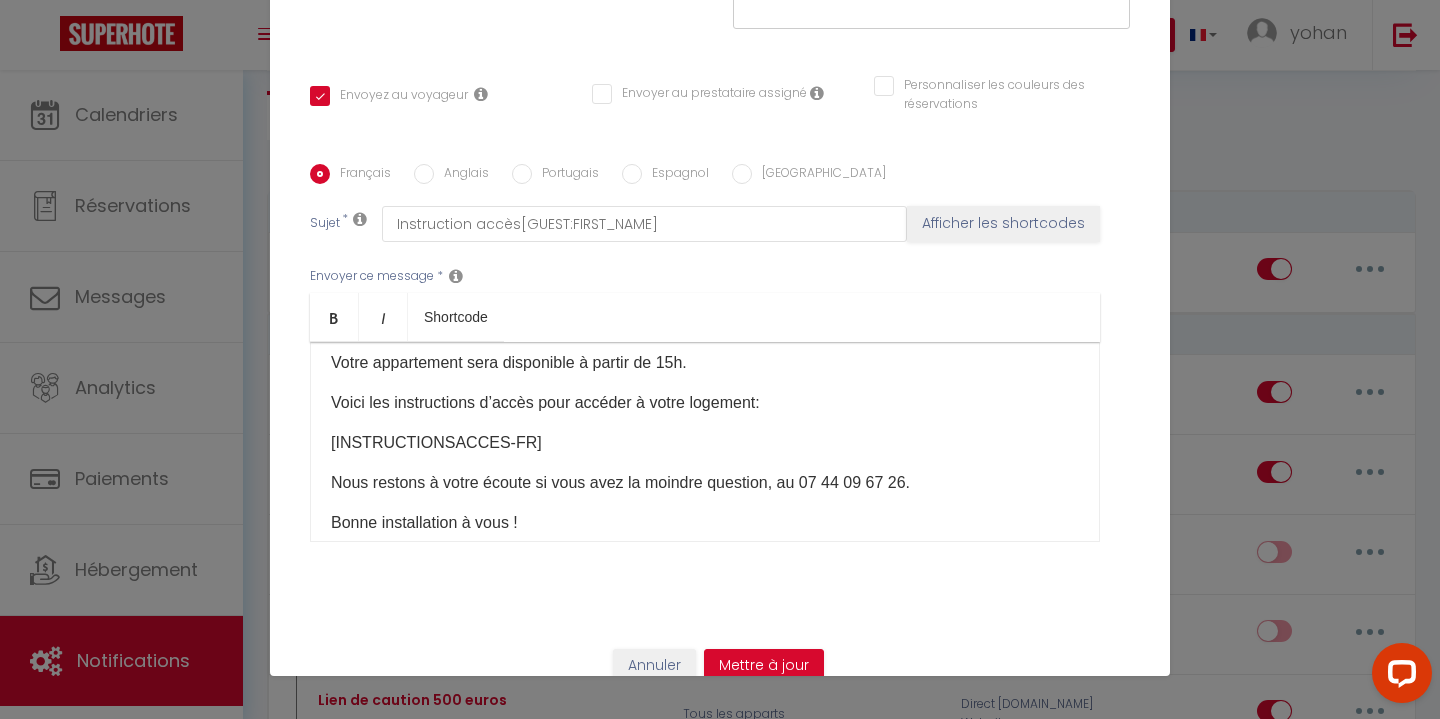 scroll, scrollTop: 55, scrollLeft: 0, axis: vertical 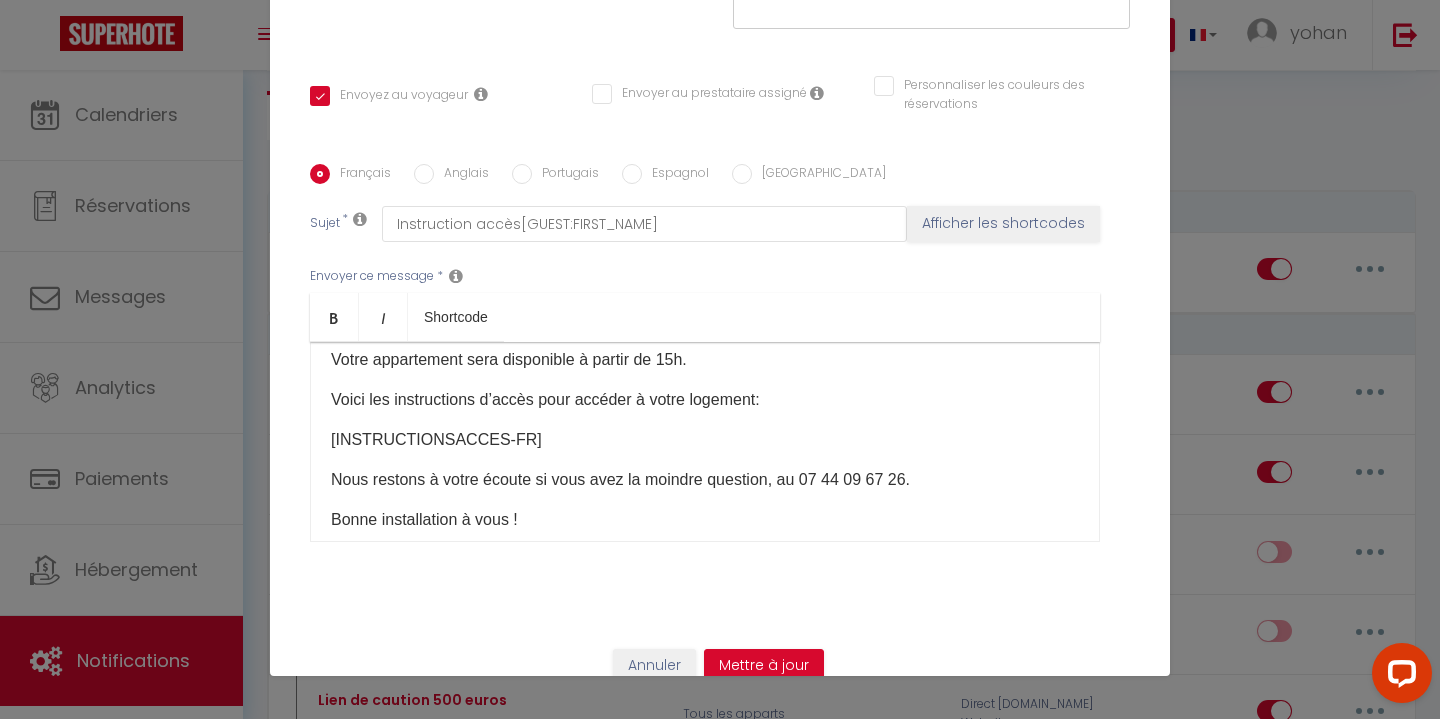 click on "Anglais" at bounding box center (424, 174) 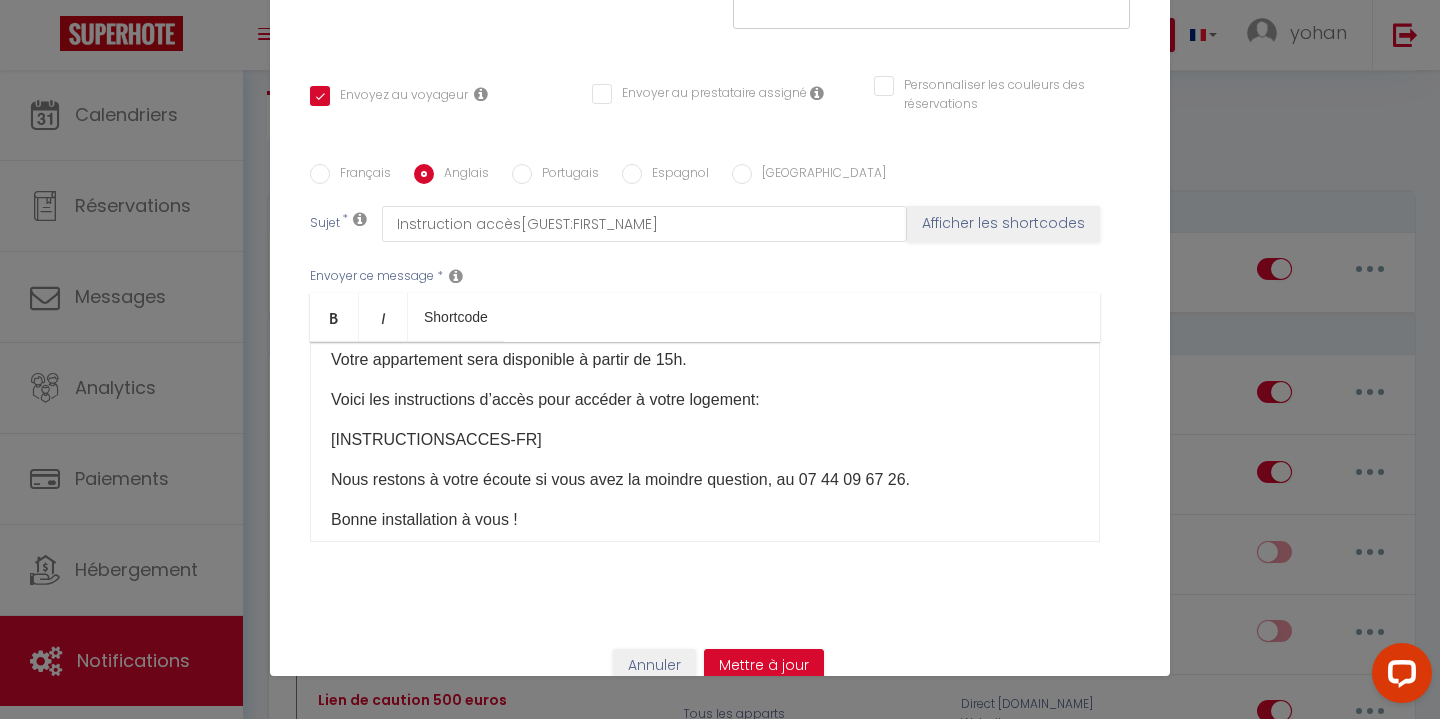 checkbox on "true" 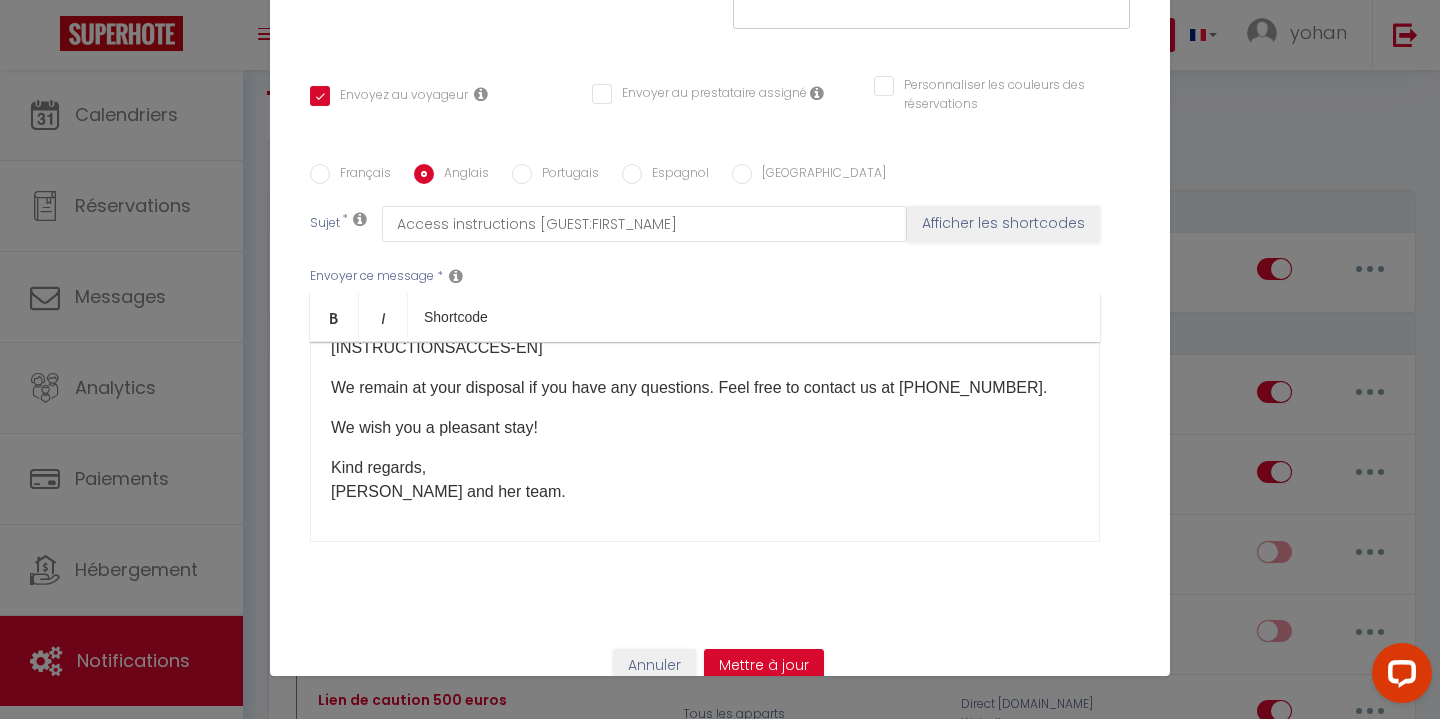 scroll, scrollTop: 174, scrollLeft: 0, axis: vertical 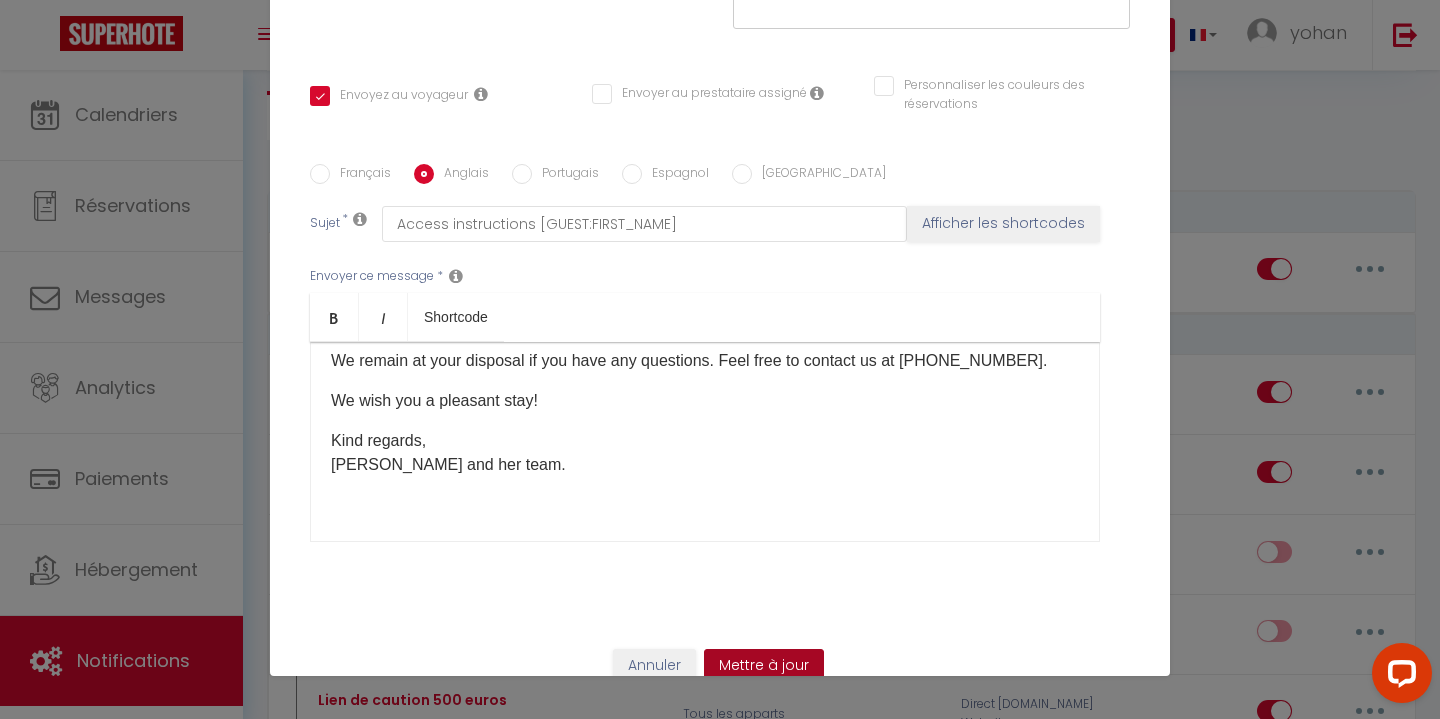 click on "Mettre à jour" at bounding box center [764, 666] 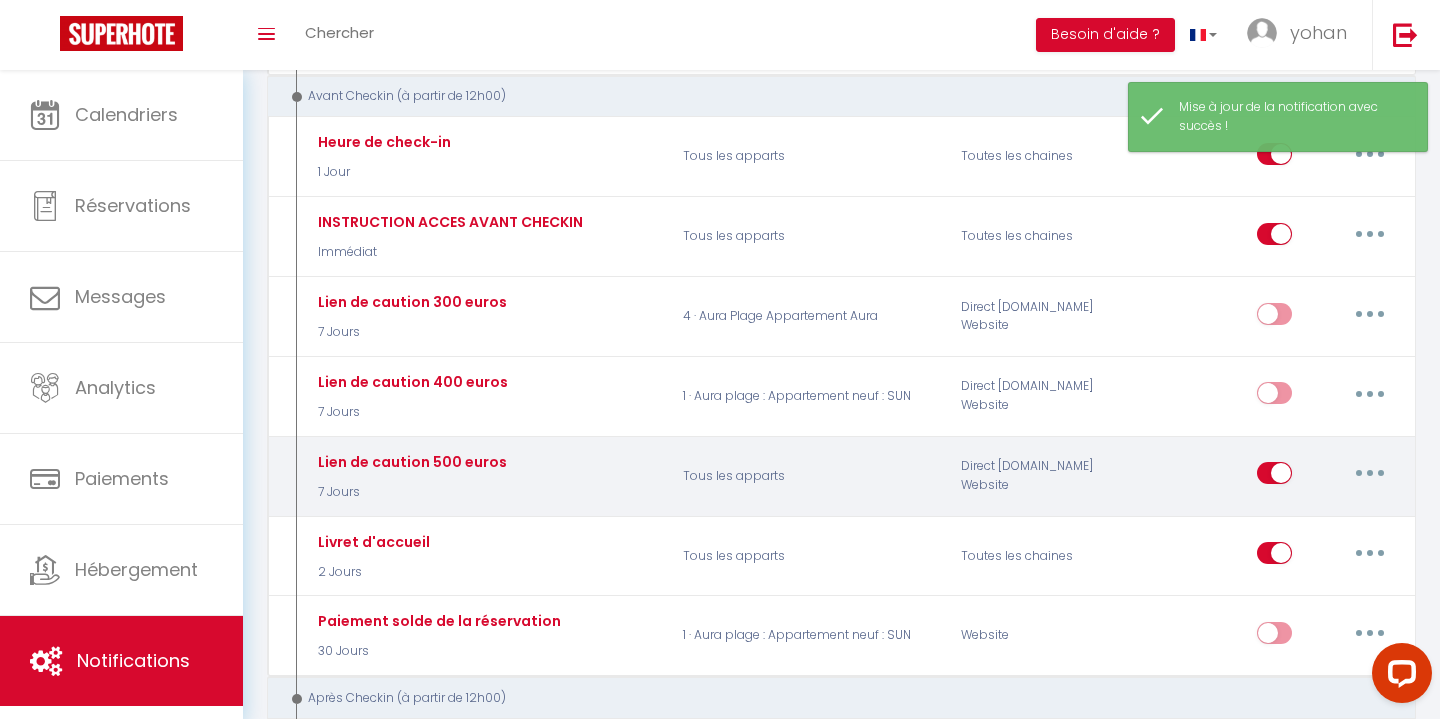 scroll, scrollTop: 359, scrollLeft: 0, axis: vertical 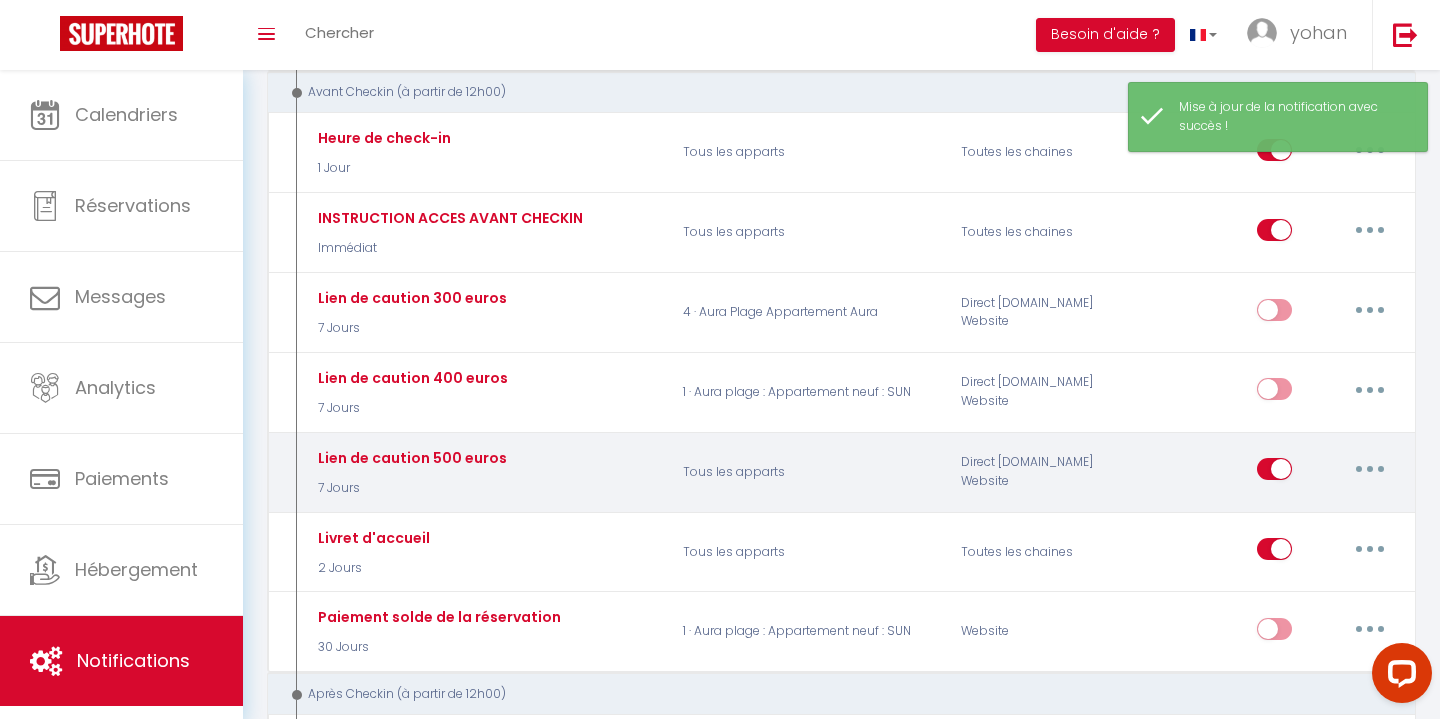 click at bounding box center (1370, 469) 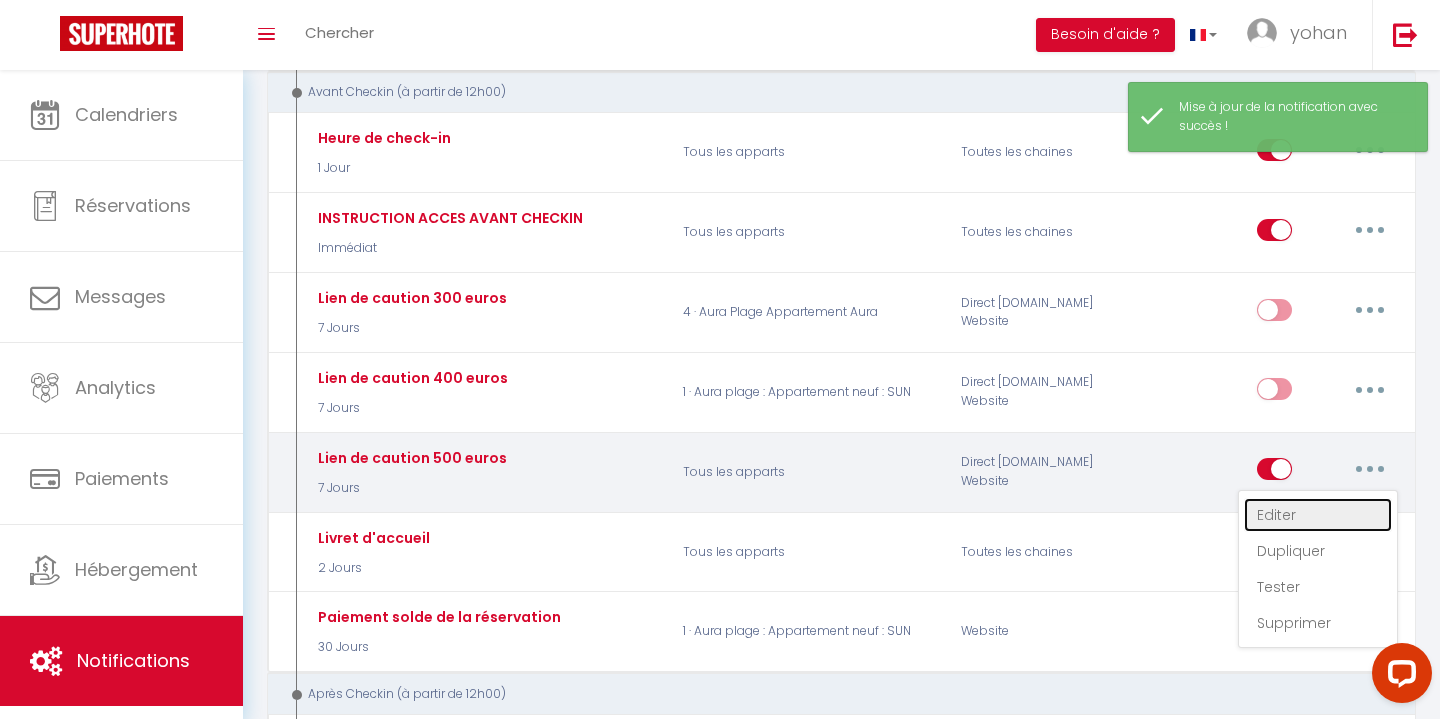 click on "Editer" at bounding box center (1318, 515) 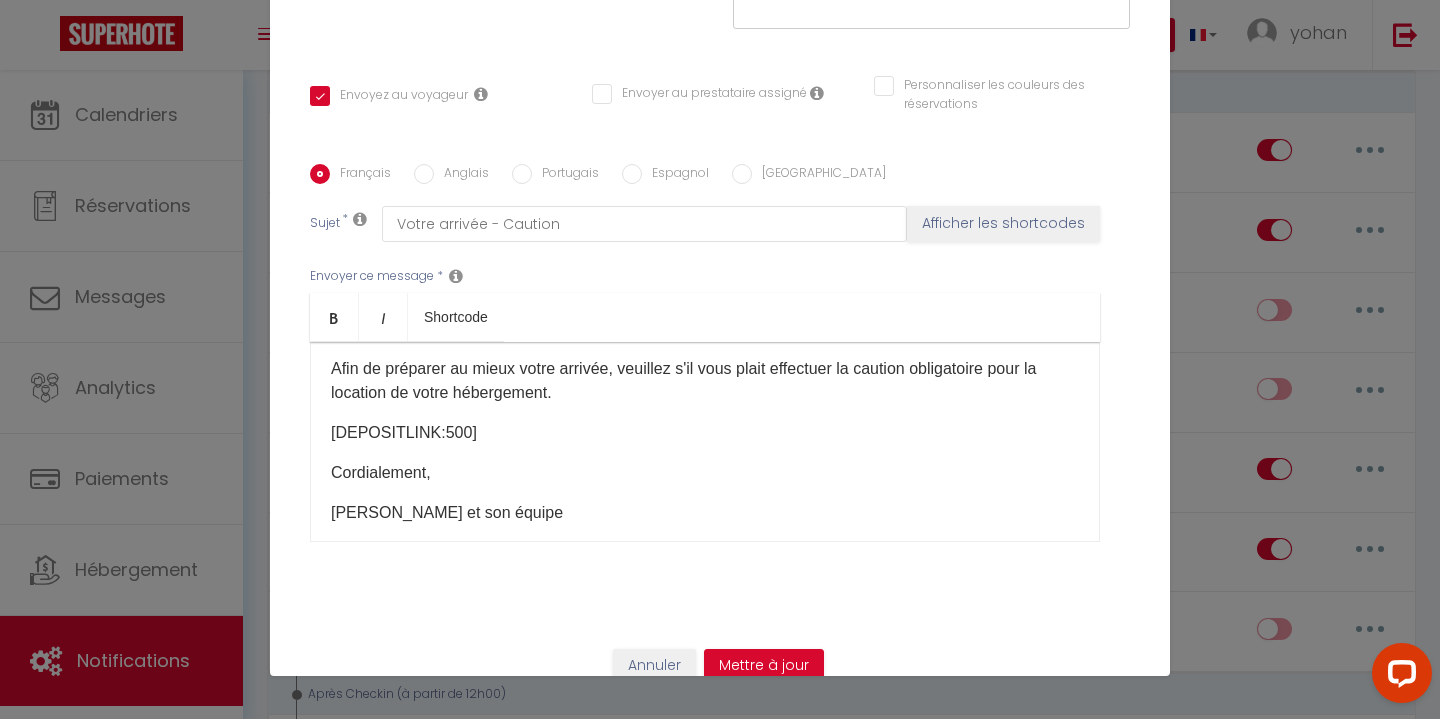 scroll, scrollTop: 49, scrollLeft: 0, axis: vertical 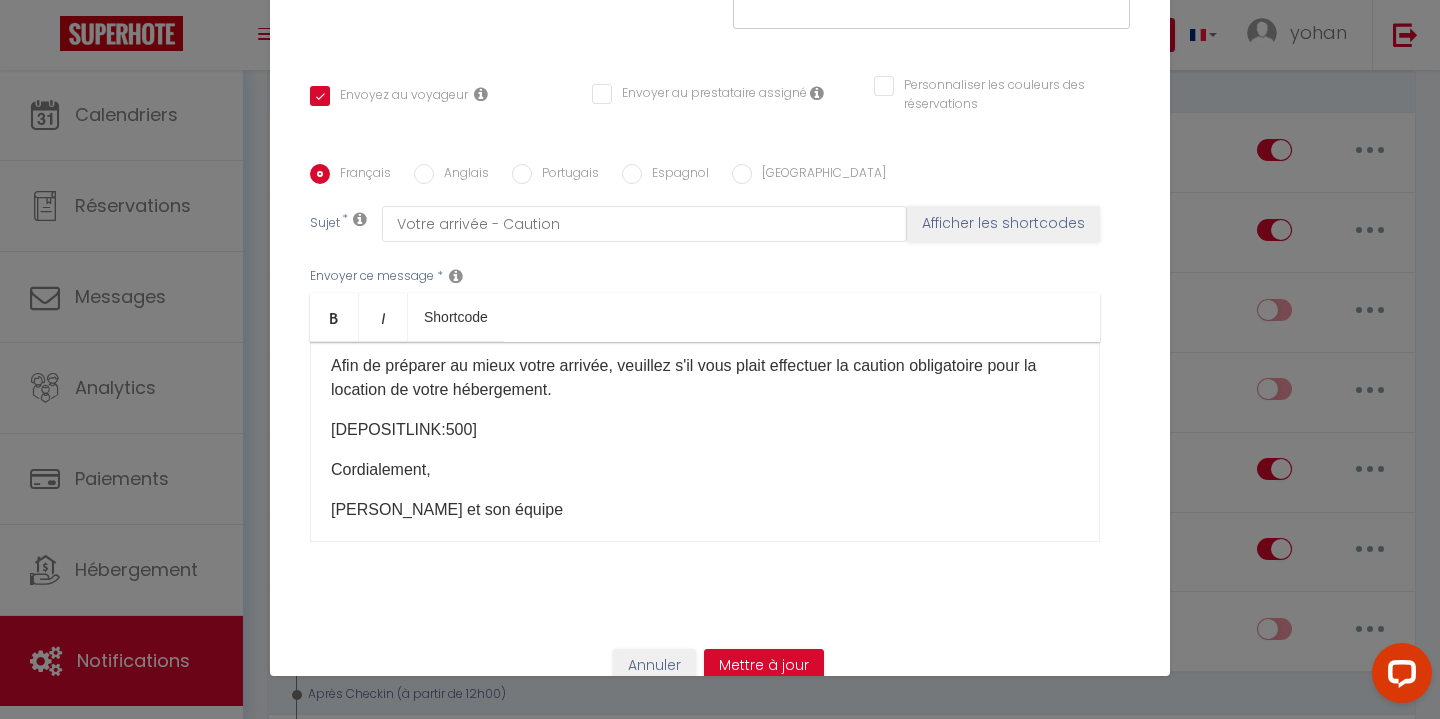 click on "[DEPOSITLINK:500]" at bounding box center [705, 430] 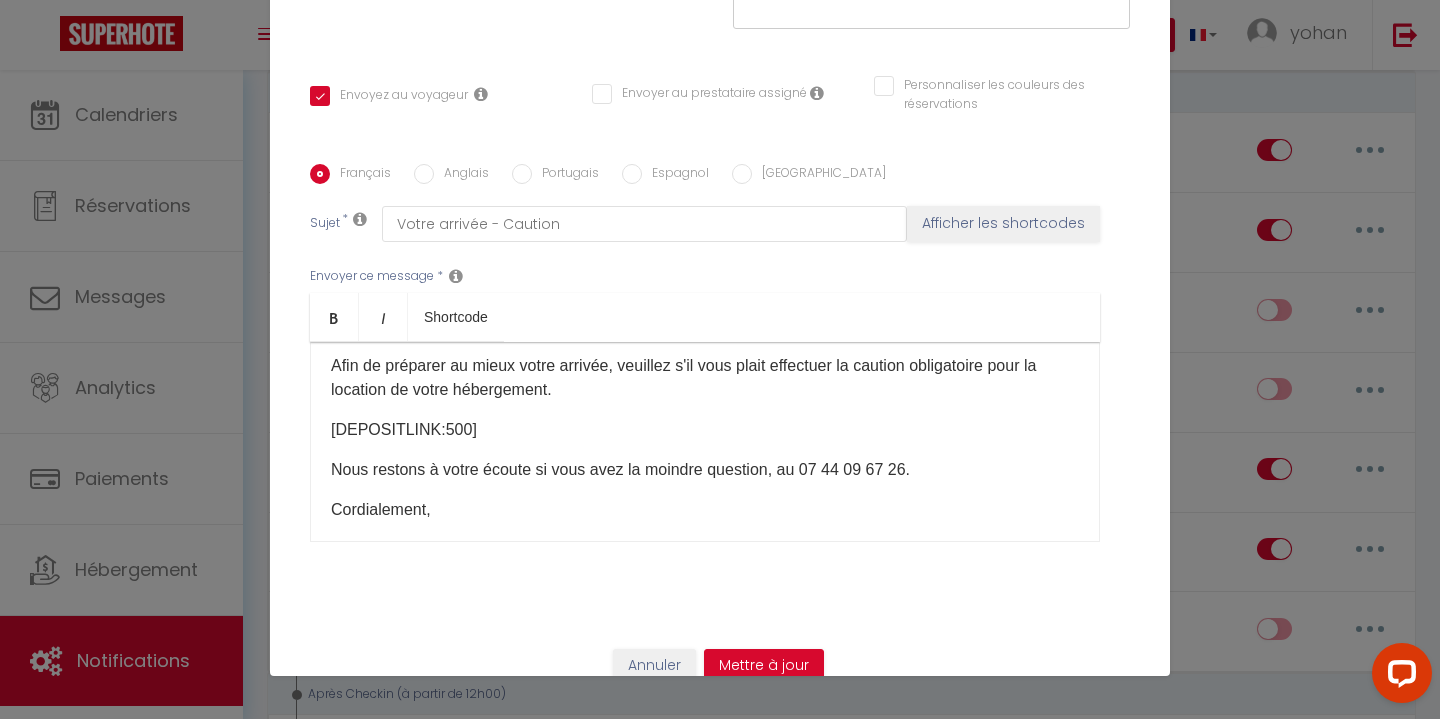 click on "Anglais" at bounding box center (424, 174) 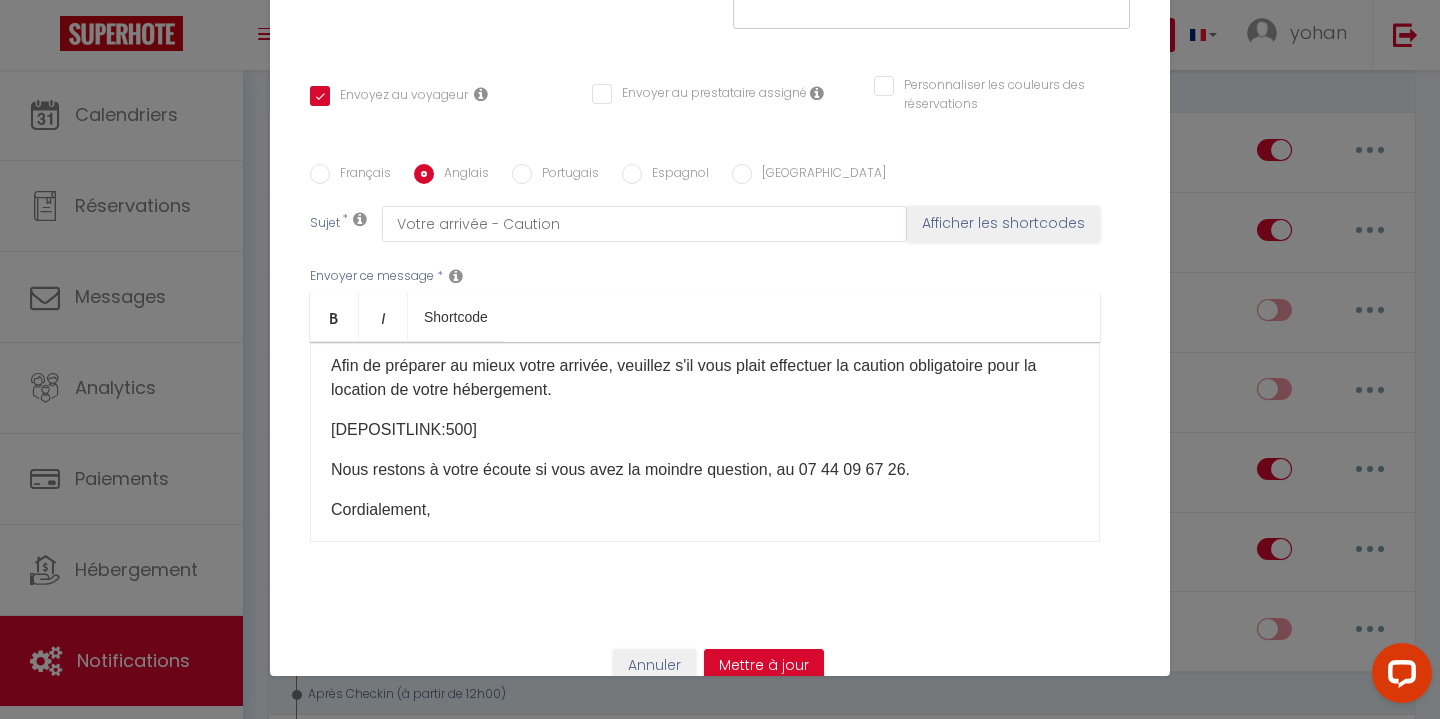 checkbox on "true" 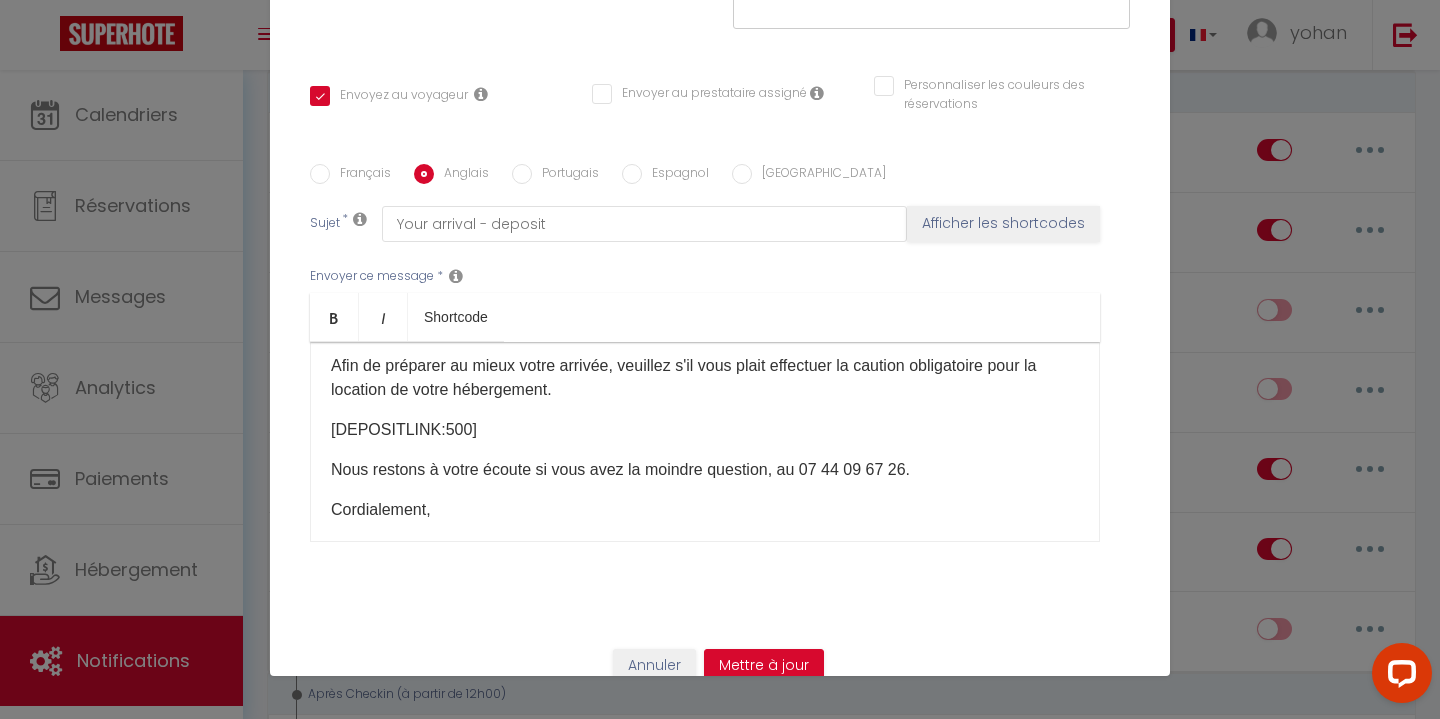 scroll, scrollTop: 46, scrollLeft: 0, axis: vertical 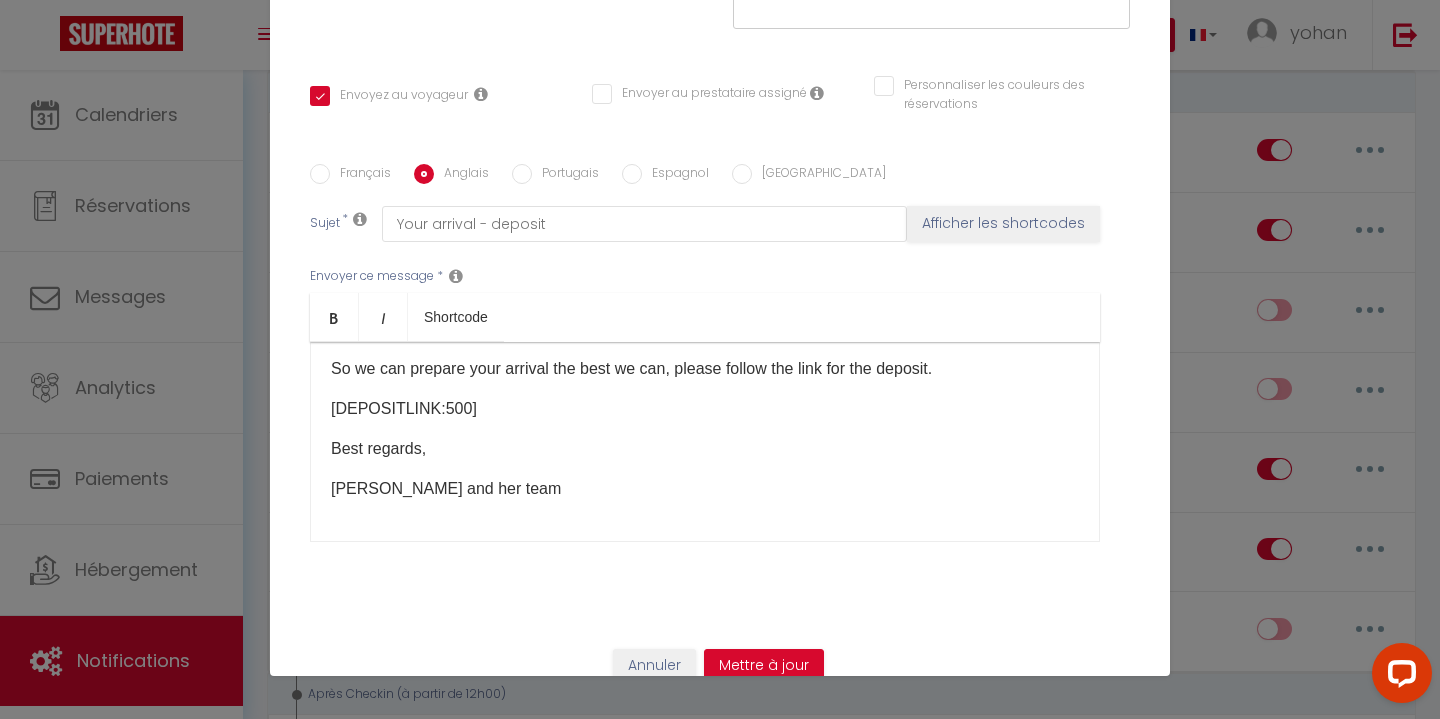 click on "[DEPOSITLINK:500]​" at bounding box center (705, 409) 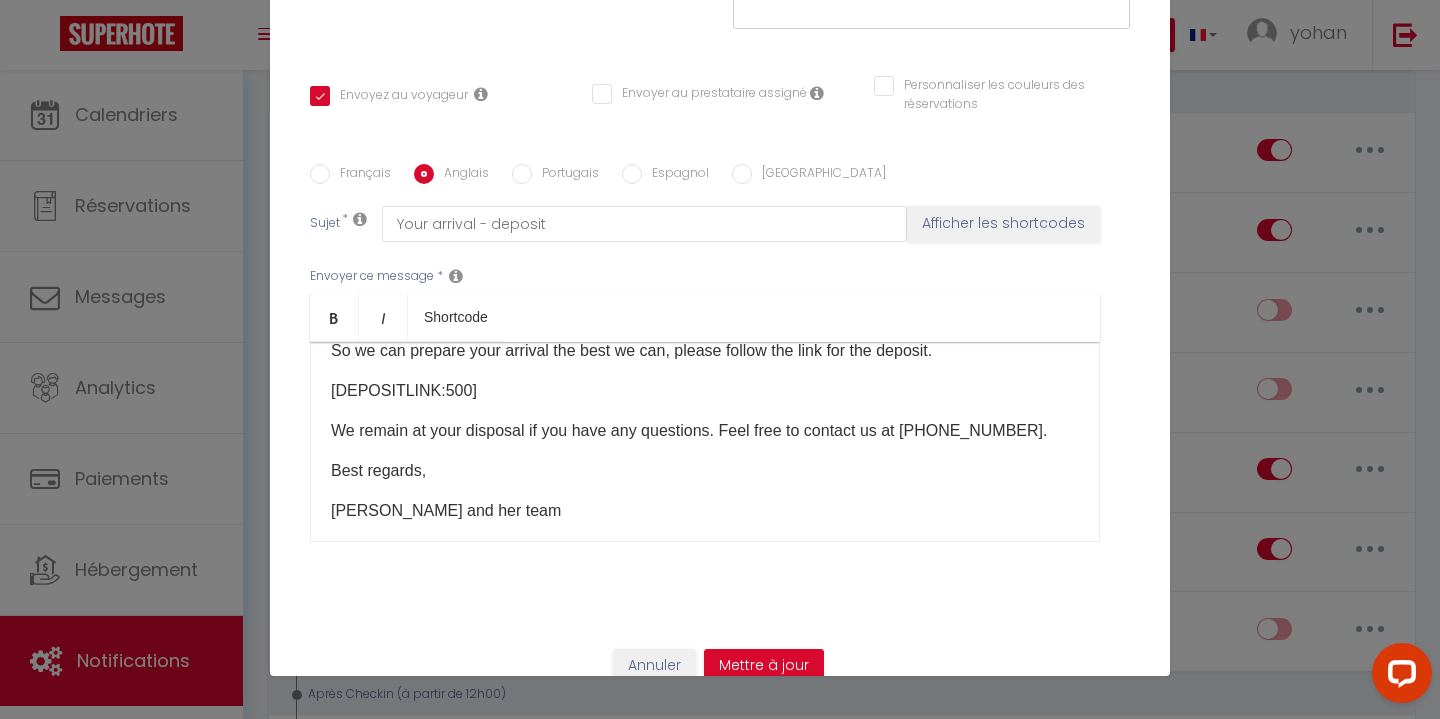 scroll, scrollTop: 86, scrollLeft: 0, axis: vertical 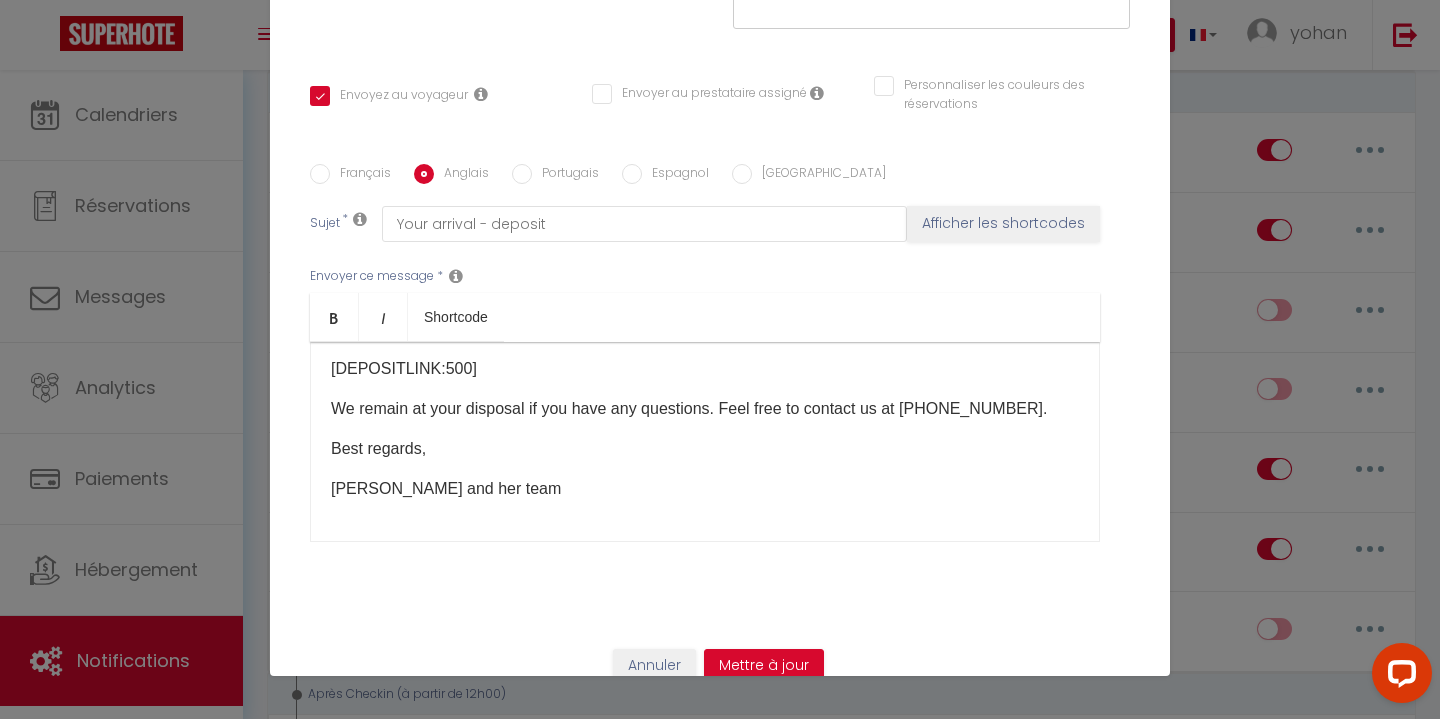 click on "Français" at bounding box center [360, 175] 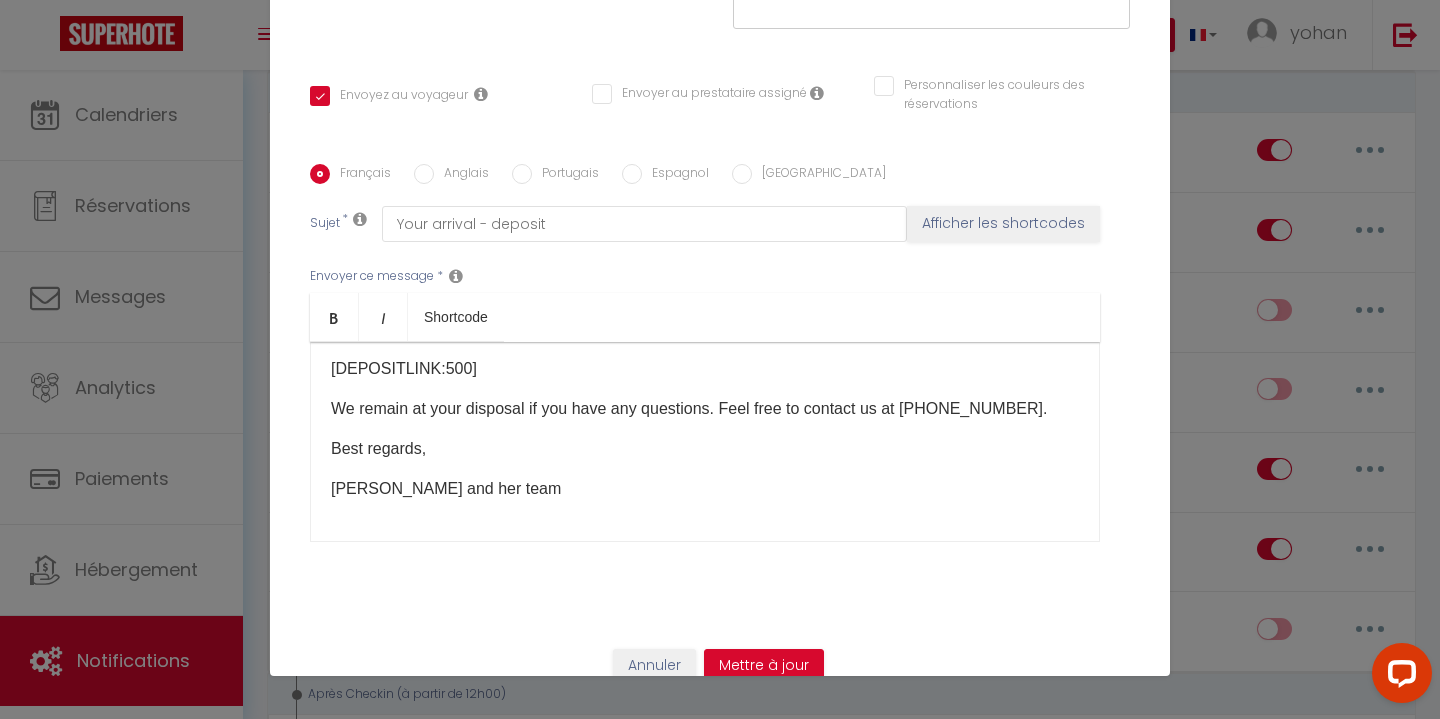 checkbox on "true" 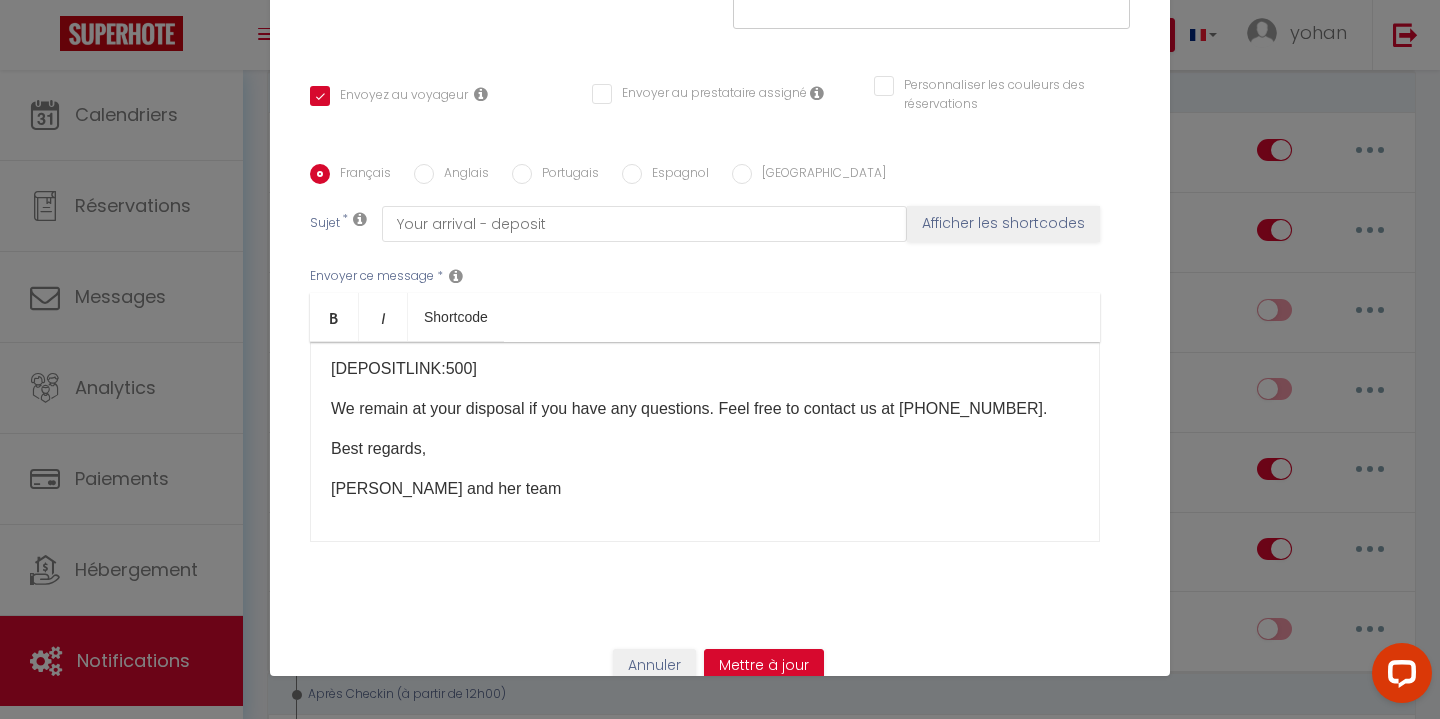 checkbox on "false" 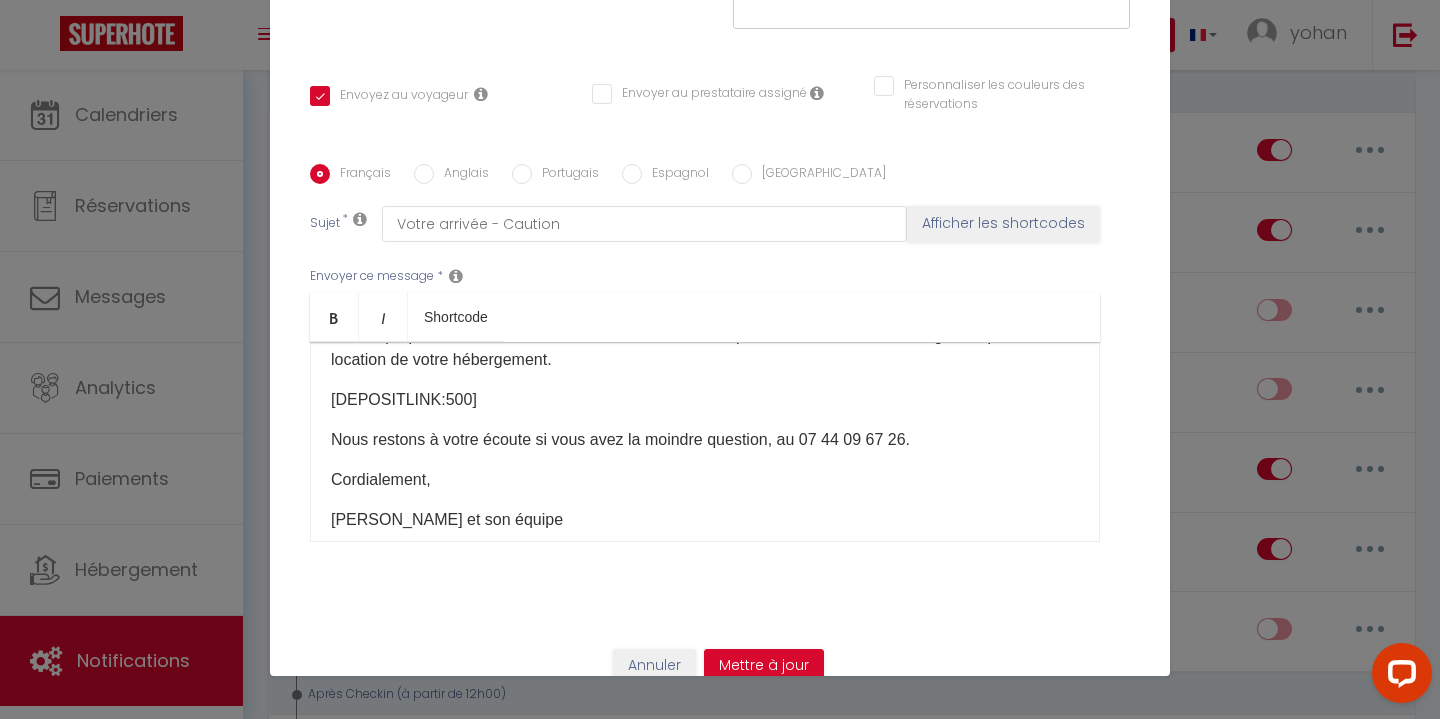 scroll, scrollTop: 110, scrollLeft: 0, axis: vertical 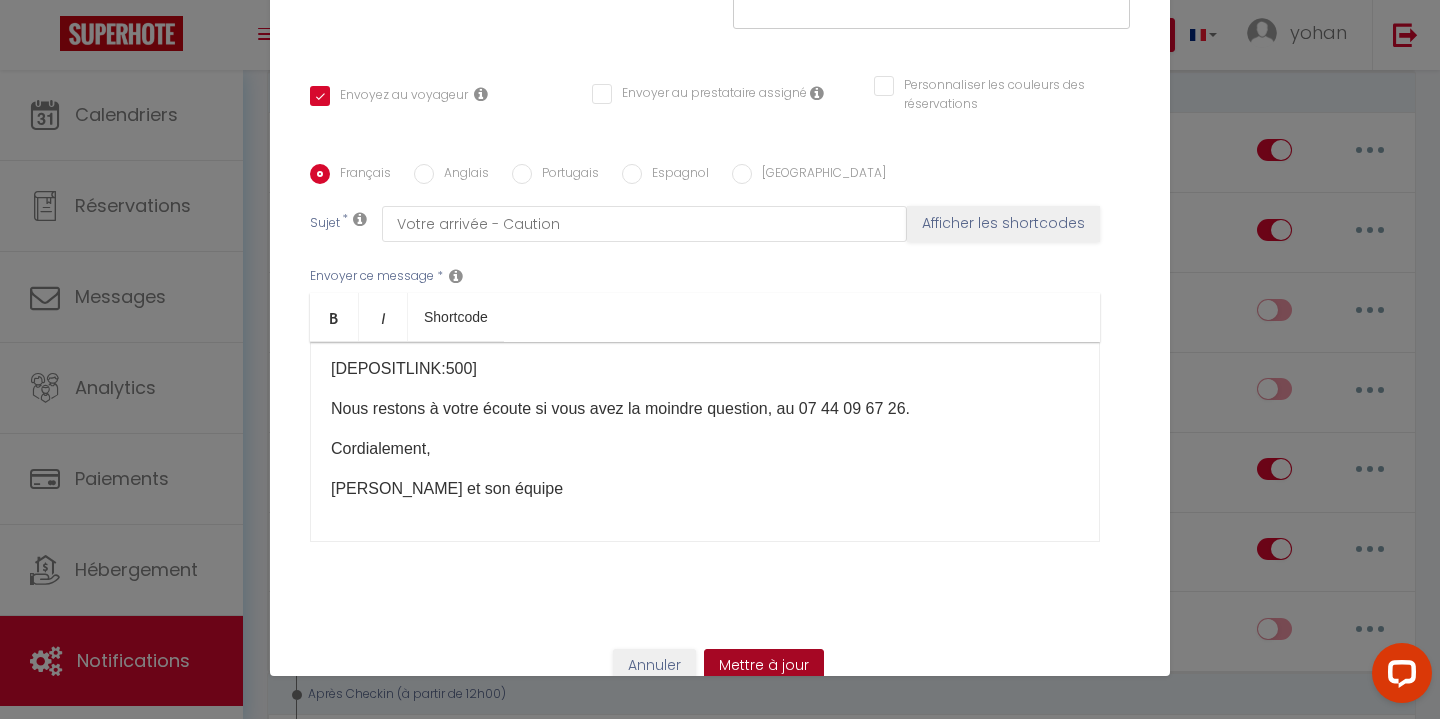 click on "Mettre à jour" at bounding box center (764, 666) 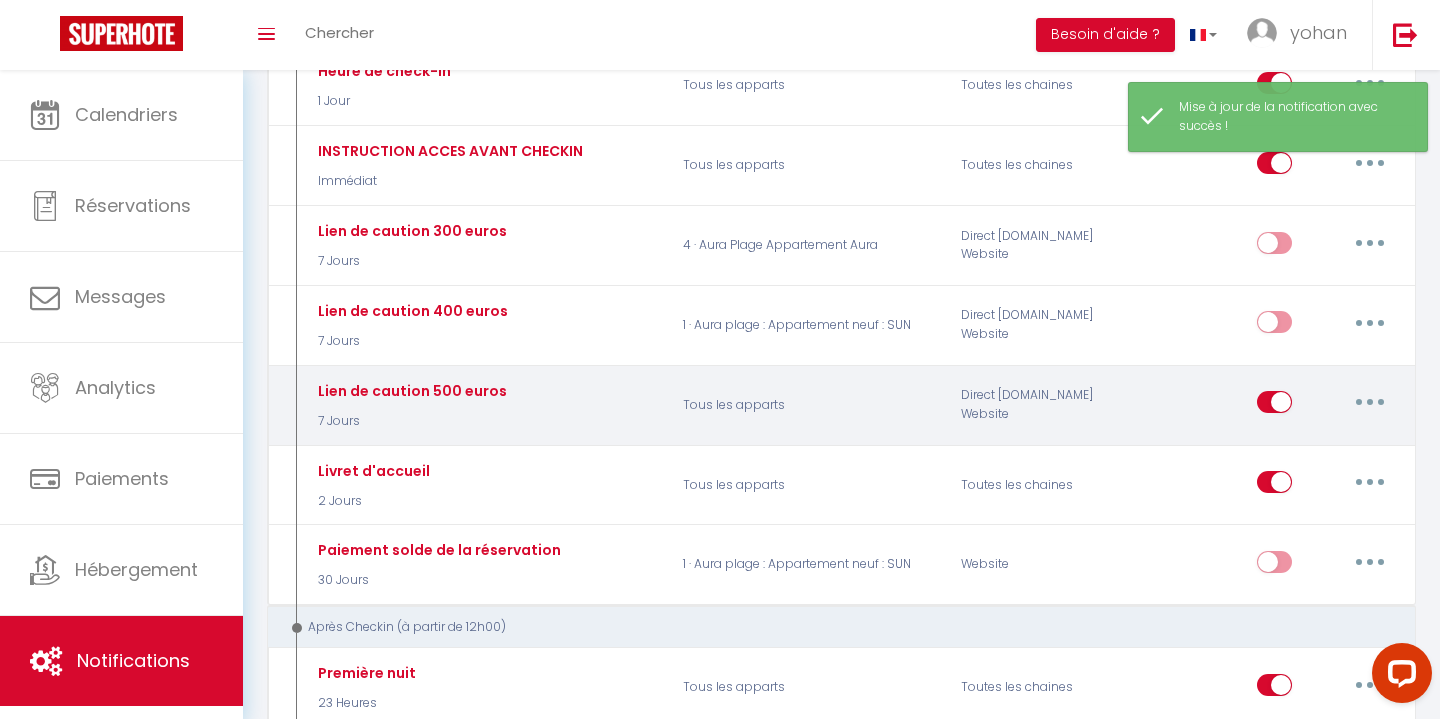 scroll, scrollTop: 438, scrollLeft: 0, axis: vertical 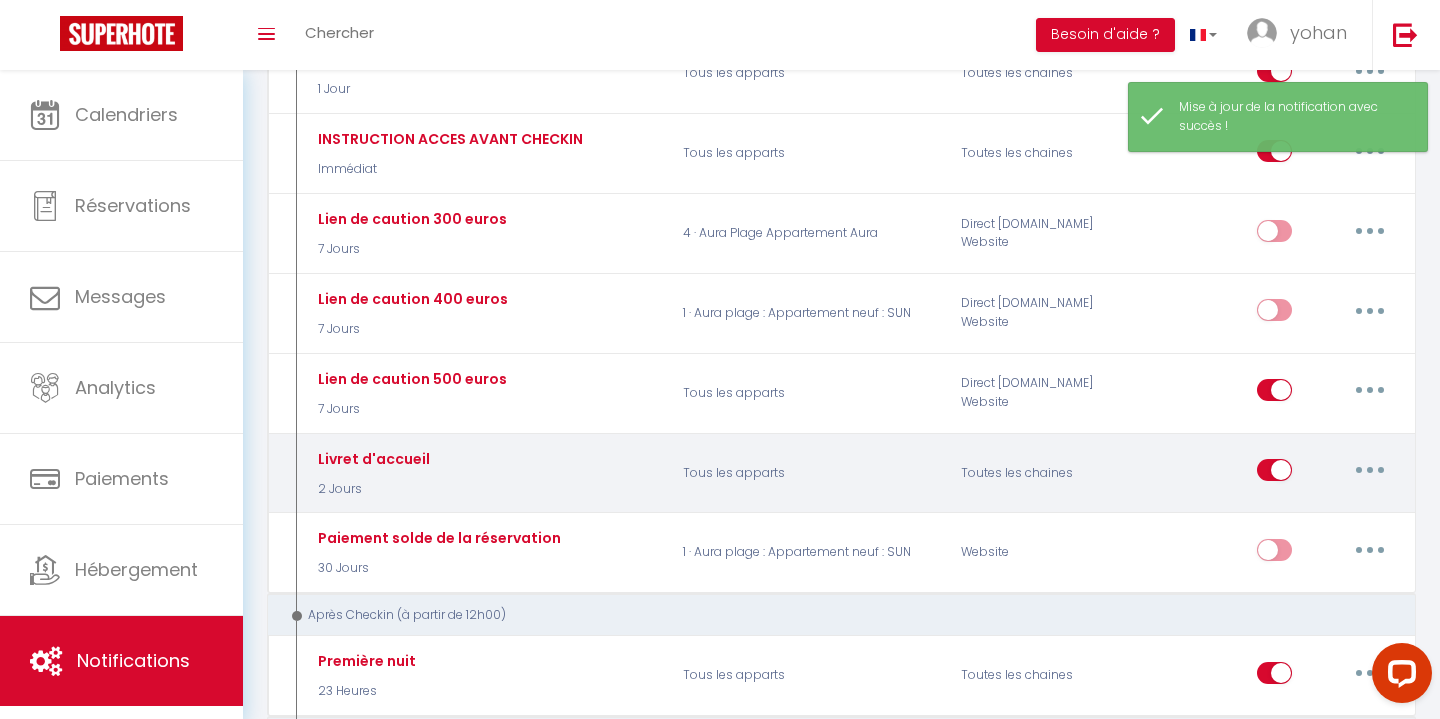 click at bounding box center (1370, 470) 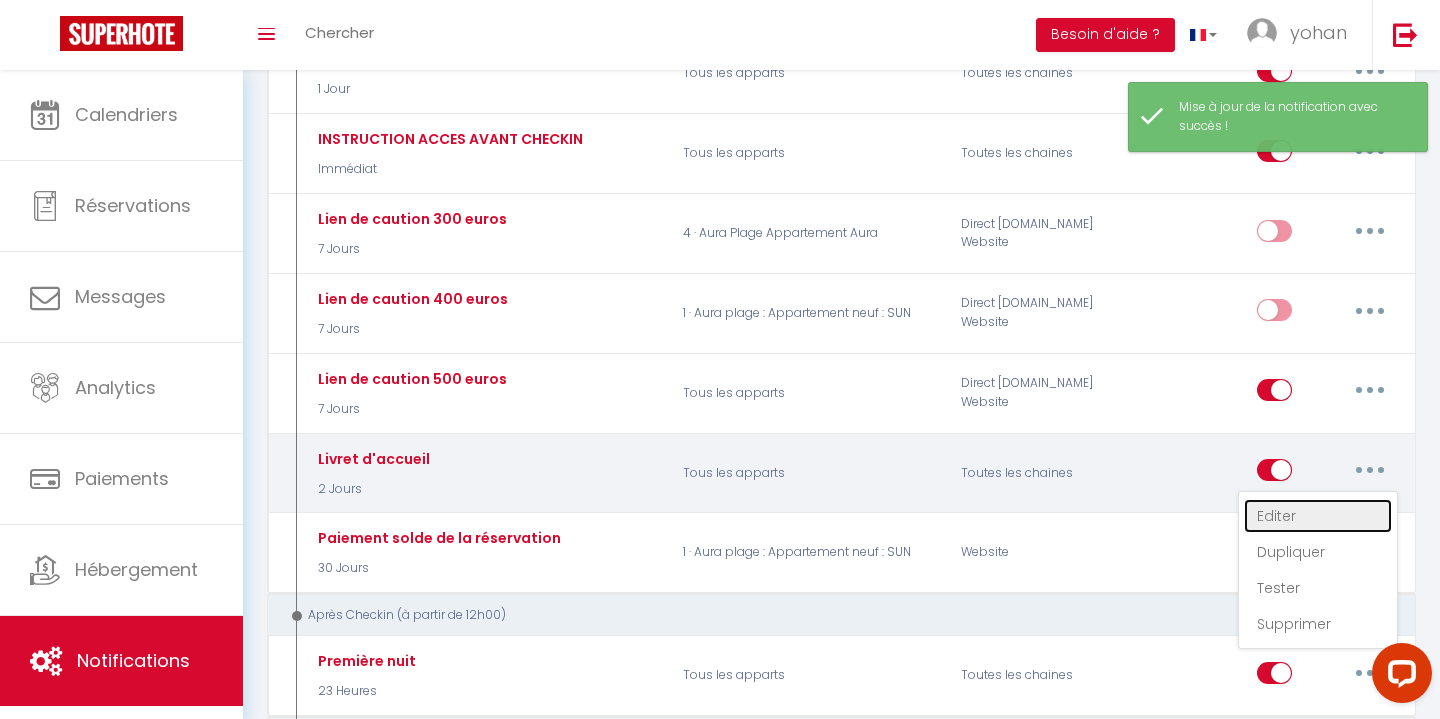 click on "Editer" at bounding box center [1318, 516] 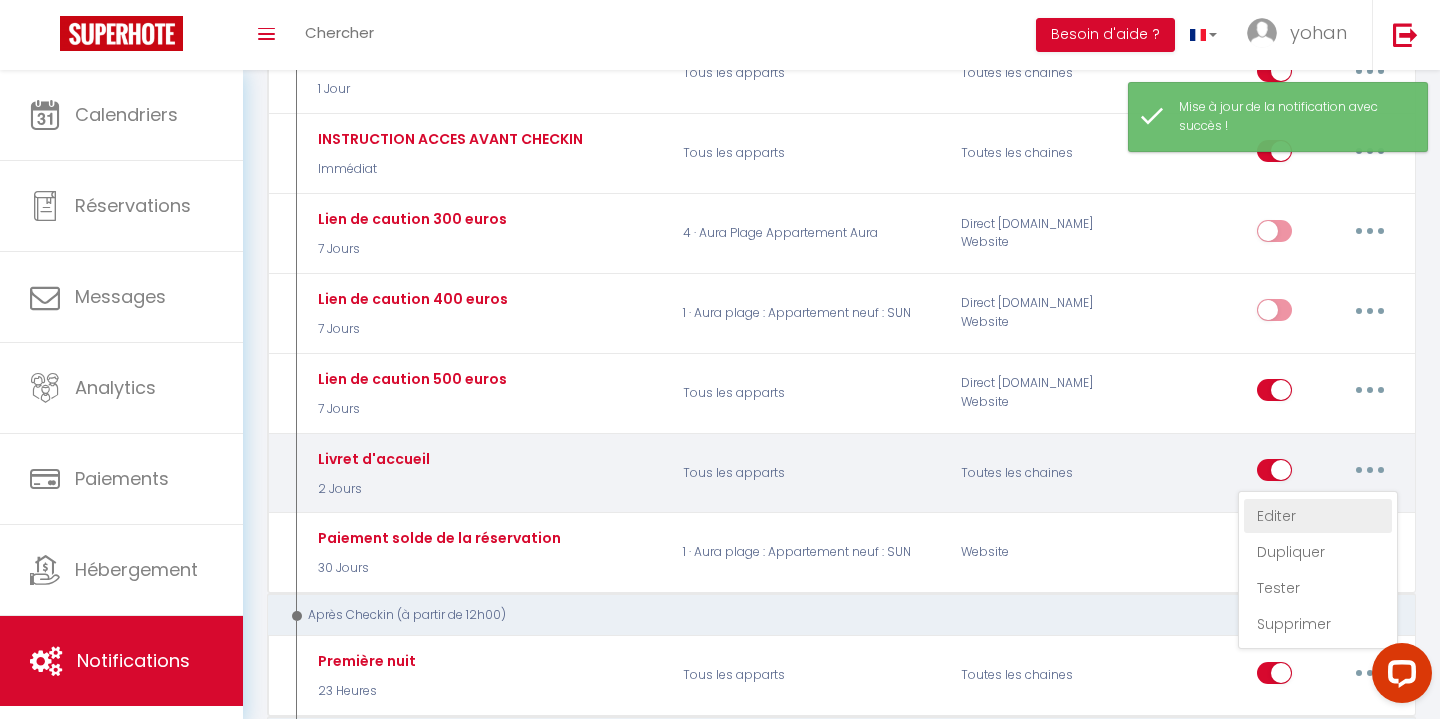 type on "Livret d'accueil" 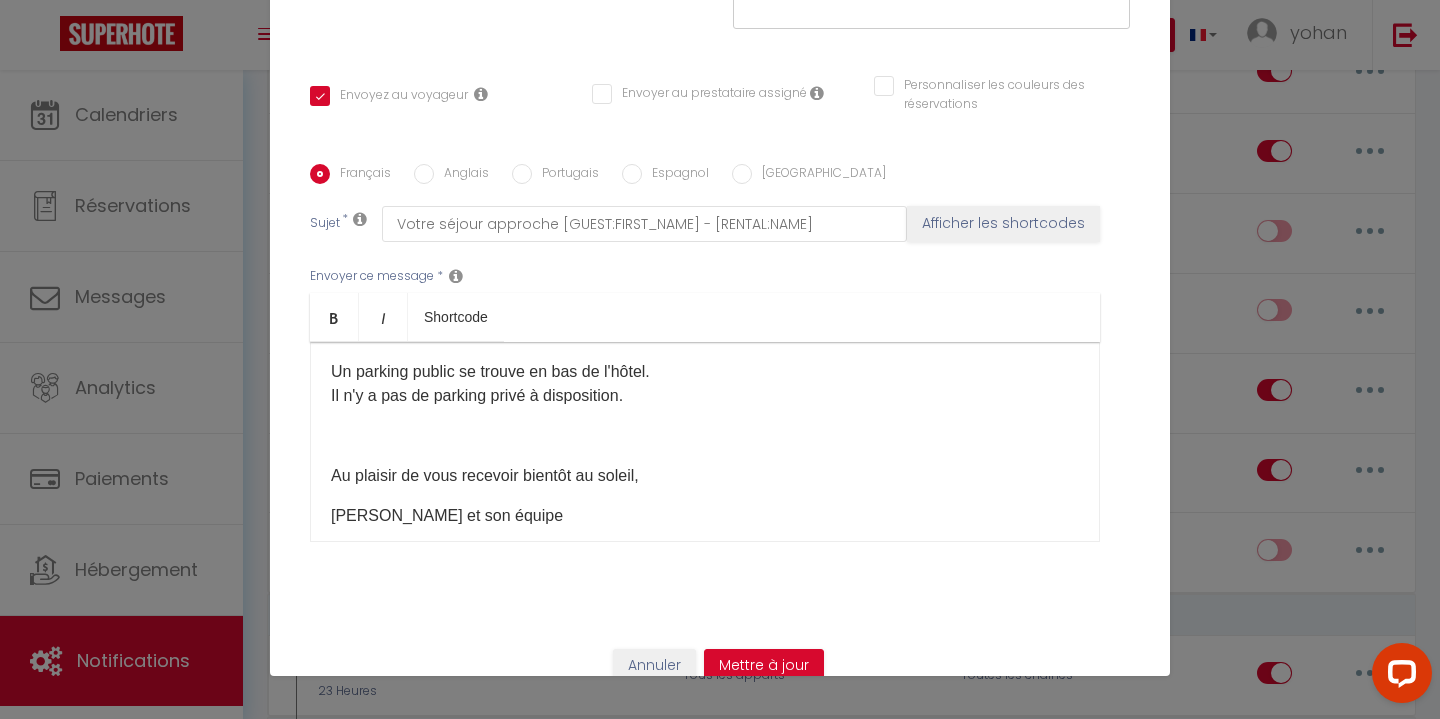 scroll, scrollTop: 170, scrollLeft: 0, axis: vertical 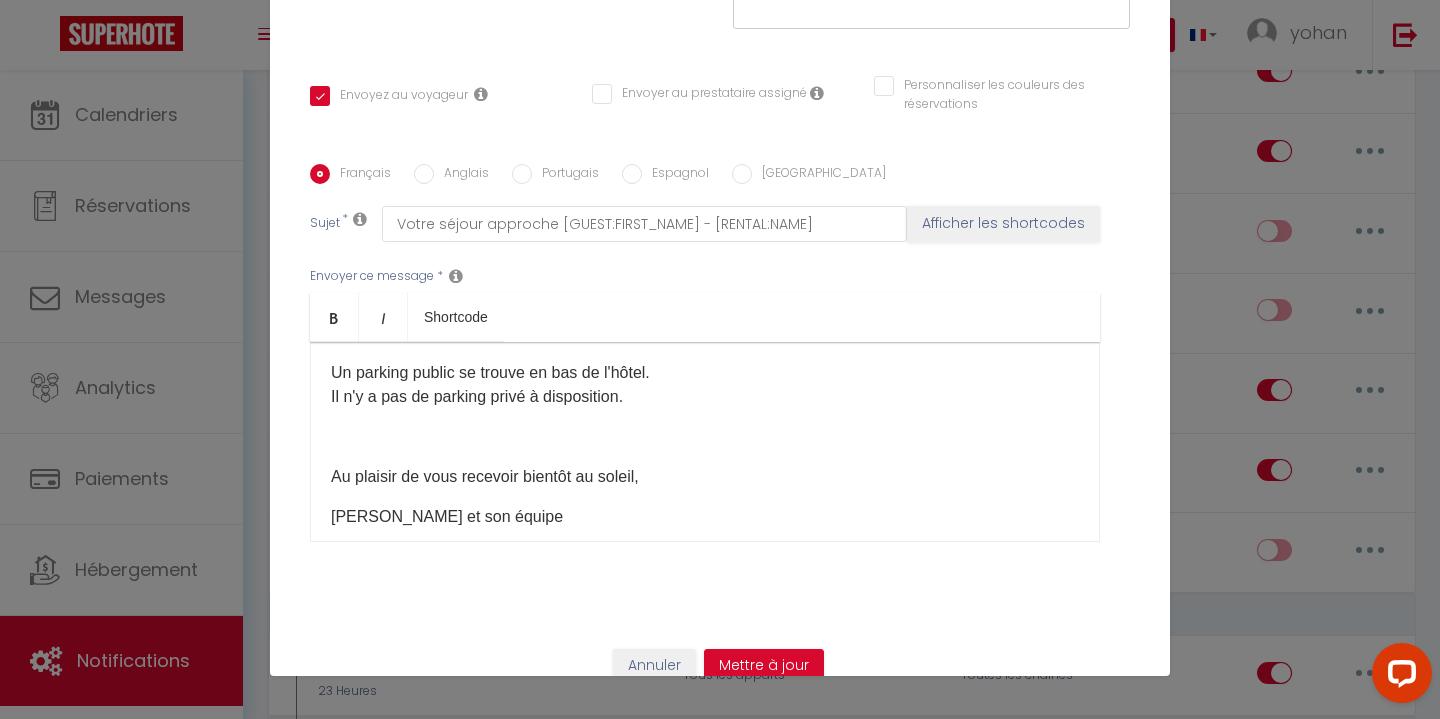 click on "Un parking public se trouve en bas de l'hôtel. Il n'y a pas de parking privé à disposition." at bounding box center (705, 385) 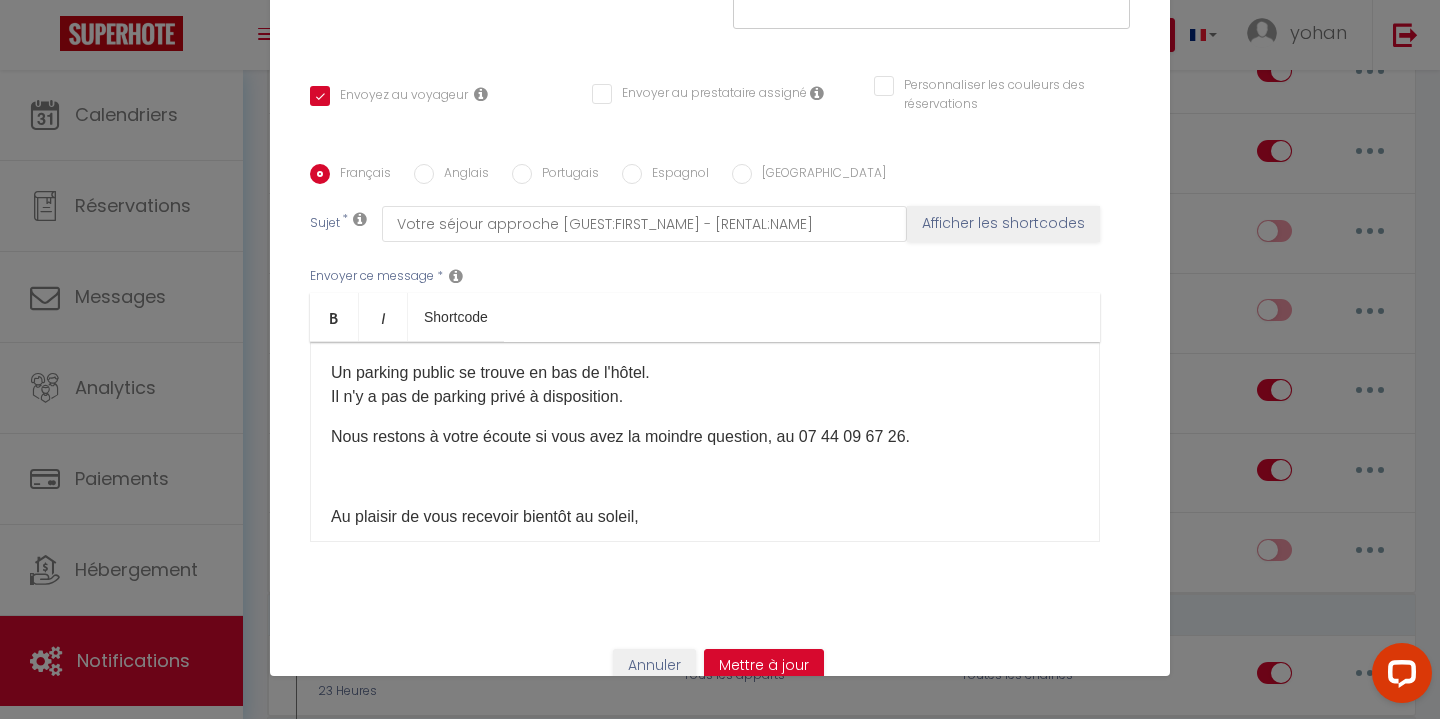 click on "​Bonjour [GUEST:FIRST_NAME]​ ,
Nous sommes impatients de faire votre connaissance et de vous recevoir à [RENTAL:NAME] [RENTAL:CITY].​​
Ci-joint notre livret d'accueil pour vous donner un avant goût de ce qui vous attend : [LIVRET D'ACCUEIL]​ Un parking public se trouve en bas de l'hôtel. Il n'y a pas de parking privé à disposition. Nous restons à votre écoute si vous avez la moindre question, au 07 44 09 67 26. ​
Au plaisir de vous recevoir bientôt au soleil,
[PERSON_NAME] et son équipe ​" at bounding box center (705, 442) 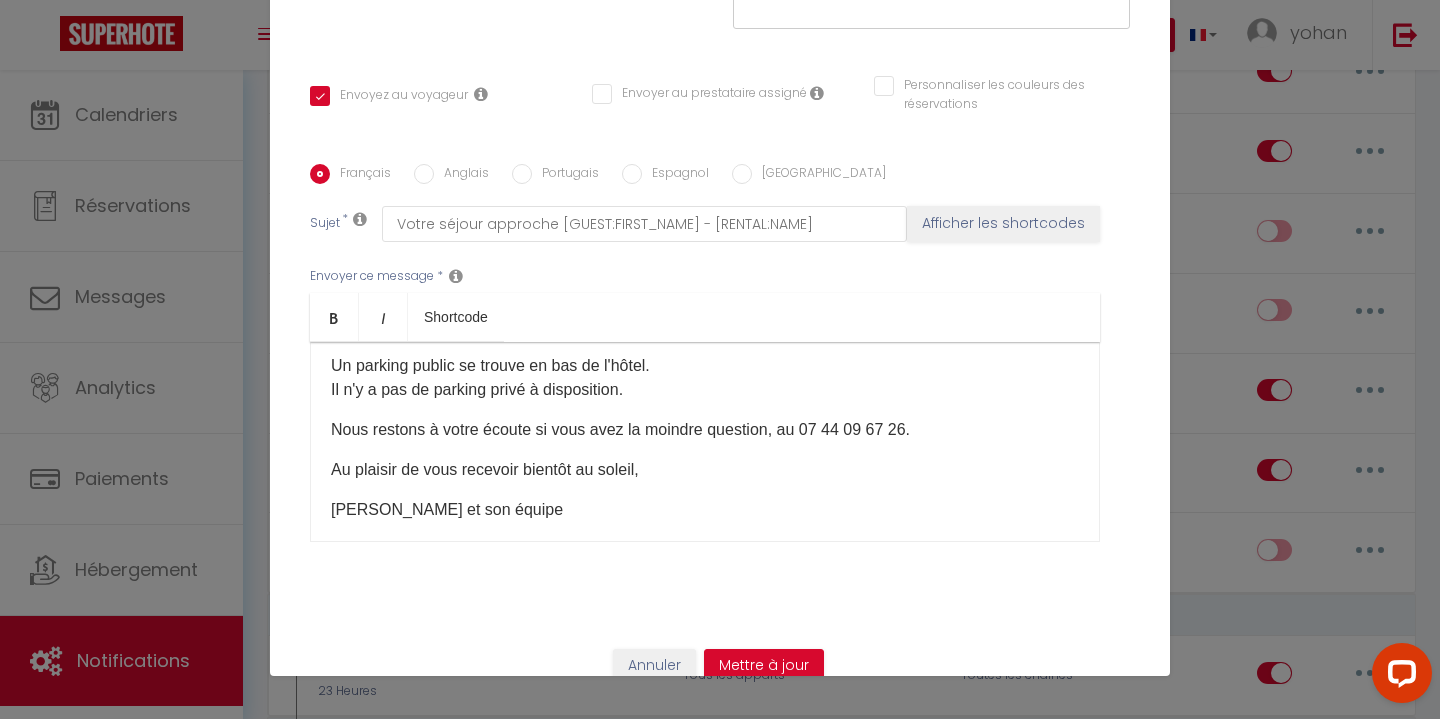 scroll, scrollTop: 166, scrollLeft: 0, axis: vertical 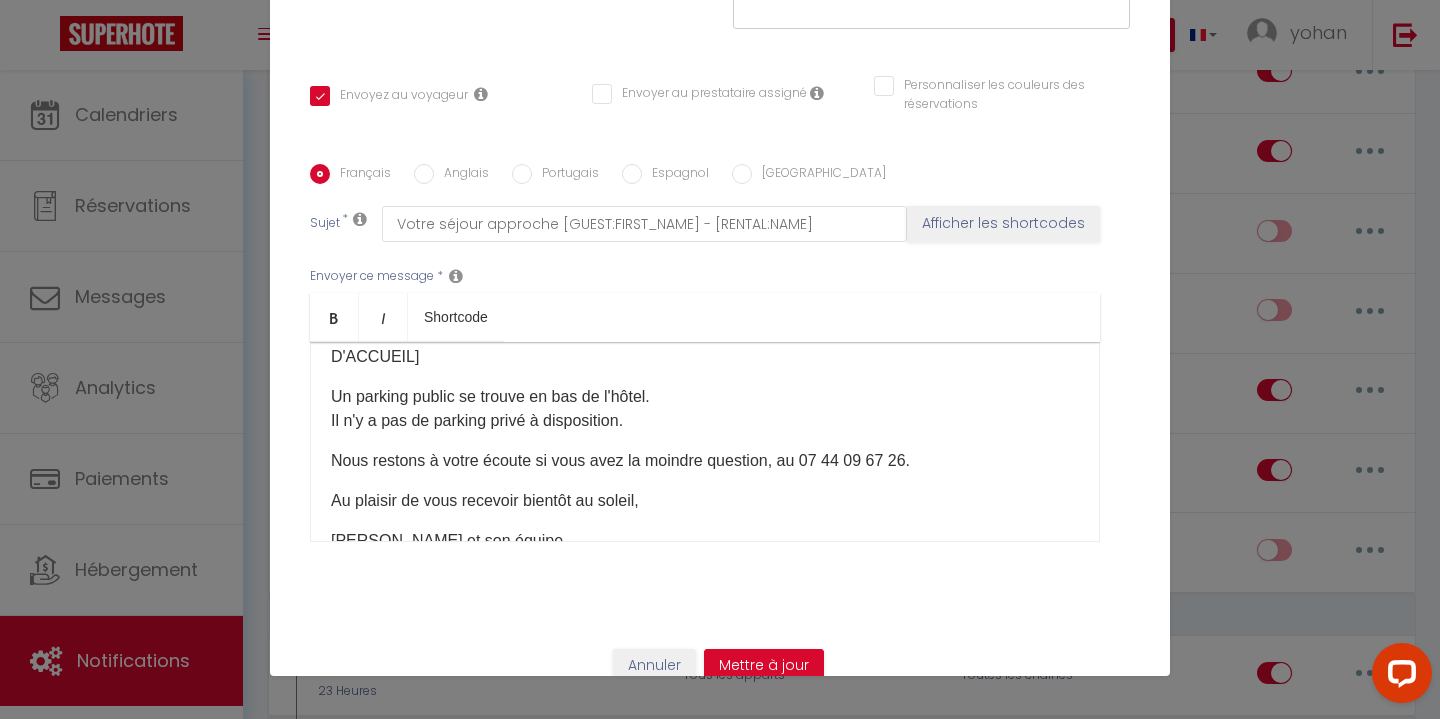 click on "Anglais" at bounding box center [424, 174] 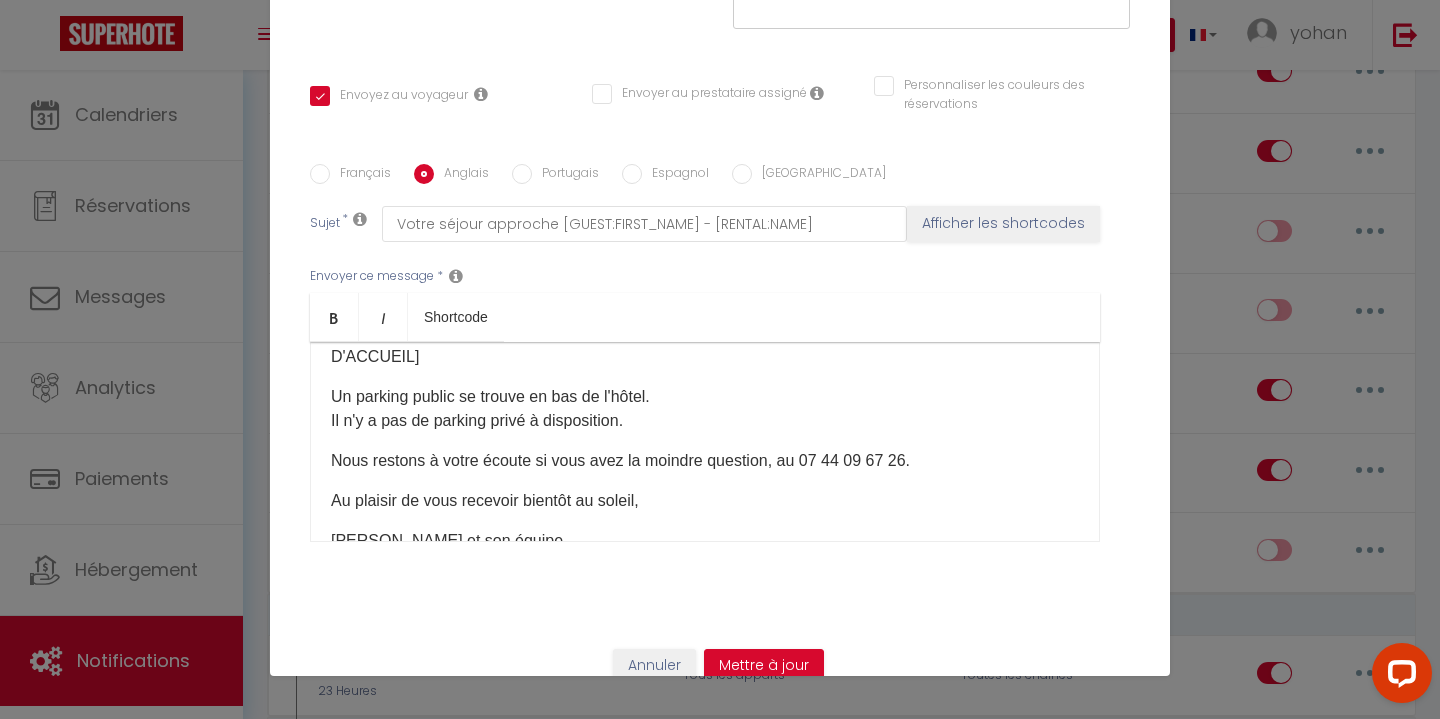 checkbox on "true" 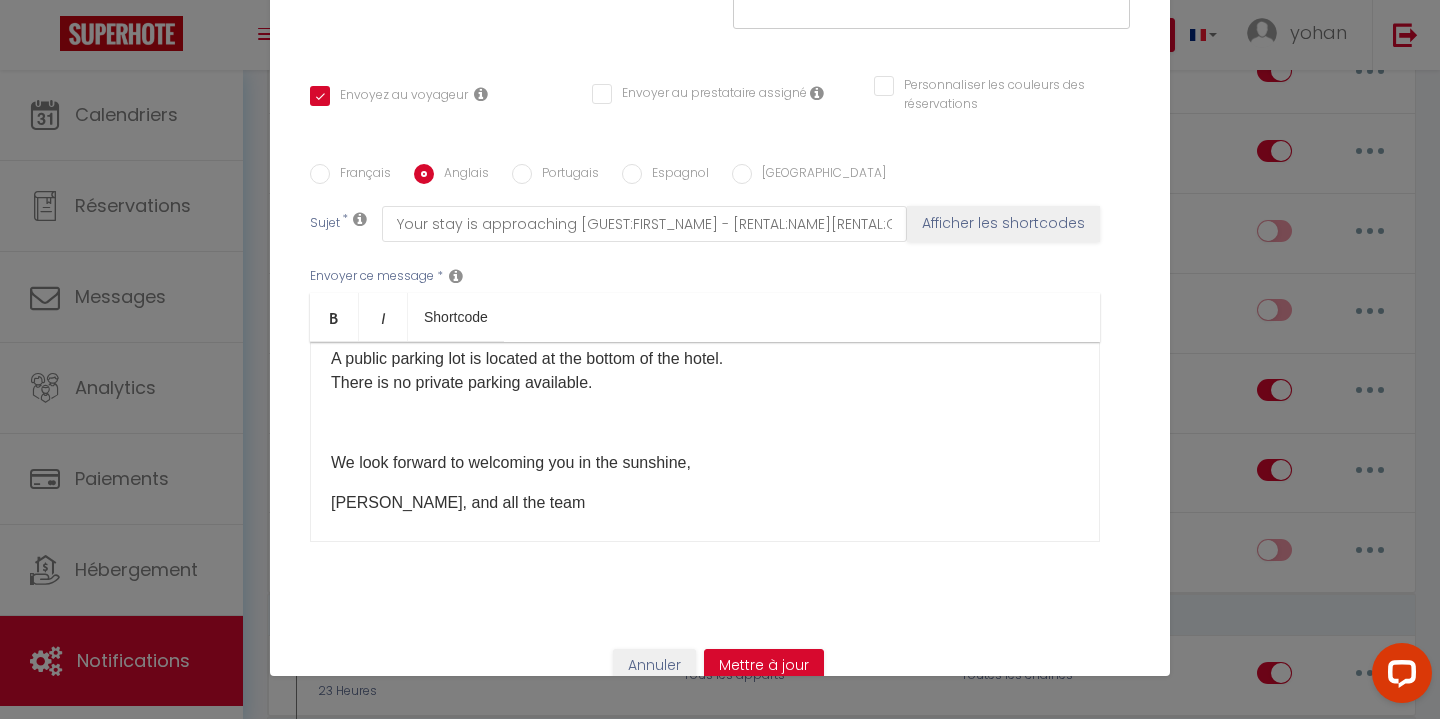 scroll, scrollTop: 125, scrollLeft: 0, axis: vertical 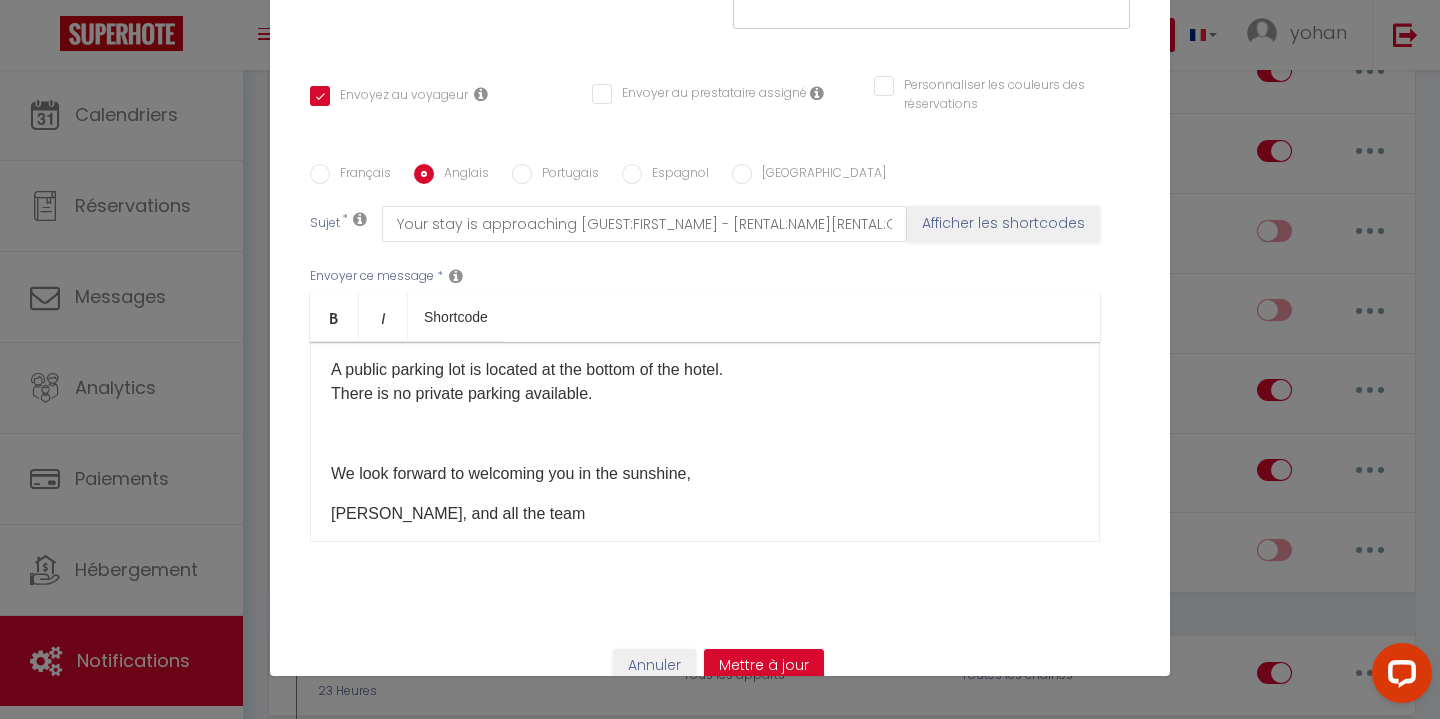 click at bounding box center [705, 434] 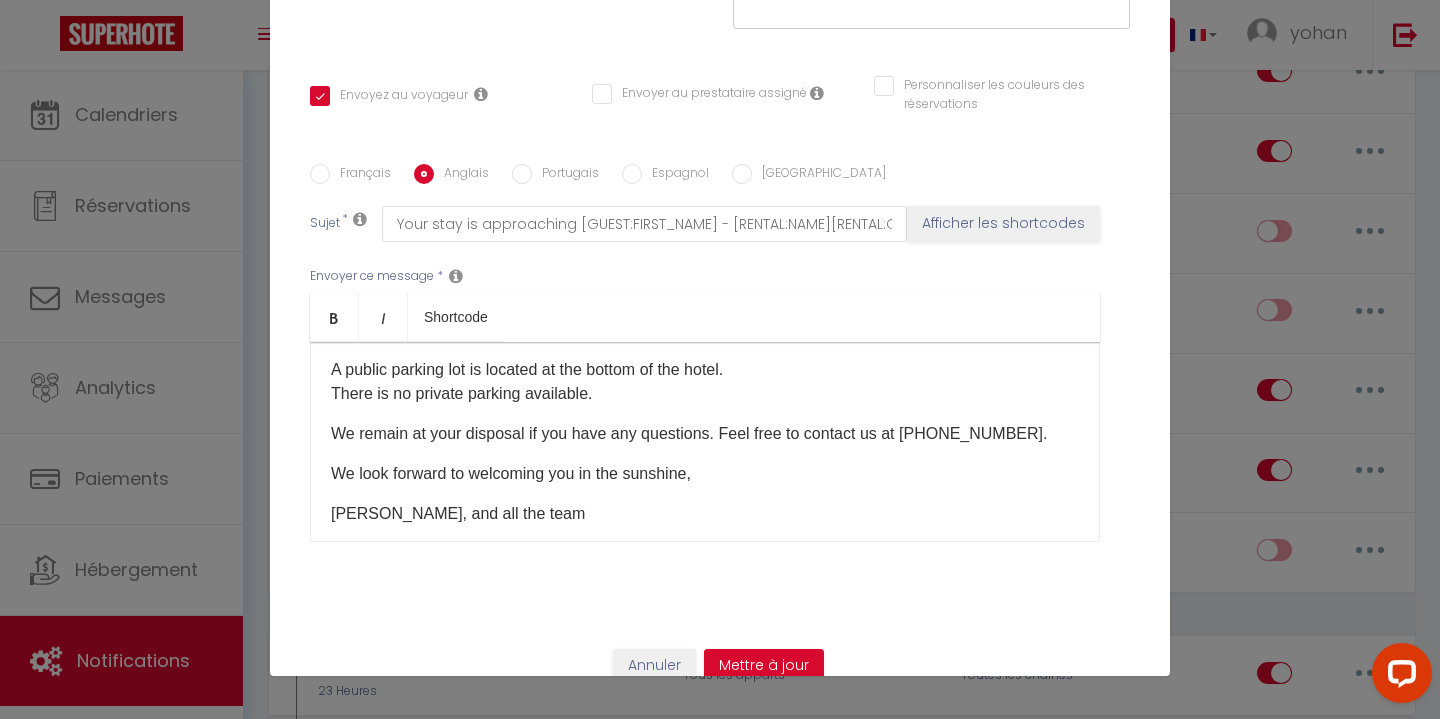 click on "Français" at bounding box center (360, 175) 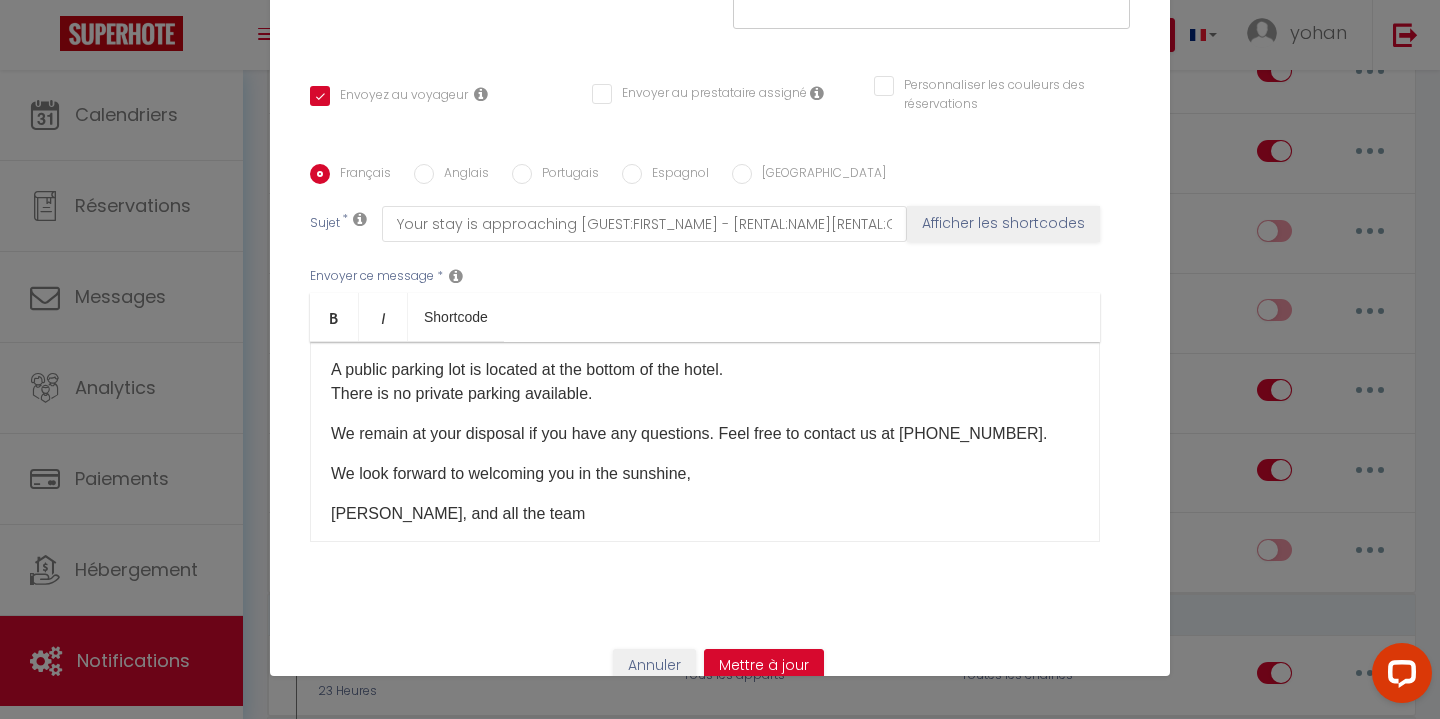 checkbox on "true" 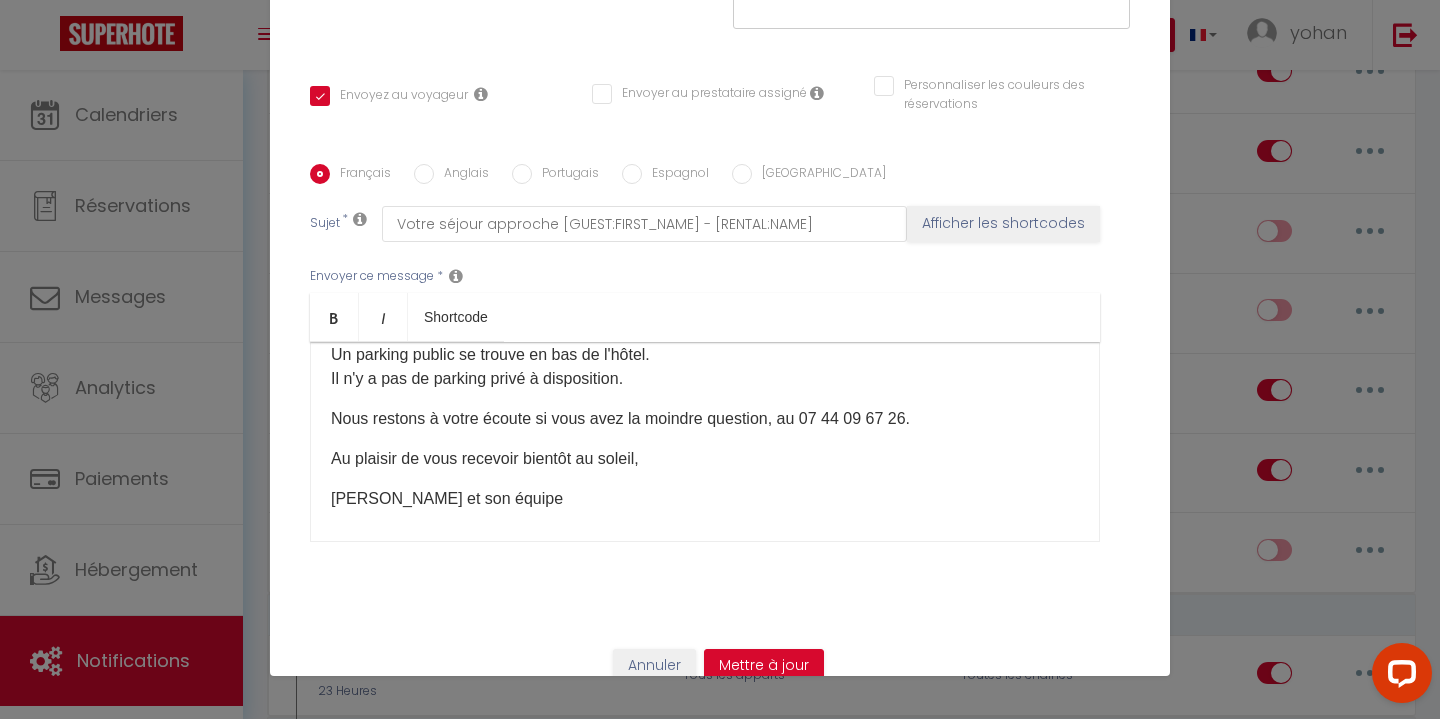 scroll, scrollTop: 187, scrollLeft: 0, axis: vertical 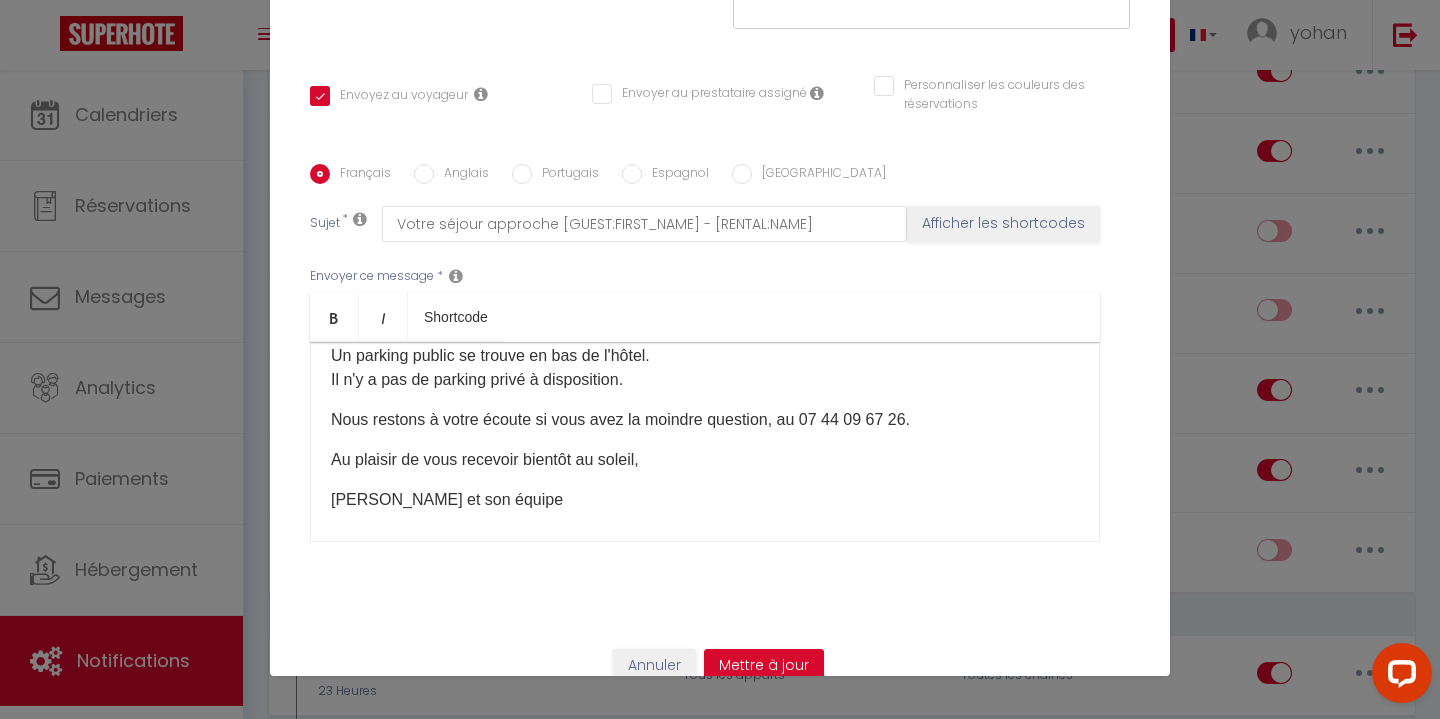 click on "Anglais" at bounding box center [424, 174] 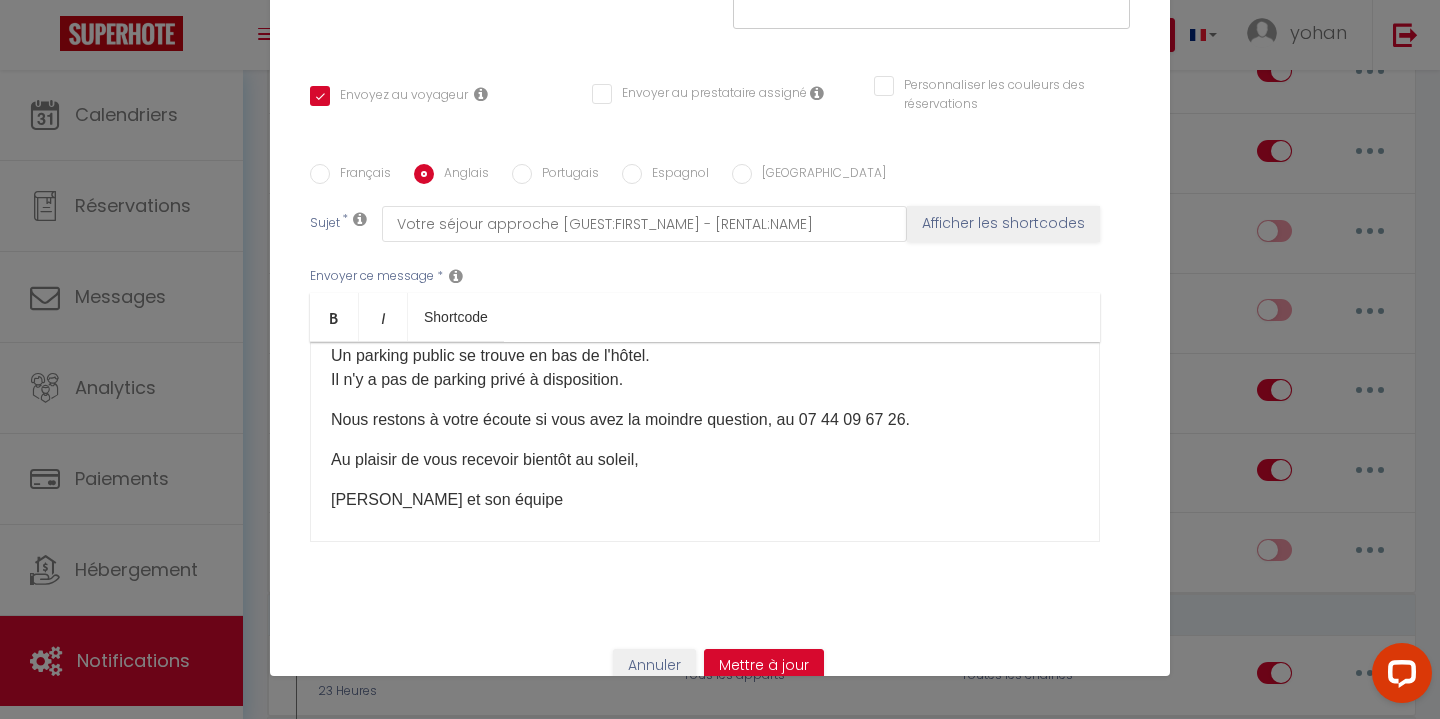 checkbox on "true" 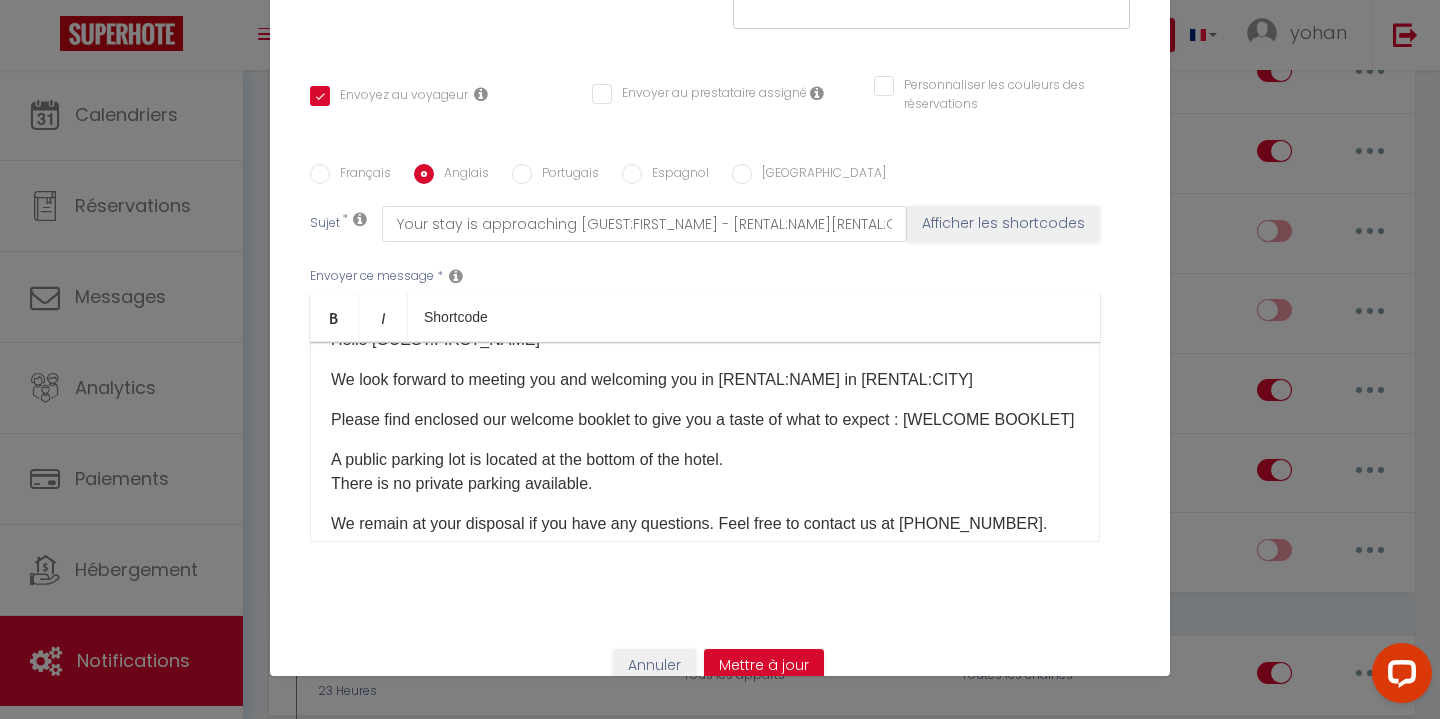 scroll, scrollTop: 0, scrollLeft: 0, axis: both 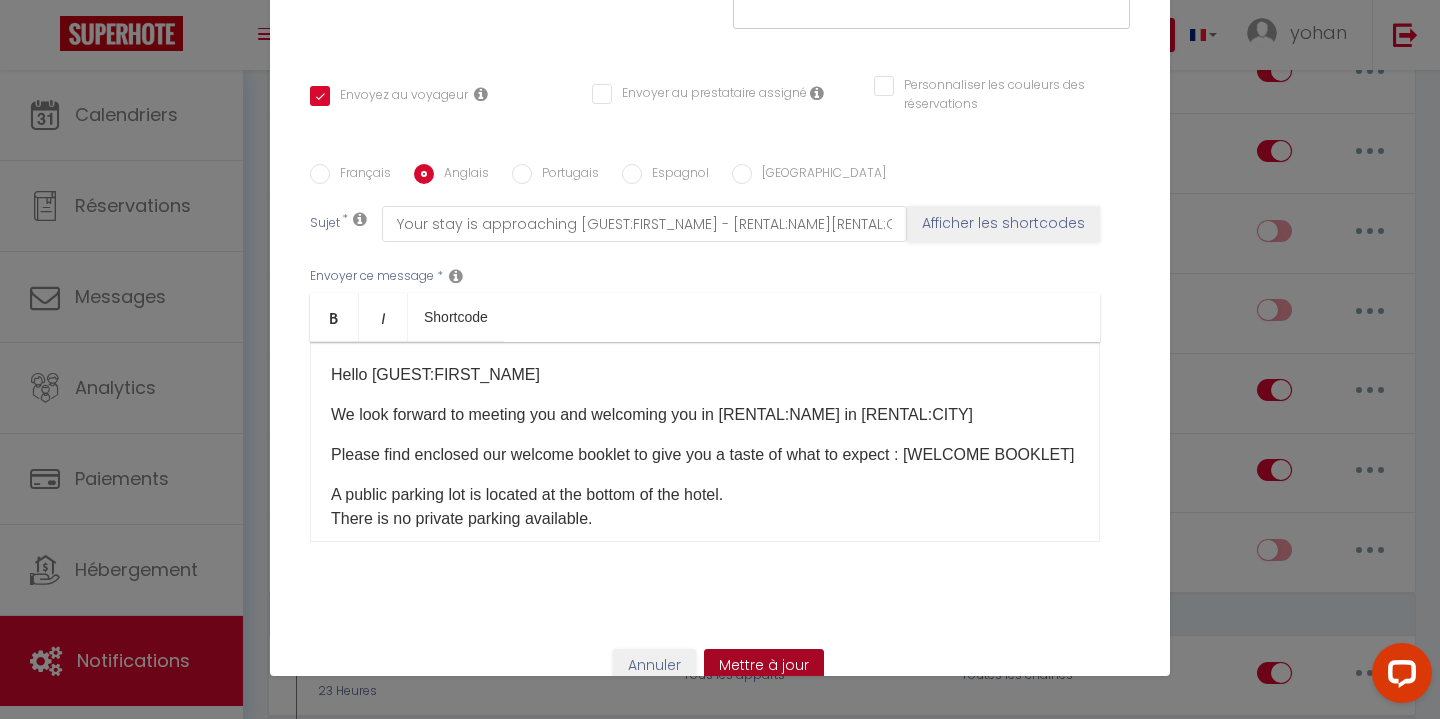 click on "Mettre à jour" at bounding box center (764, 666) 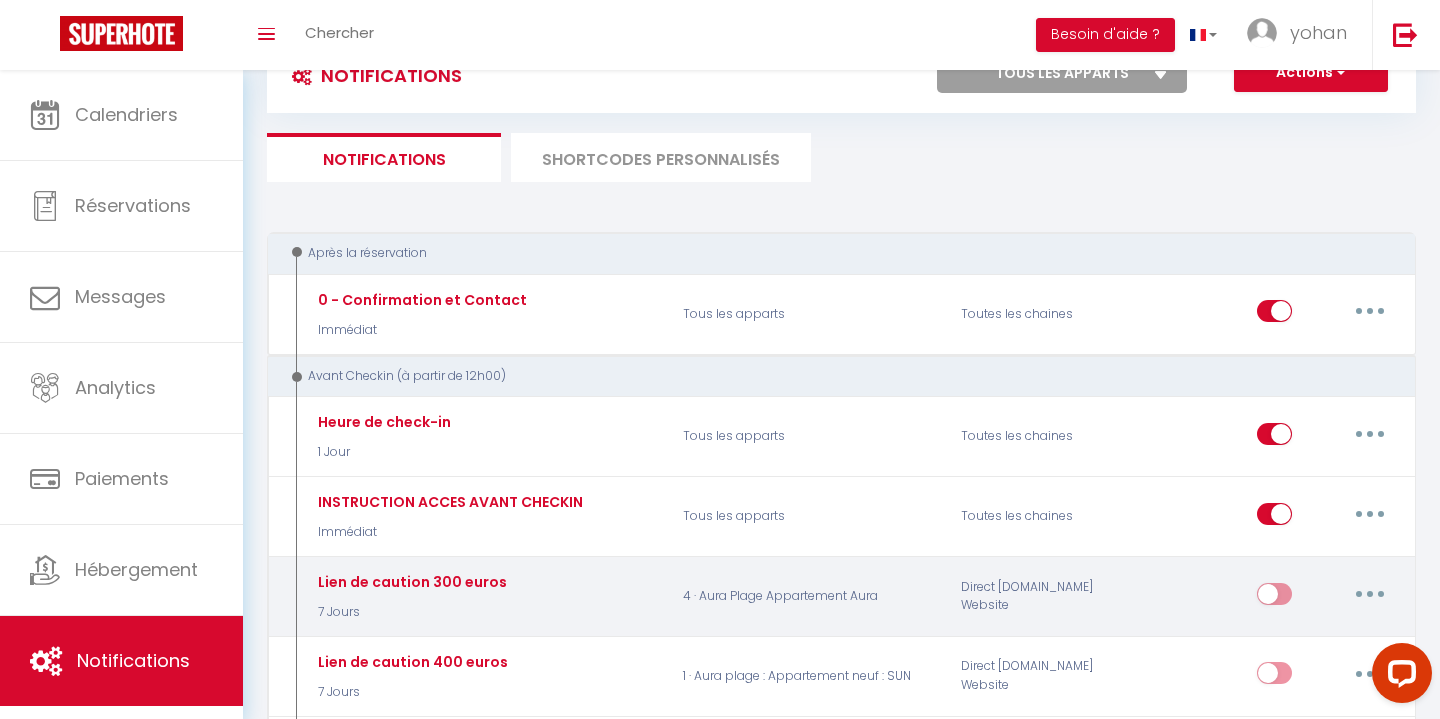 scroll, scrollTop: 0, scrollLeft: 0, axis: both 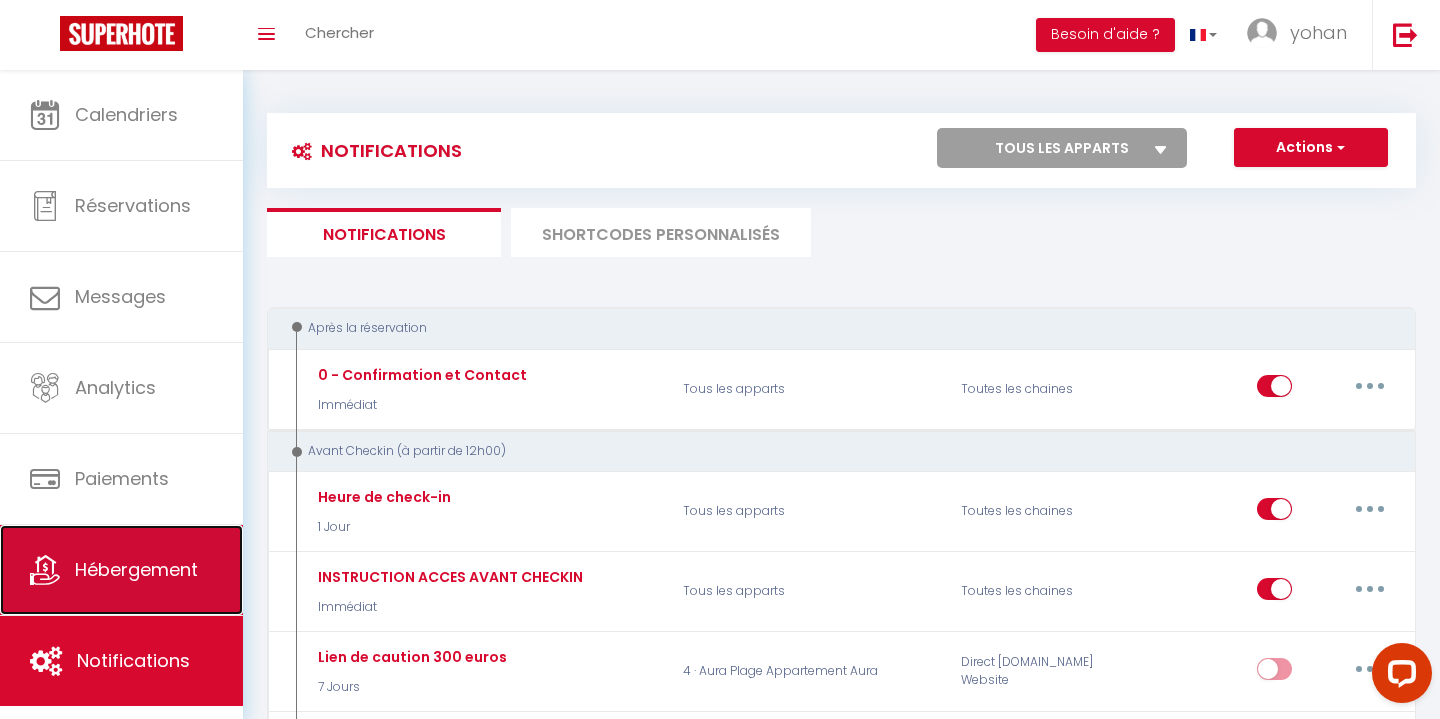 click at bounding box center [45, 570] 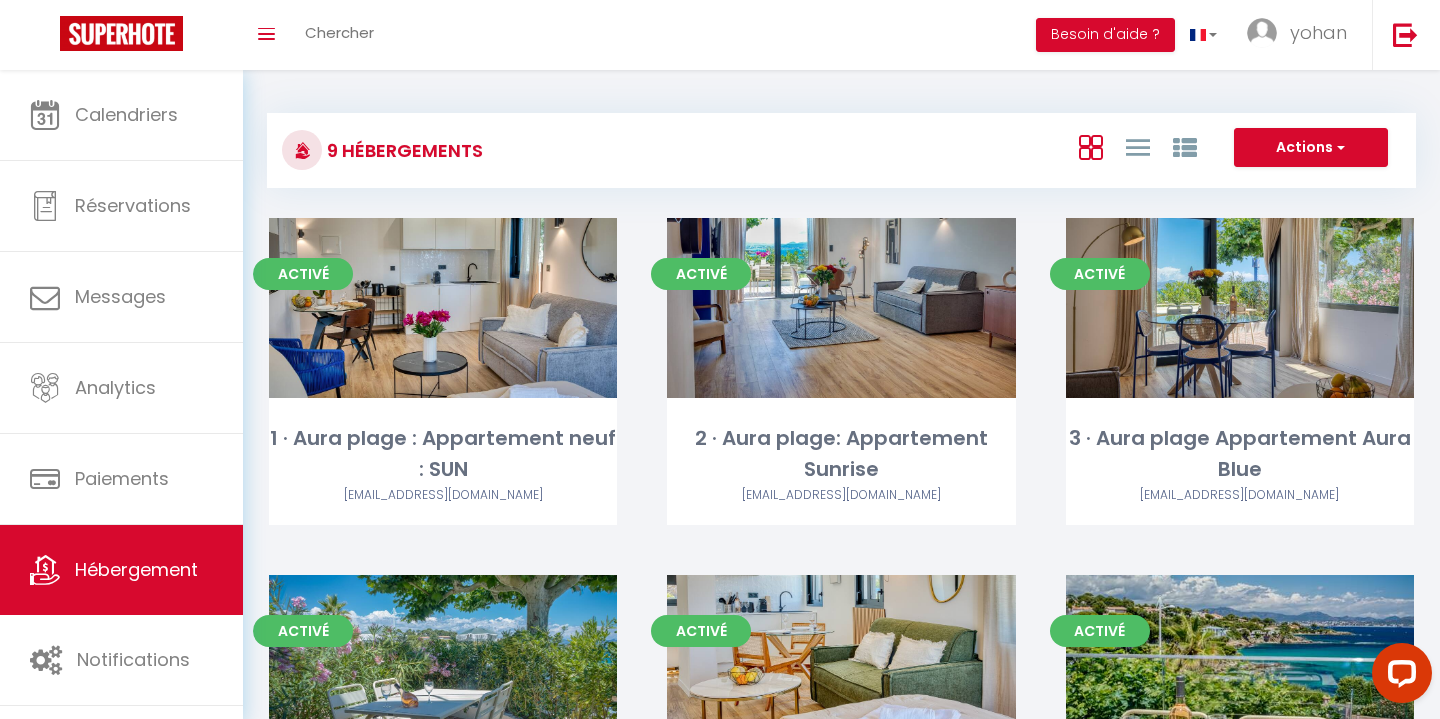 scroll, scrollTop: 13, scrollLeft: 0, axis: vertical 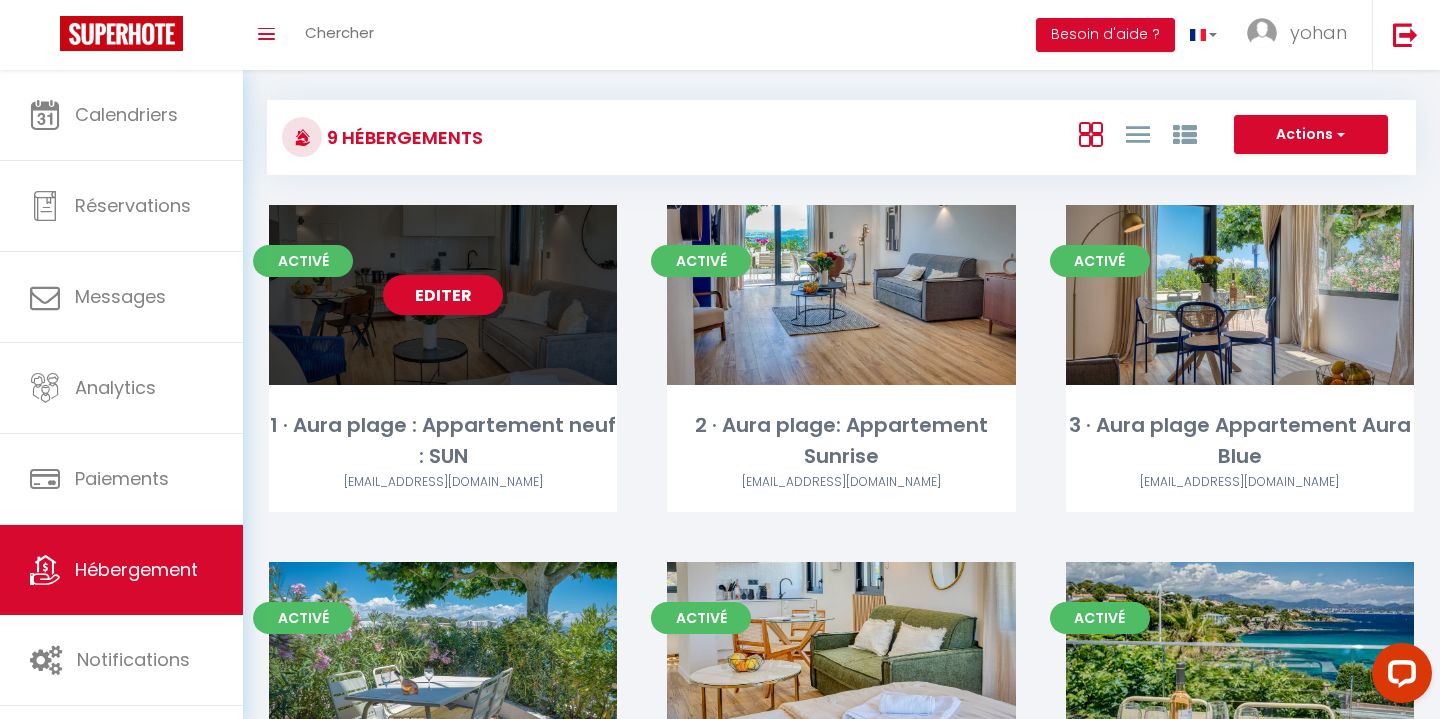 click on "Editer" at bounding box center [443, 295] 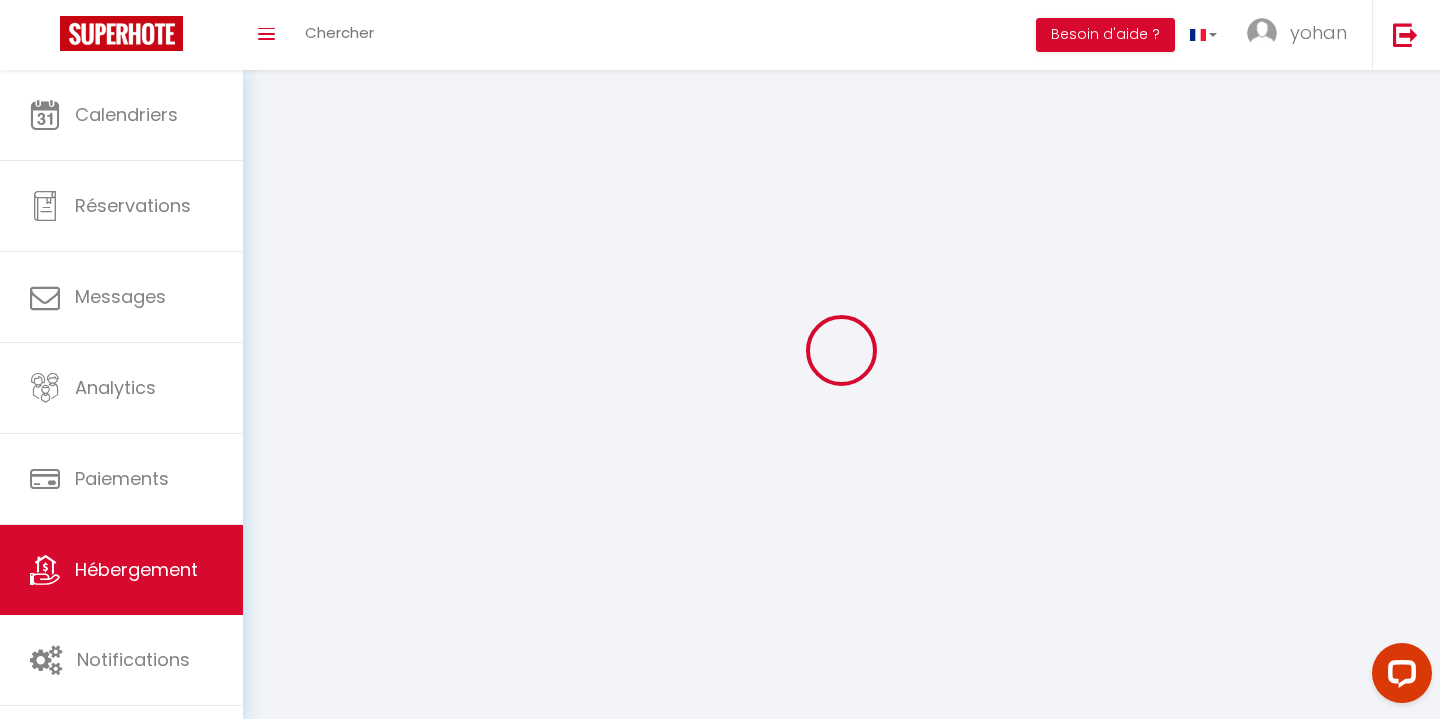 select 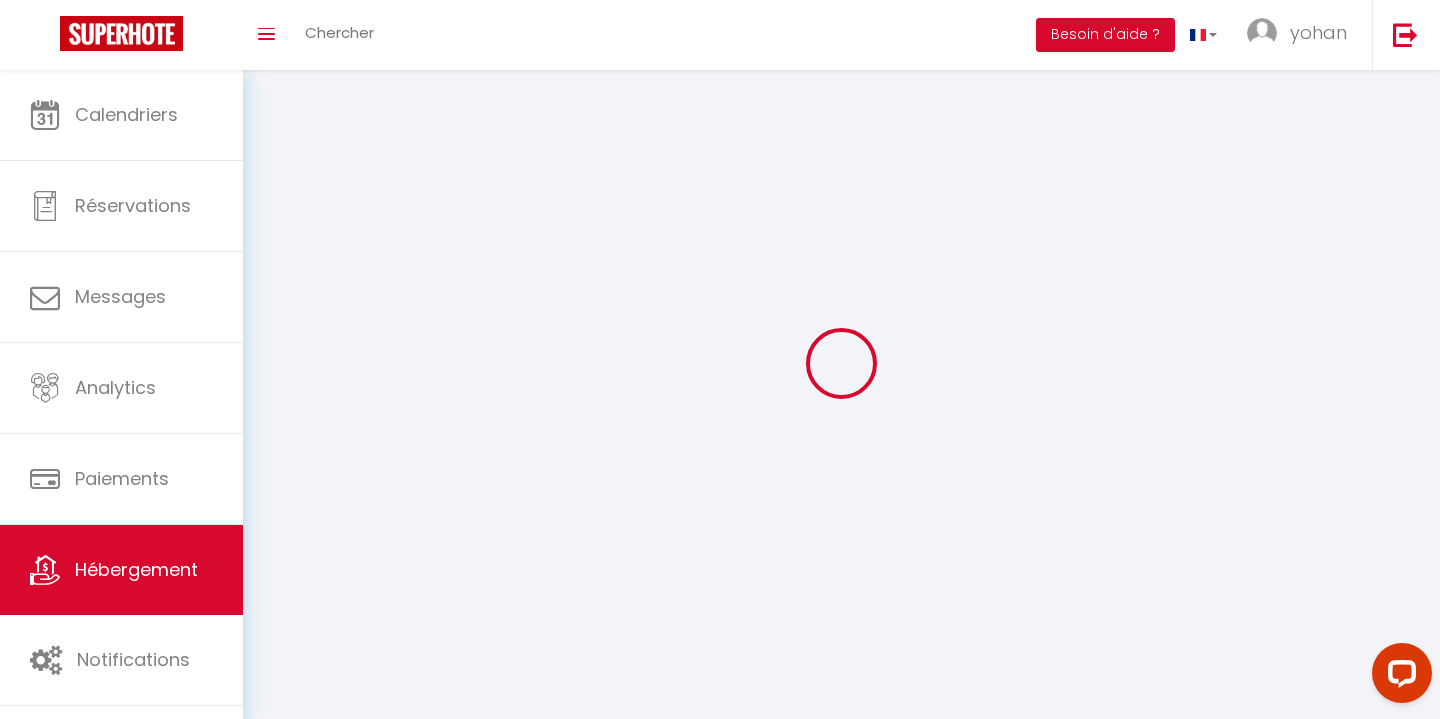 select 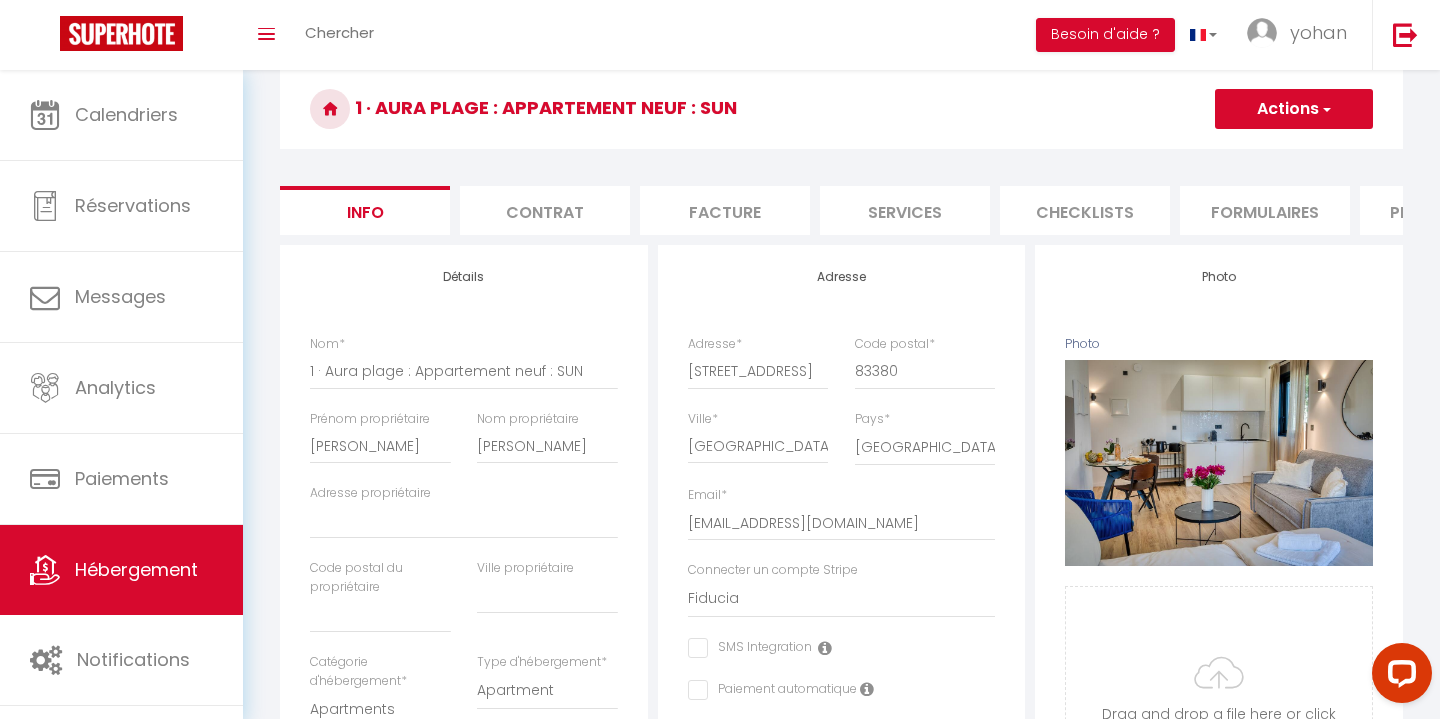 scroll, scrollTop: 76, scrollLeft: 0, axis: vertical 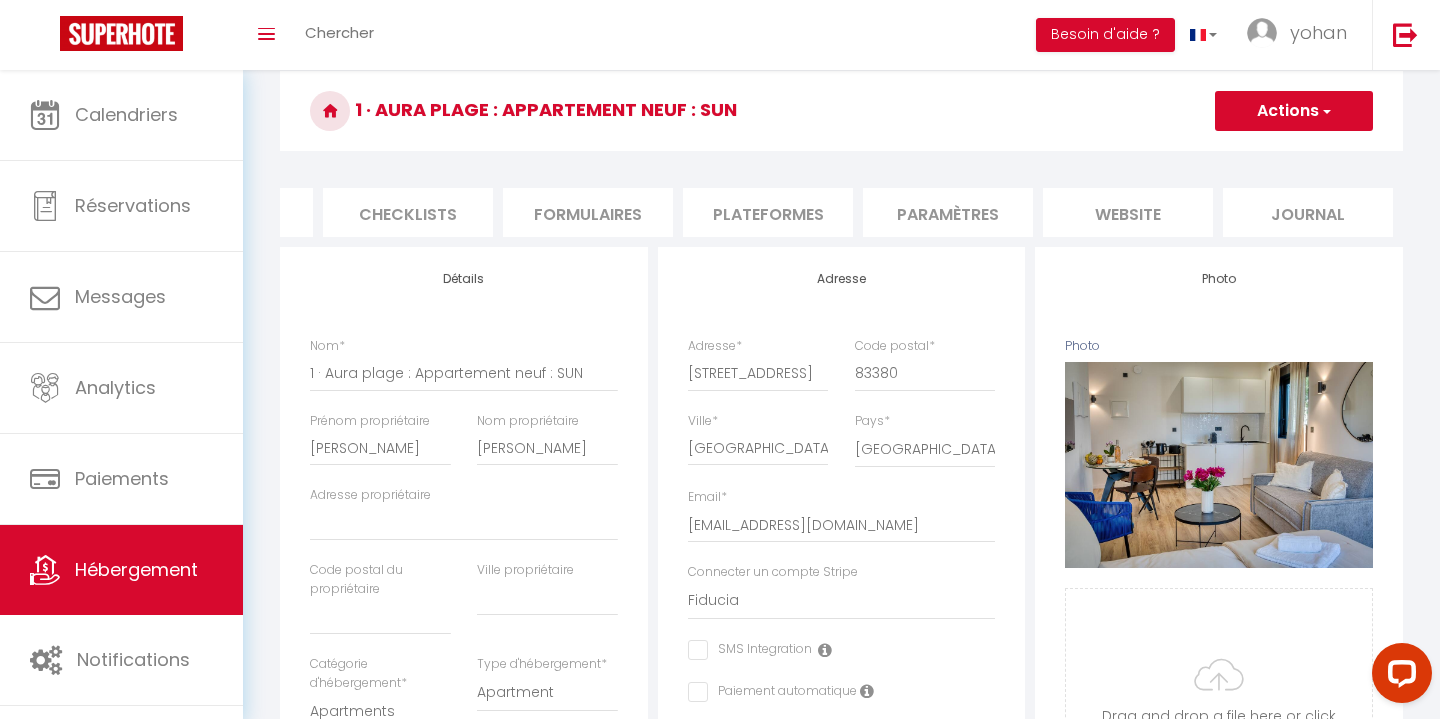 click on "Paramètres" at bounding box center [948, 212] 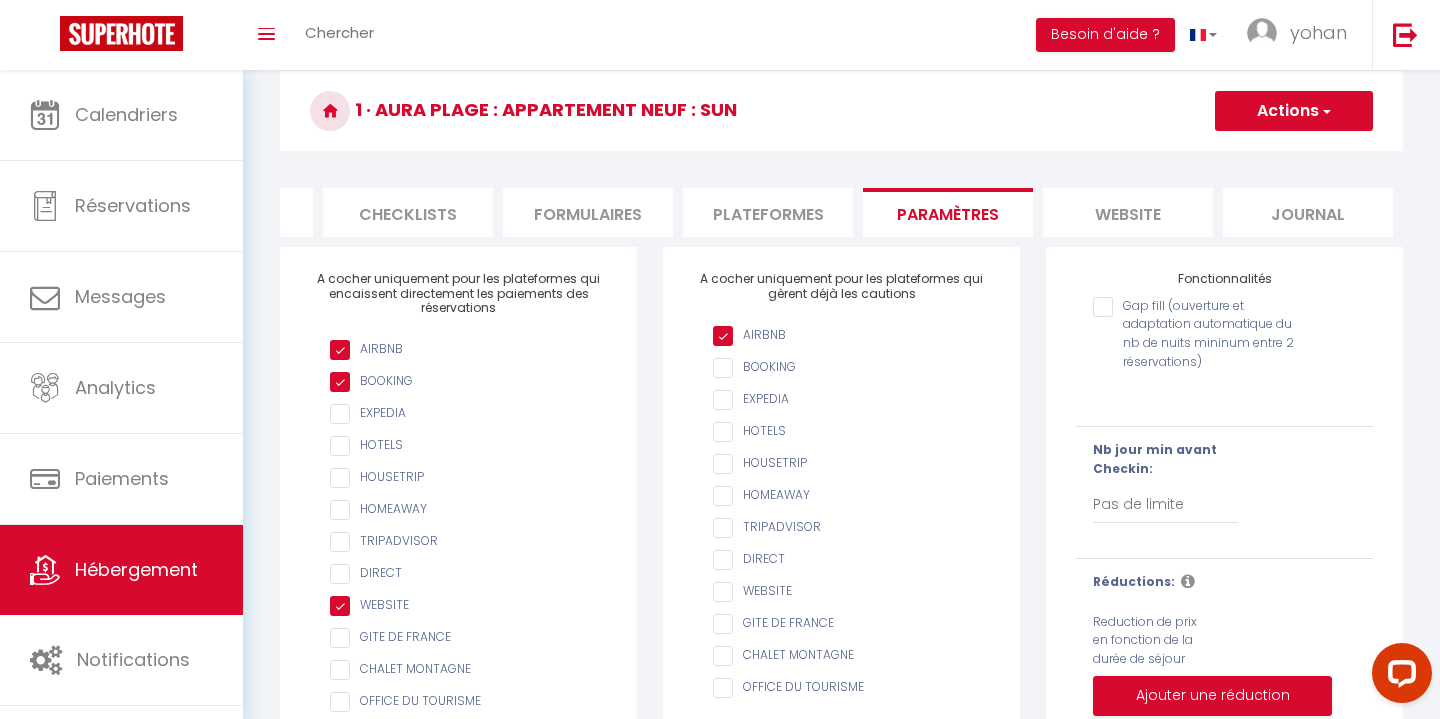 click on "Plateformes" at bounding box center (768, 212) 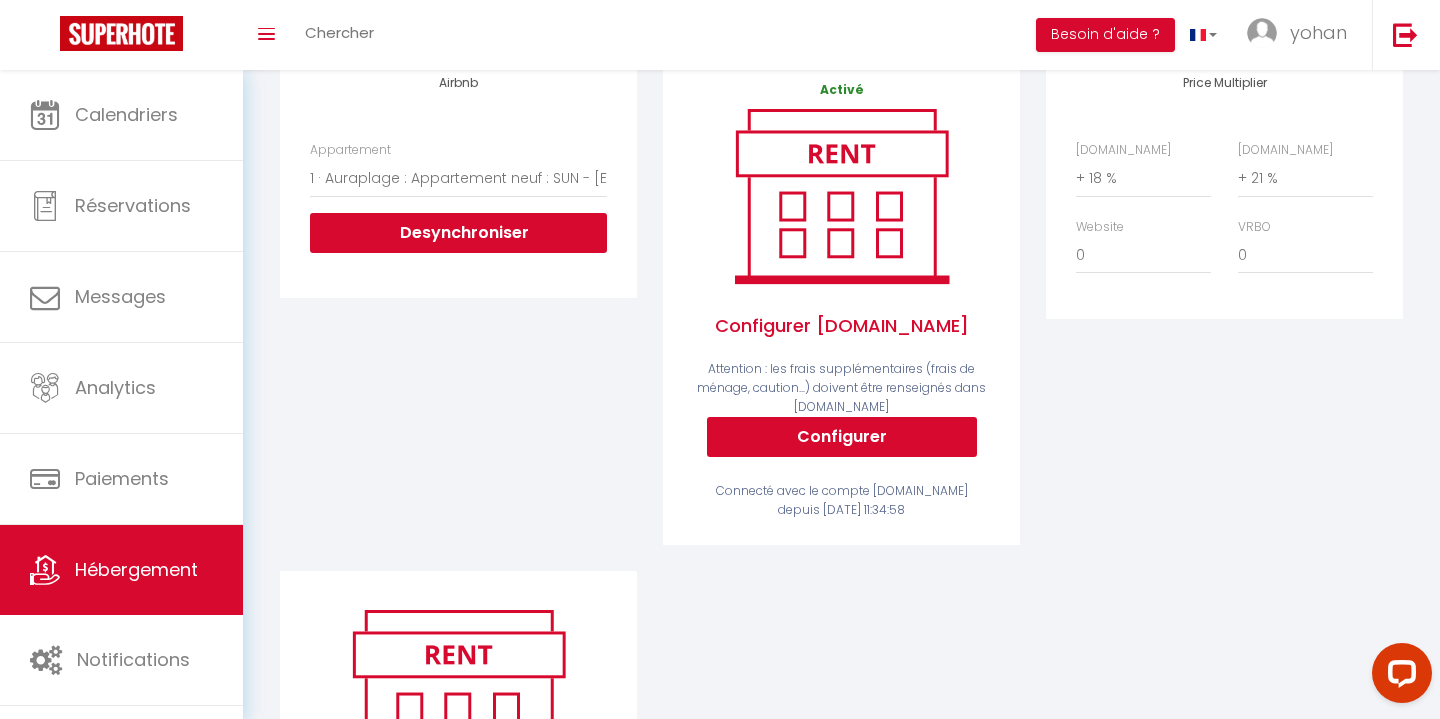 scroll, scrollTop: 0, scrollLeft: 0, axis: both 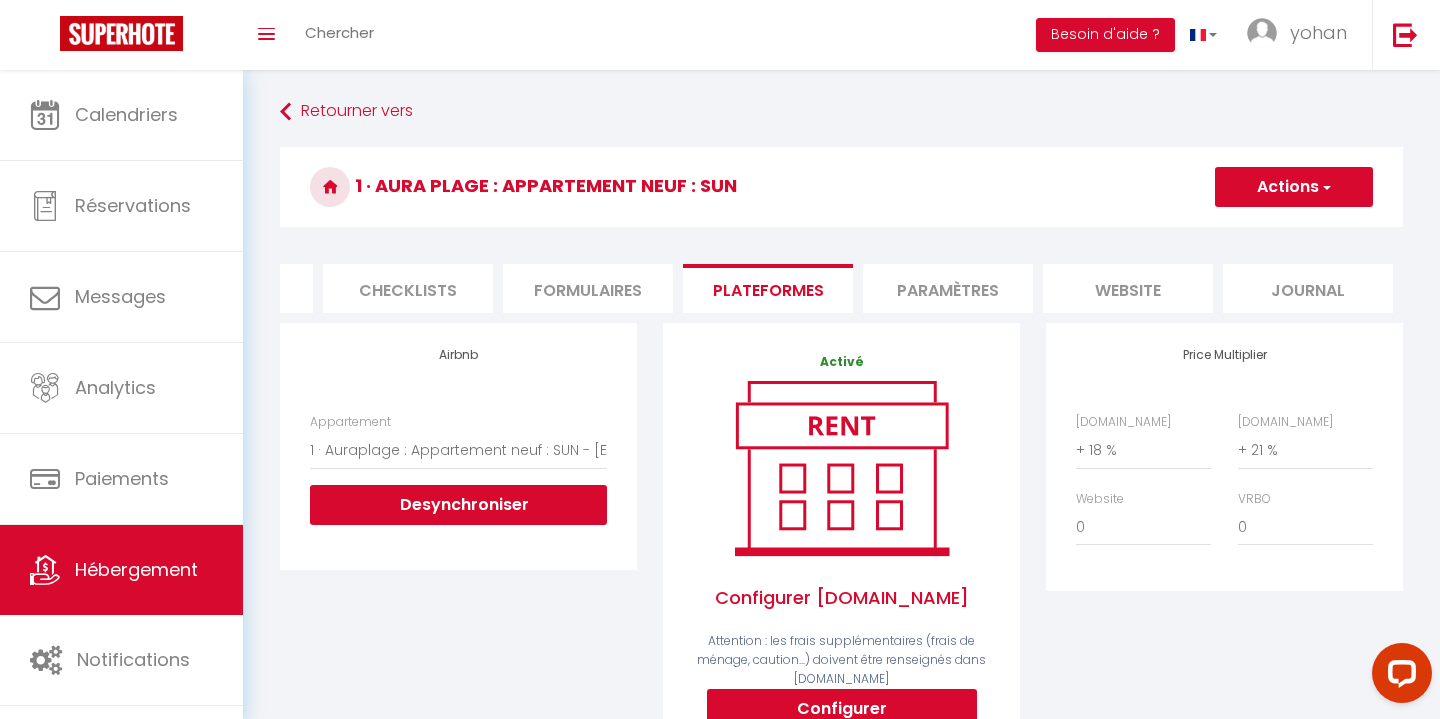 click on "Formulaires" at bounding box center (588, 288) 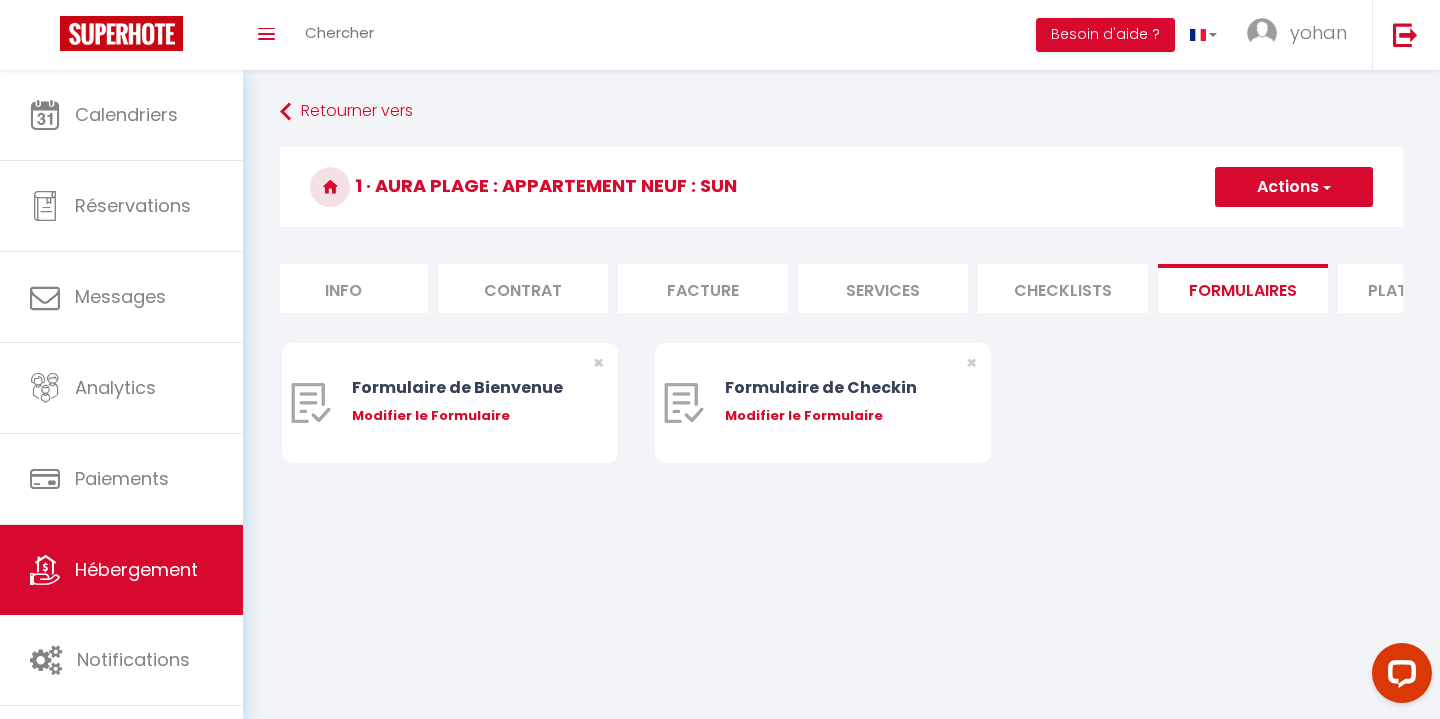 scroll, scrollTop: 0, scrollLeft: 0, axis: both 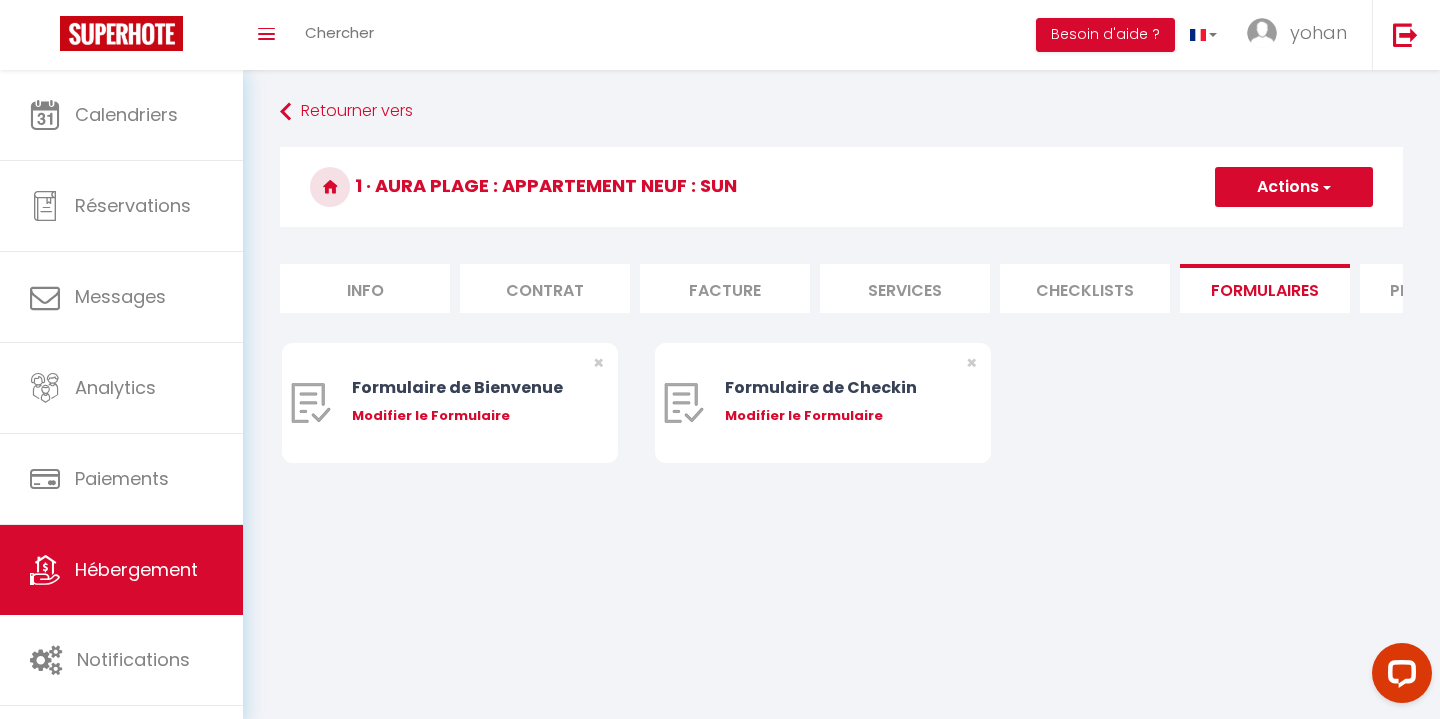 click on "Info" at bounding box center (365, 288) 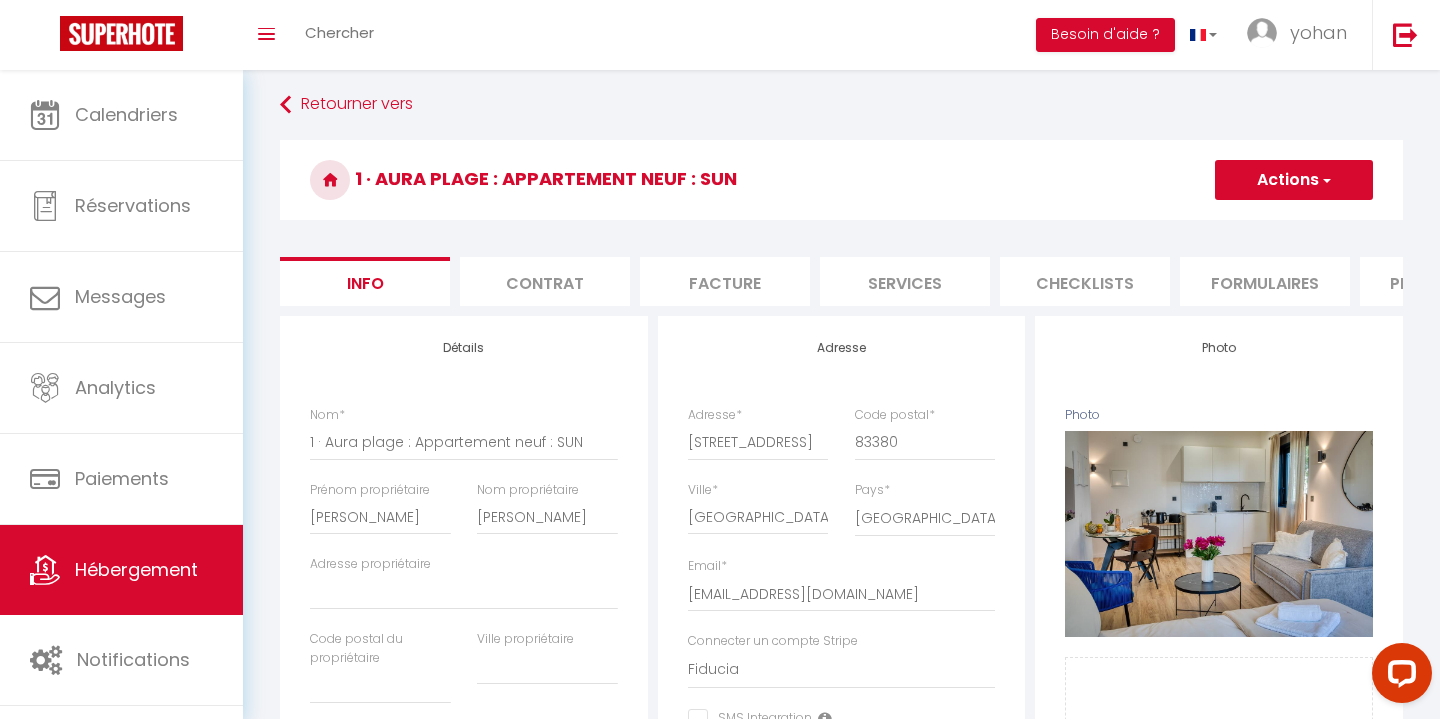 scroll, scrollTop: 0, scrollLeft: 0, axis: both 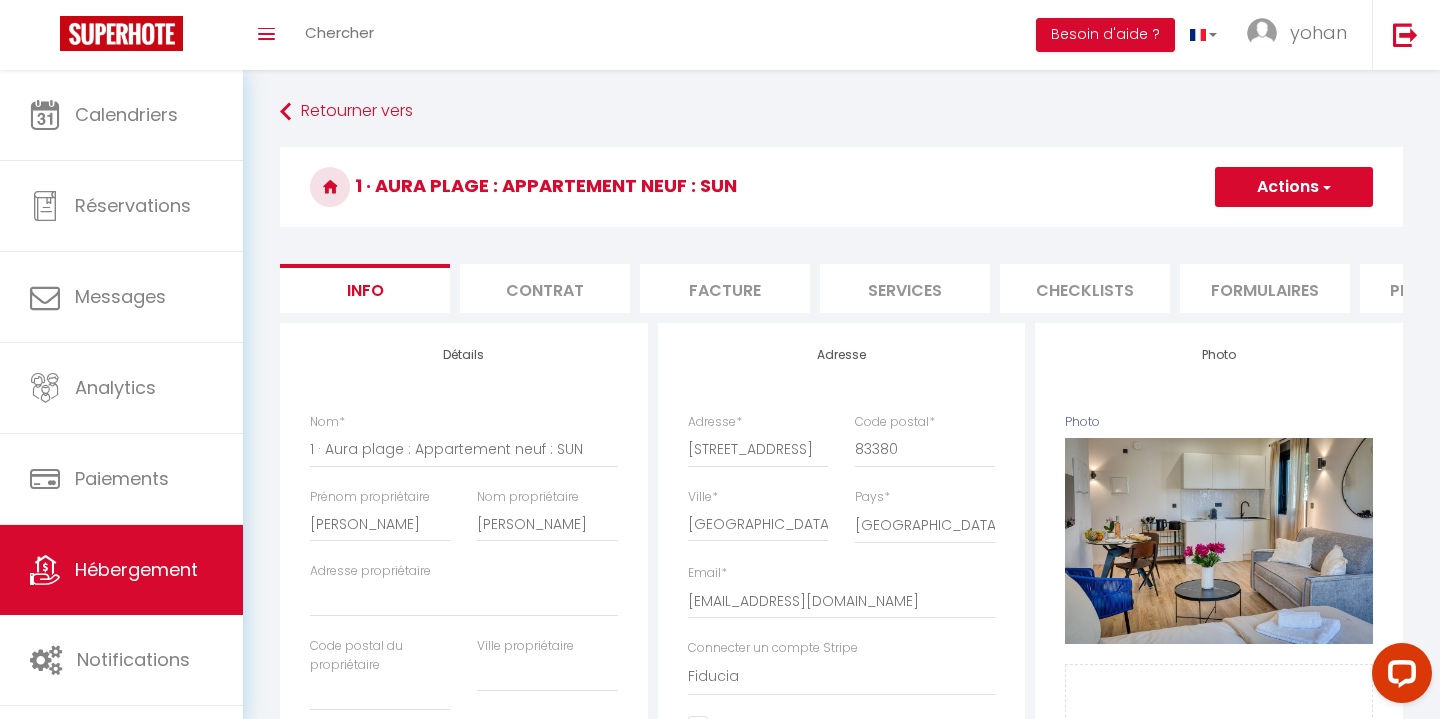 click on "Contrat" at bounding box center (545, 288) 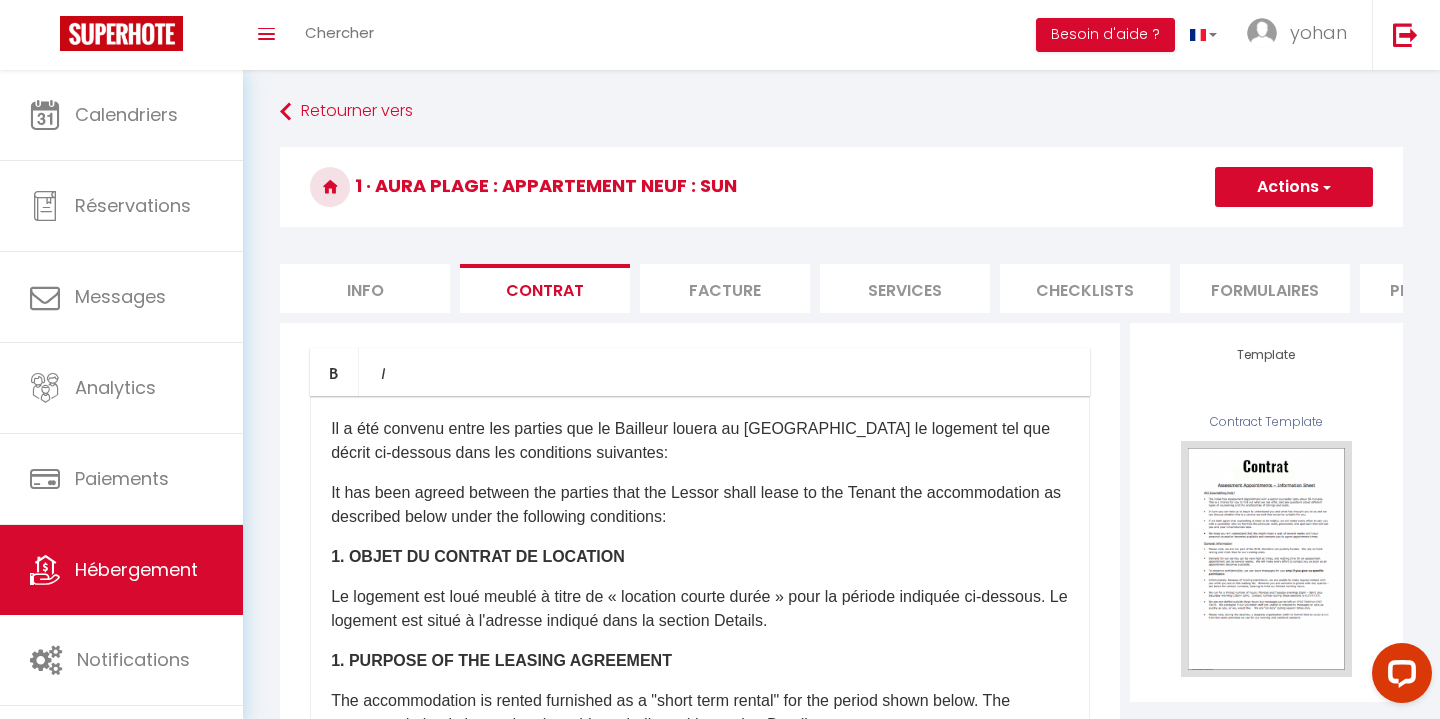click on "Facture" at bounding box center (725, 288) 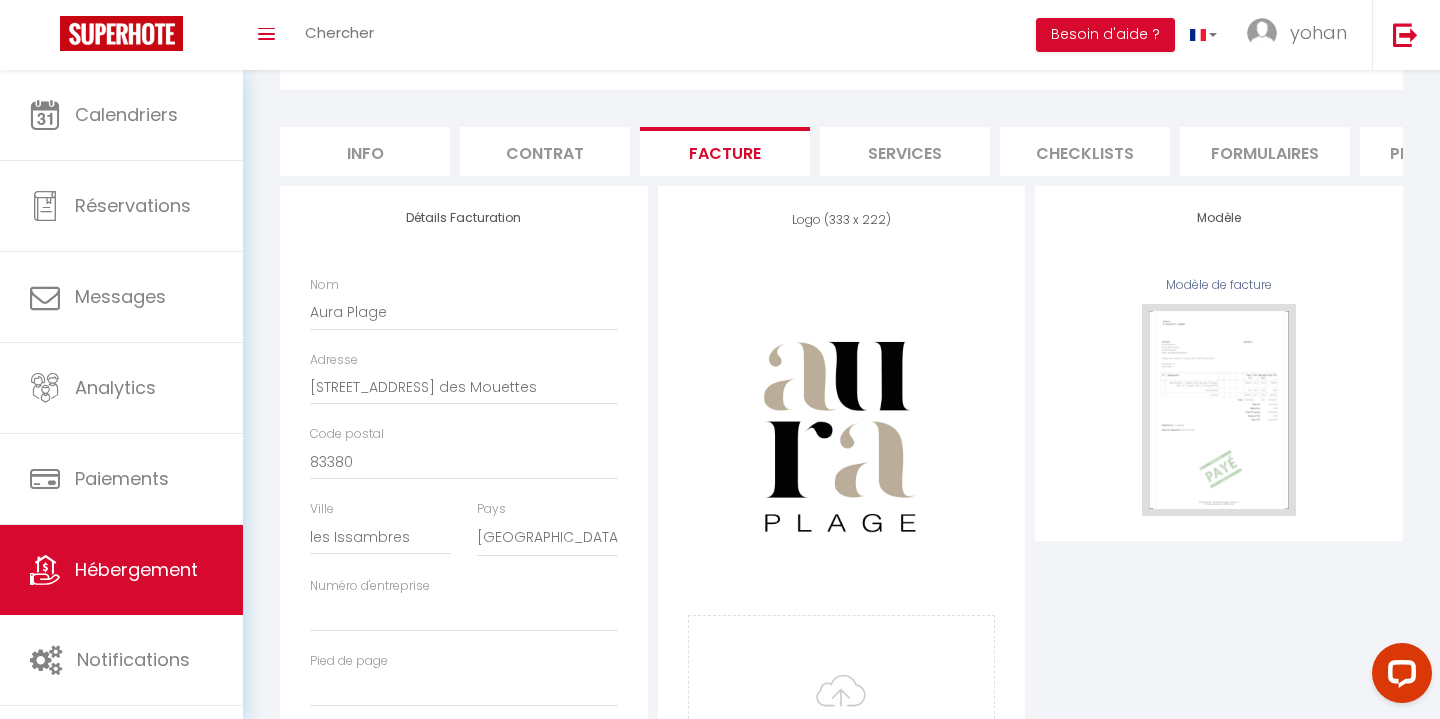 scroll, scrollTop: 0, scrollLeft: 0, axis: both 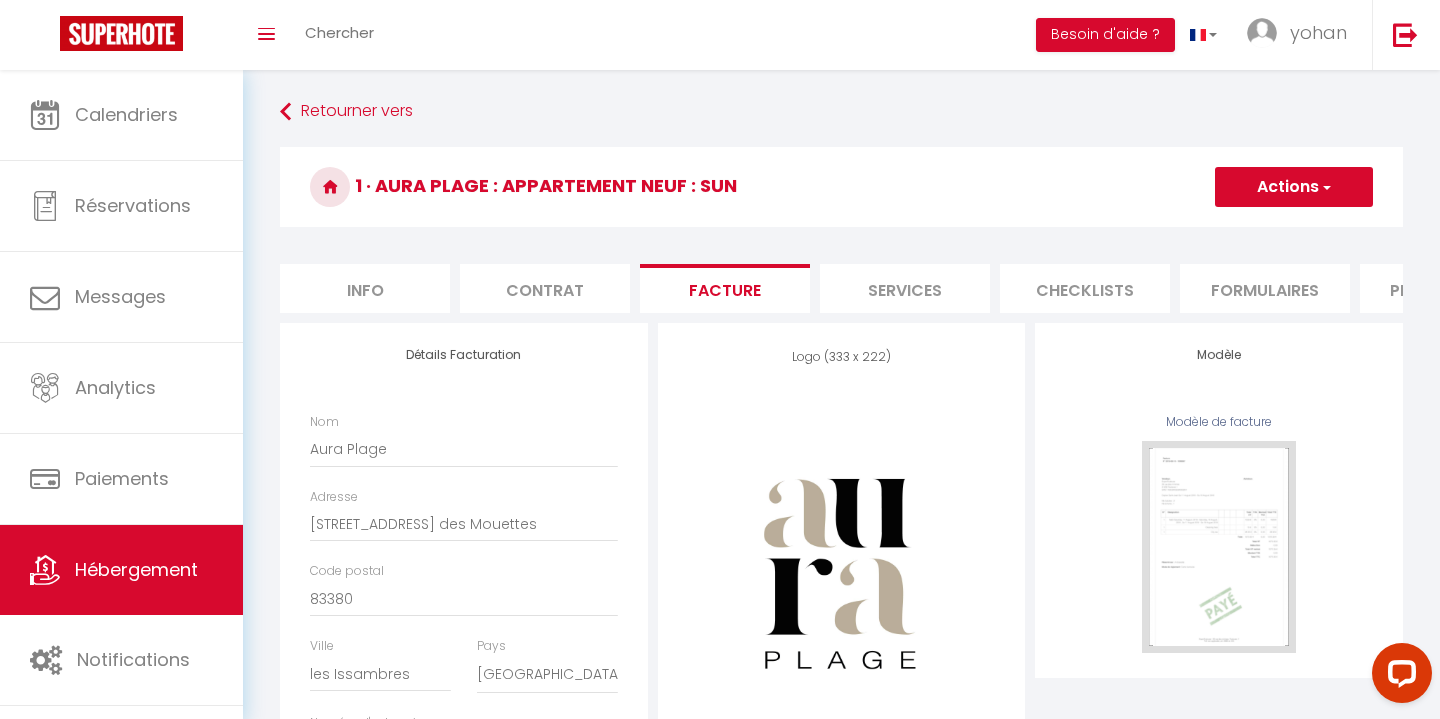 click on "Services" at bounding box center [905, 288] 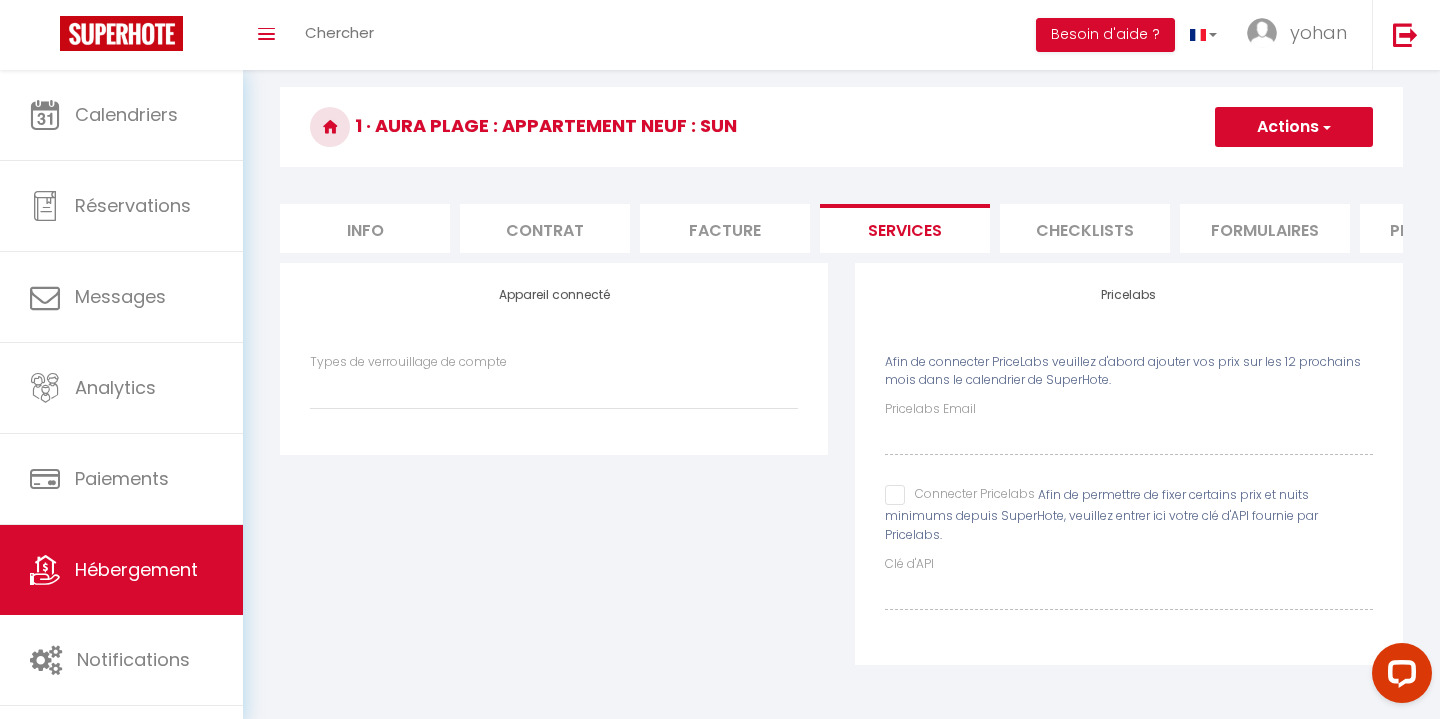 scroll, scrollTop: 70, scrollLeft: 0, axis: vertical 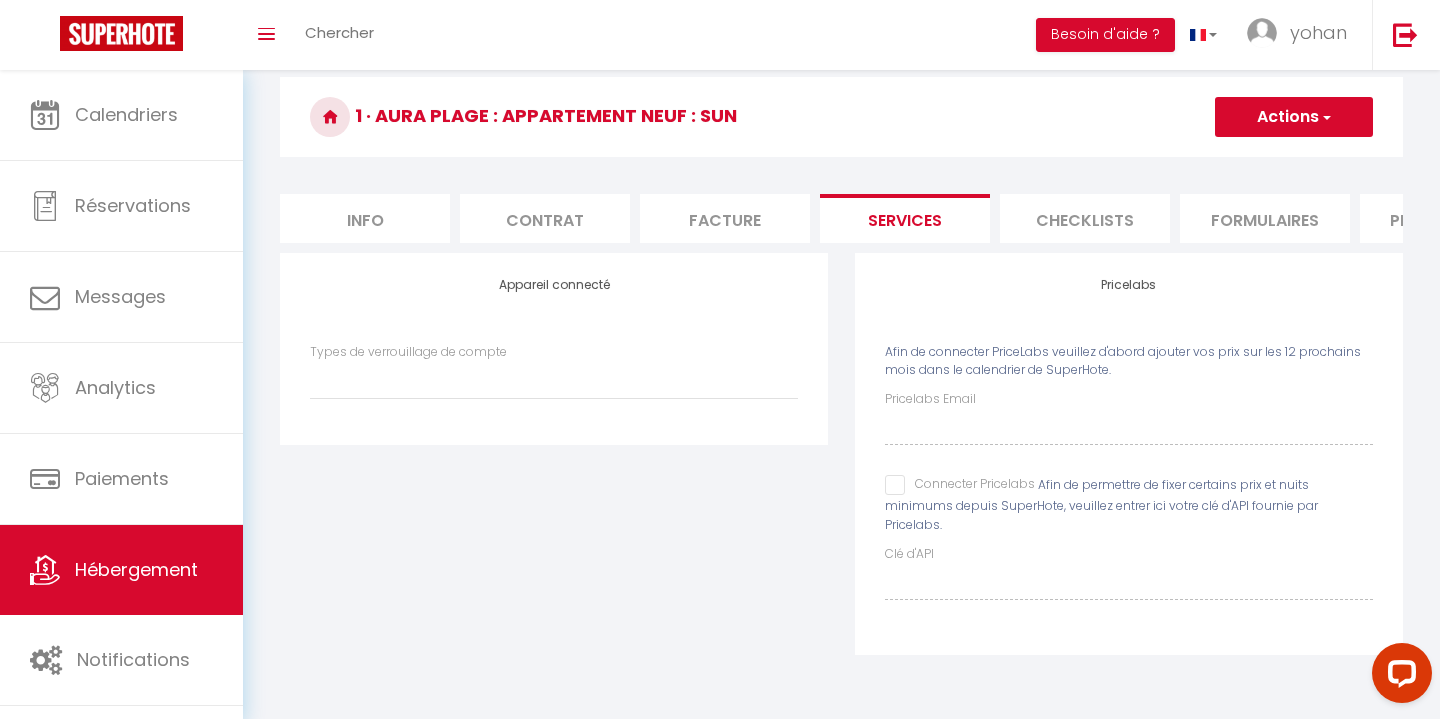 click on "Checklists" at bounding box center (1085, 218) 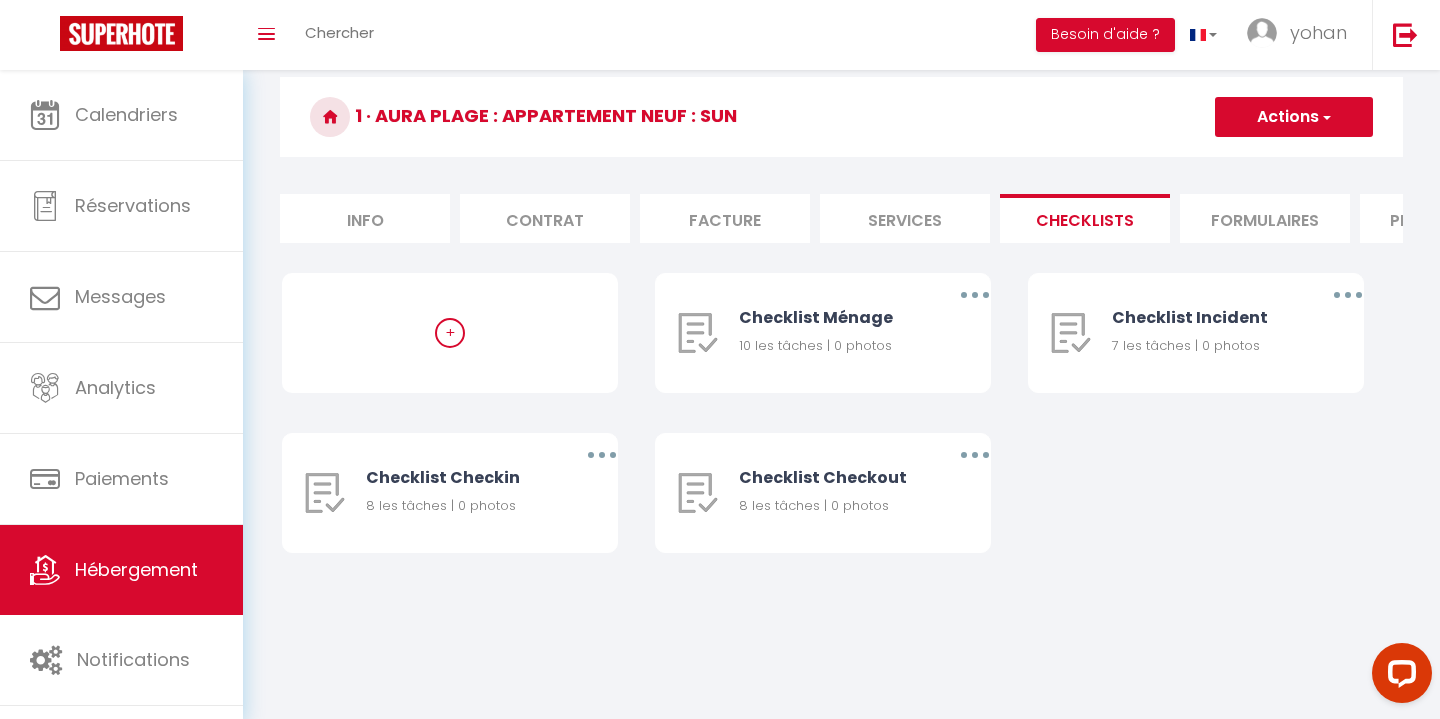 click on "Formulaires" at bounding box center [1265, 218] 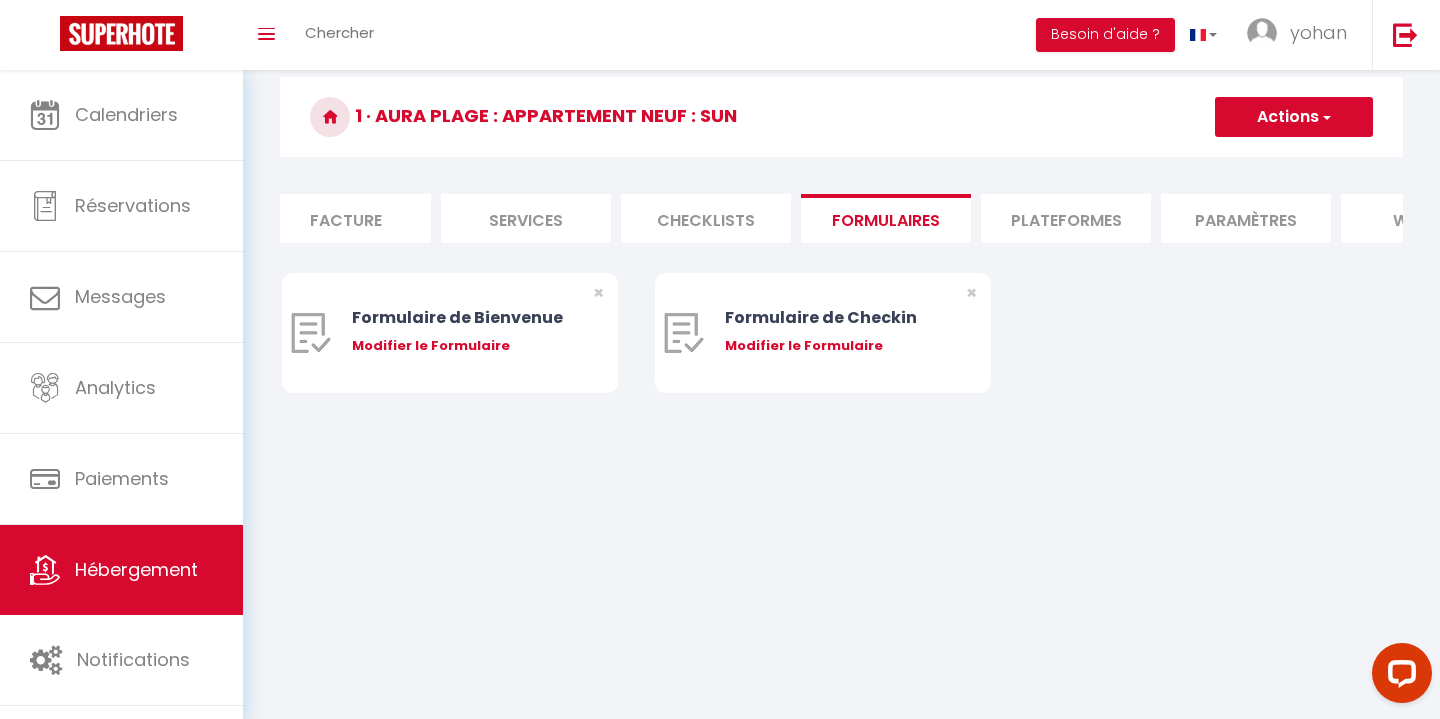 scroll, scrollTop: 0, scrollLeft: 677, axis: horizontal 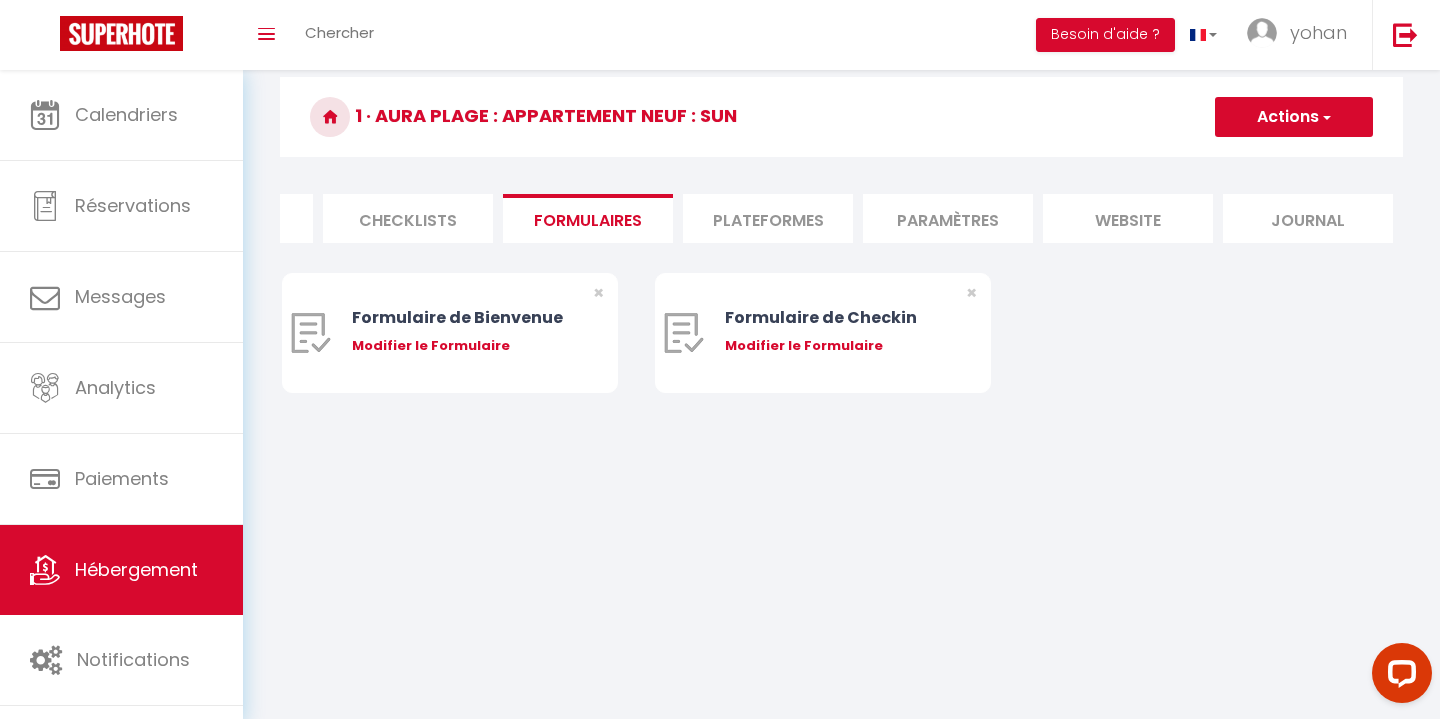 click on "Paramètres" at bounding box center [948, 218] 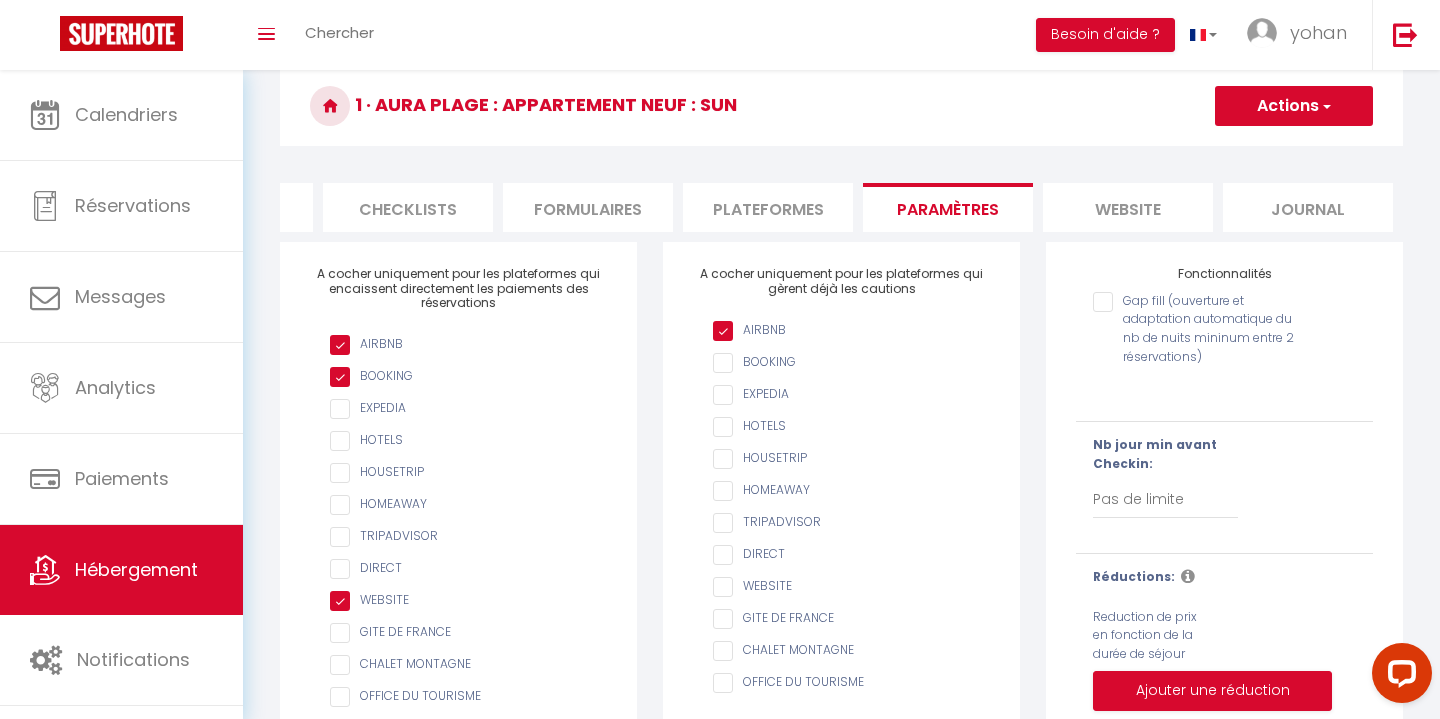 scroll, scrollTop: 94, scrollLeft: 0, axis: vertical 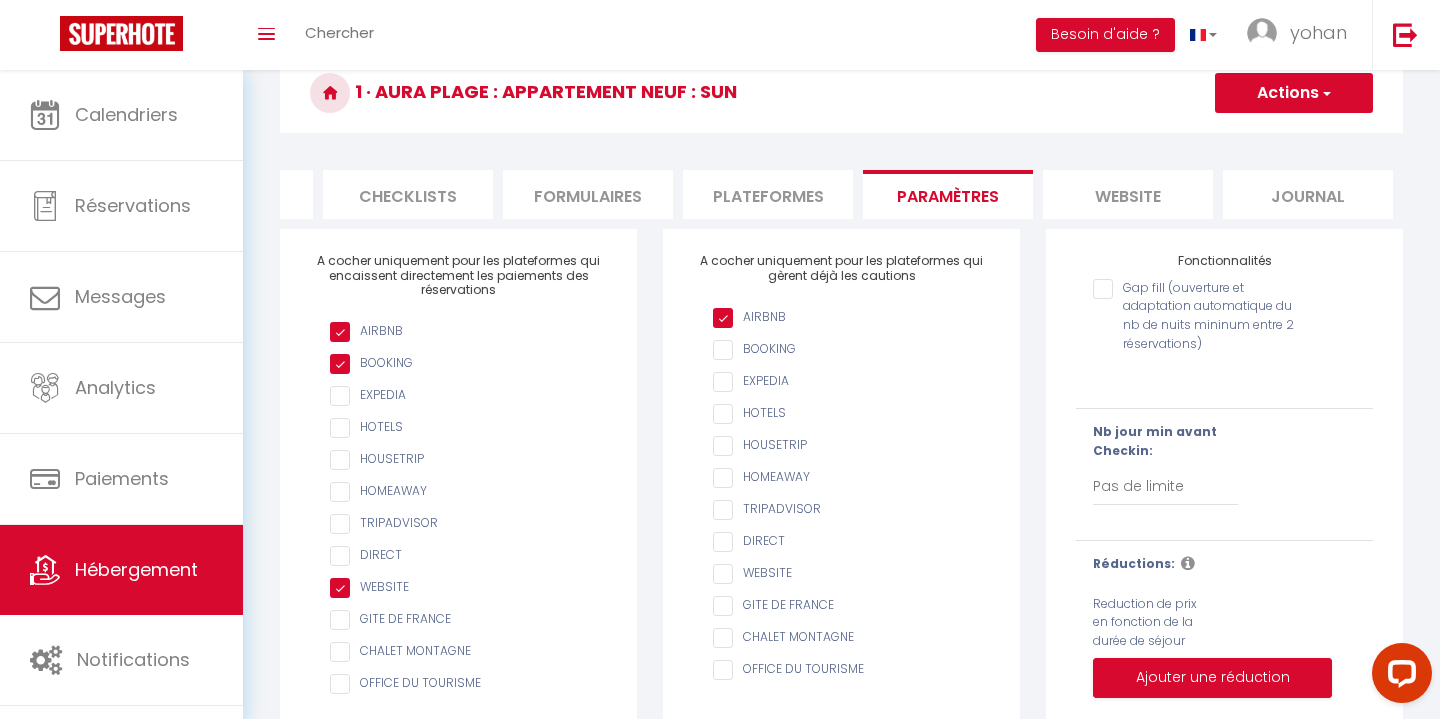 click on "Actions" at bounding box center [1294, 93] 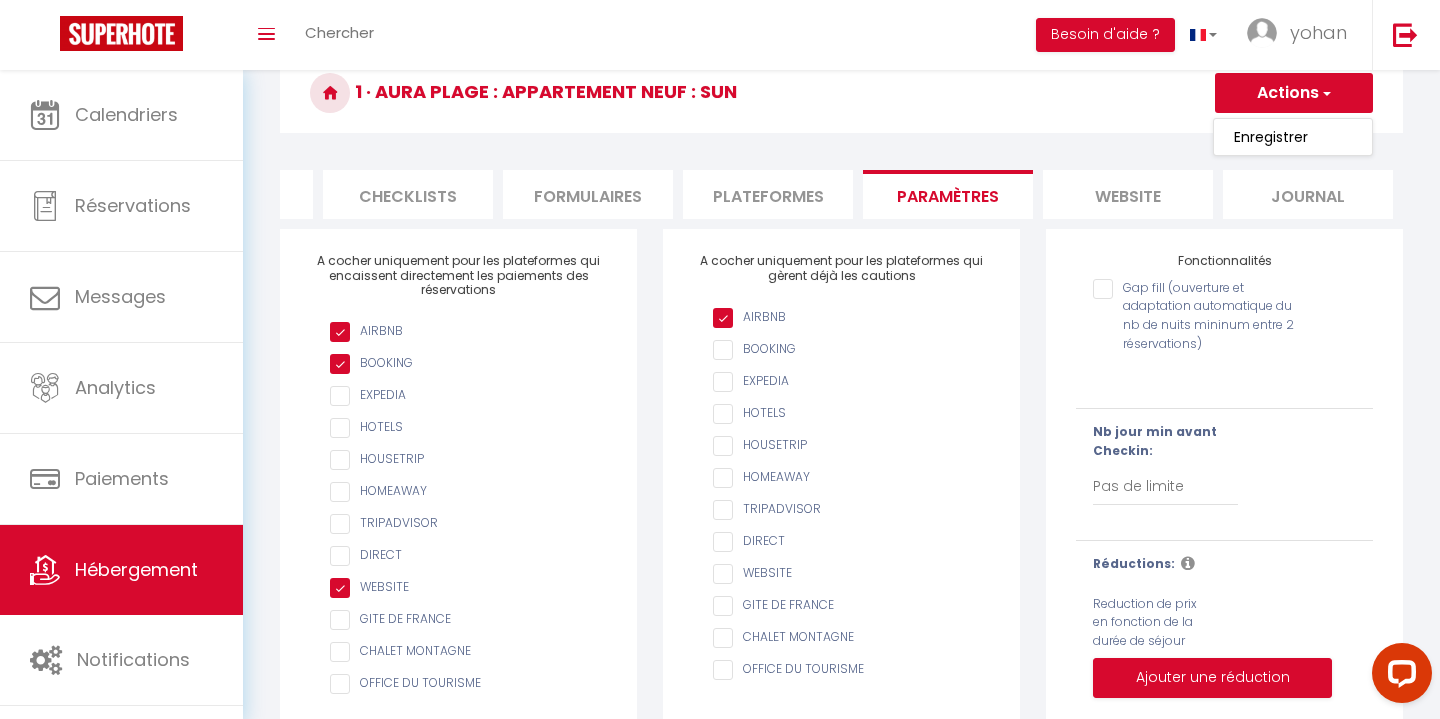 click on "1 · Aura plage : Appartement neuf : SUN" at bounding box center [841, 93] 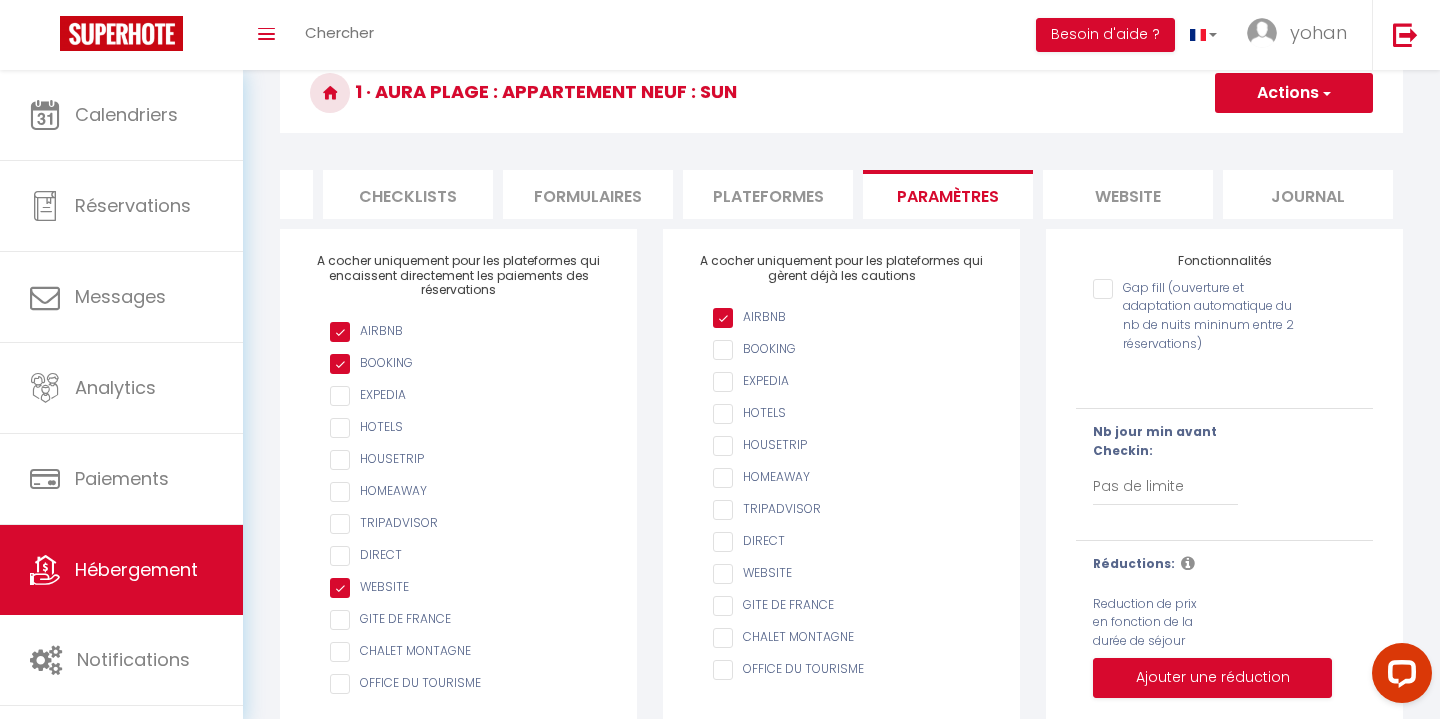 click on "Journal" at bounding box center (1308, 194) 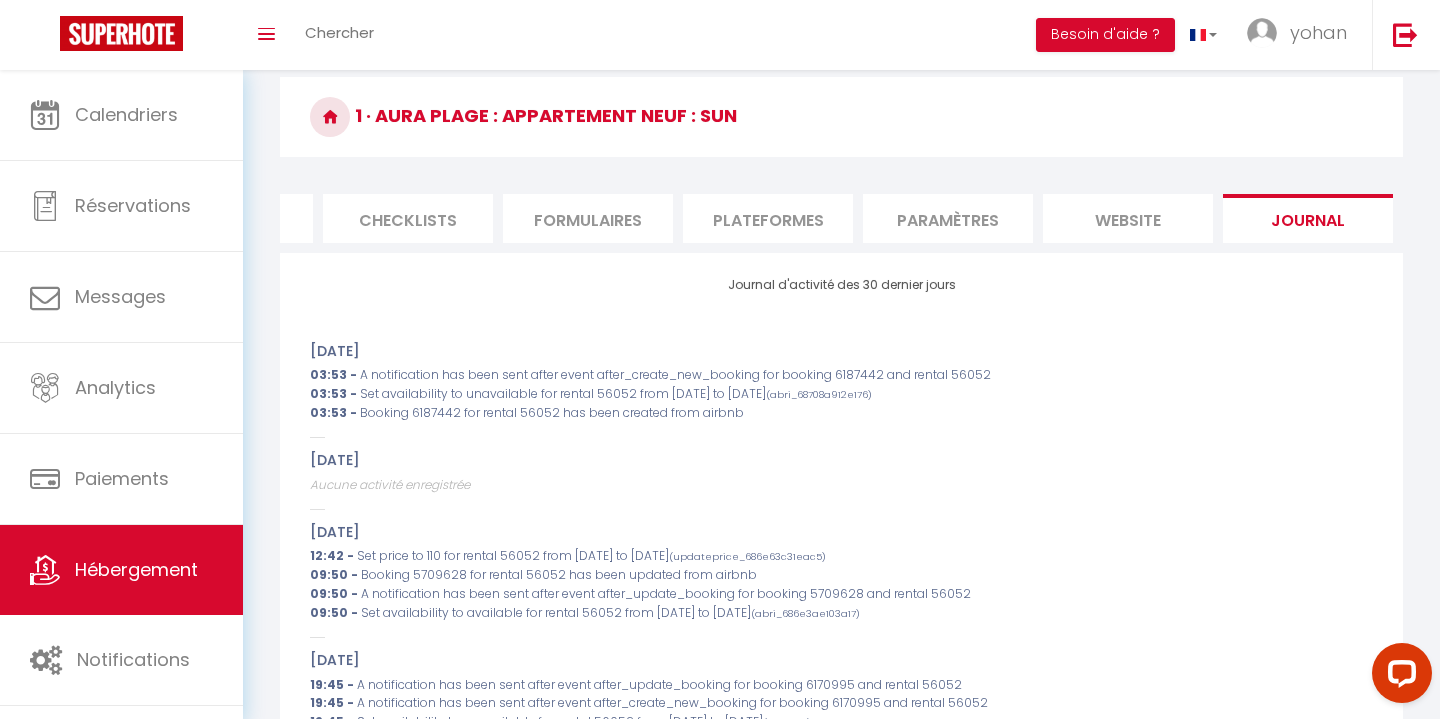 scroll, scrollTop: 94, scrollLeft: 0, axis: vertical 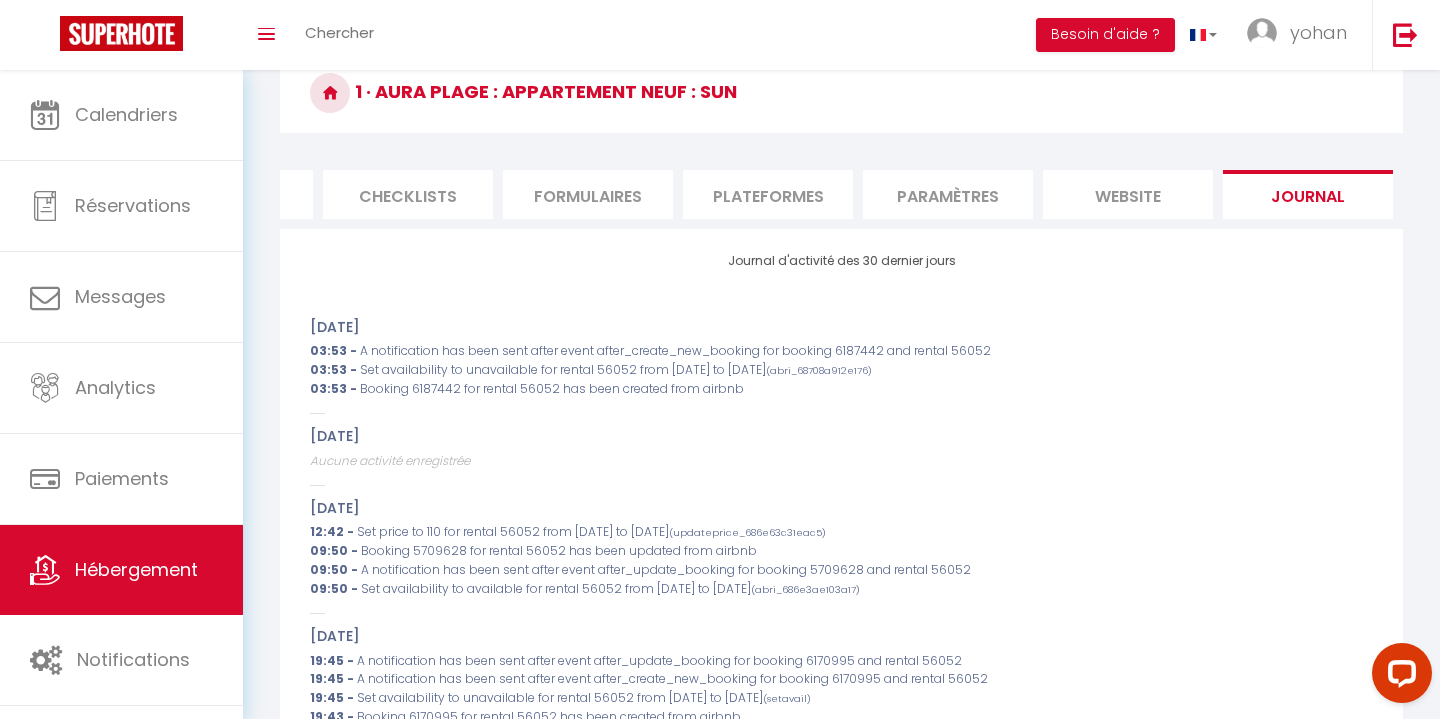 click on "website" at bounding box center [1128, 194] 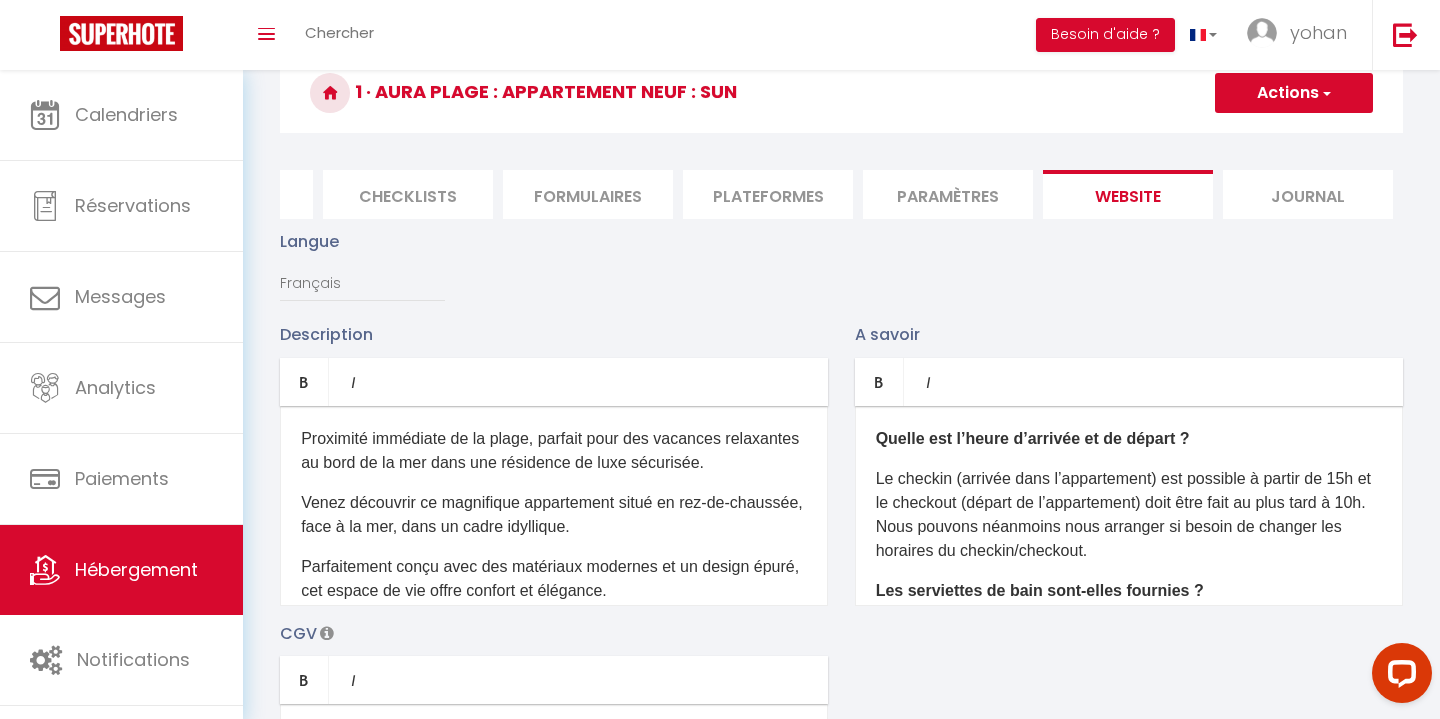 scroll, scrollTop: 262, scrollLeft: 0, axis: vertical 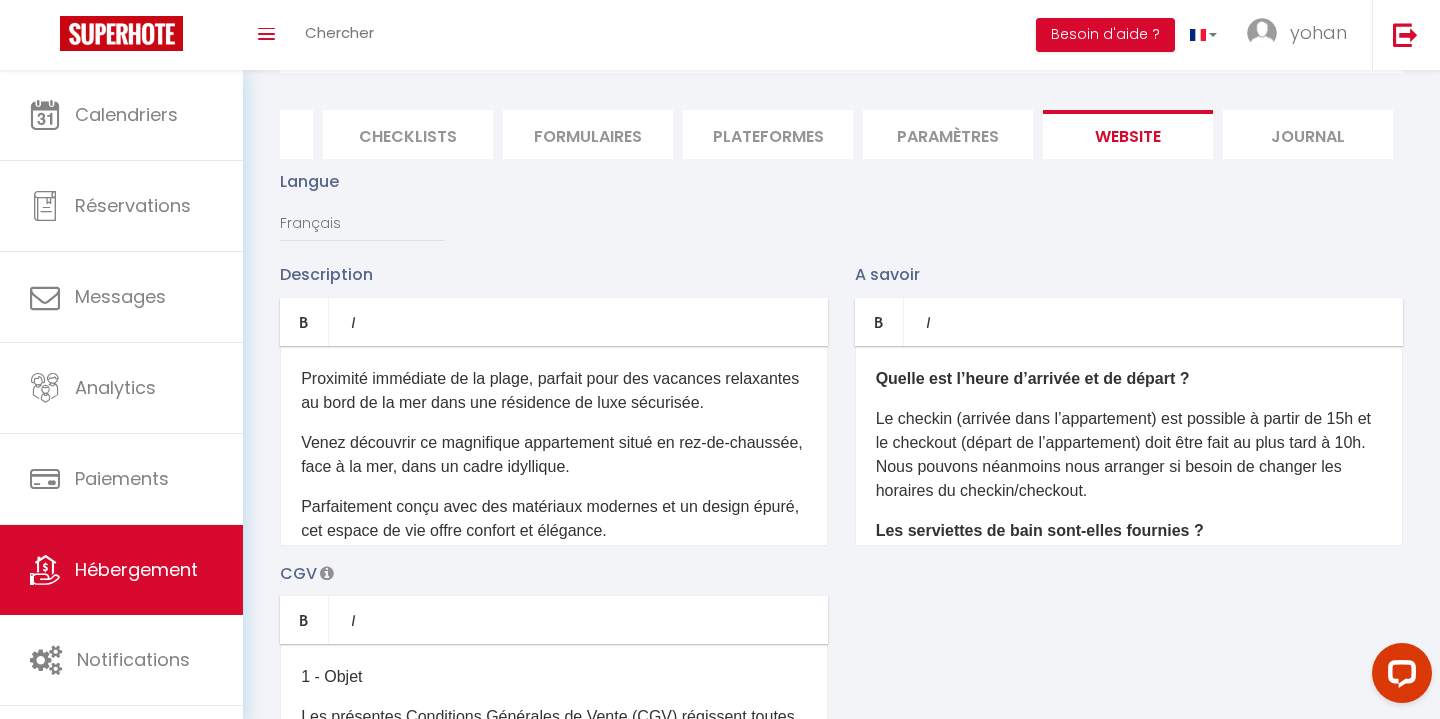 click on "Plateformes" at bounding box center (768, 134) 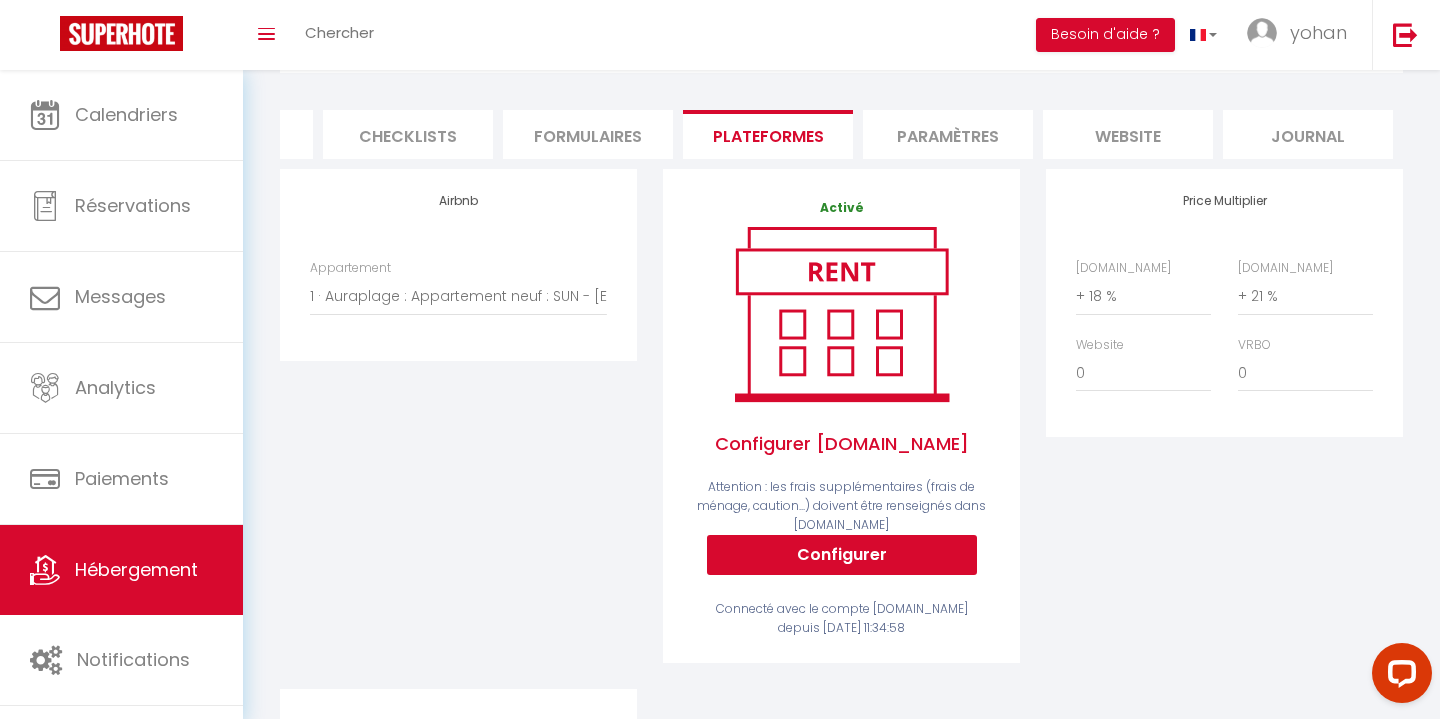 click on "Paramètres" at bounding box center (948, 134) 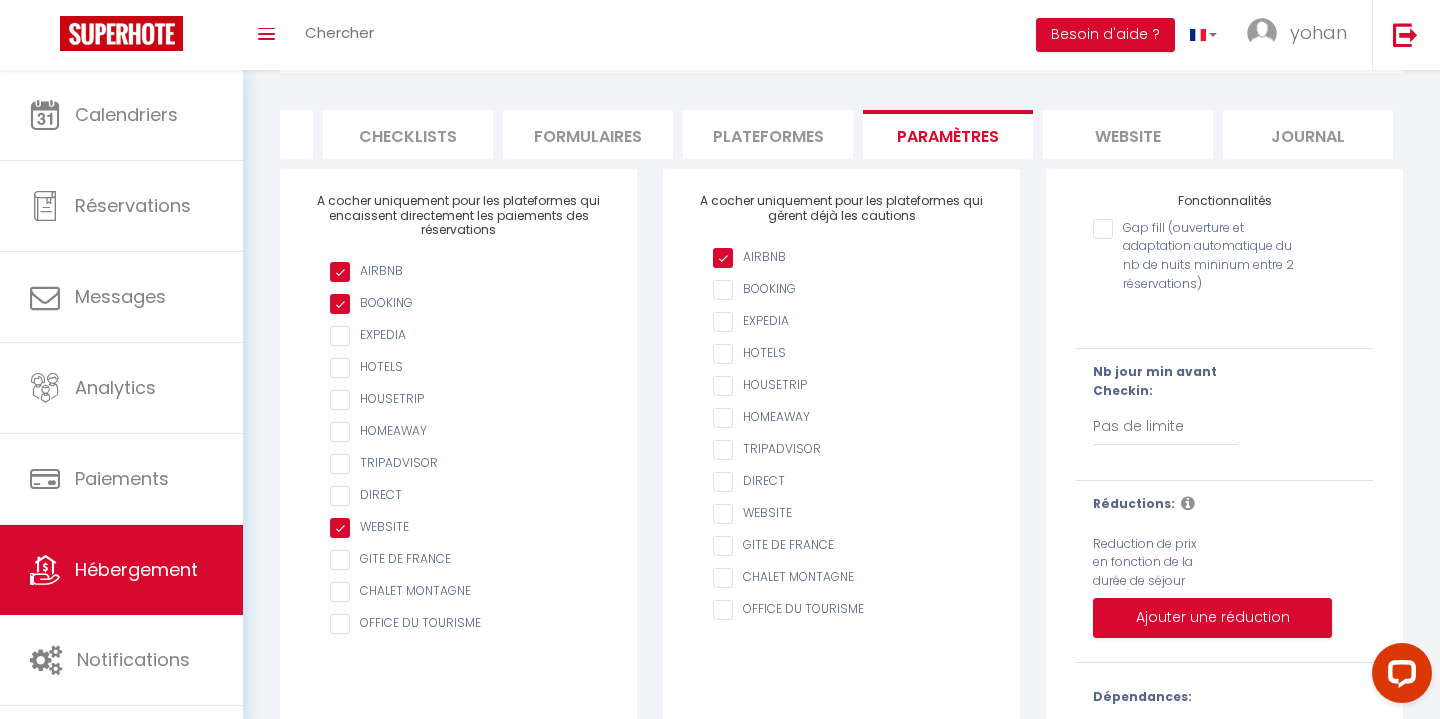 click on "Formulaires" at bounding box center (588, 134) 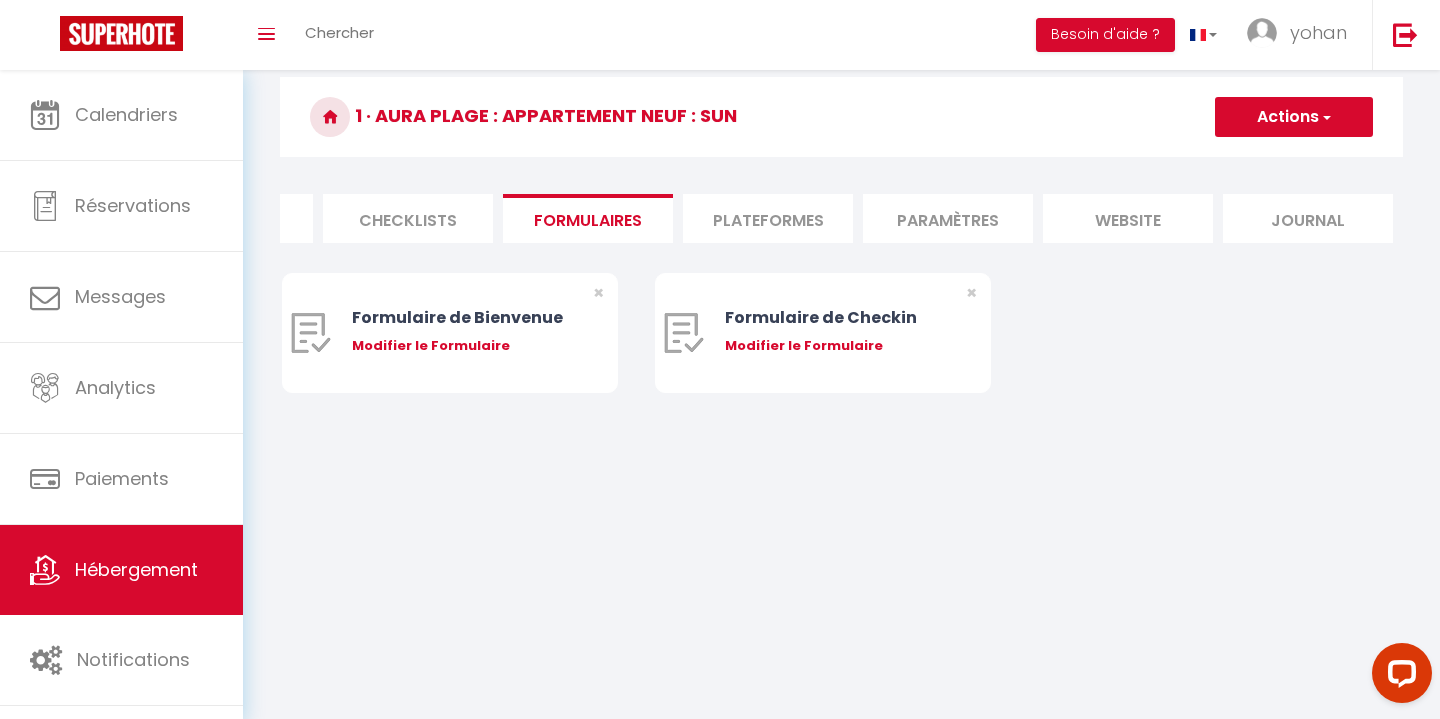 click on "Checklists" at bounding box center [408, 218] 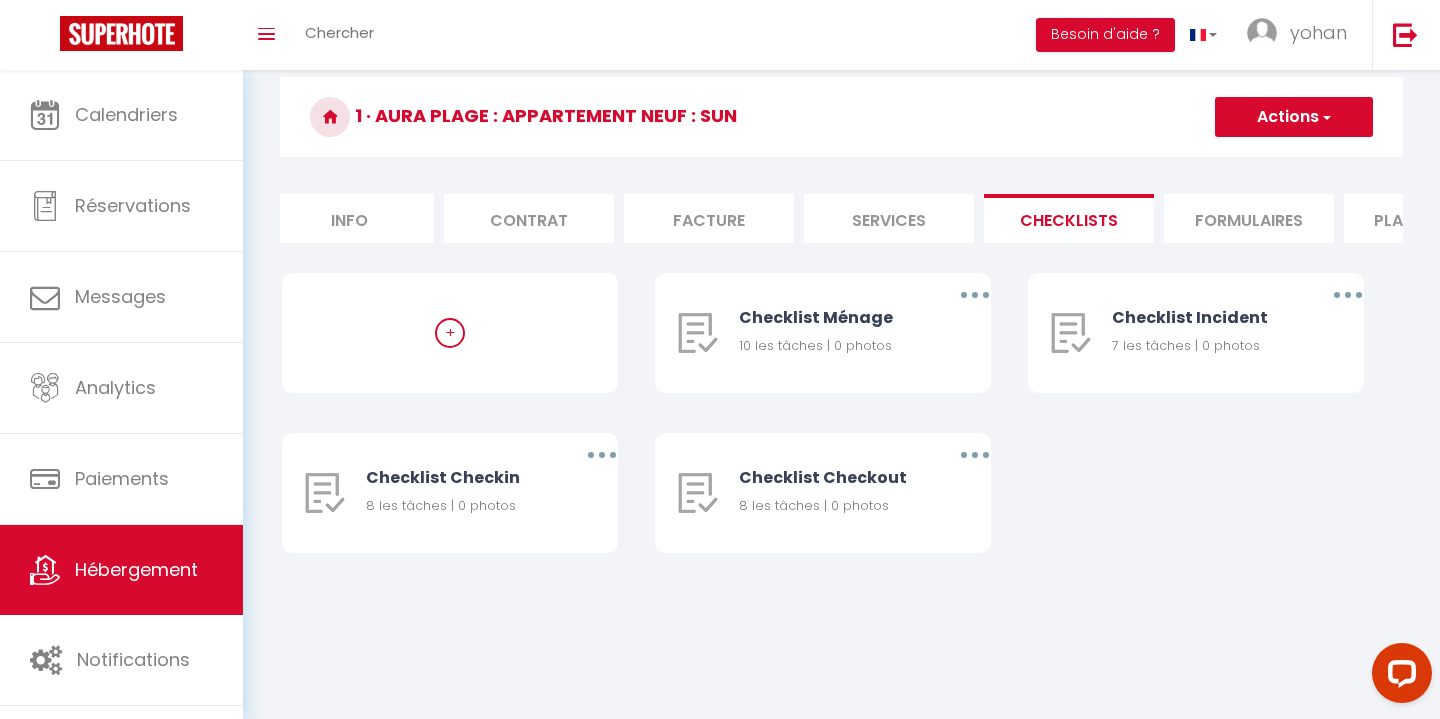 scroll, scrollTop: 0, scrollLeft: 0, axis: both 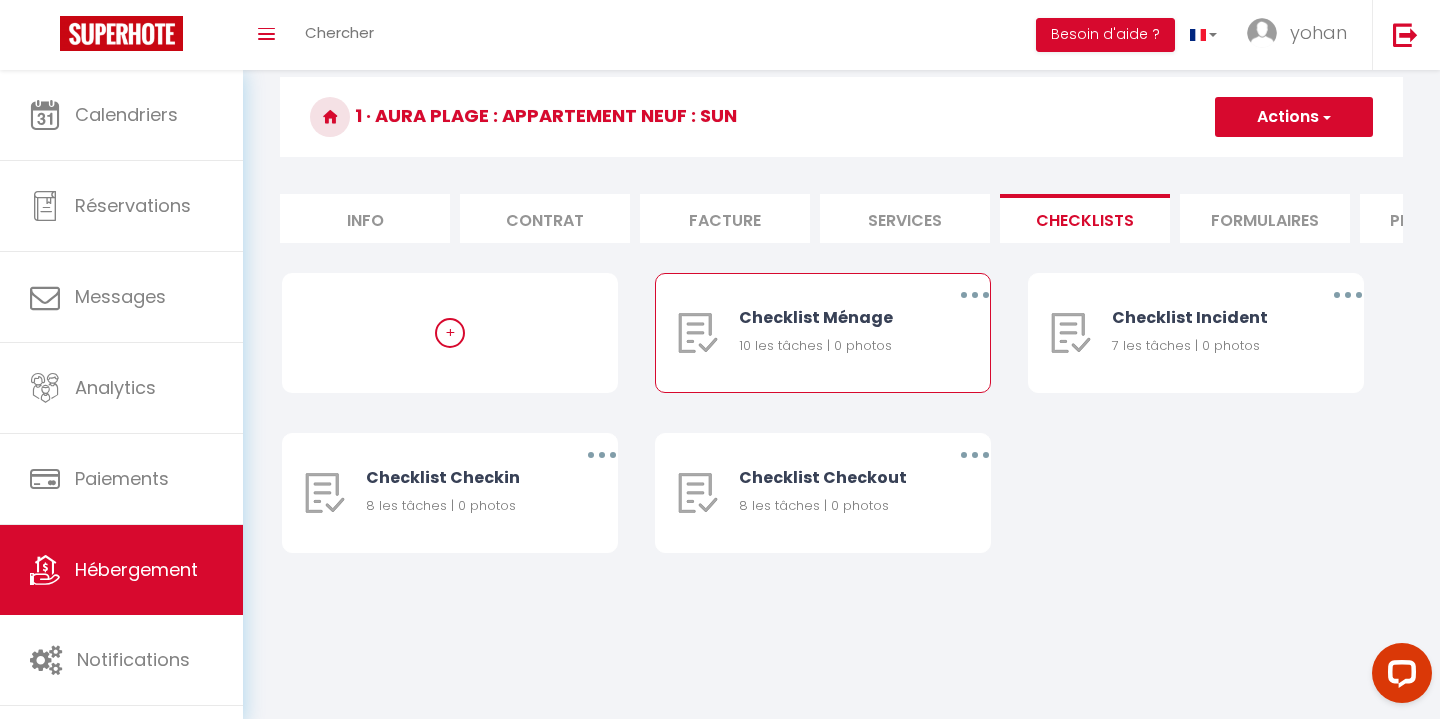 click on "10 les tâches | 0 photos" at bounding box center (830, 346) 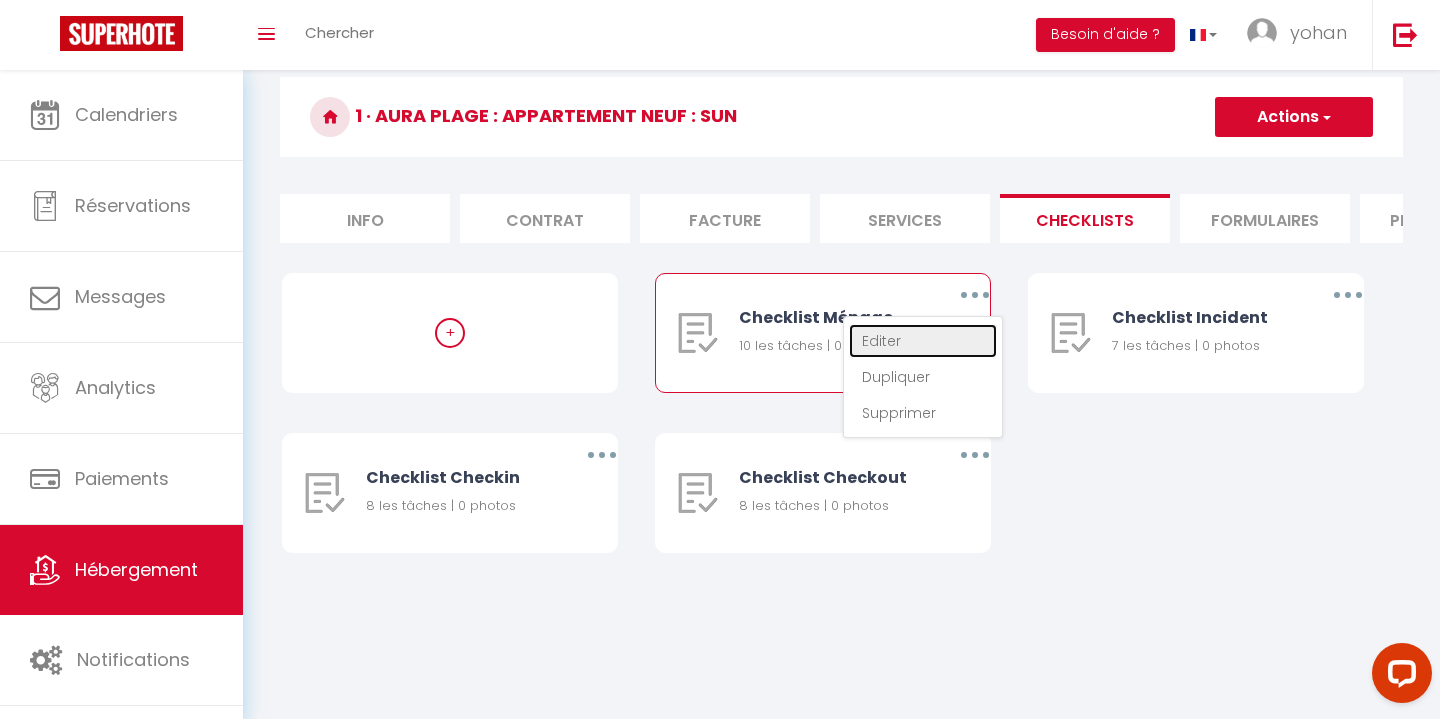click on "Editer" at bounding box center (923, 341) 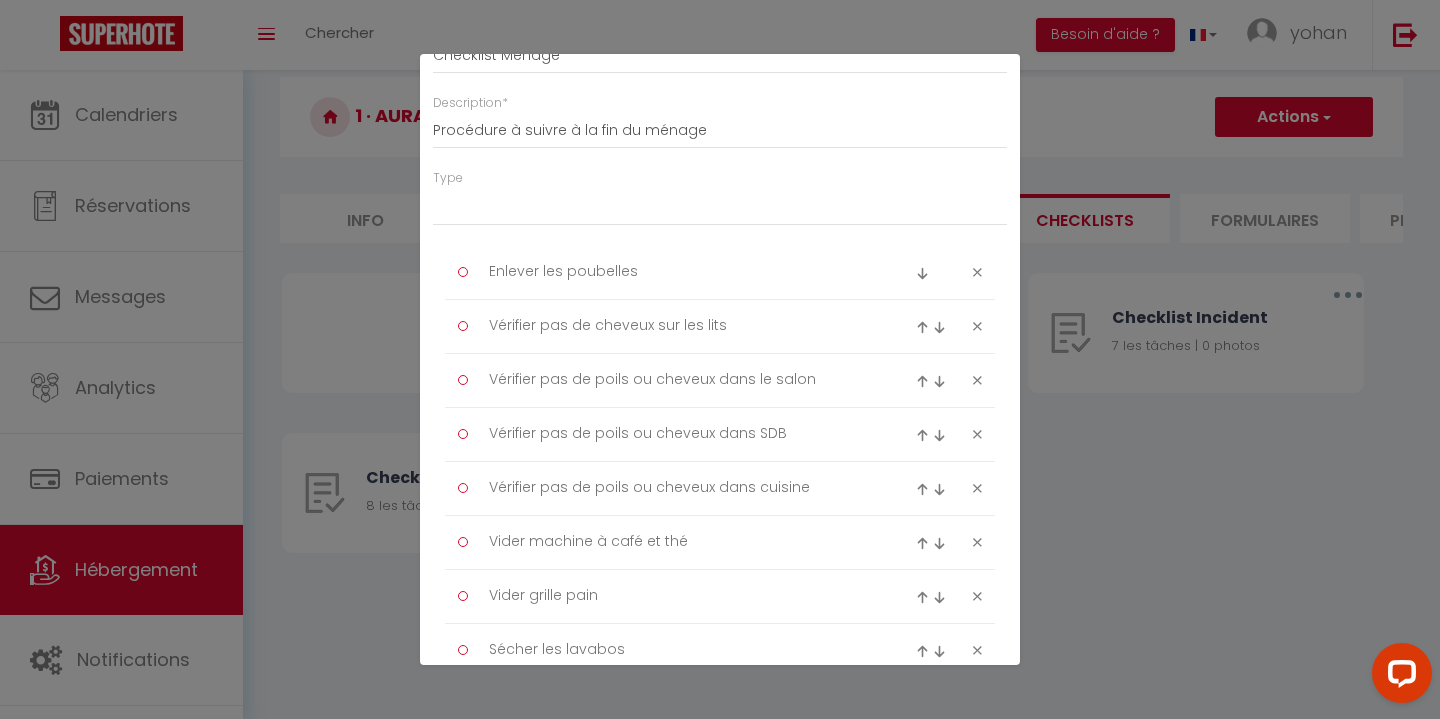scroll, scrollTop: 0, scrollLeft: 0, axis: both 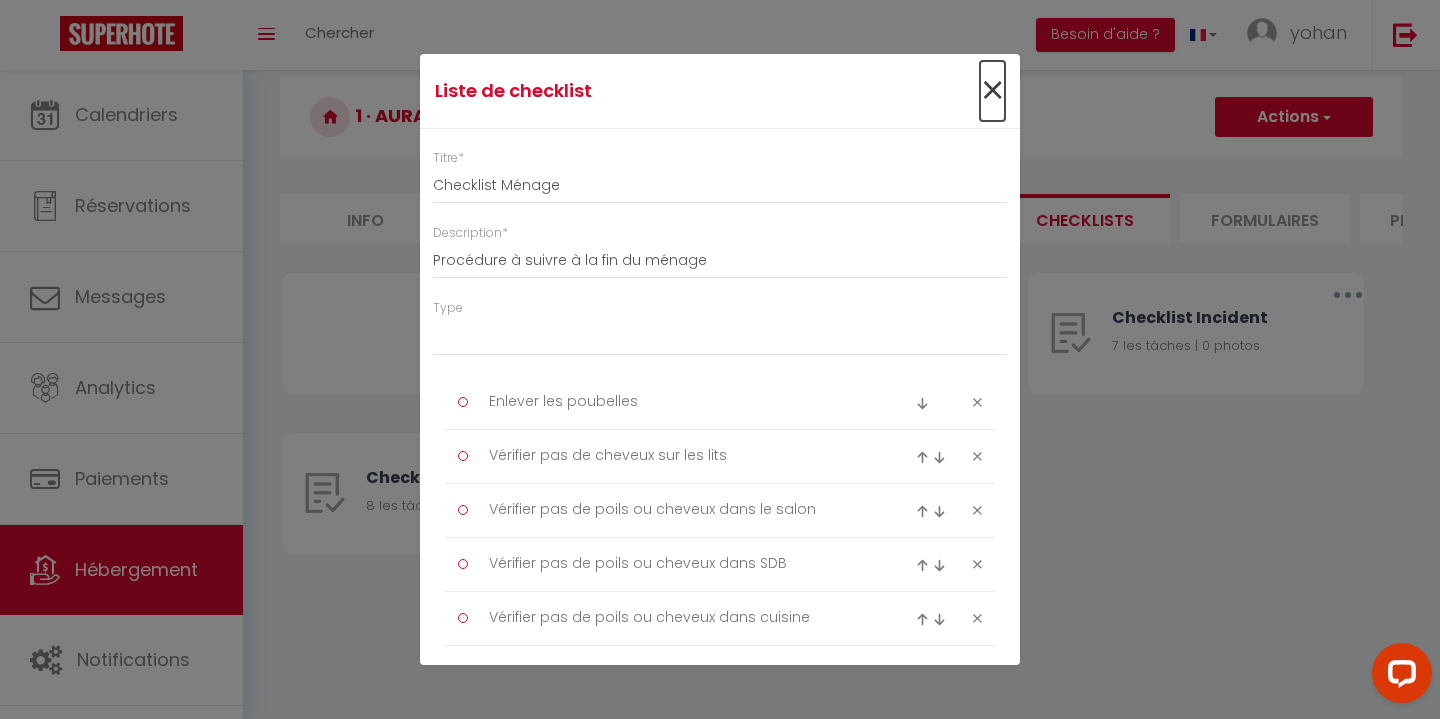 click on "×" at bounding box center (992, 91) 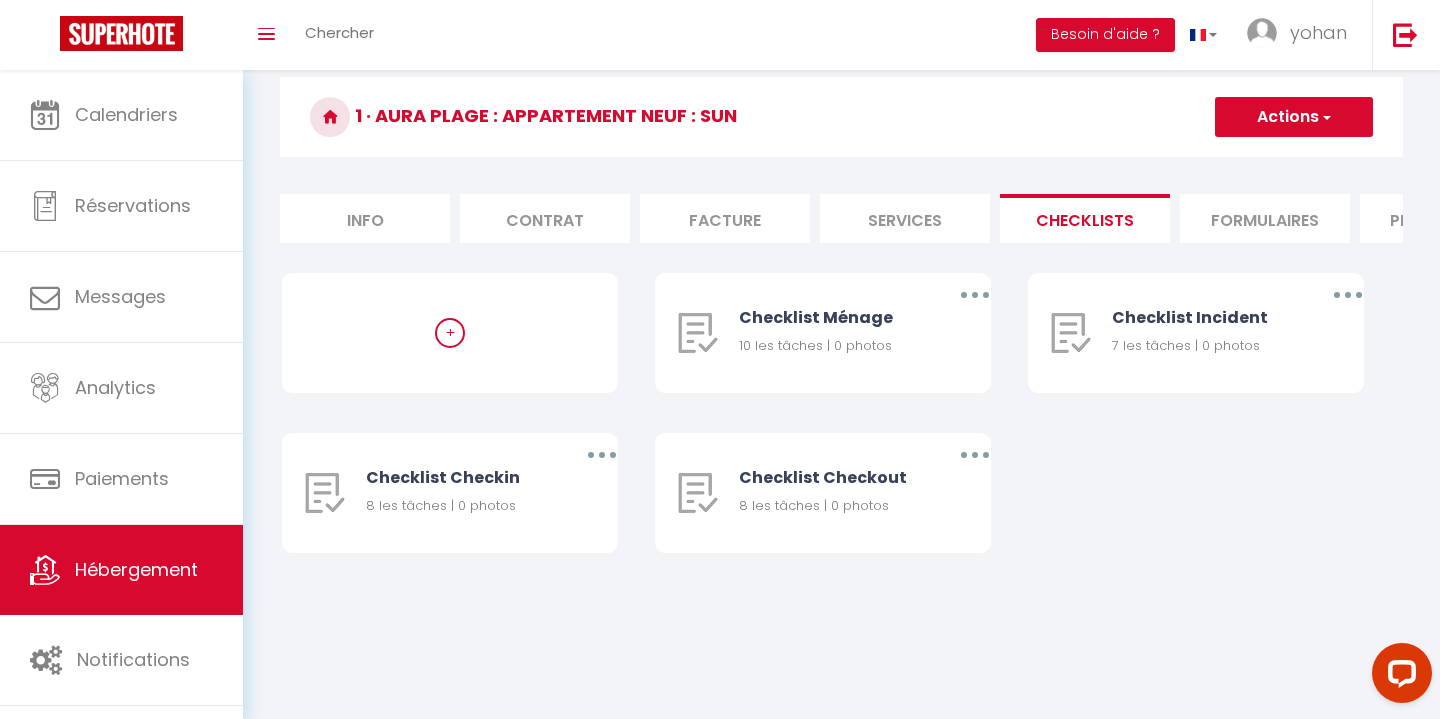 click on "Info" at bounding box center (365, 218) 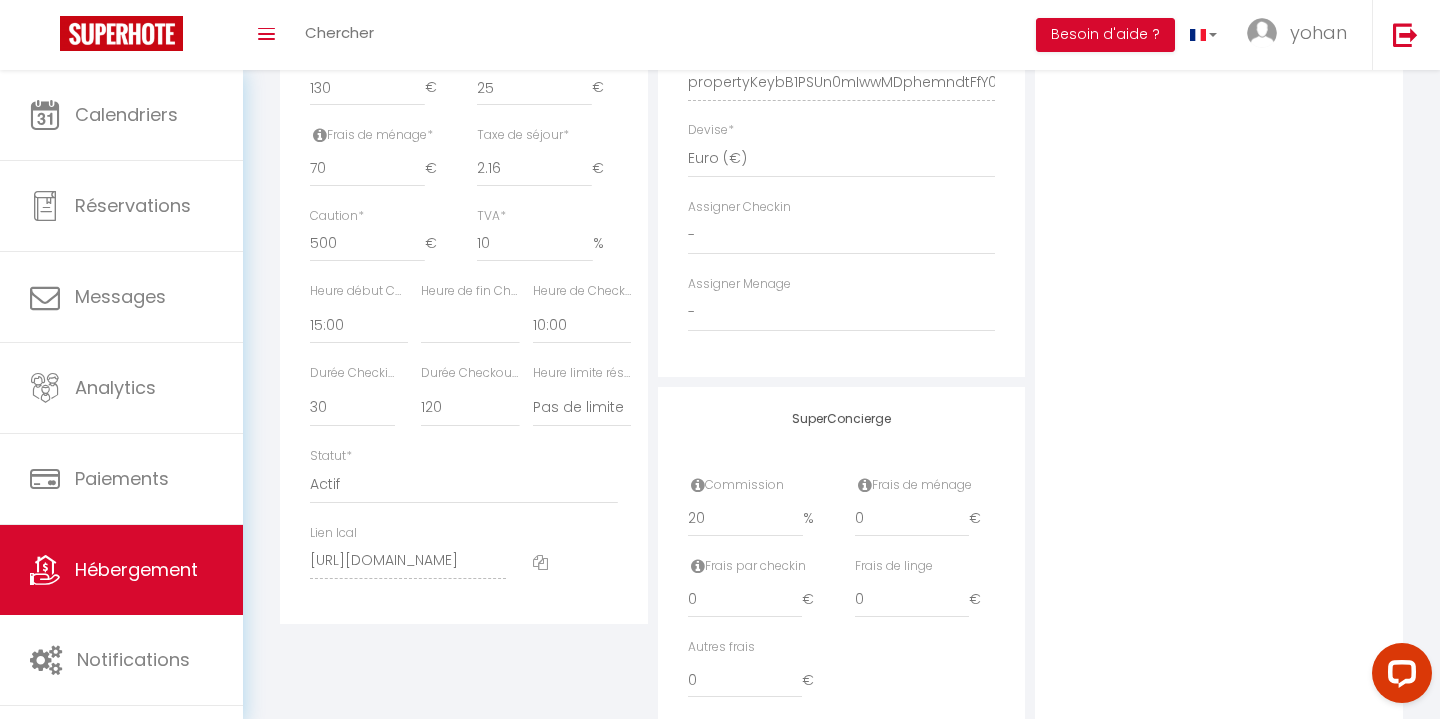 scroll, scrollTop: 909, scrollLeft: 0, axis: vertical 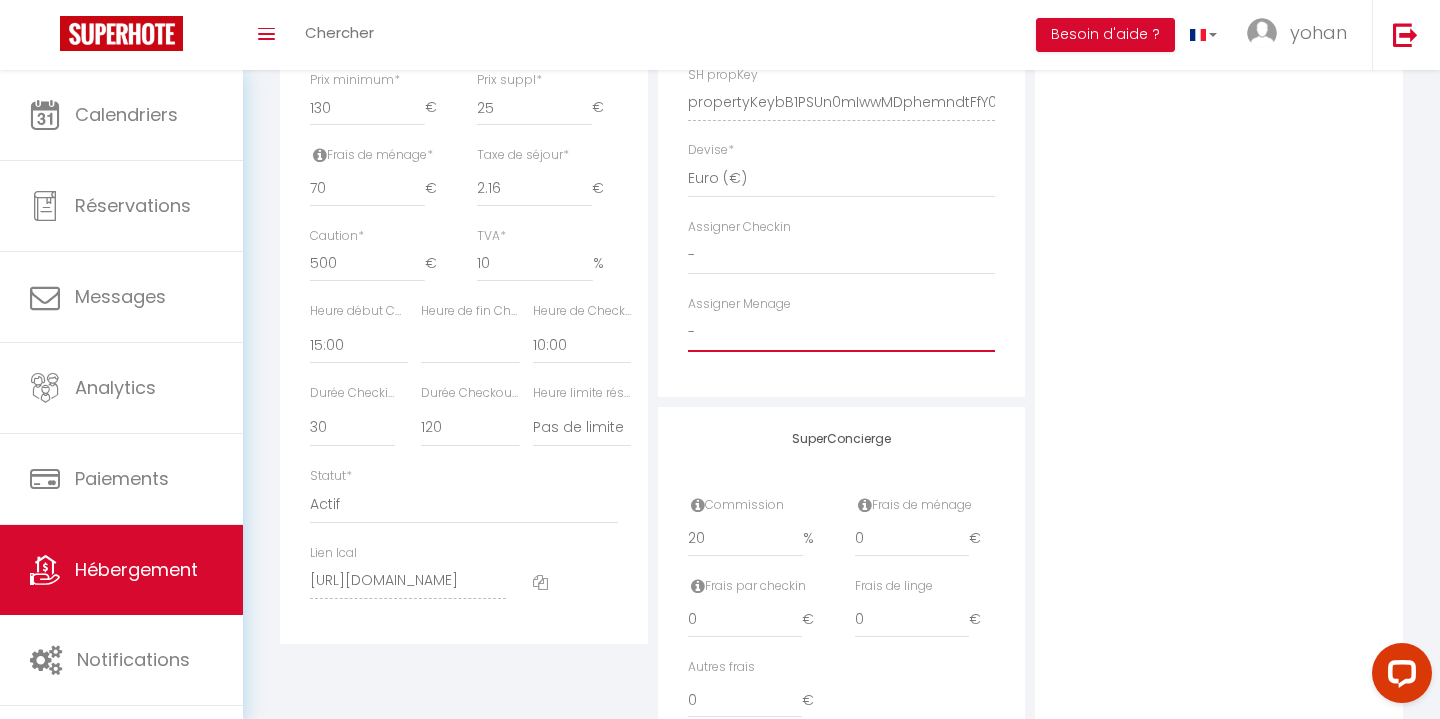 click on "-
[PERSON_NAME]" at bounding box center (842, 333) 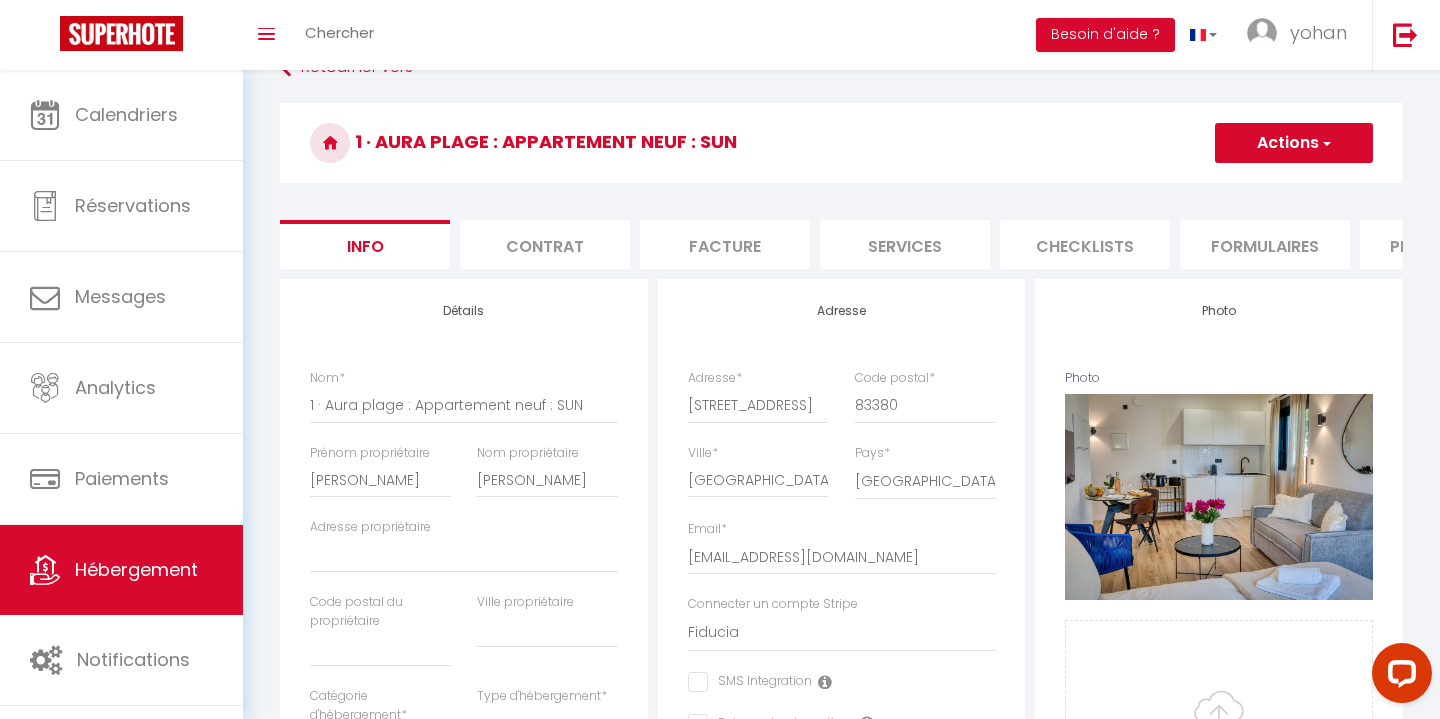 scroll, scrollTop: 0, scrollLeft: 0, axis: both 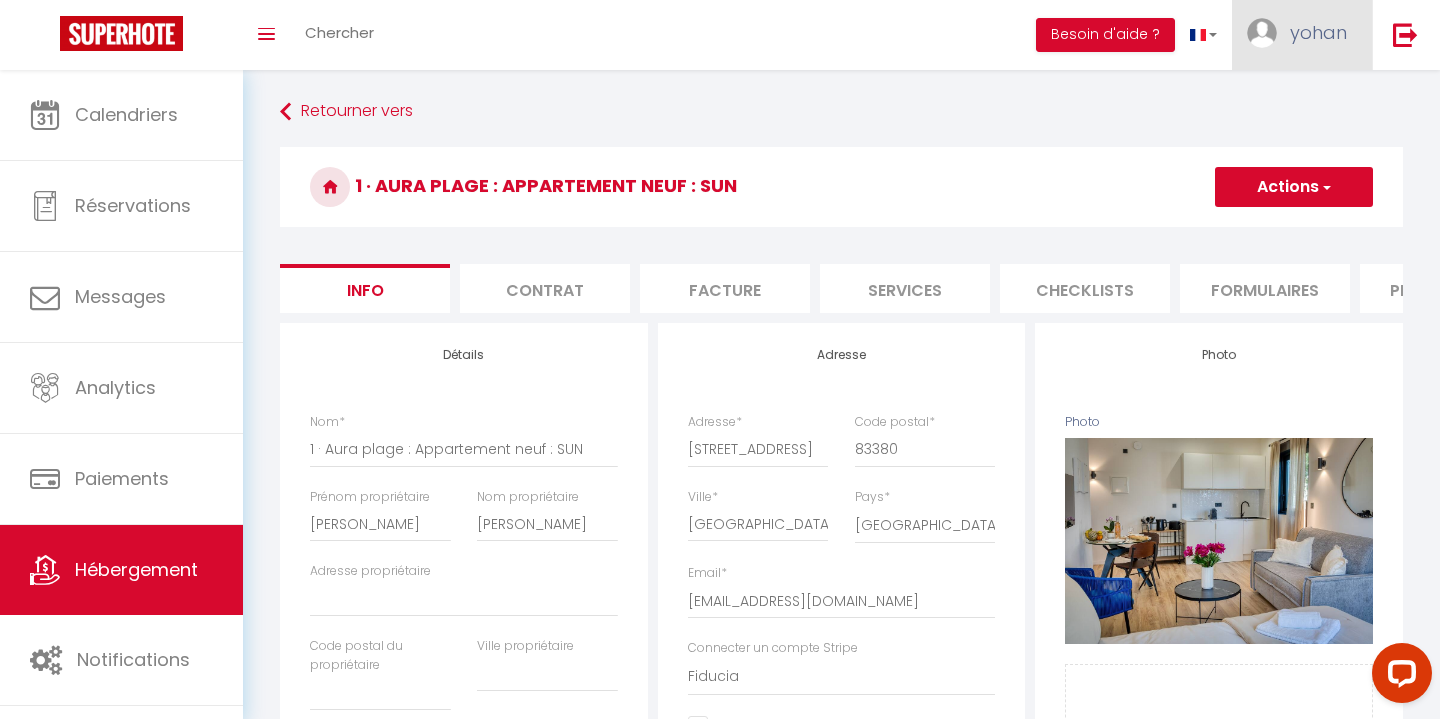 click at bounding box center (1262, 33) 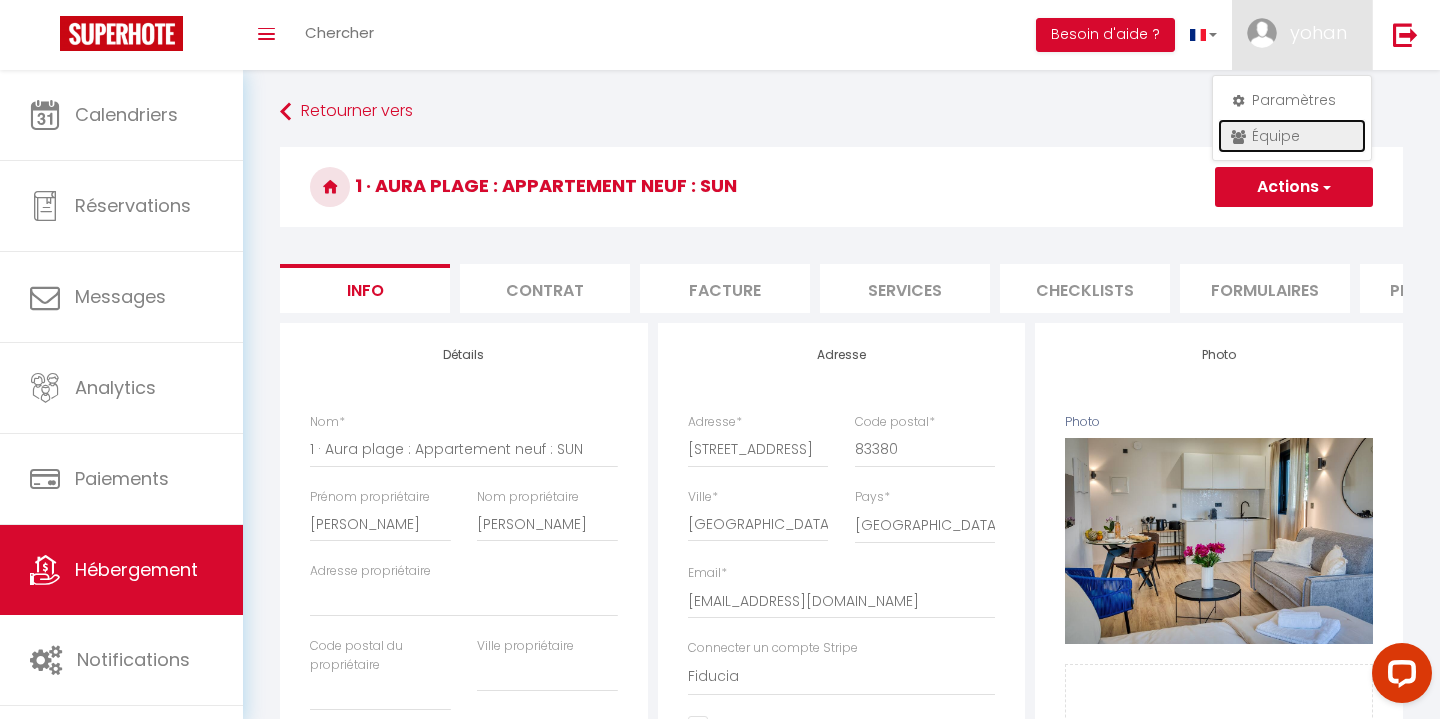 click on "Équipe" at bounding box center (1292, 136) 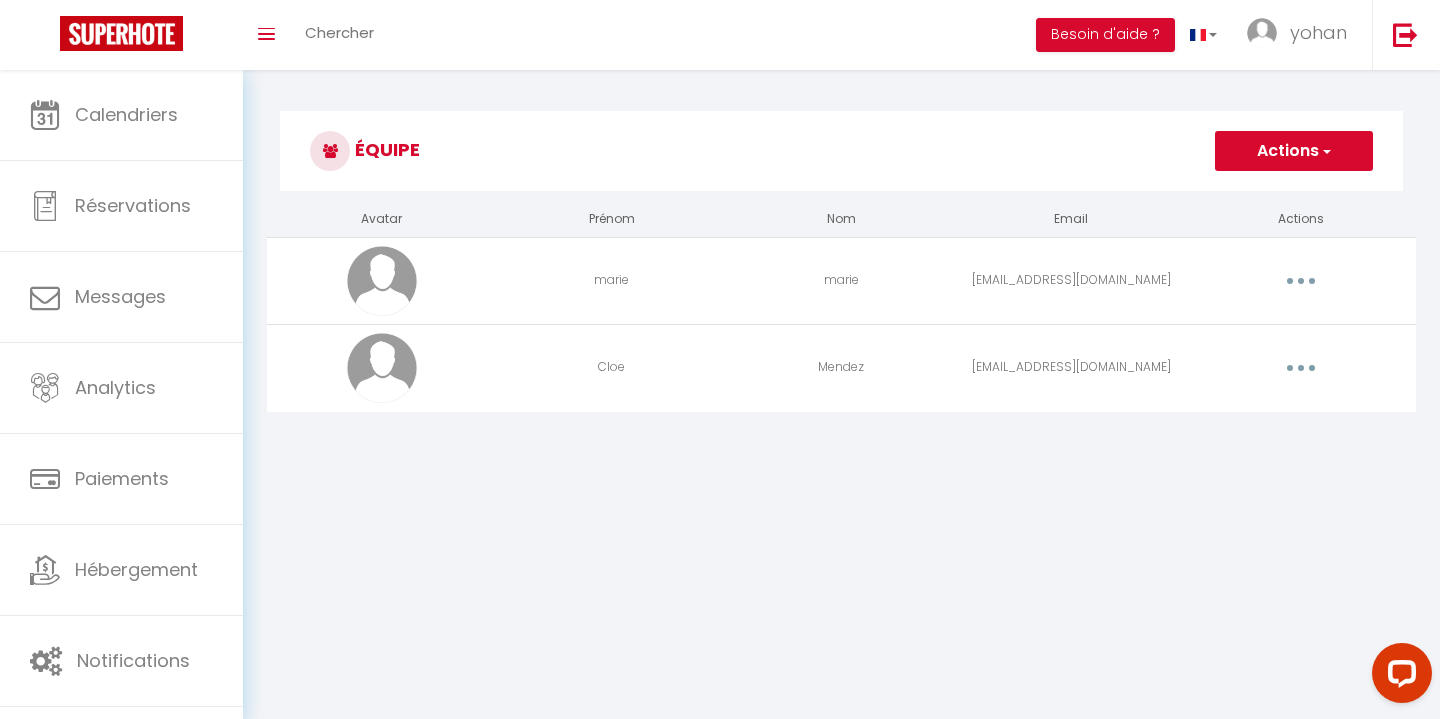 click on "Actions" at bounding box center (1294, 151) 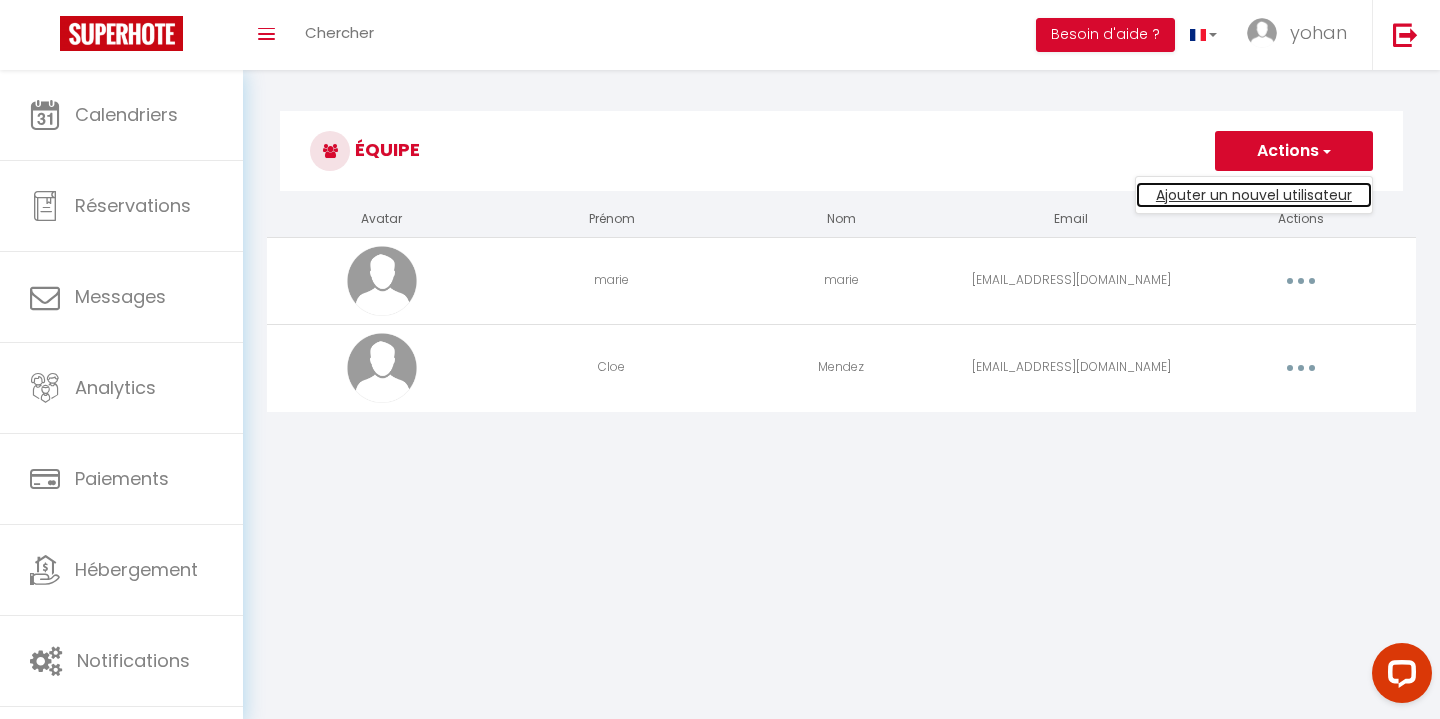 click on "Ajouter un nouvel utilisateur" at bounding box center [1254, 195] 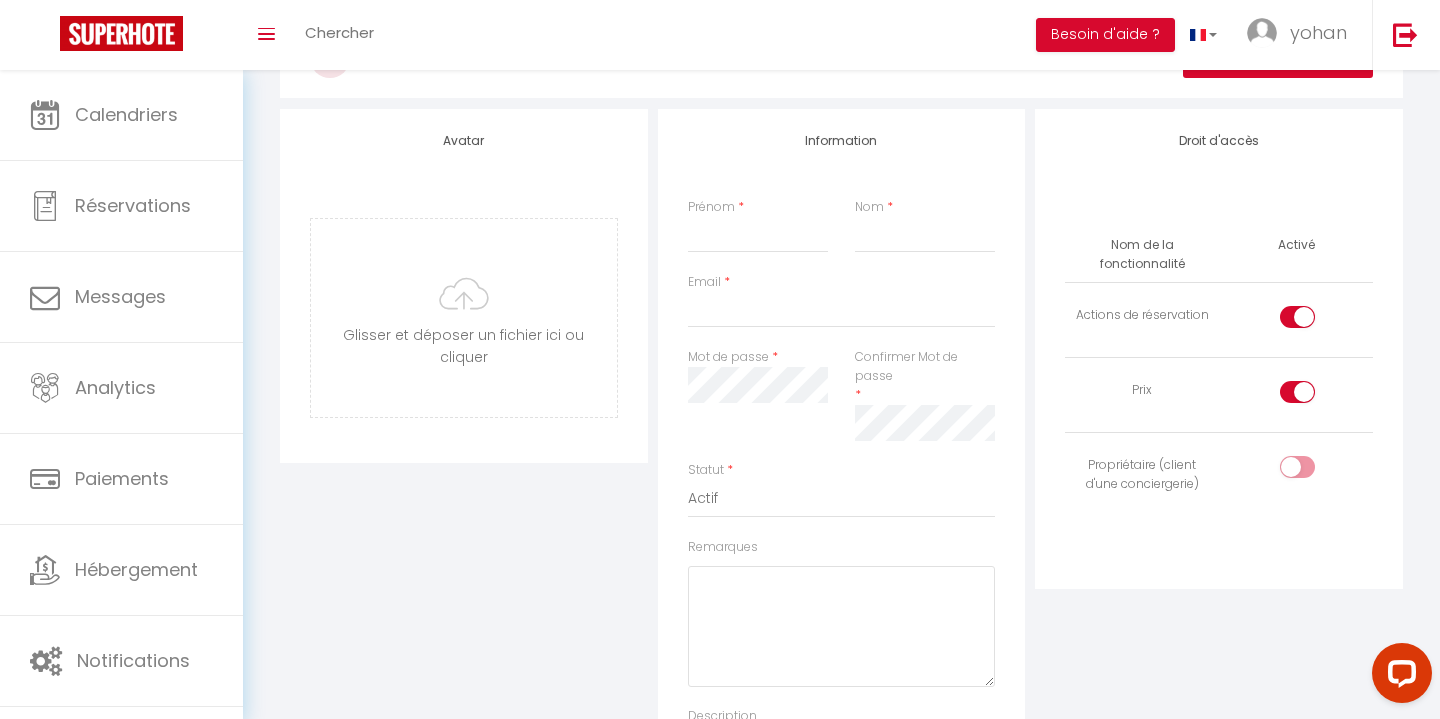 scroll, scrollTop: 0, scrollLeft: 0, axis: both 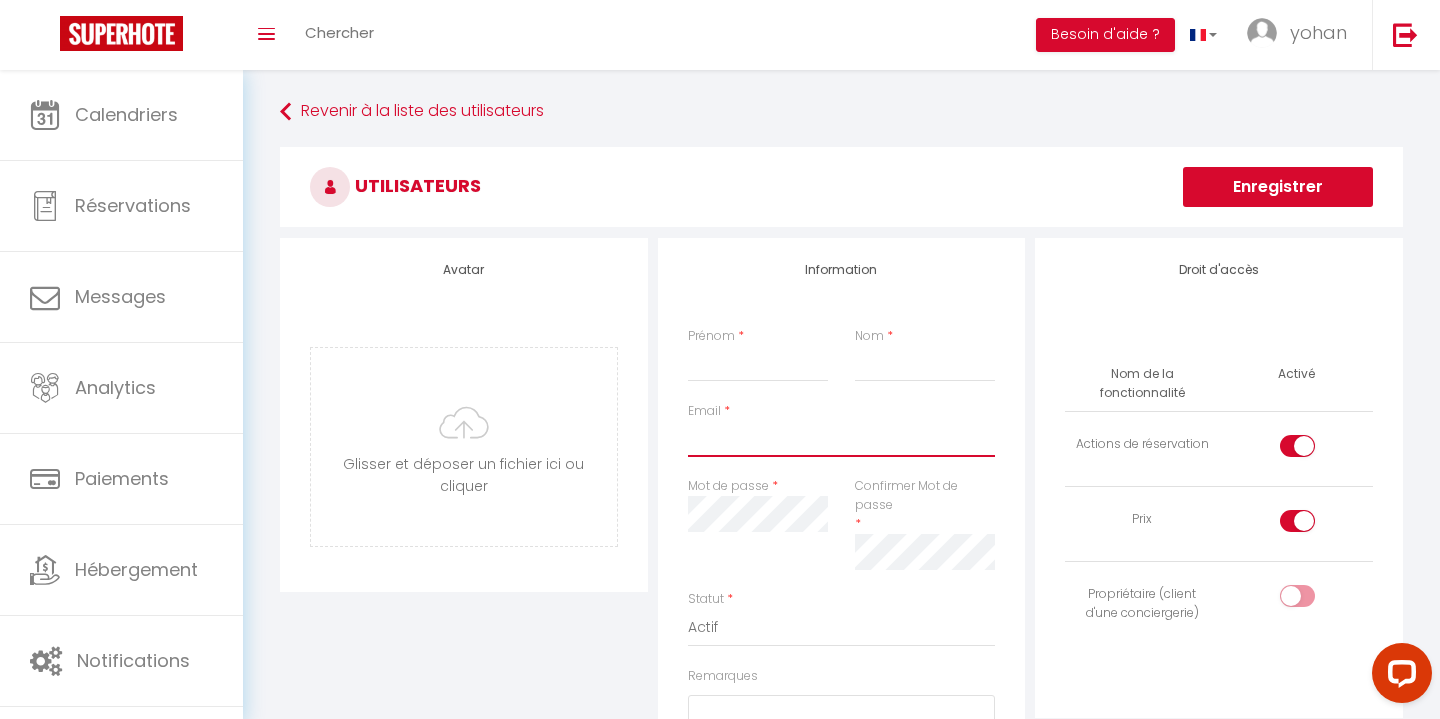 click on "Email" at bounding box center (842, 439) 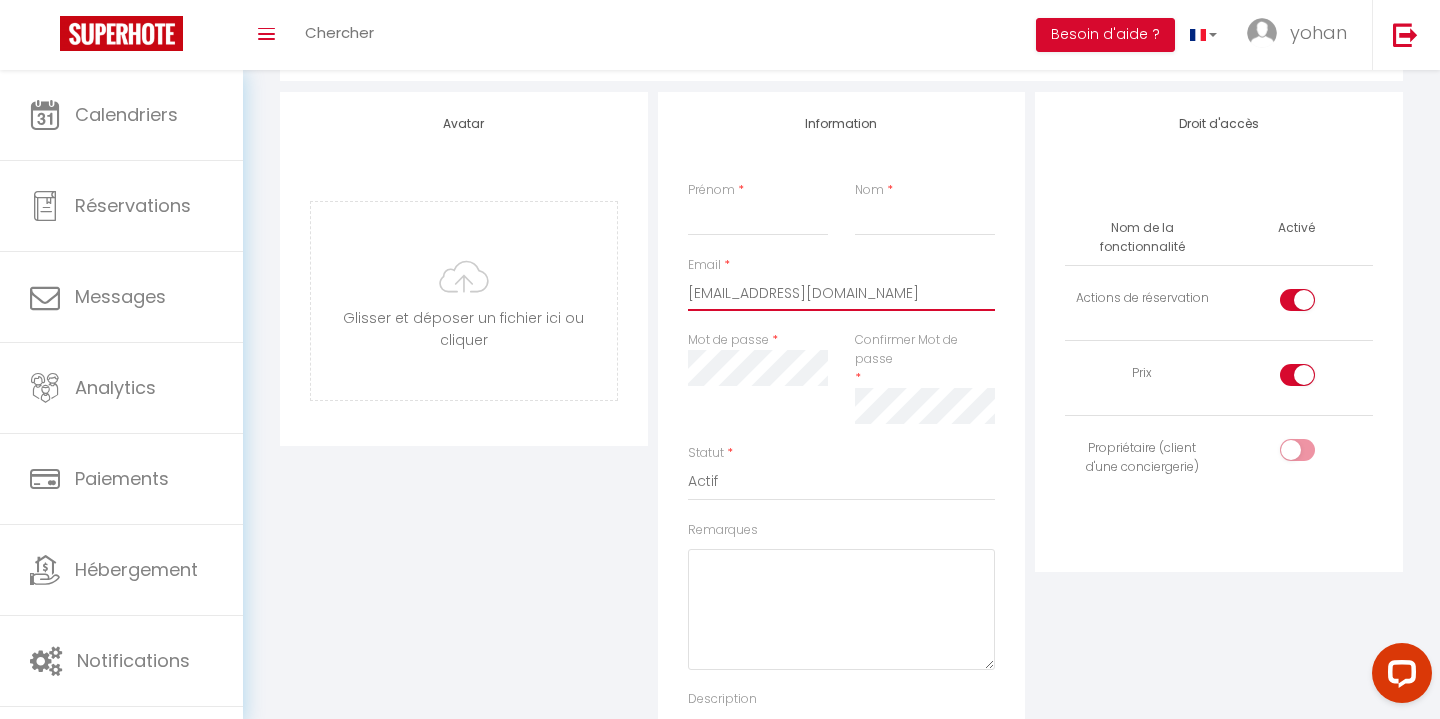 scroll, scrollTop: 171, scrollLeft: 0, axis: vertical 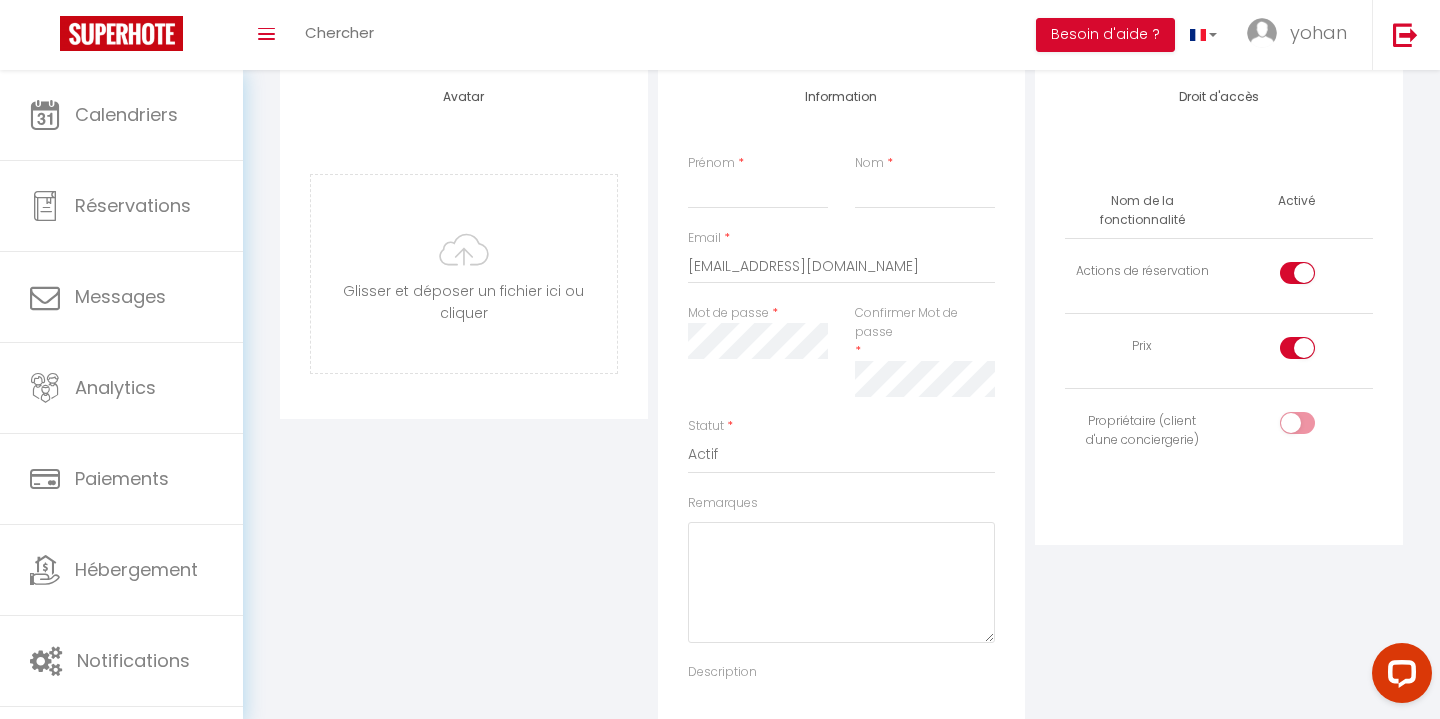 click at bounding box center (1314, 277) 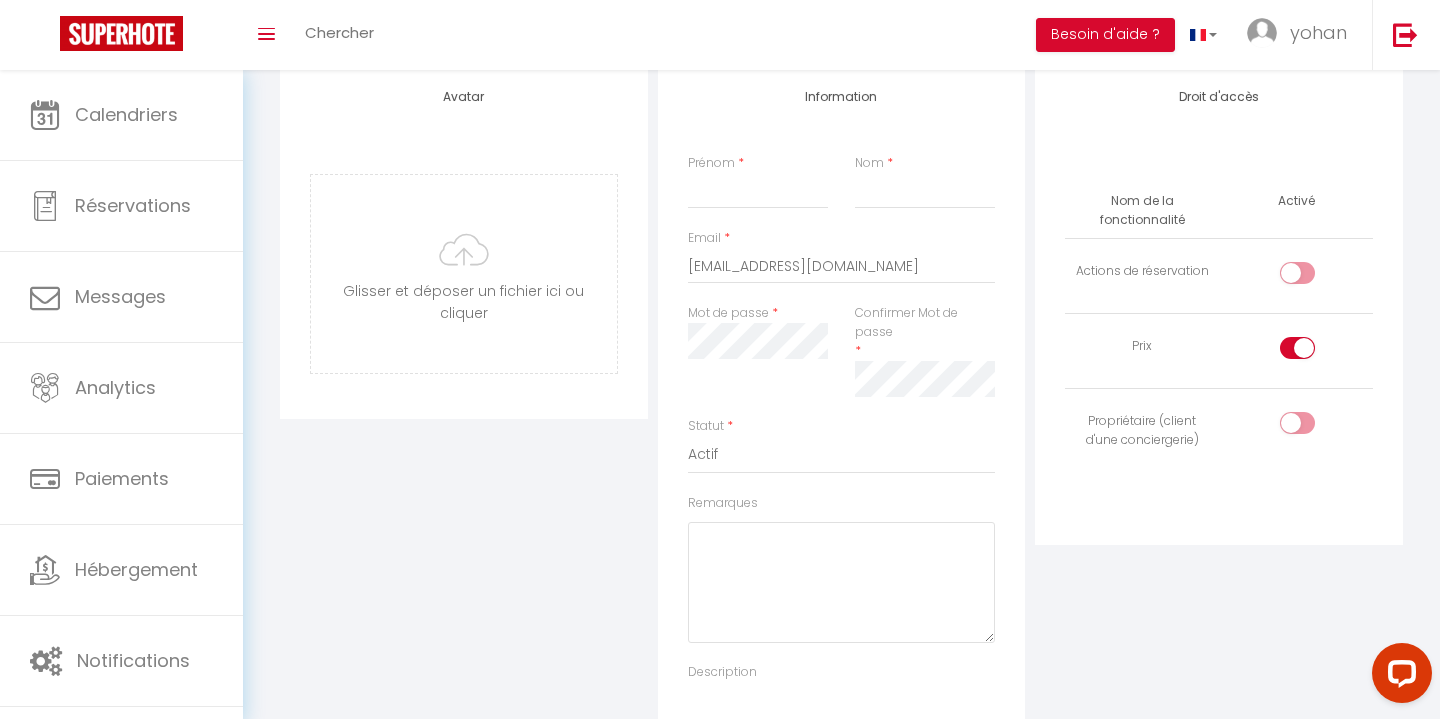 click at bounding box center (1314, 352) 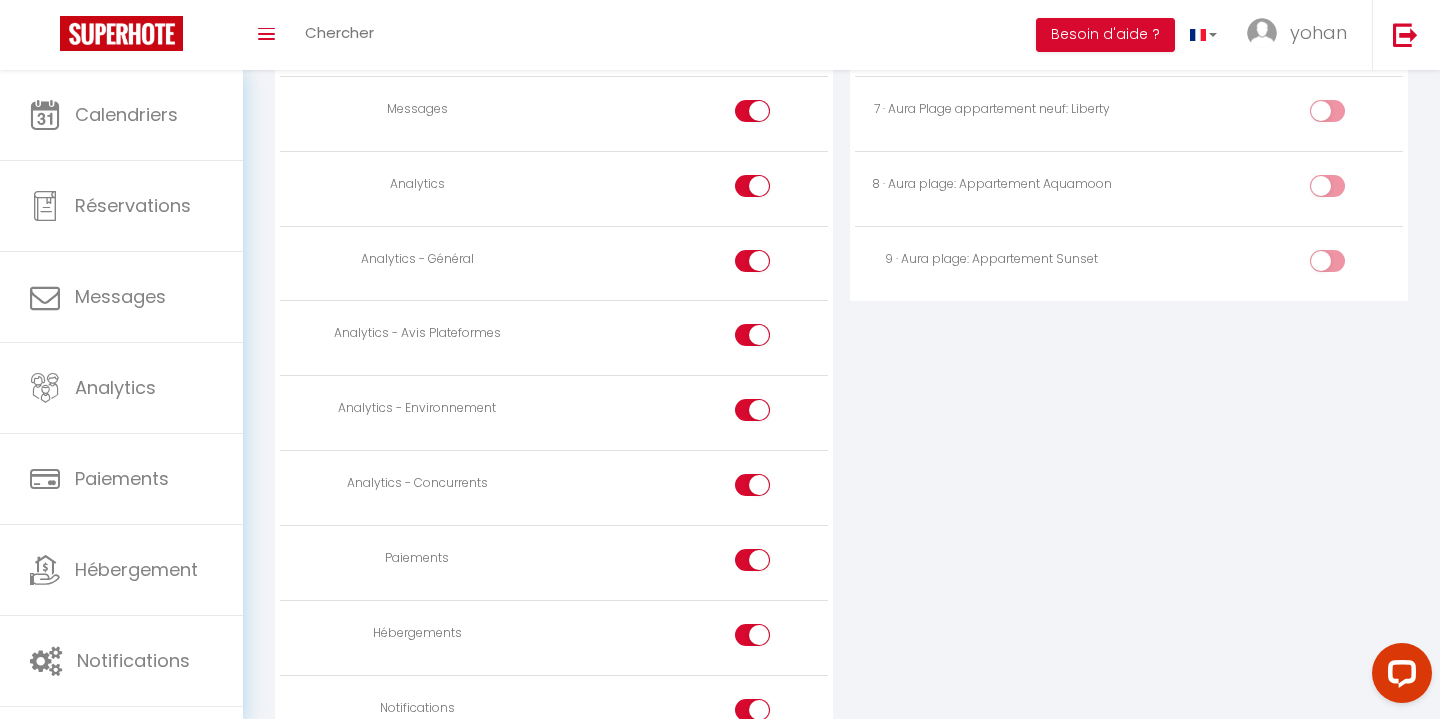 scroll, scrollTop: 1543, scrollLeft: 0, axis: vertical 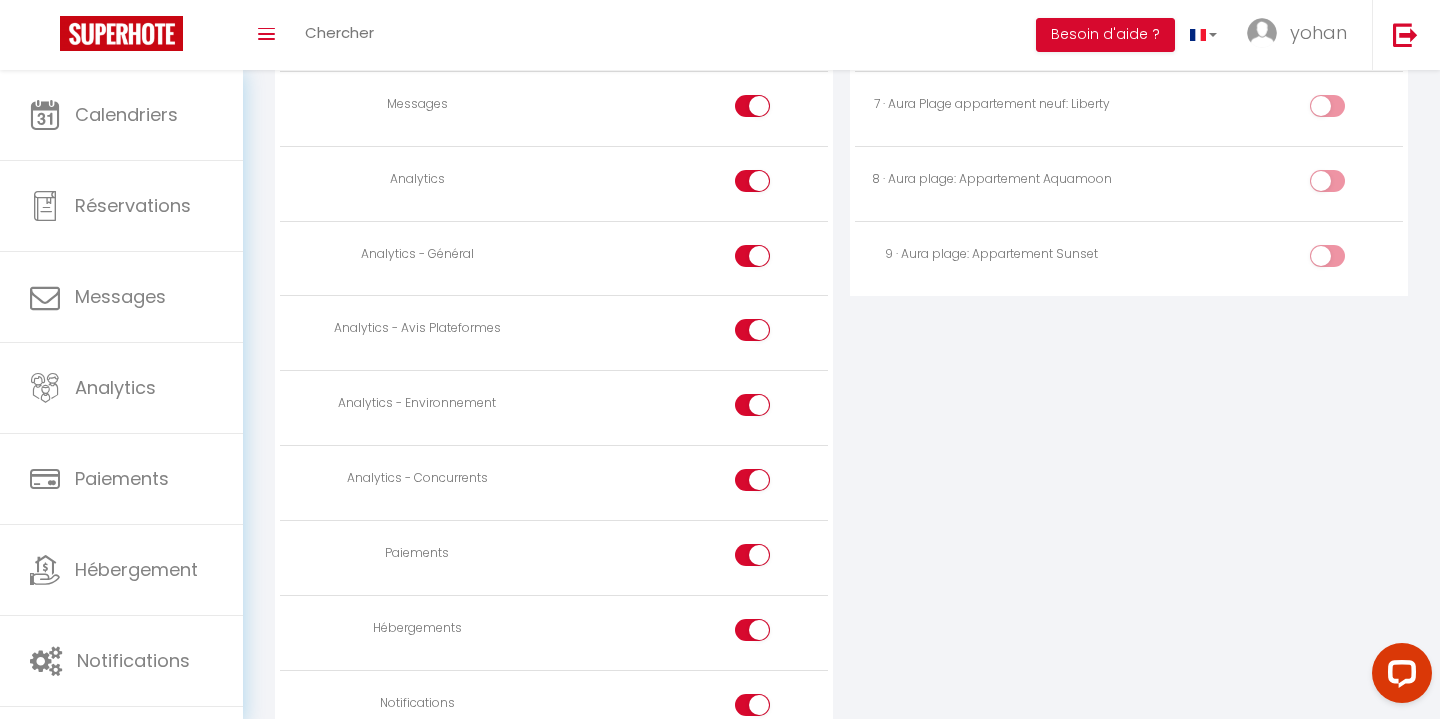 click at bounding box center [770, 185] 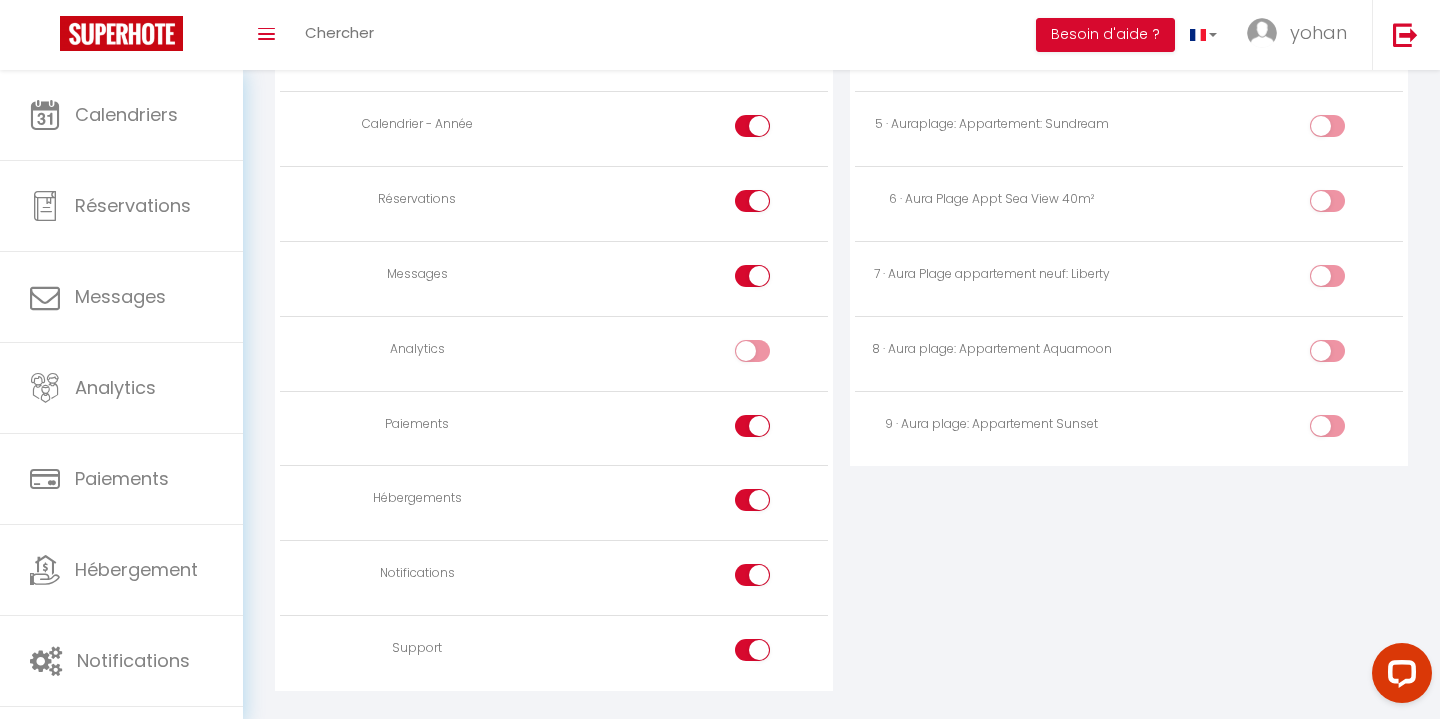 scroll, scrollTop: 1419, scrollLeft: 0, axis: vertical 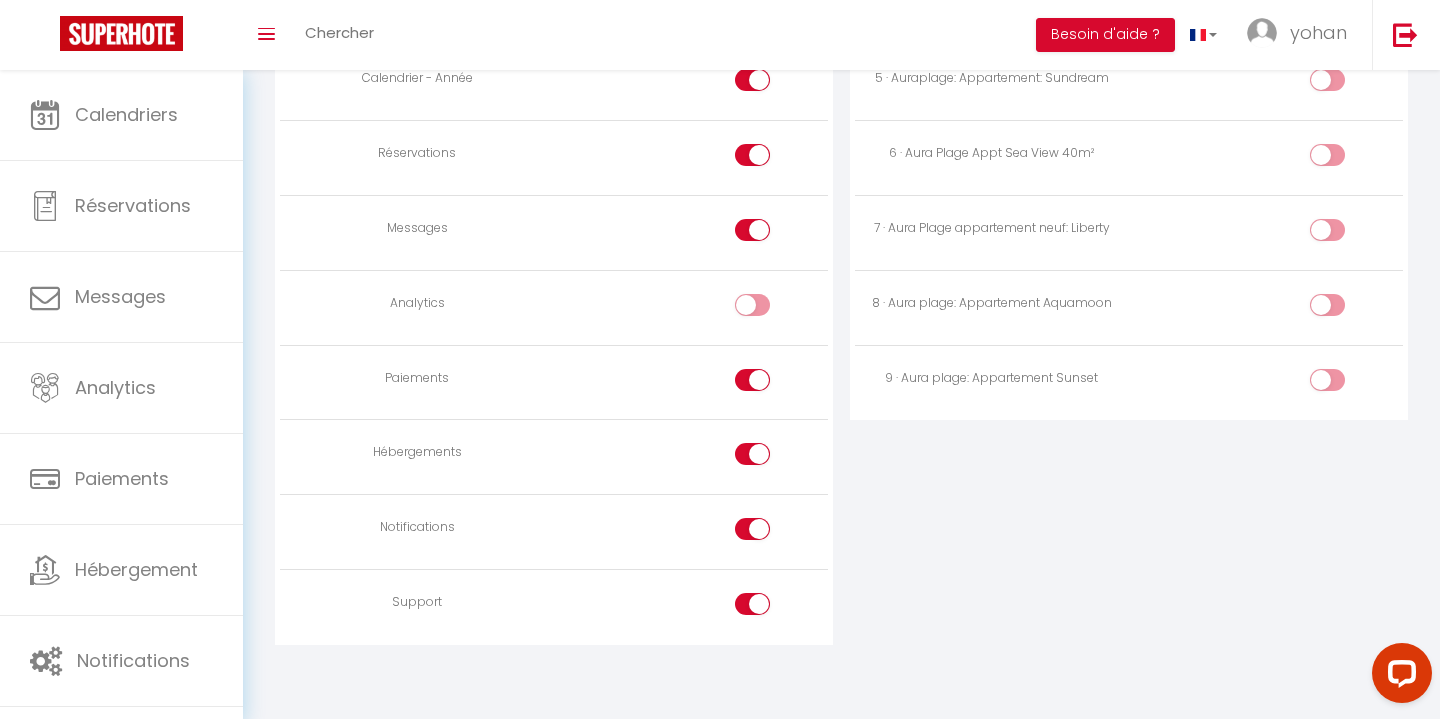 click at bounding box center [752, 380] 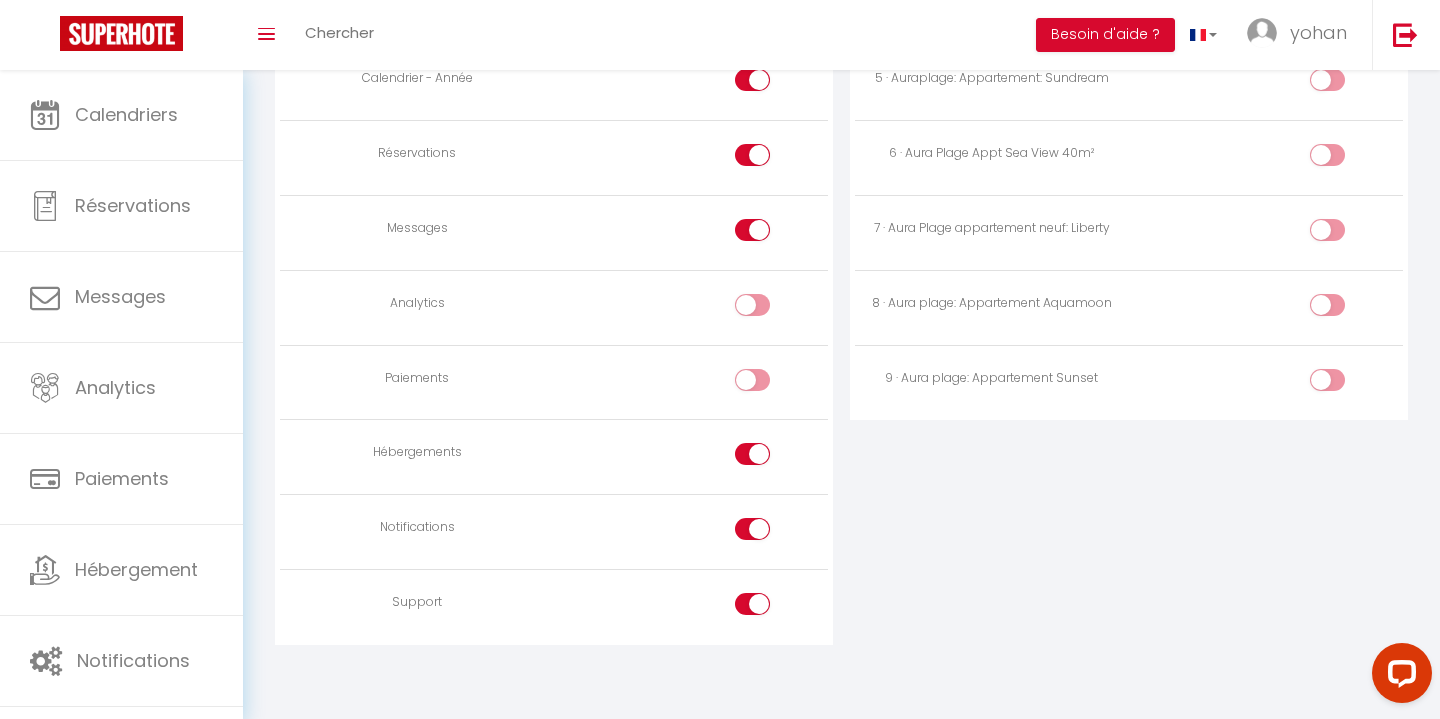 click at bounding box center [770, 608] 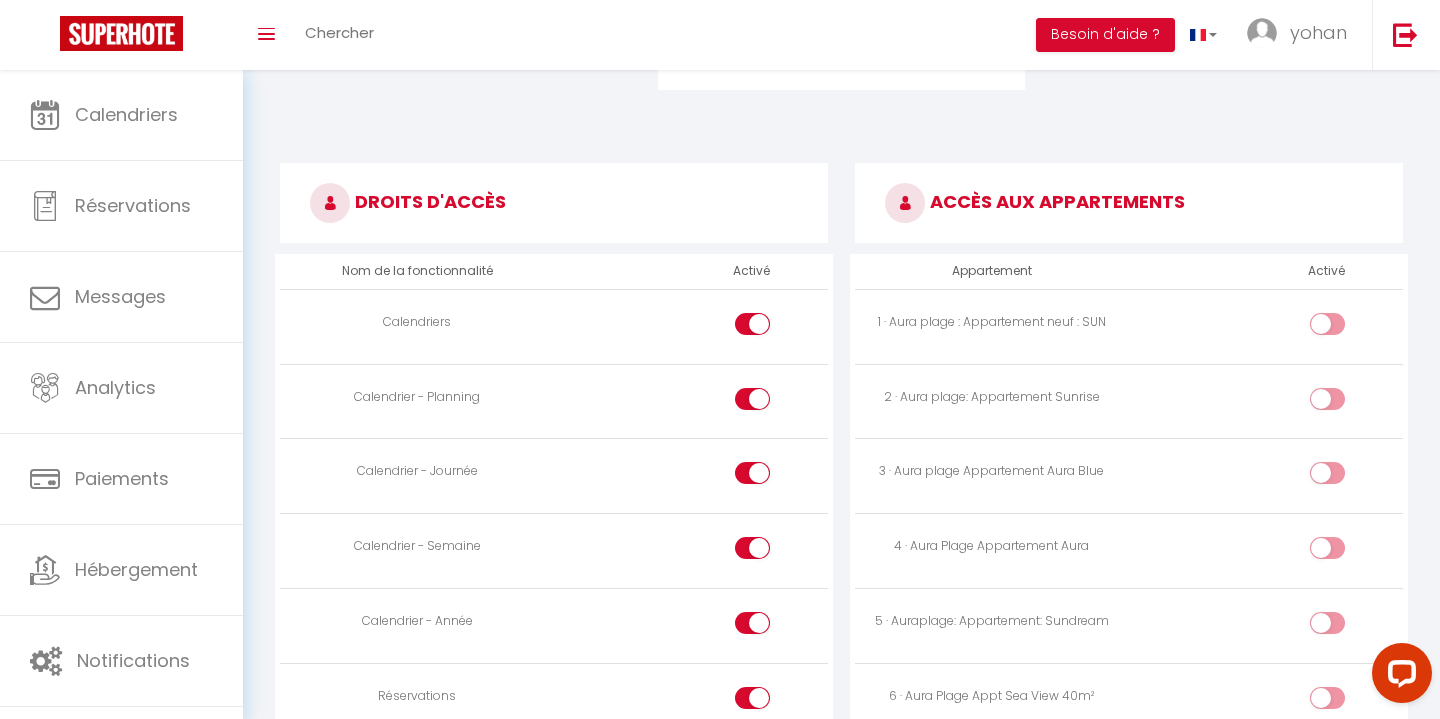 scroll, scrollTop: 874, scrollLeft: 0, axis: vertical 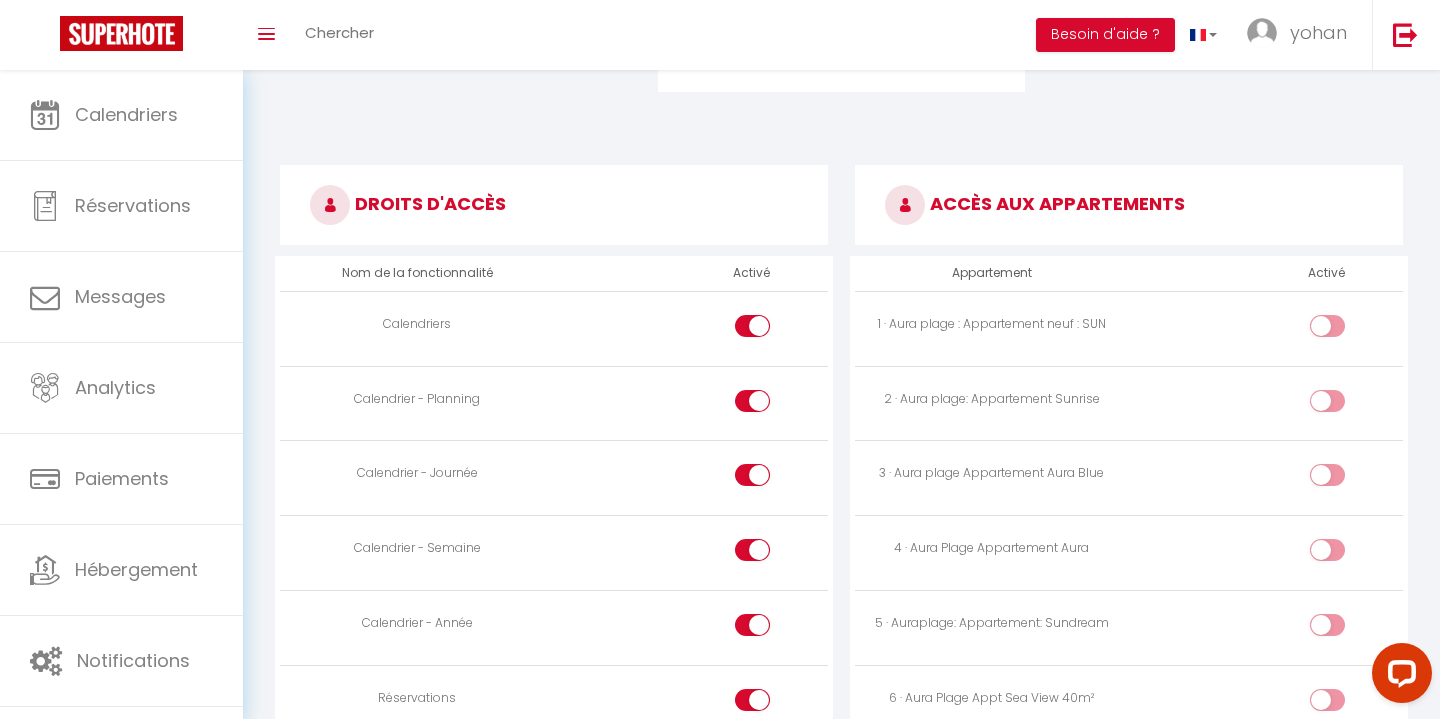 click at bounding box center [1327, 326] 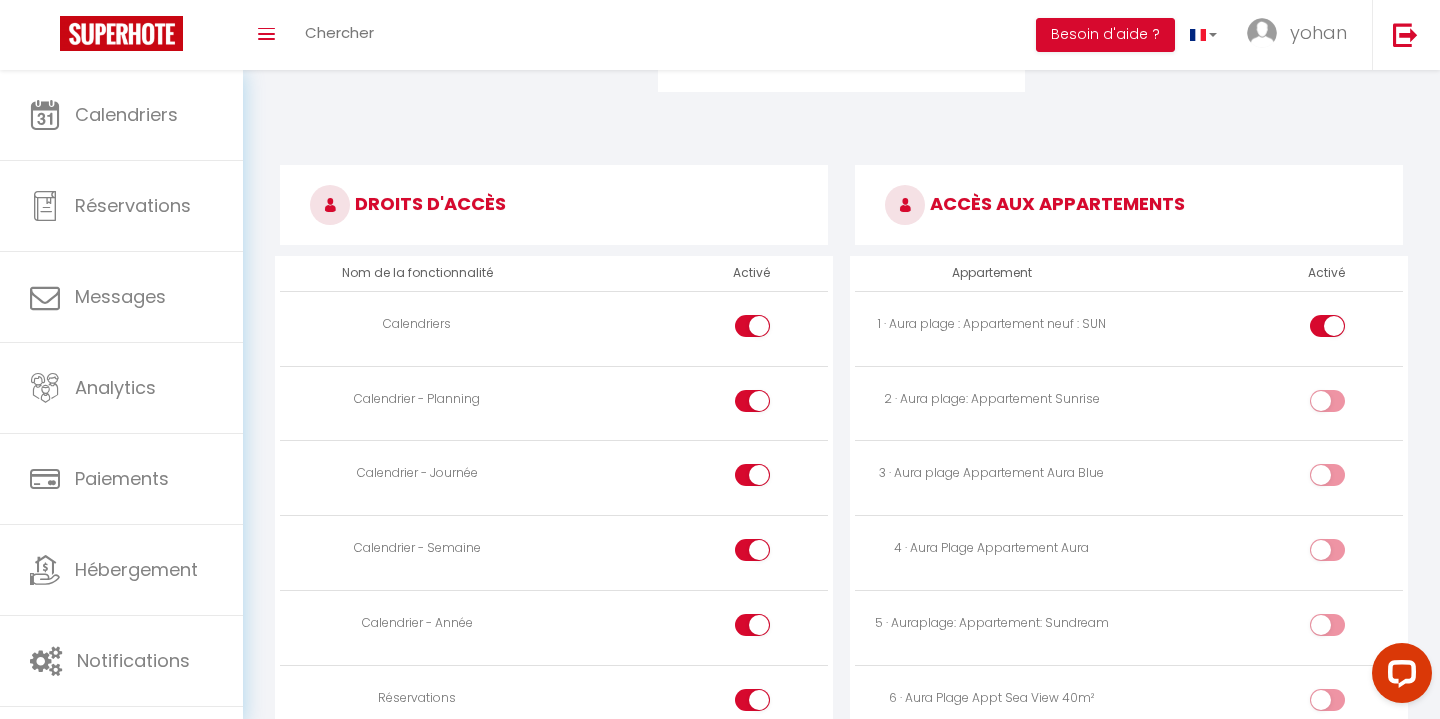 click at bounding box center [1327, 401] 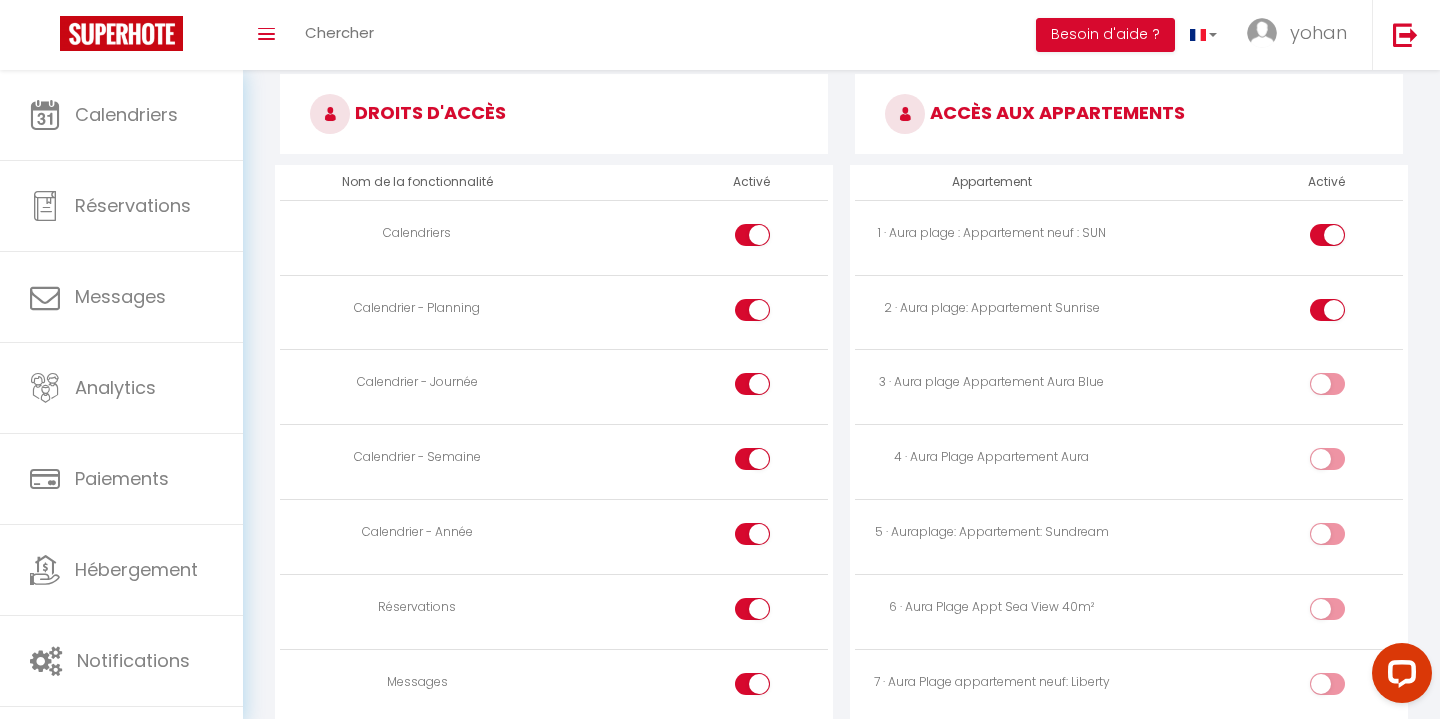 scroll, scrollTop: 979, scrollLeft: 0, axis: vertical 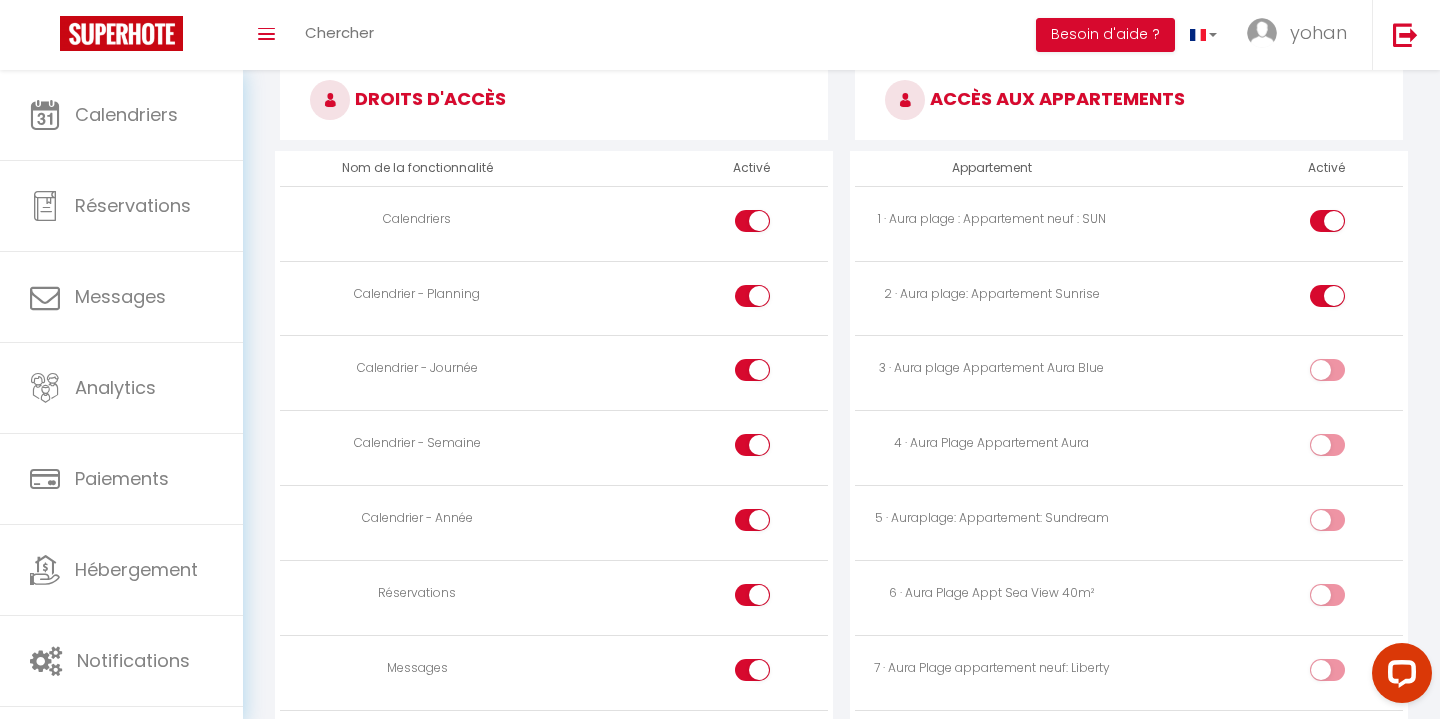 click at bounding box center [1327, 370] 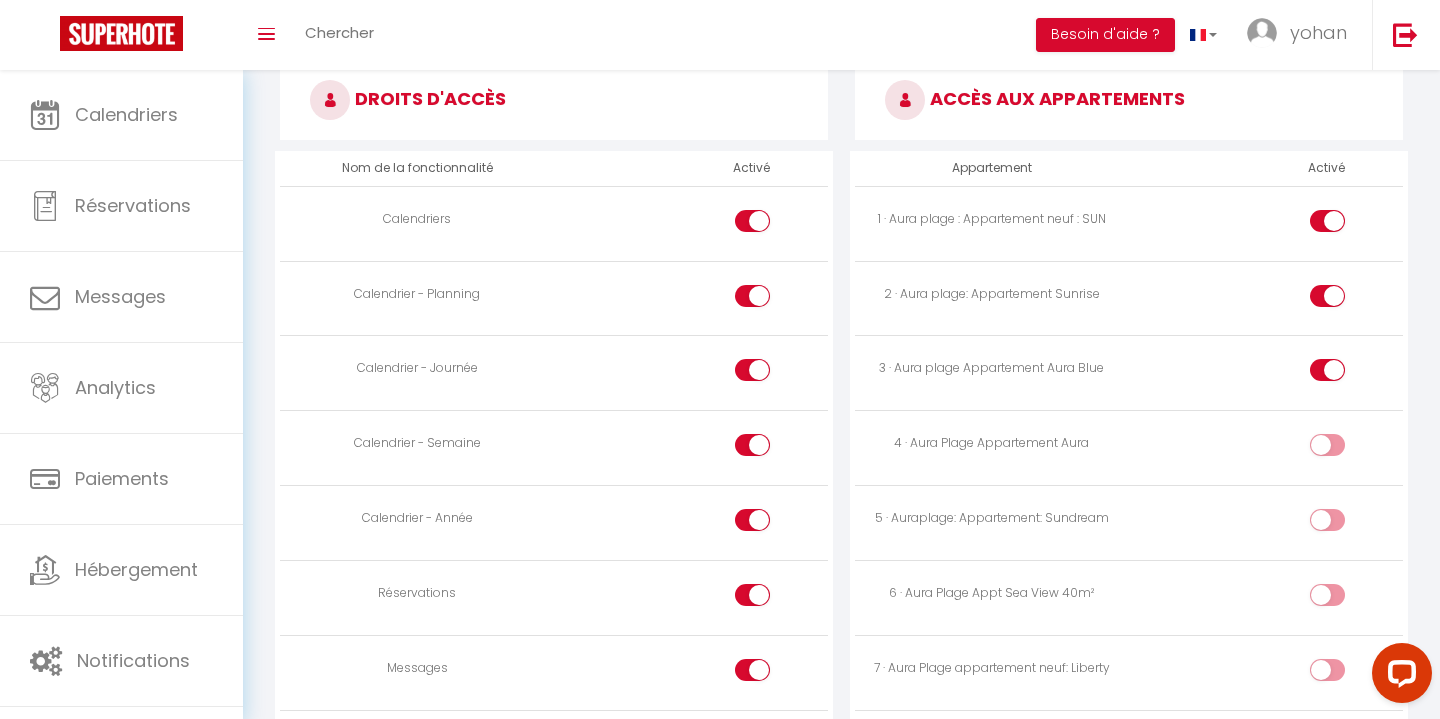 click at bounding box center [1327, 445] 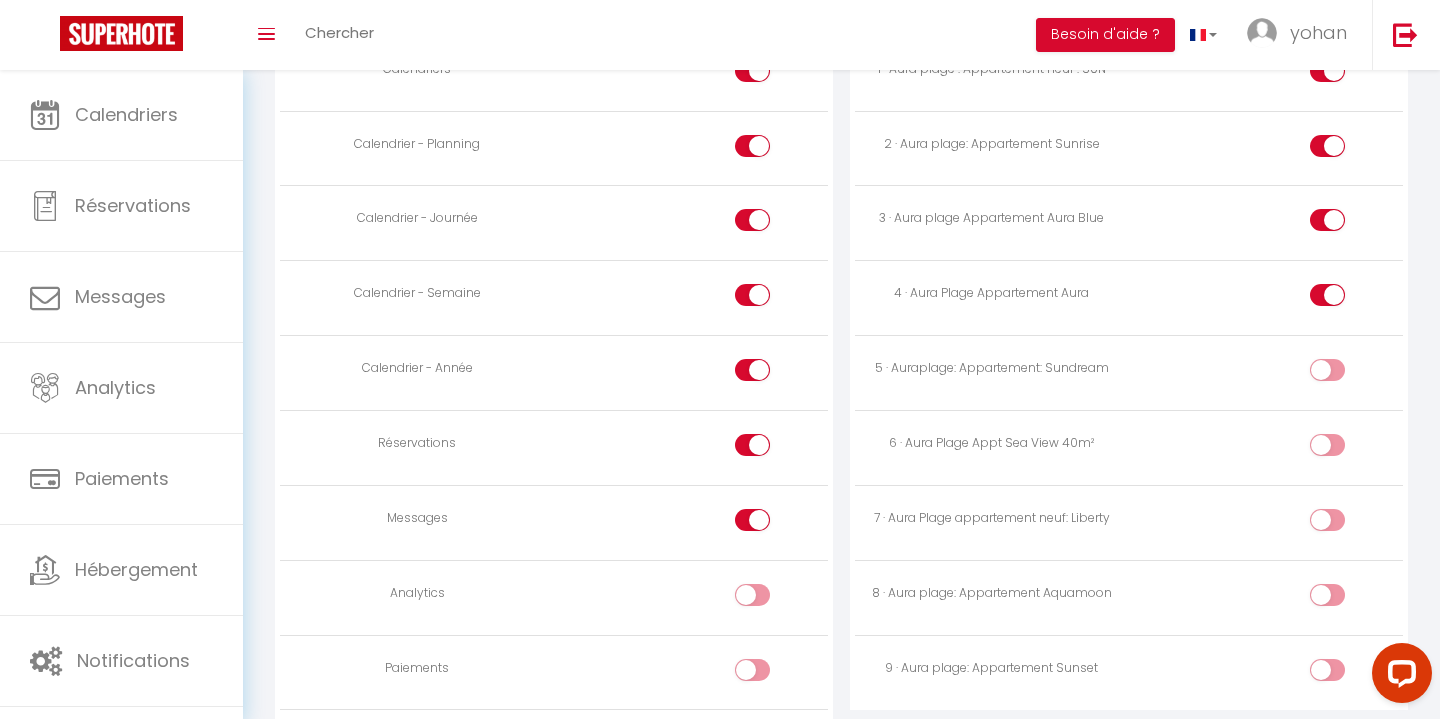 scroll, scrollTop: 1132, scrollLeft: 0, axis: vertical 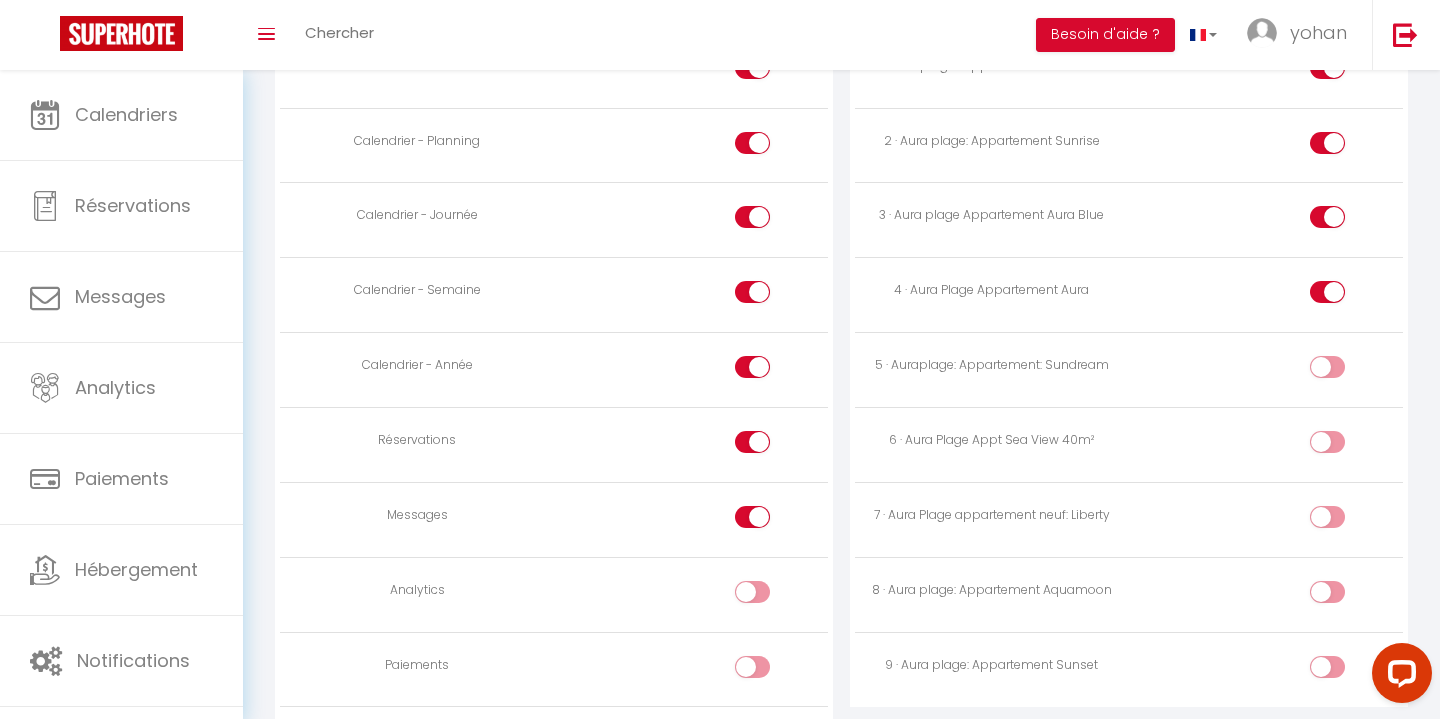 click at bounding box center (1344, 371) 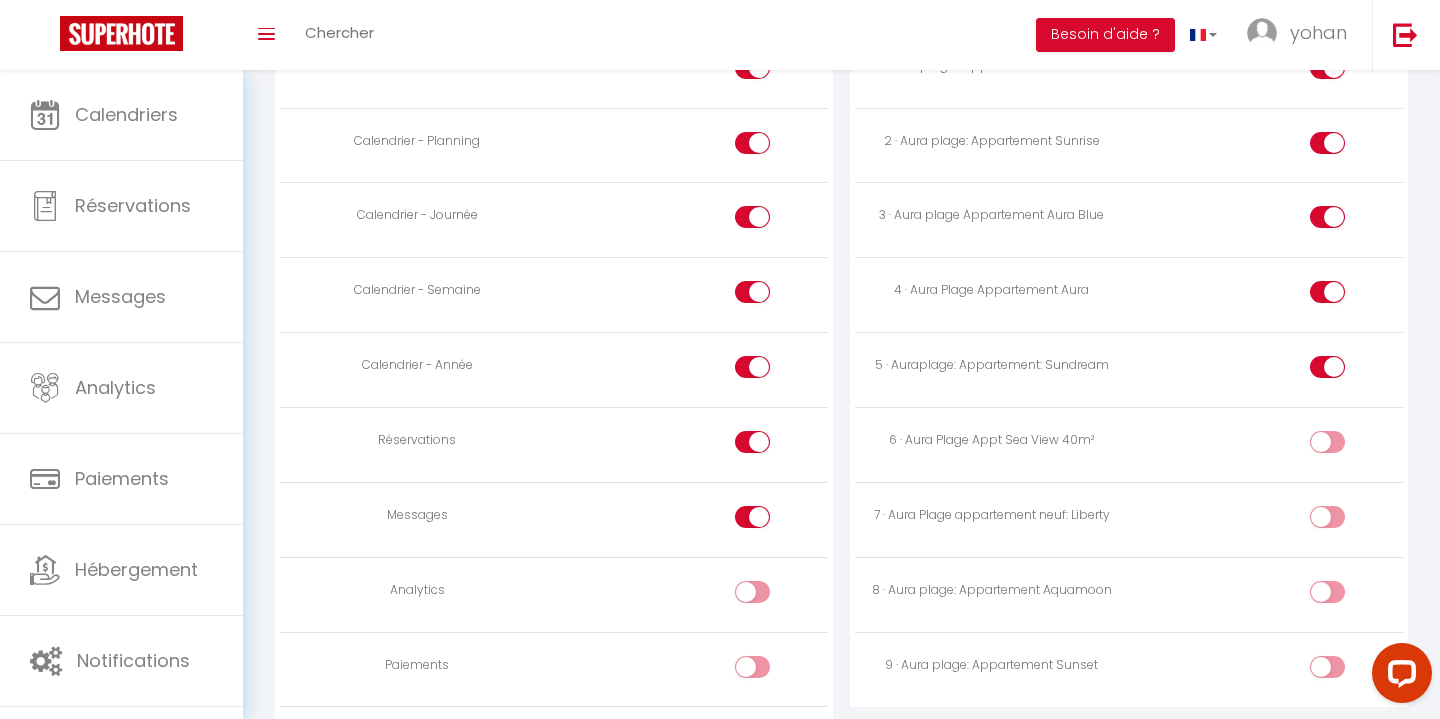 click at bounding box center [1344, 446] 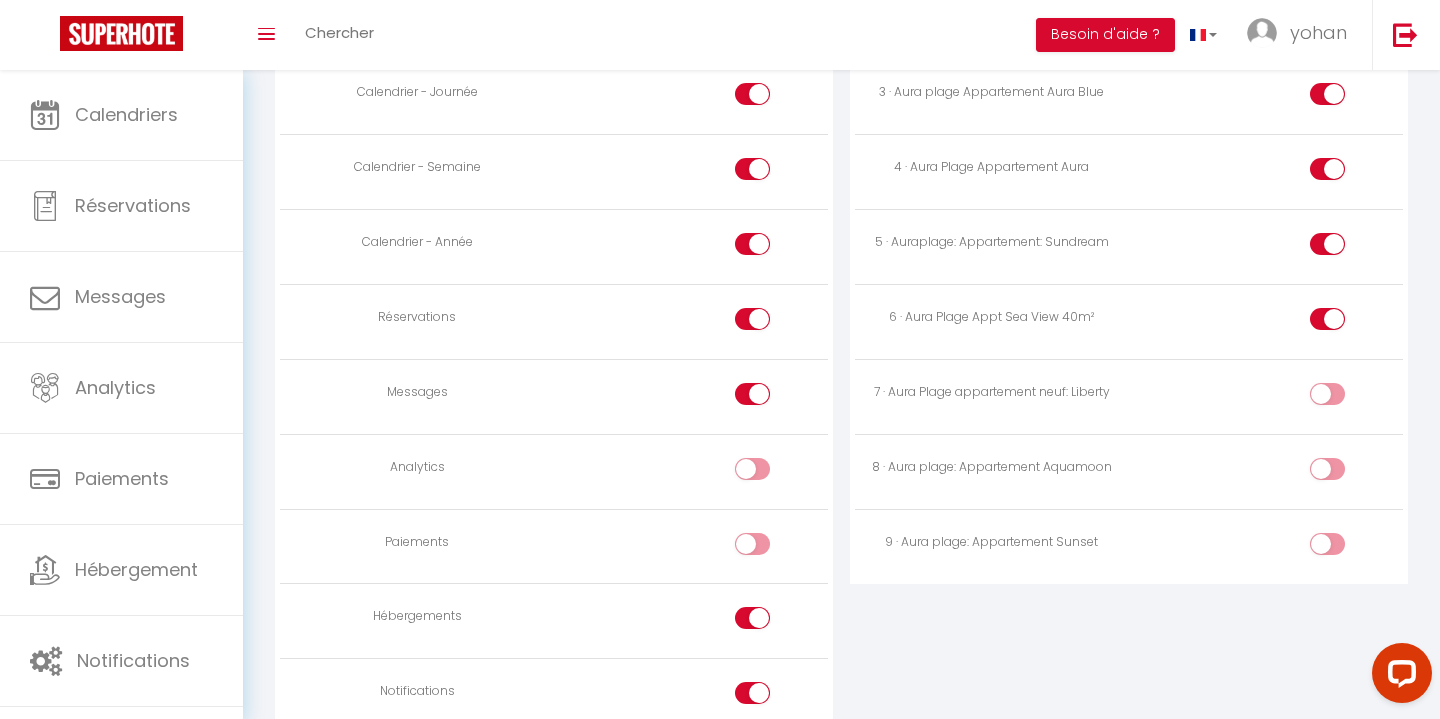 scroll, scrollTop: 1263, scrollLeft: 0, axis: vertical 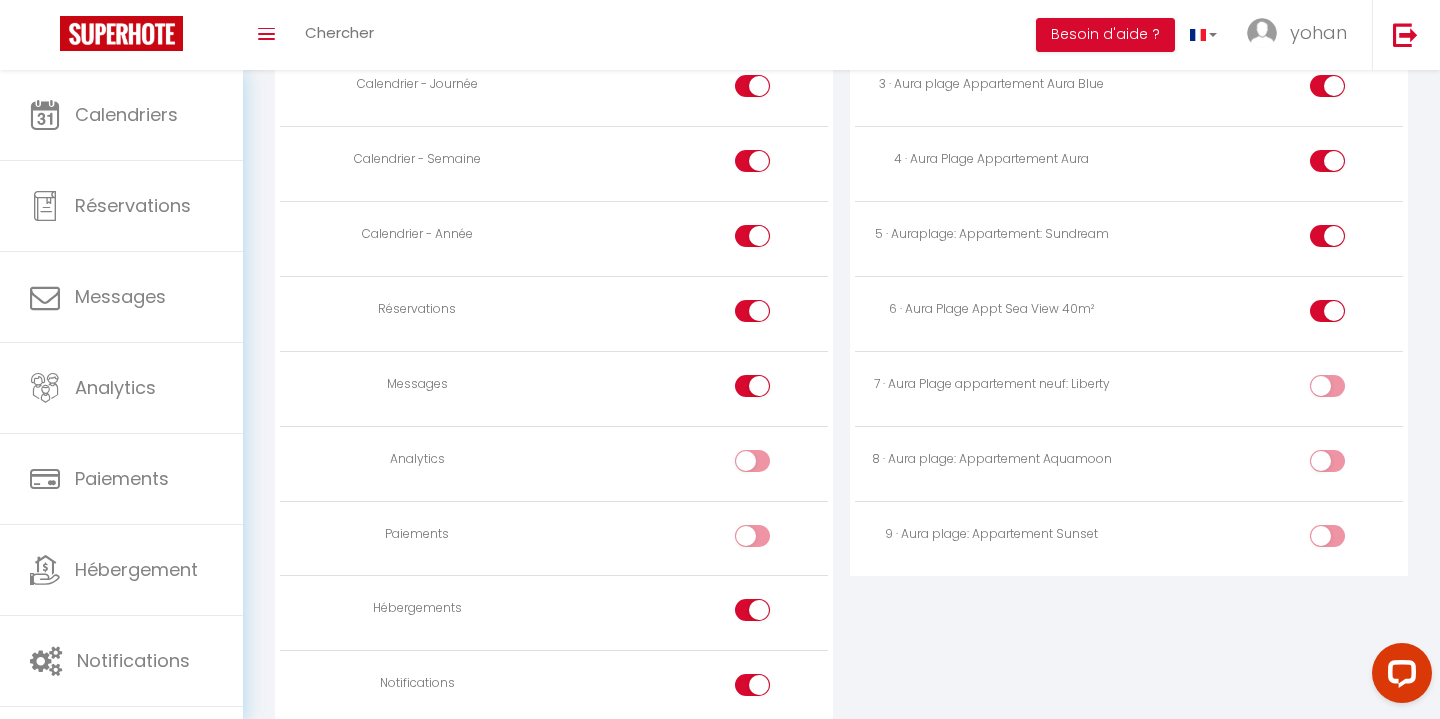 click at bounding box center [1327, 386] 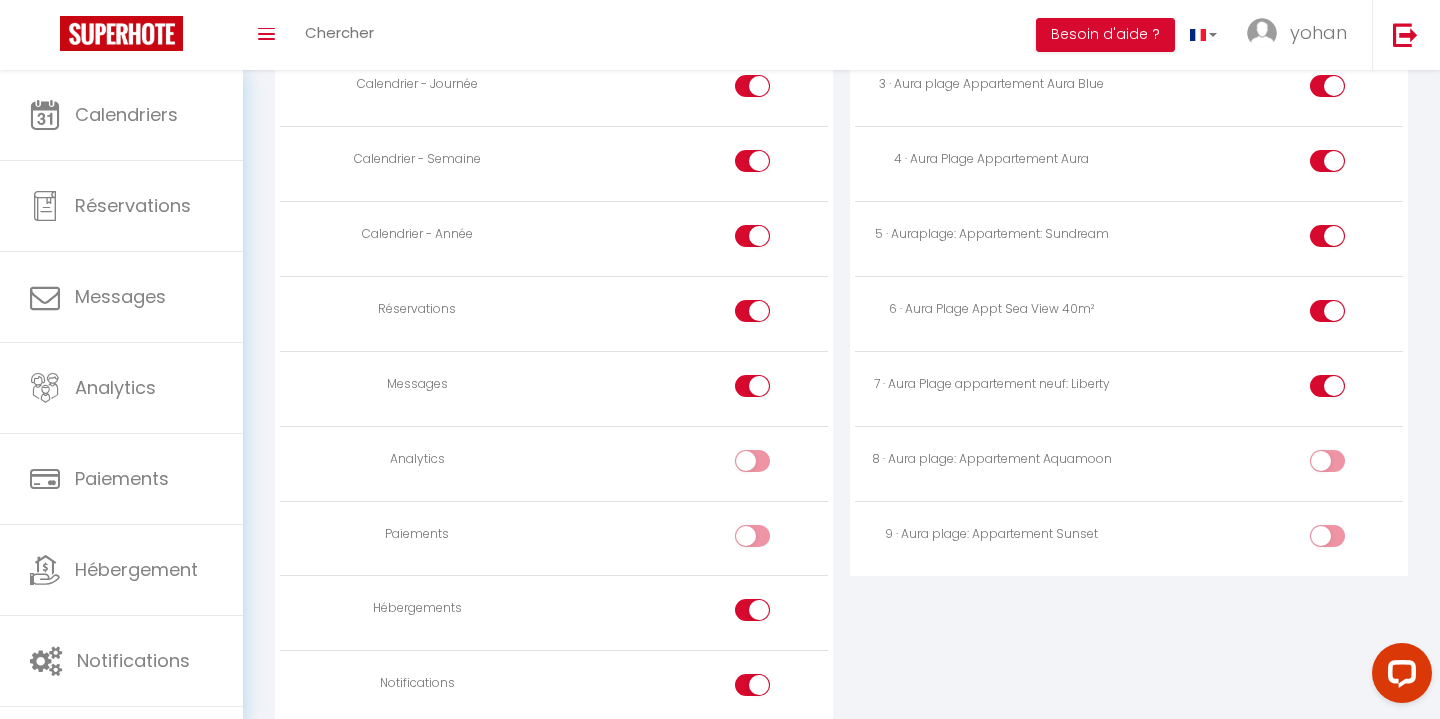 click at bounding box center [1327, 461] 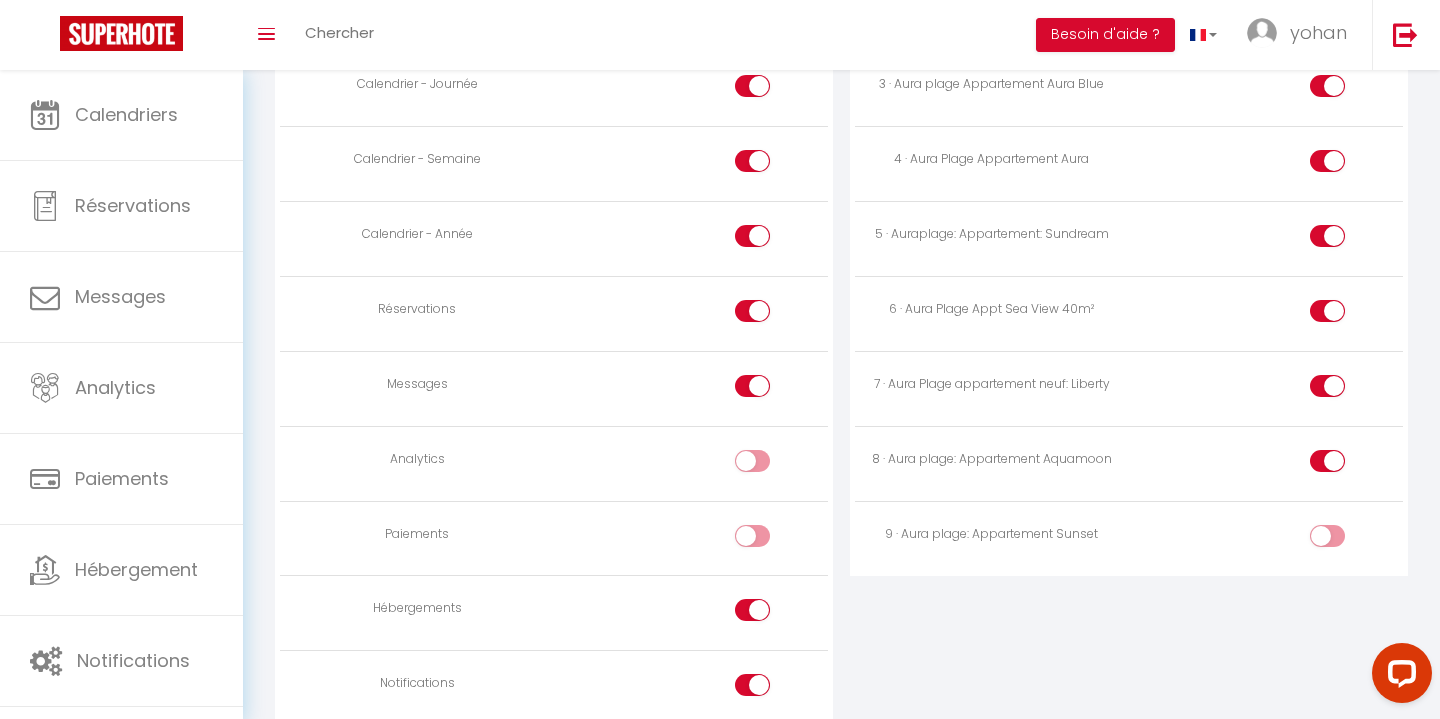 click at bounding box center [1327, 536] 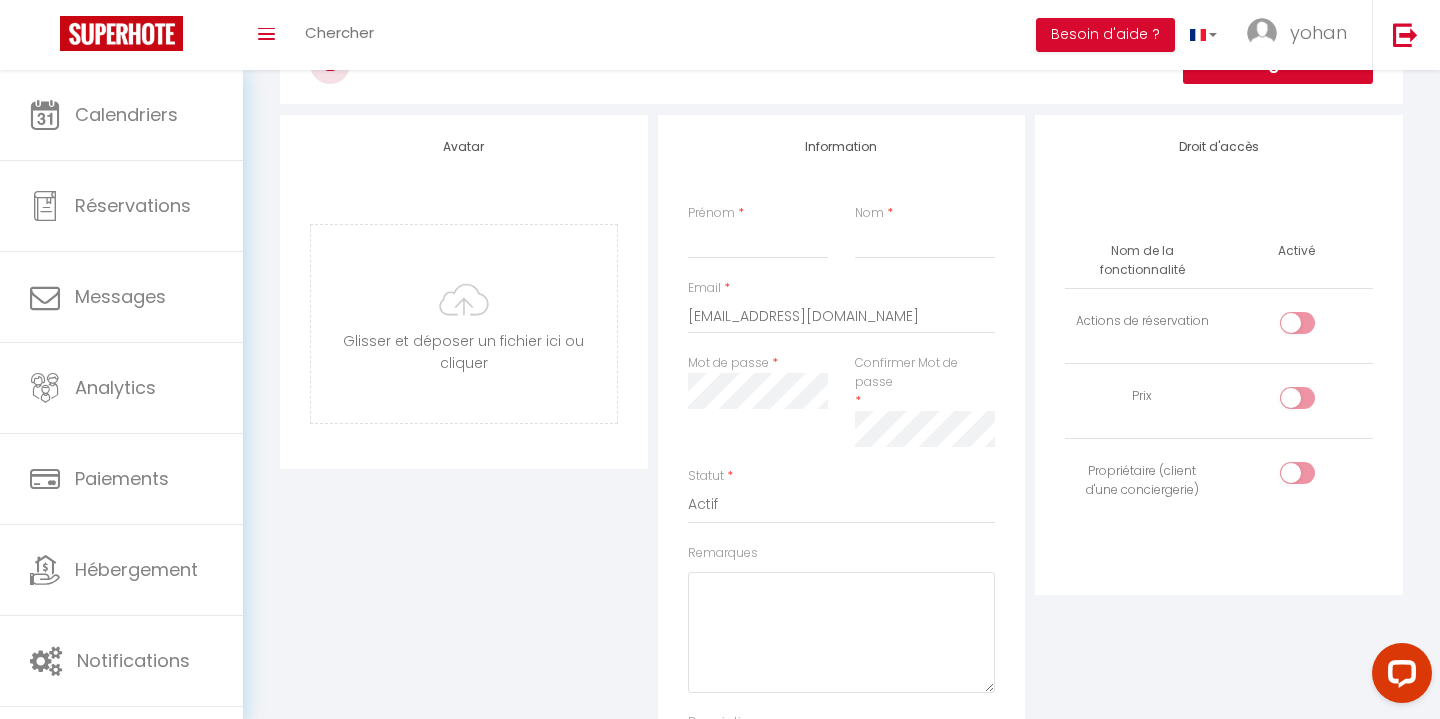 scroll, scrollTop: 124, scrollLeft: 0, axis: vertical 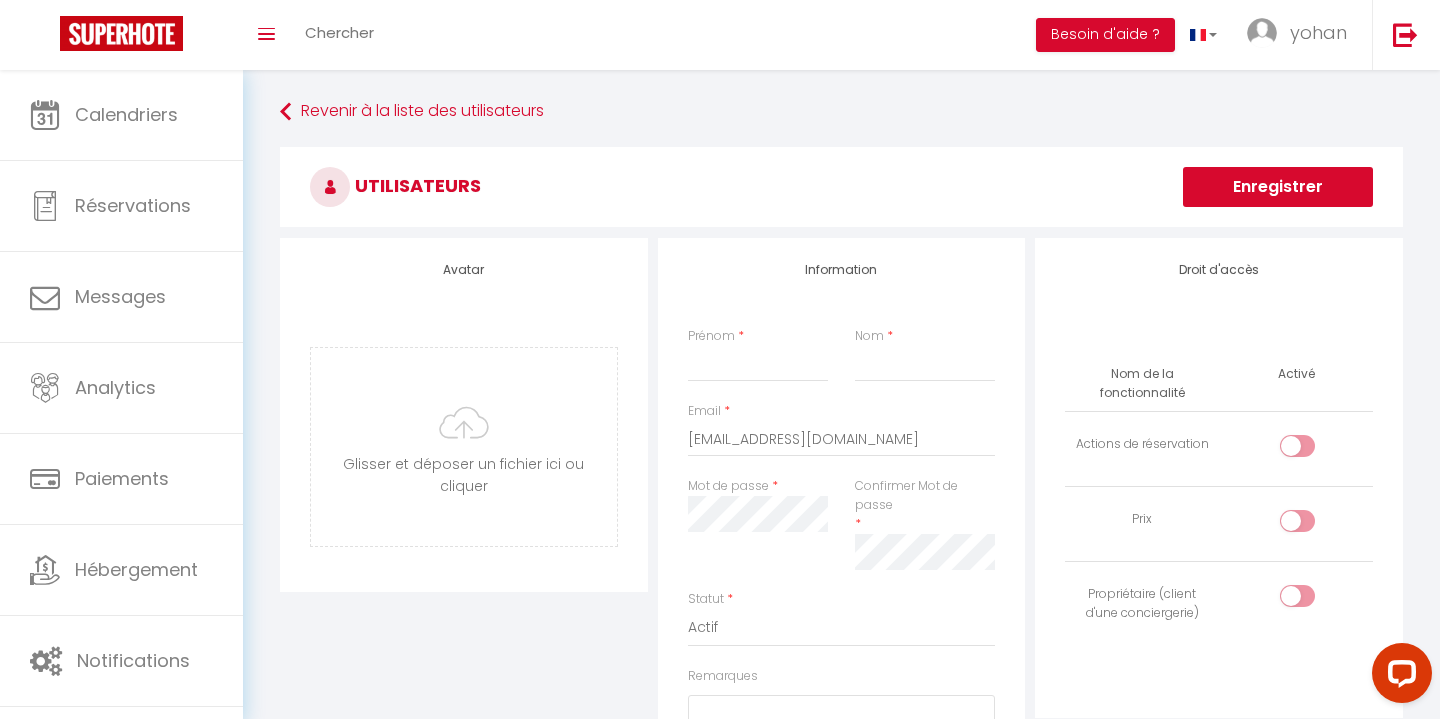 click on "Enregistrer" at bounding box center (1278, 187) 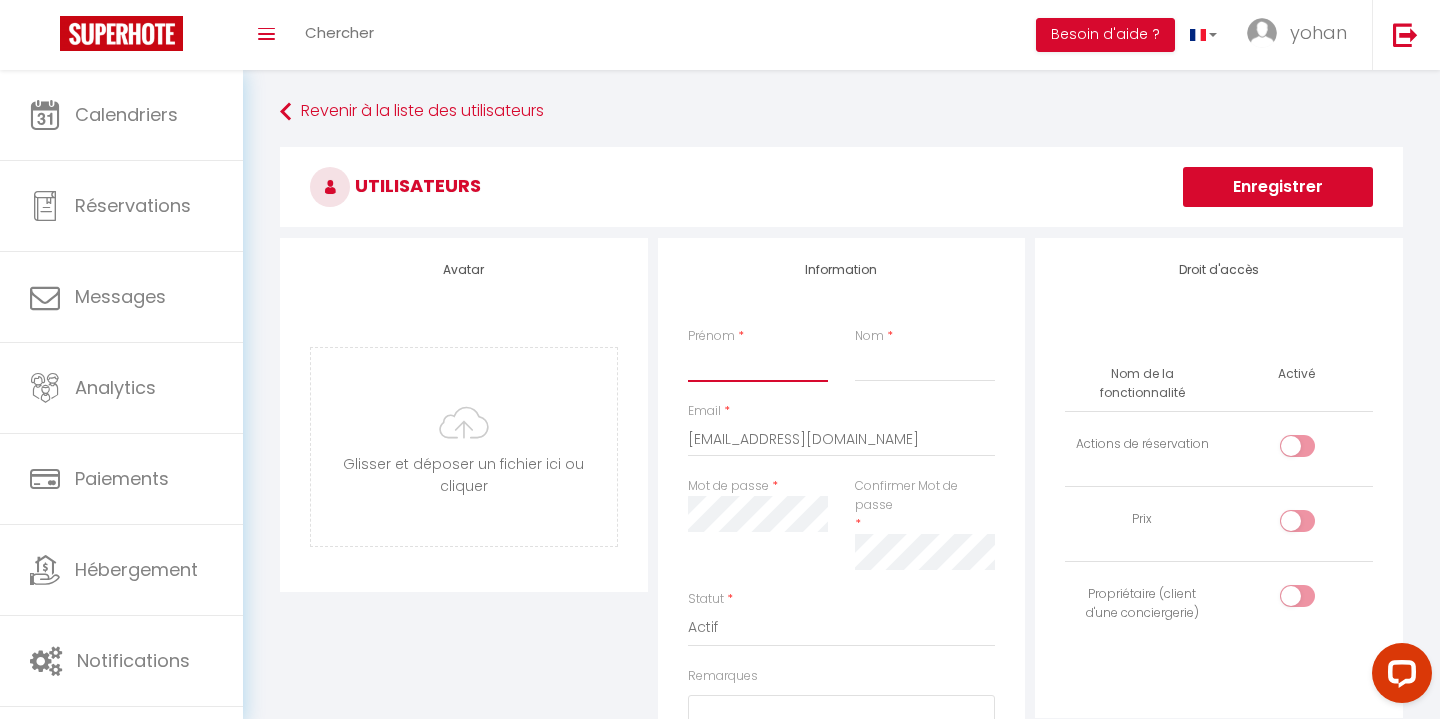 click on "Prénom" at bounding box center (758, 364) 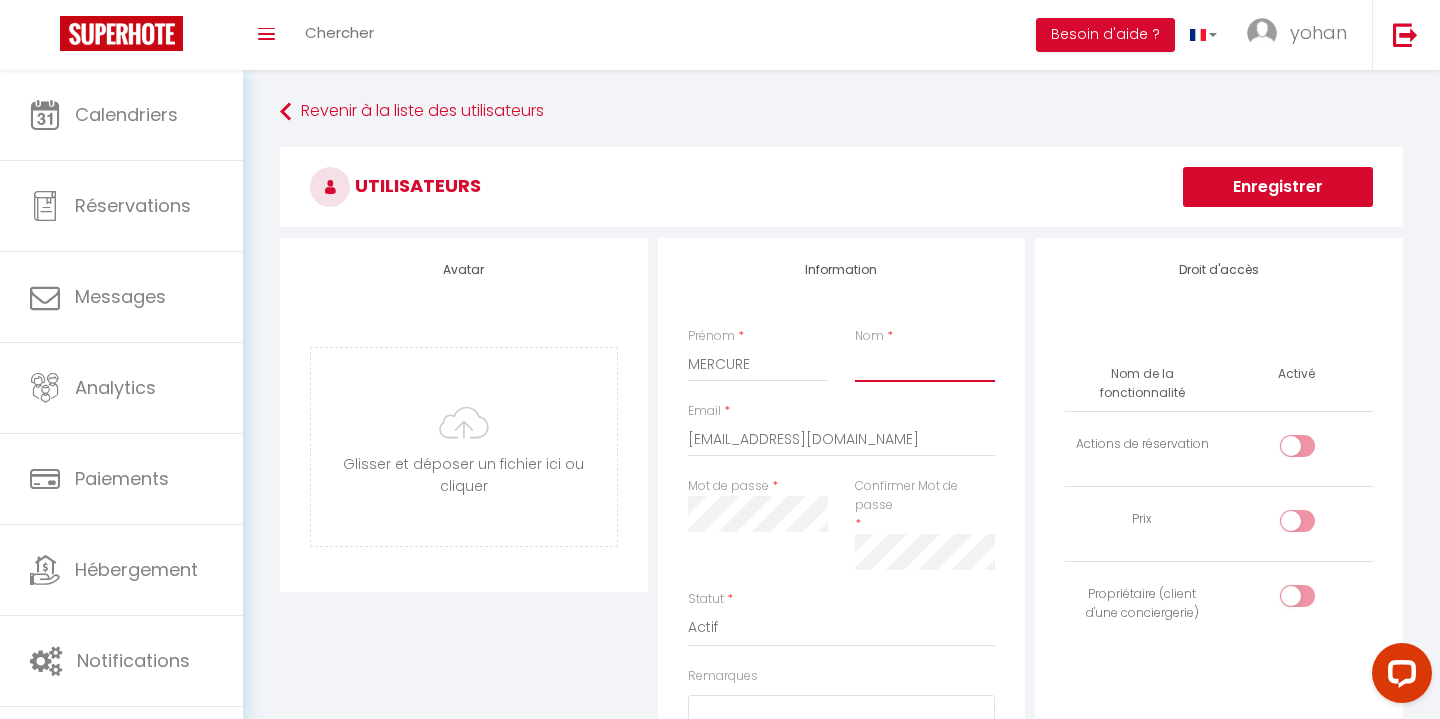 click on "Nom" at bounding box center [925, 364] 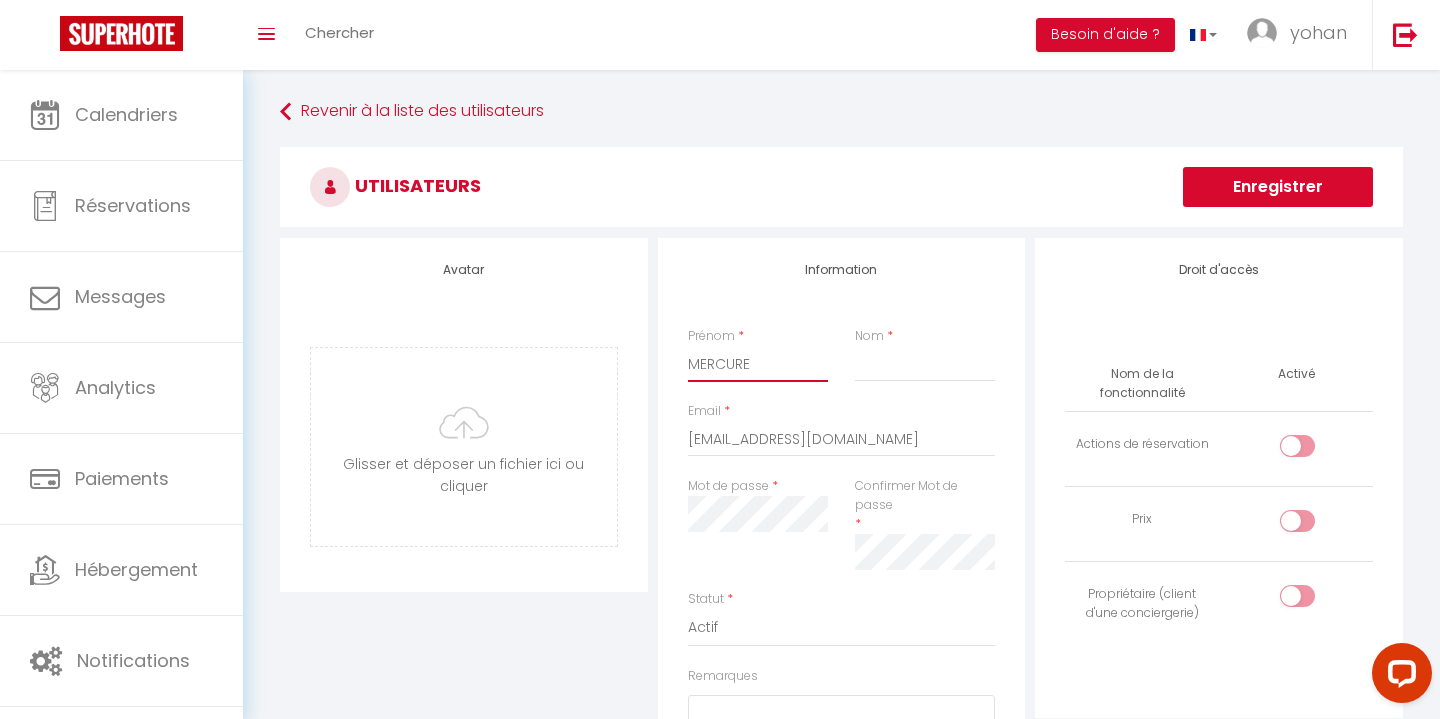 click on "MERCURE" at bounding box center [758, 364] 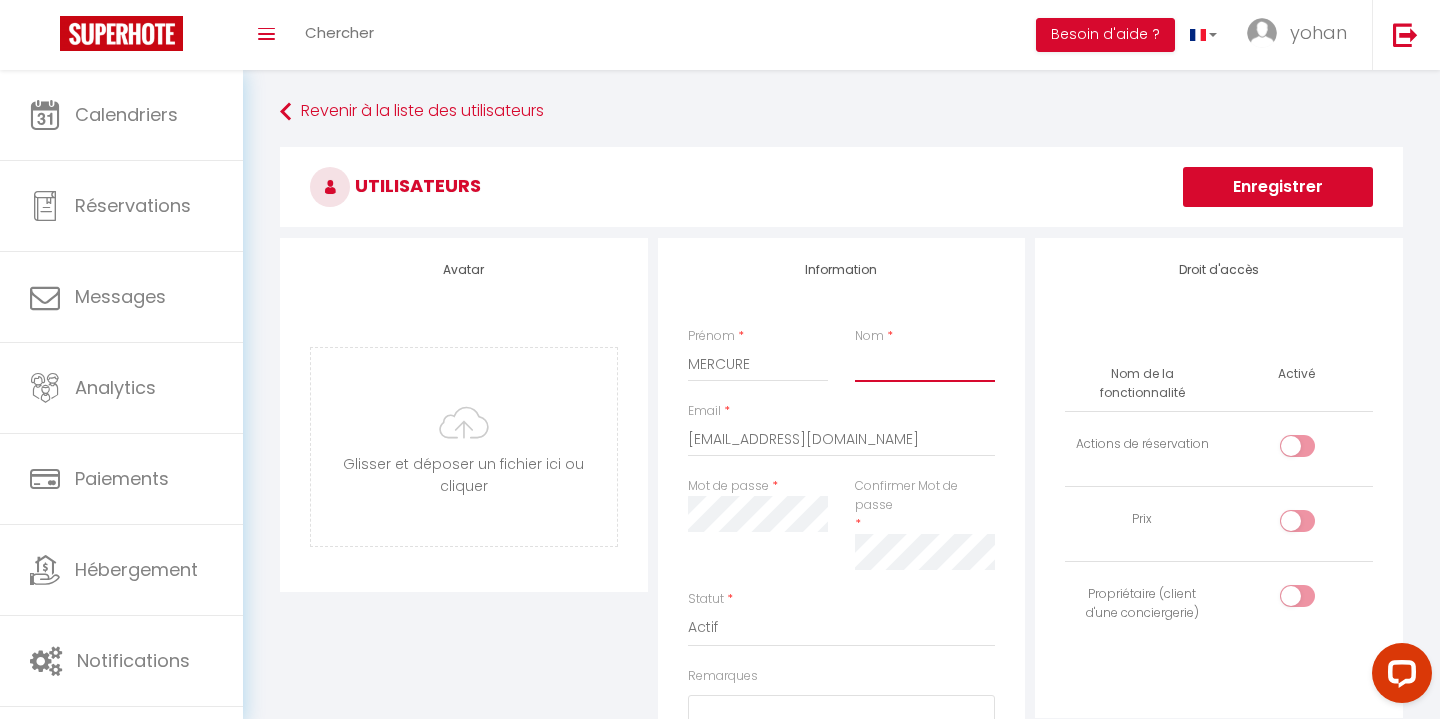 click on "Nom" at bounding box center [925, 364] 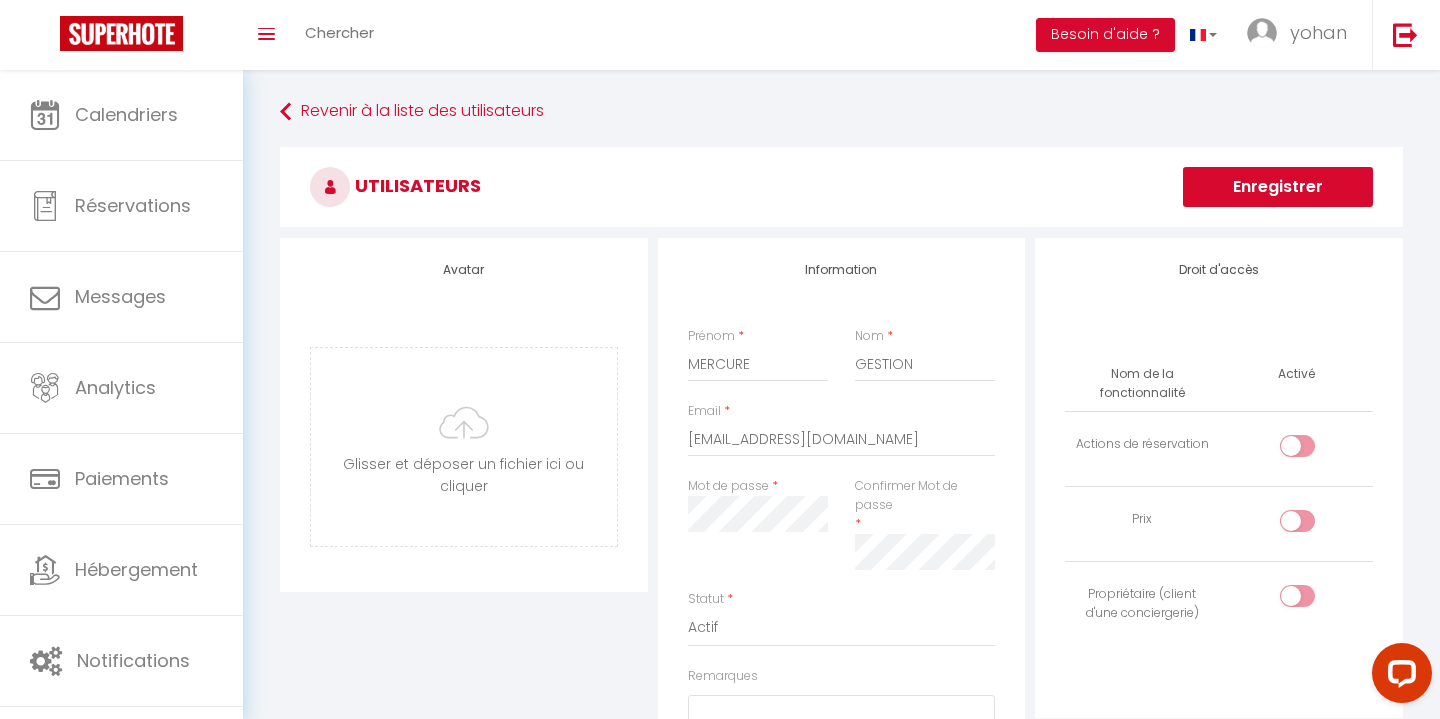 click on "Enregistrer" at bounding box center (1278, 187) 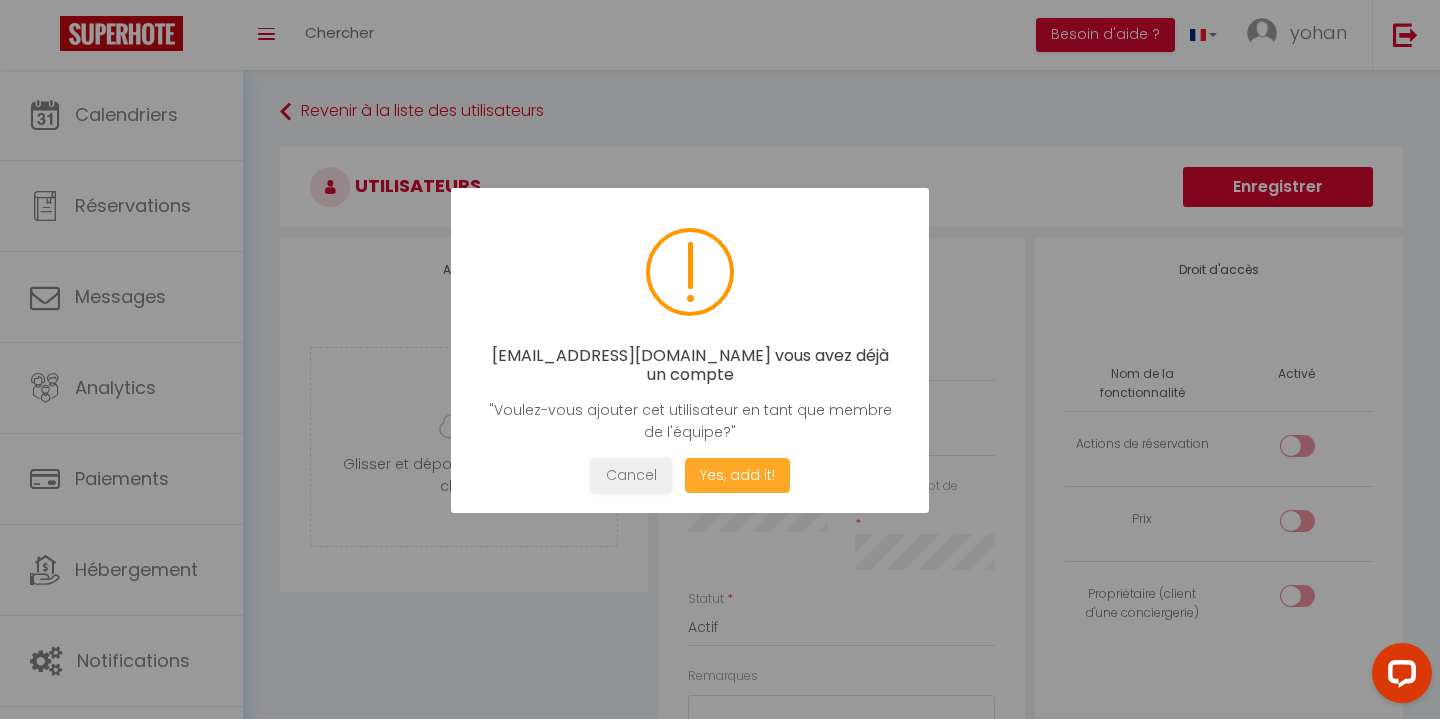 click on "Yes, add it!" at bounding box center (737, 475) 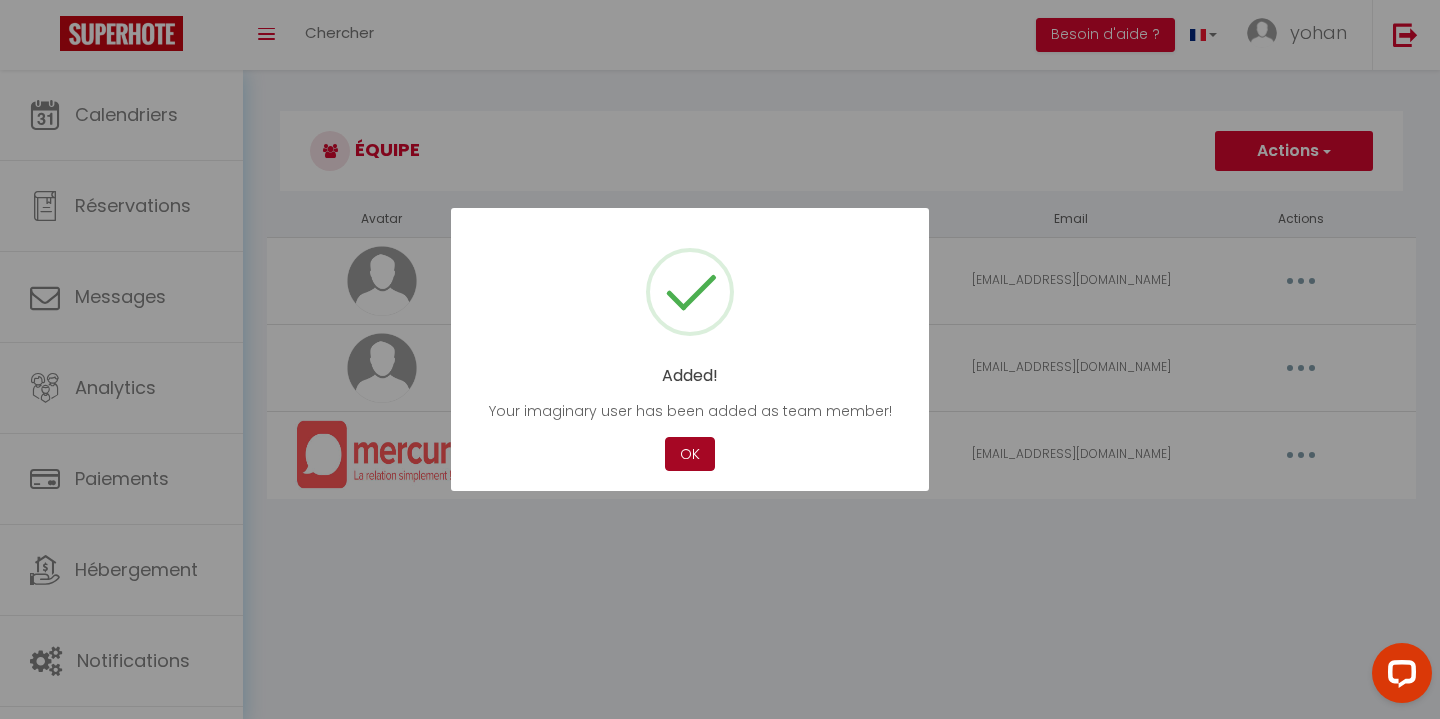 click on "OK" at bounding box center [690, 454] 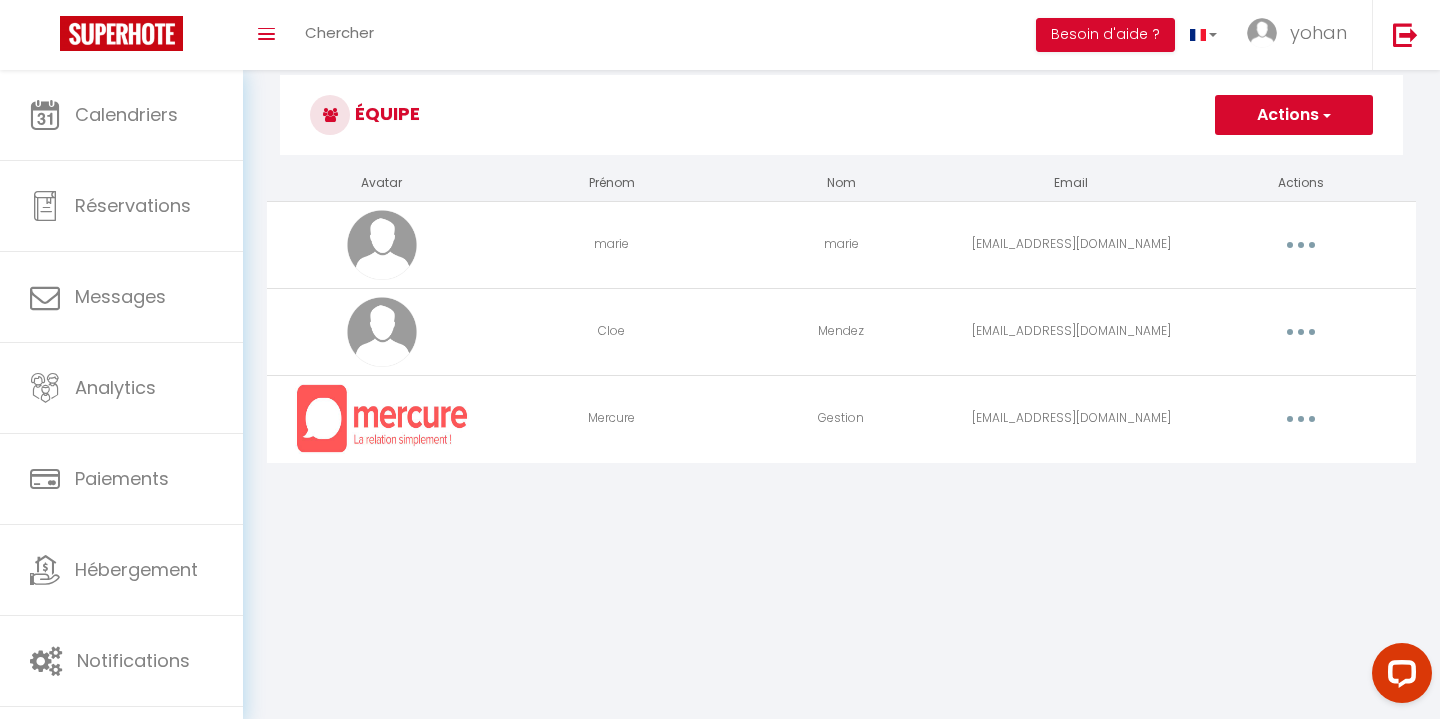 scroll, scrollTop: 0, scrollLeft: 0, axis: both 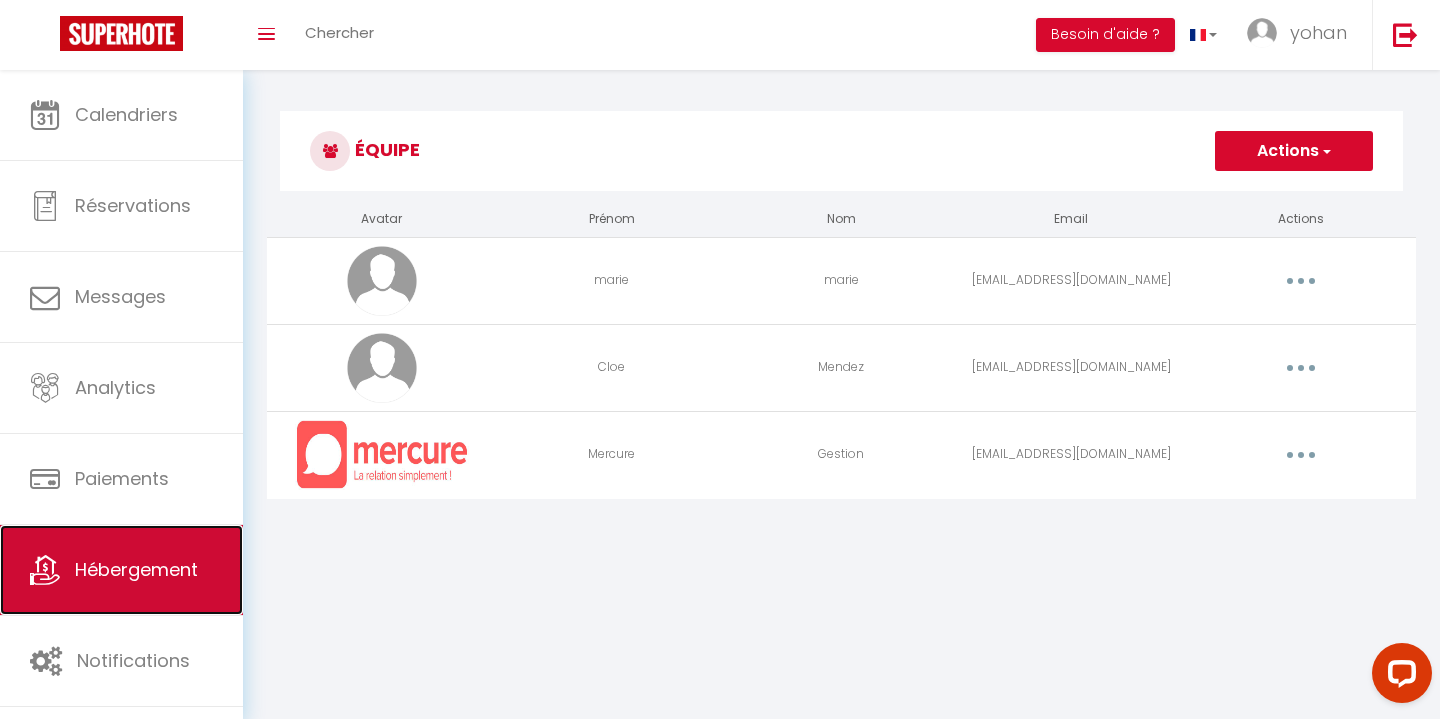 click on "Hébergement" at bounding box center [121, 570] 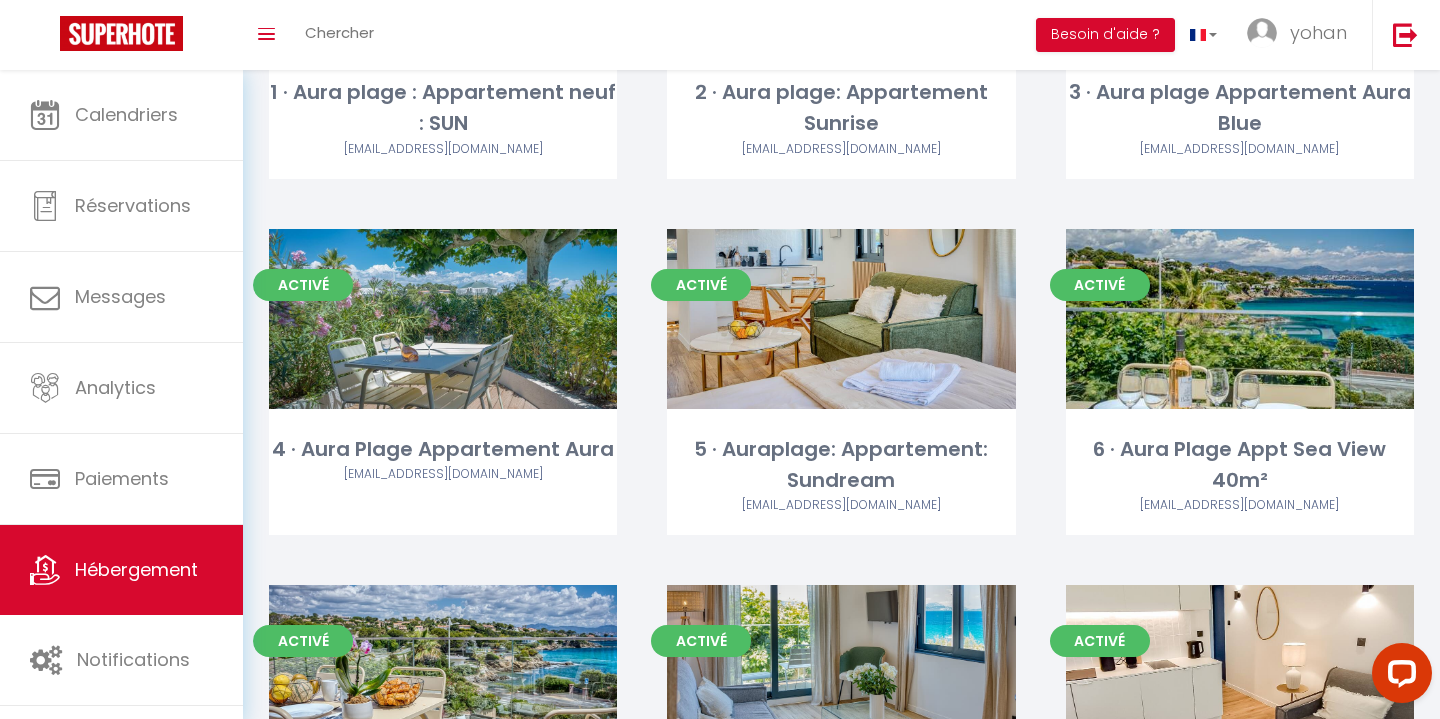 scroll, scrollTop: 0, scrollLeft: 0, axis: both 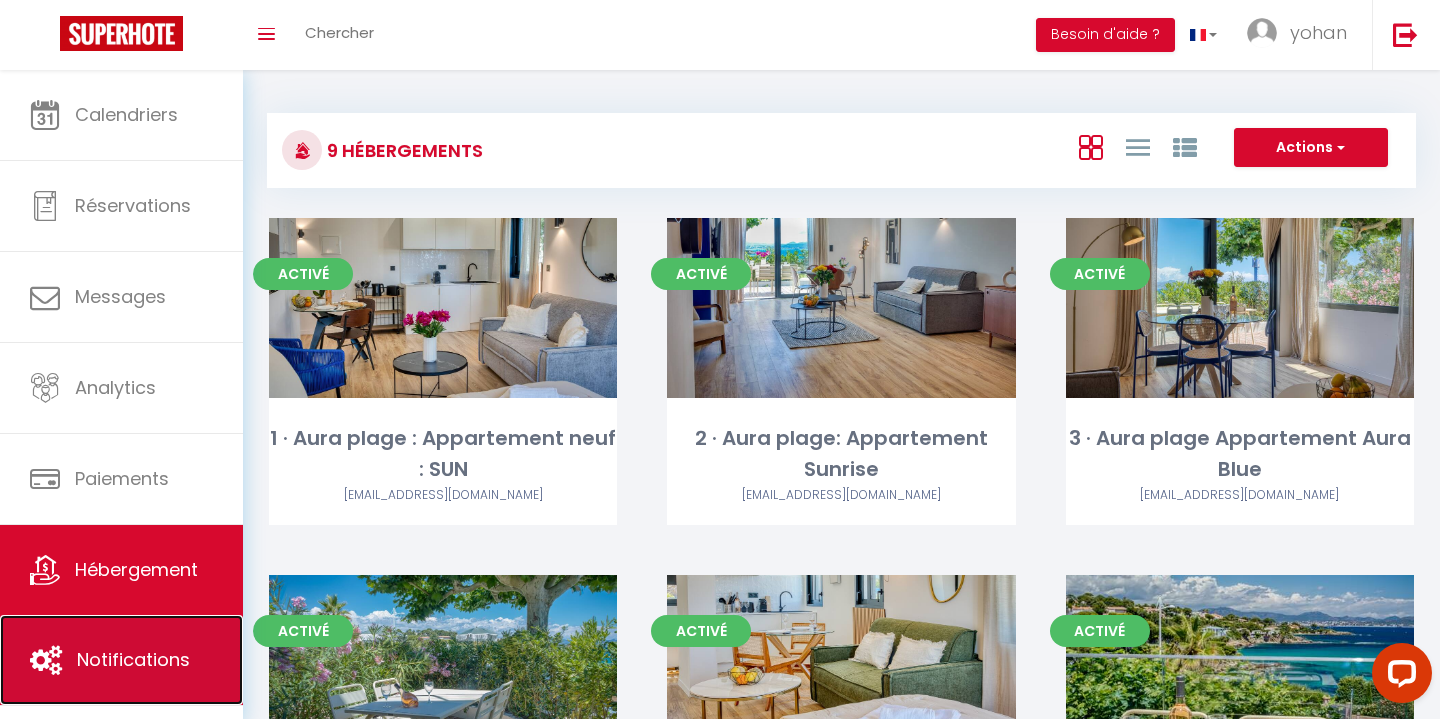 click on "Notifications" at bounding box center (133, 659) 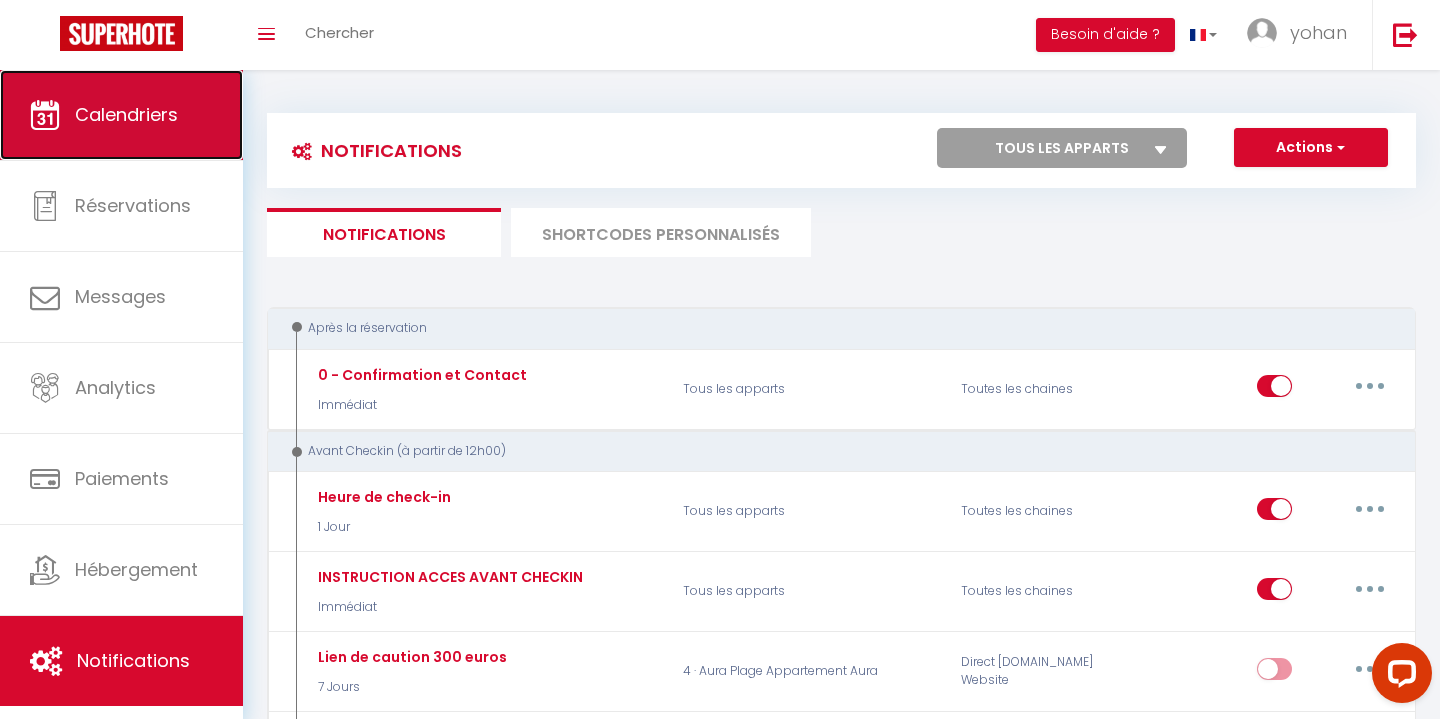 click on "Calendriers" at bounding box center [126, 114] 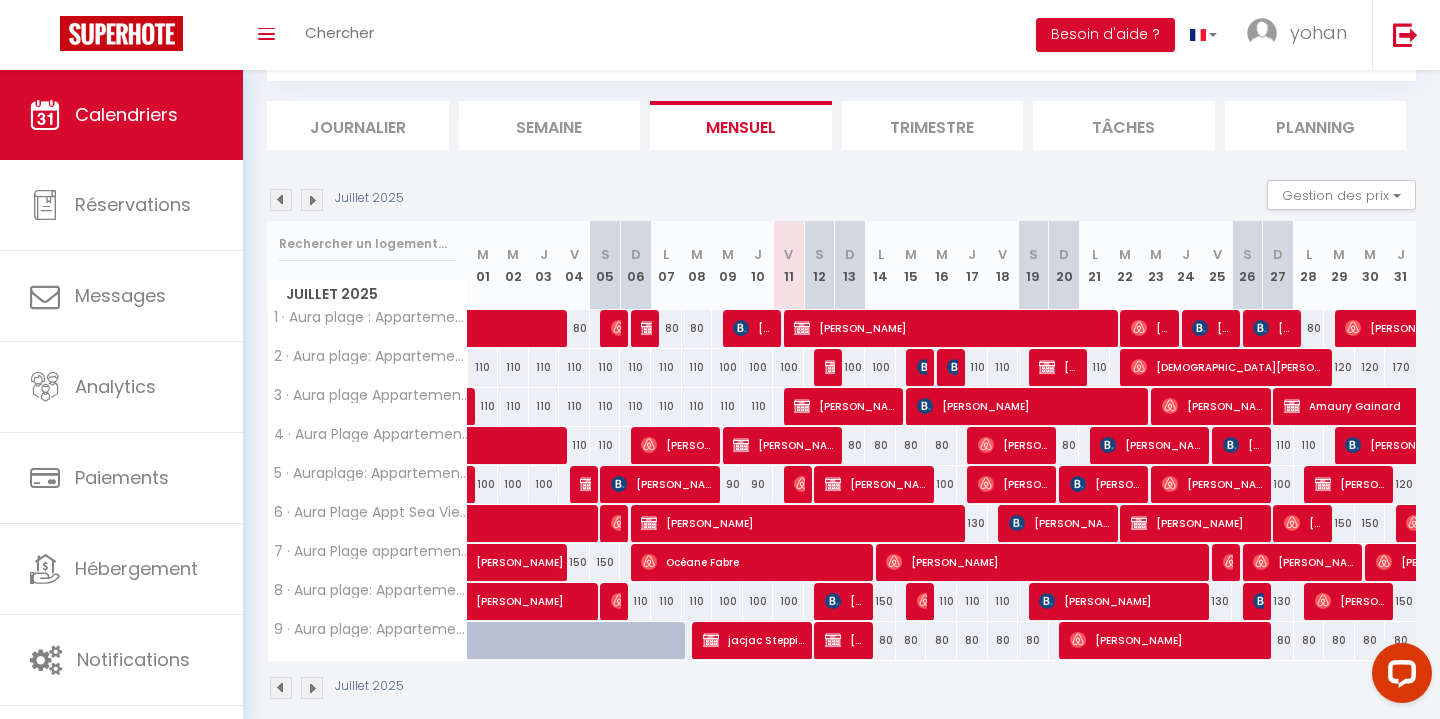 scroll, scrollTop: 131, scrollLeft: 0, axis: vertical 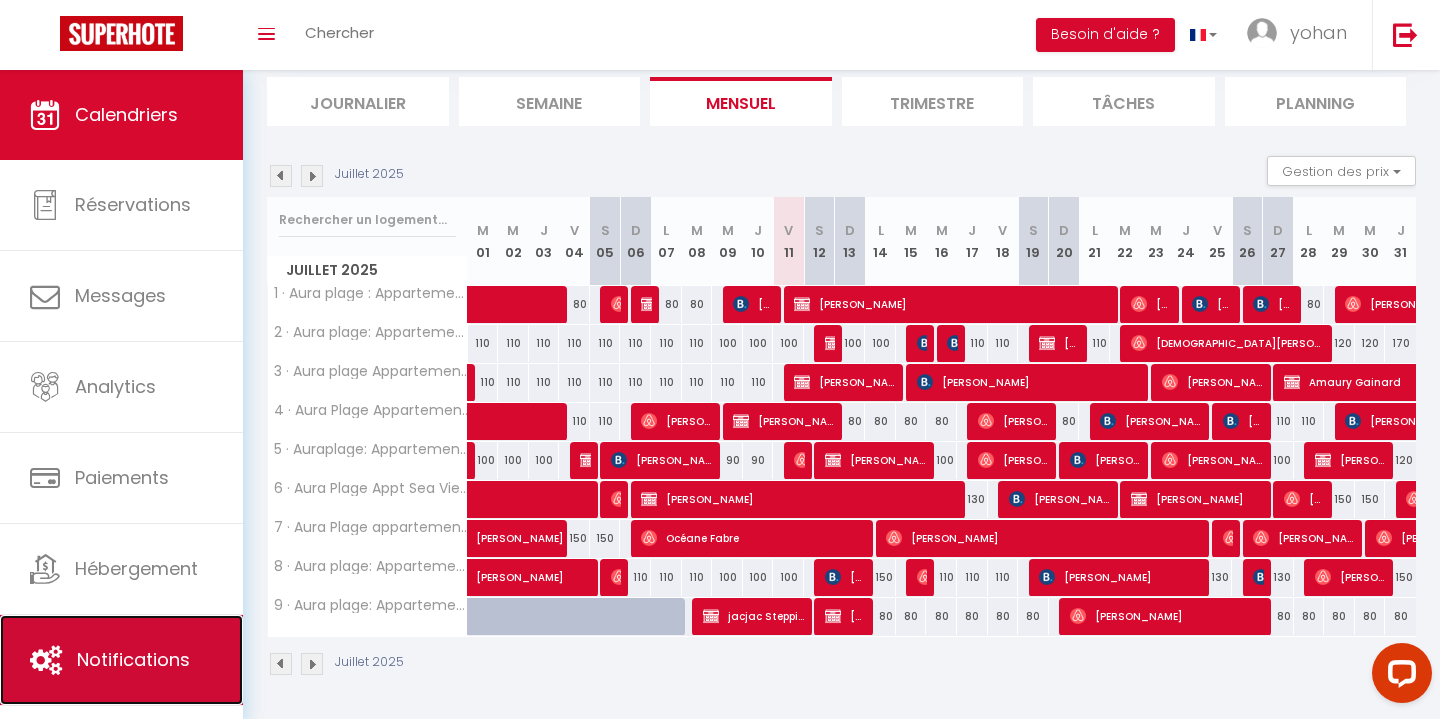click on "Notifications" at bounding box center (133, 659) 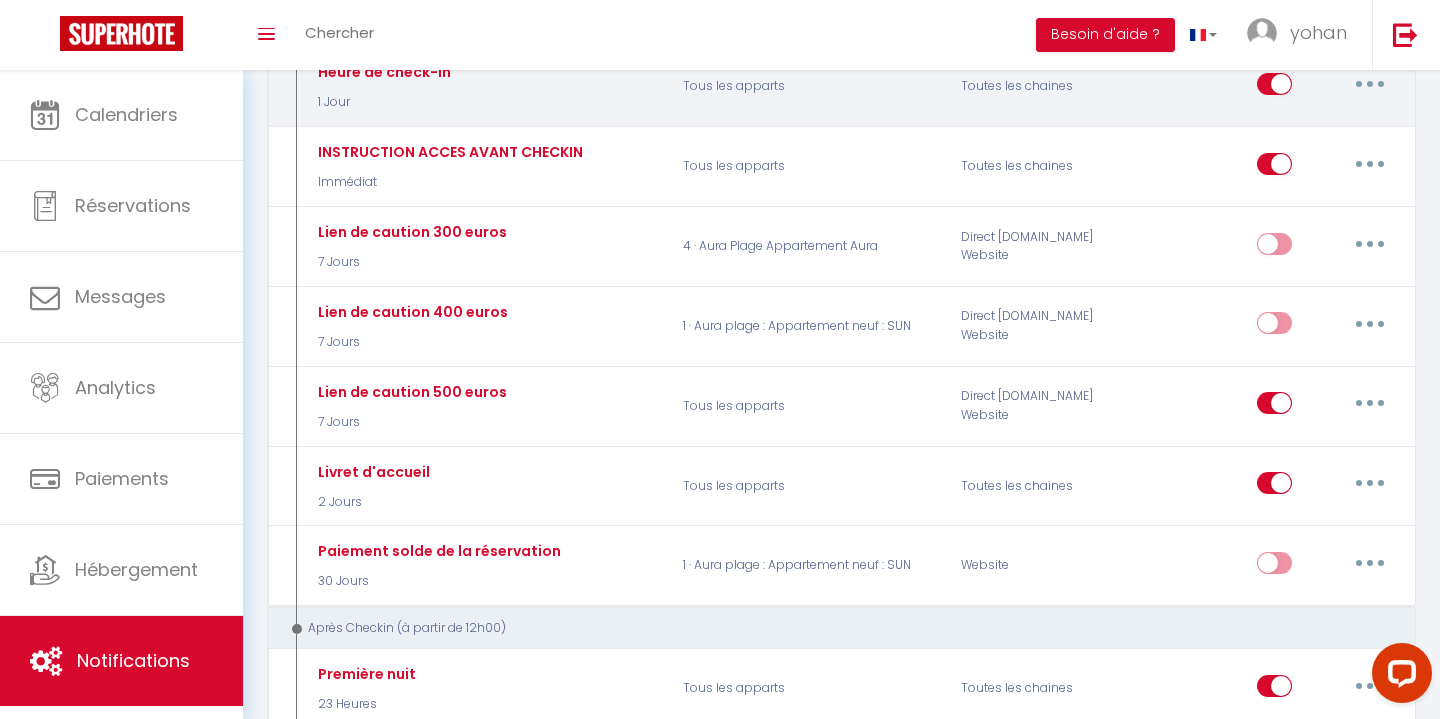 scroll, scrollTop: 427, scrollLeft: 0, axis: vertical 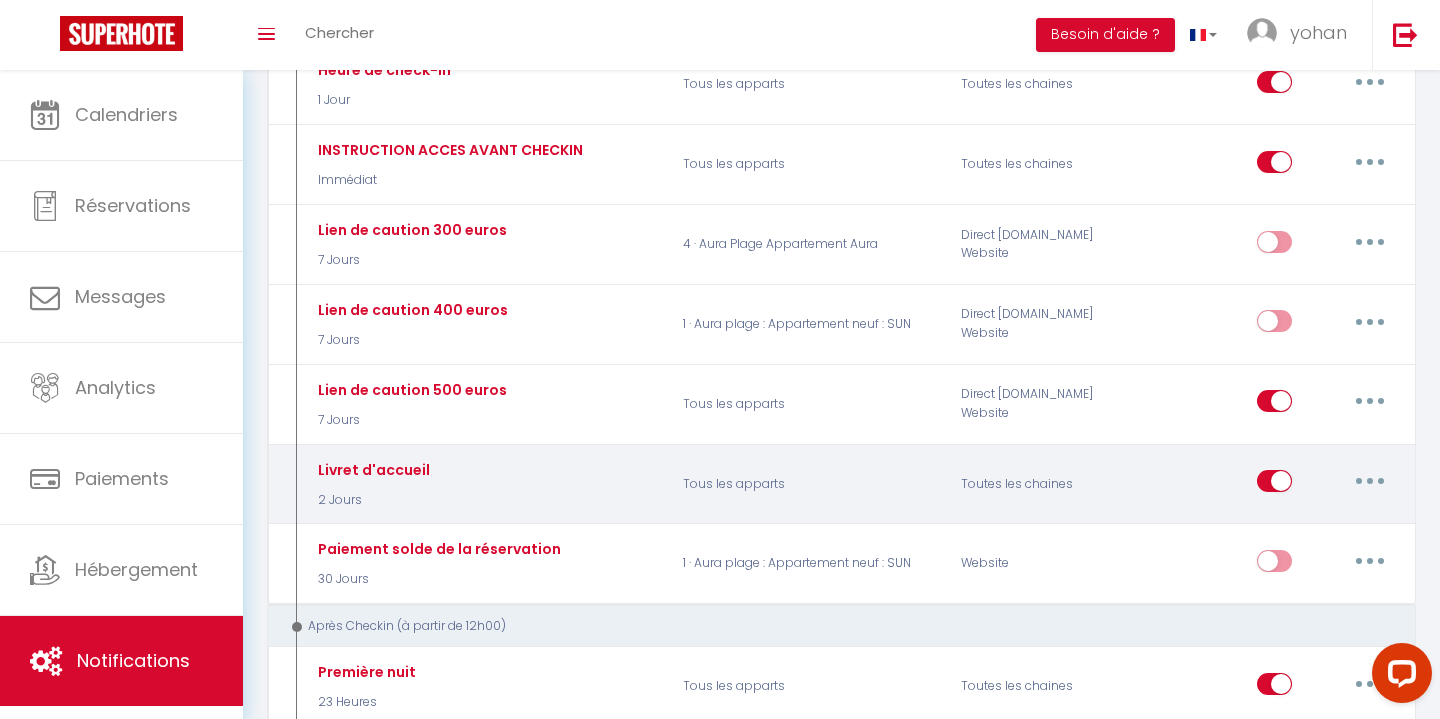 click at bounding box center [1370, 481] 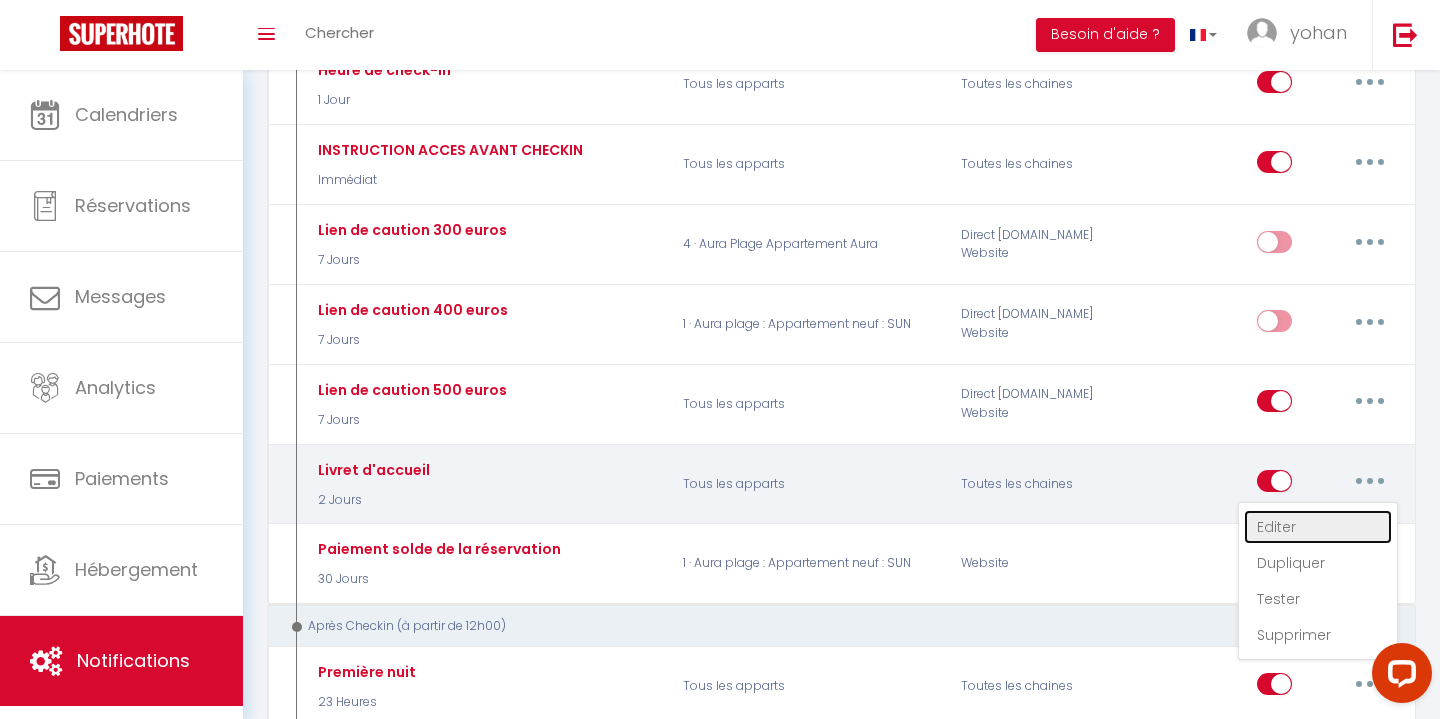 click on "Editer" at bounding box center (1318, 527) 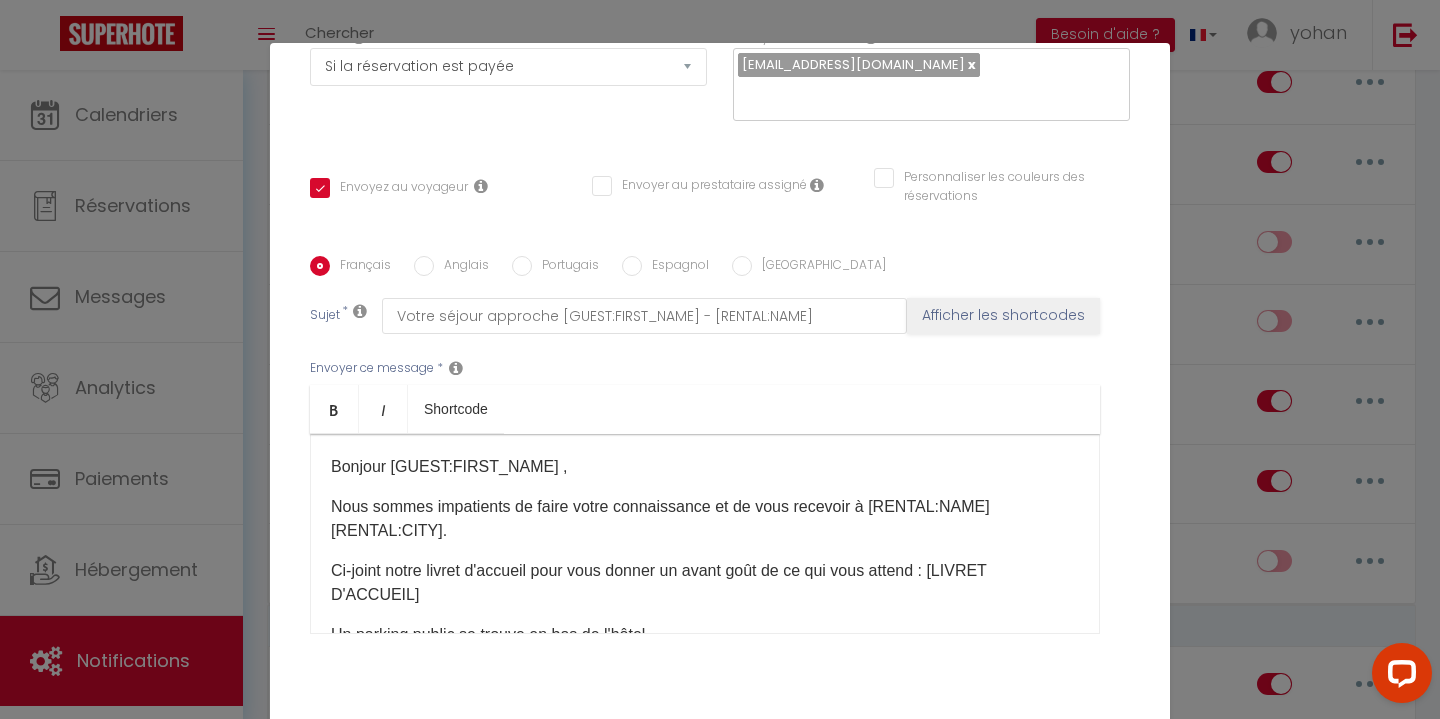 scroll, scrollTop: 346, scrollLeft: 0, axis: vertical 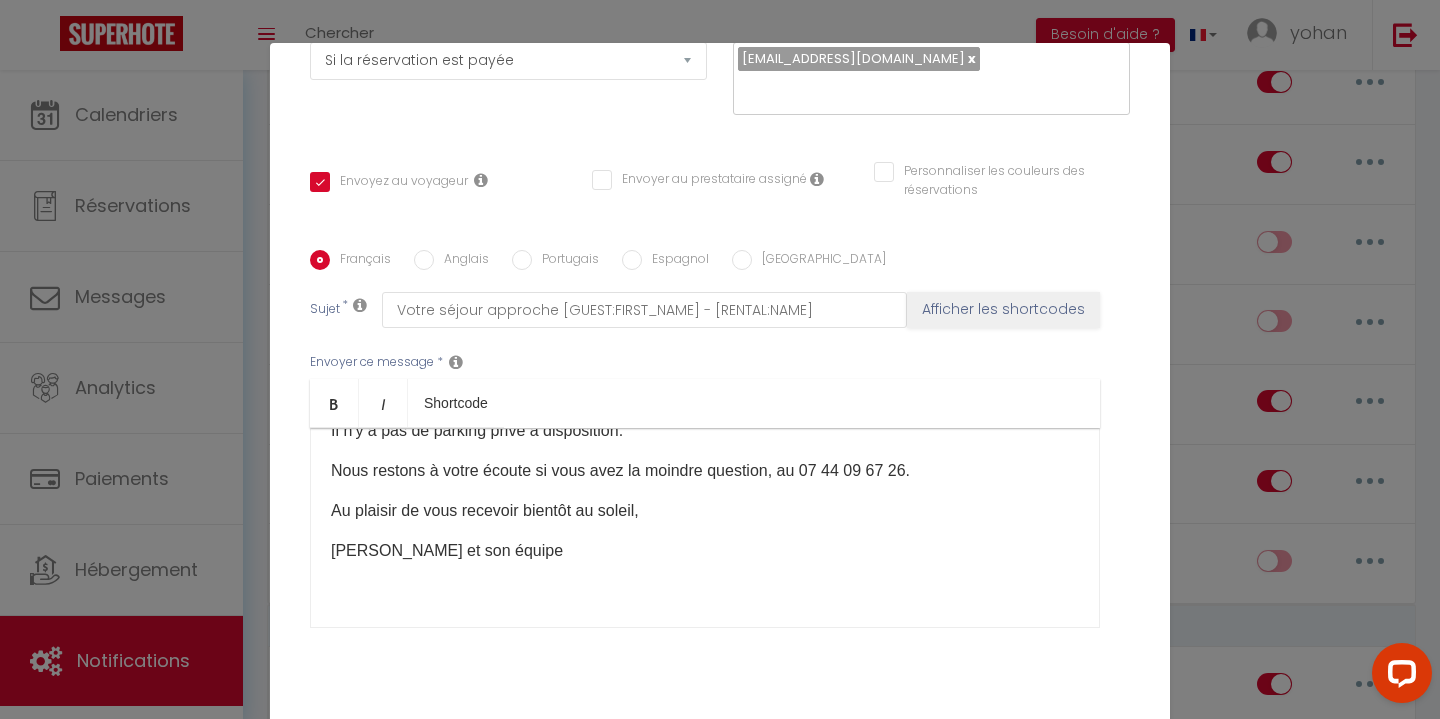 click on "Anglais" at bounding box center [424, 260] 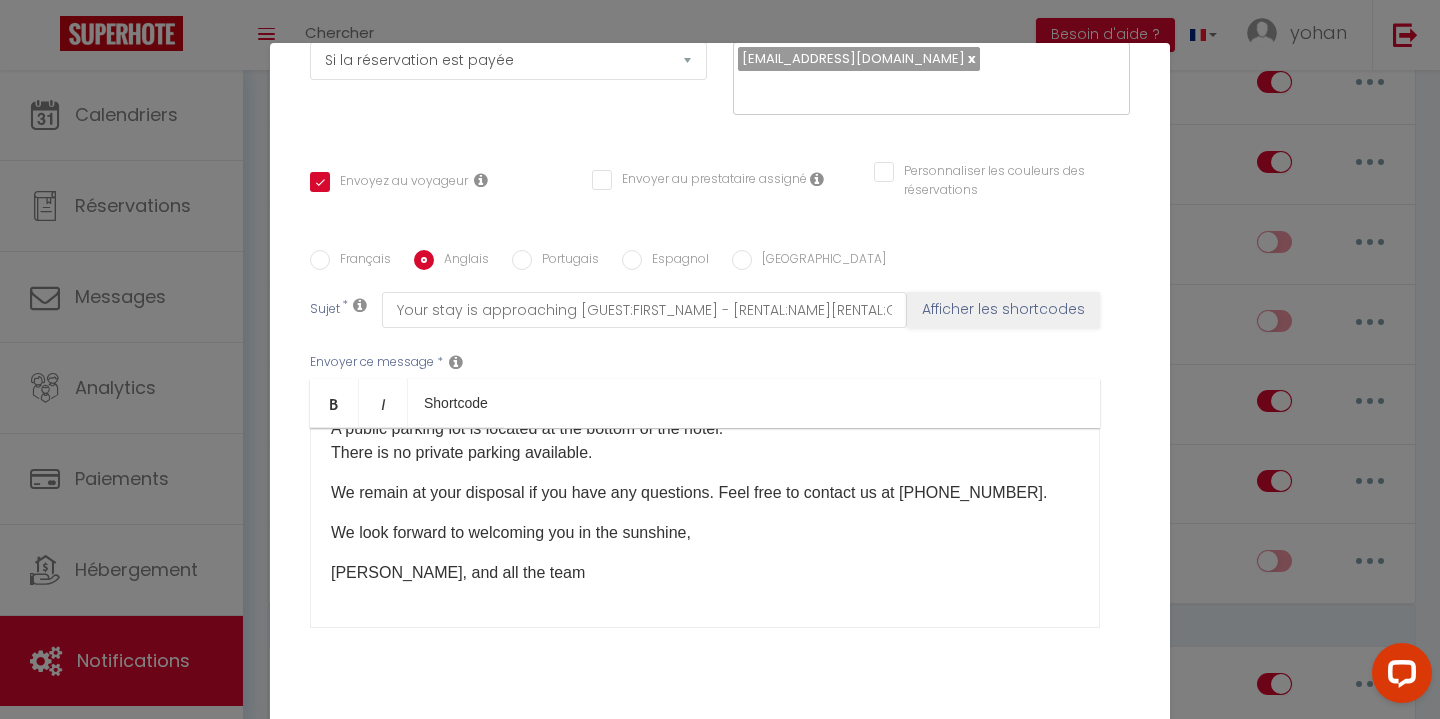 scroll, scrollTop: 254, scrollLeft: 0, axis: vertical 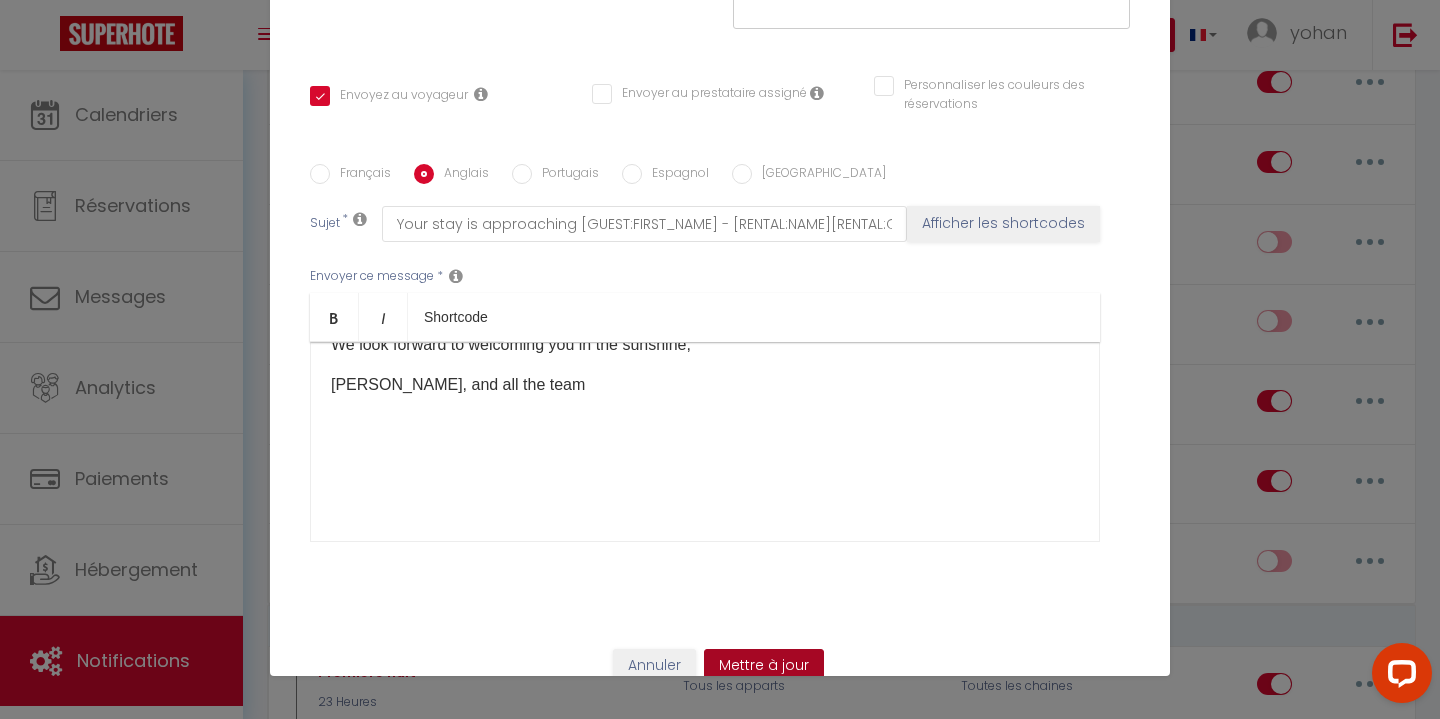 click on "Mettre à jour" at bounding box center (764, 666) 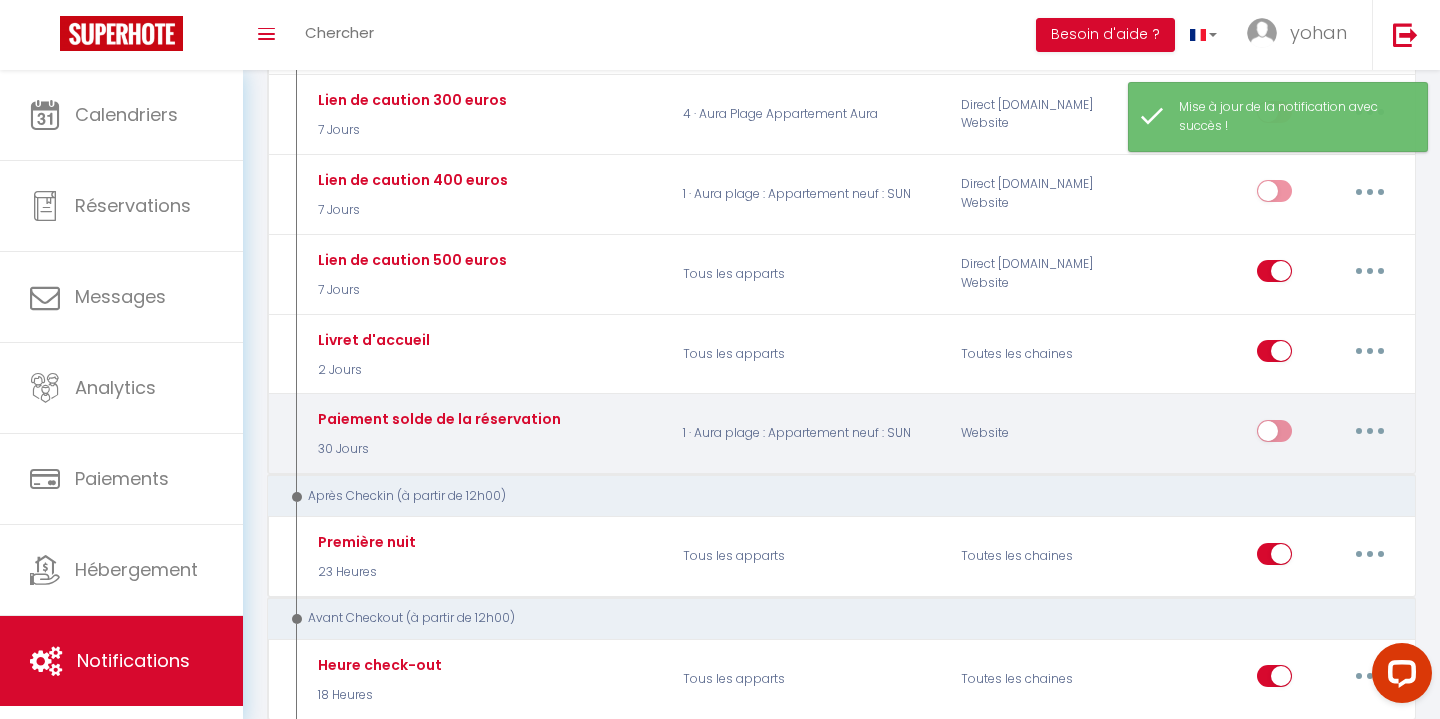 scroll, scrollTop: 567, scrollLeft: 0, axis: vertical 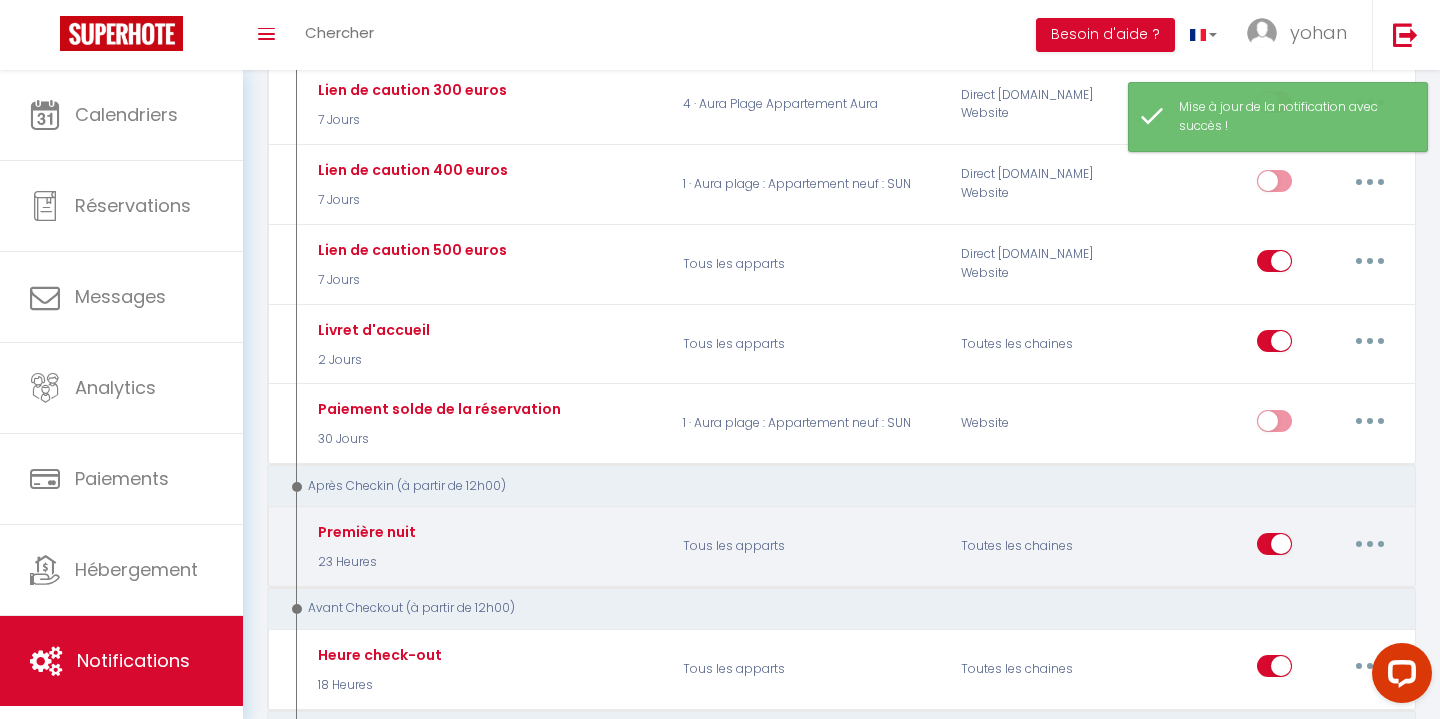 click at bounding box center [1370, 544] 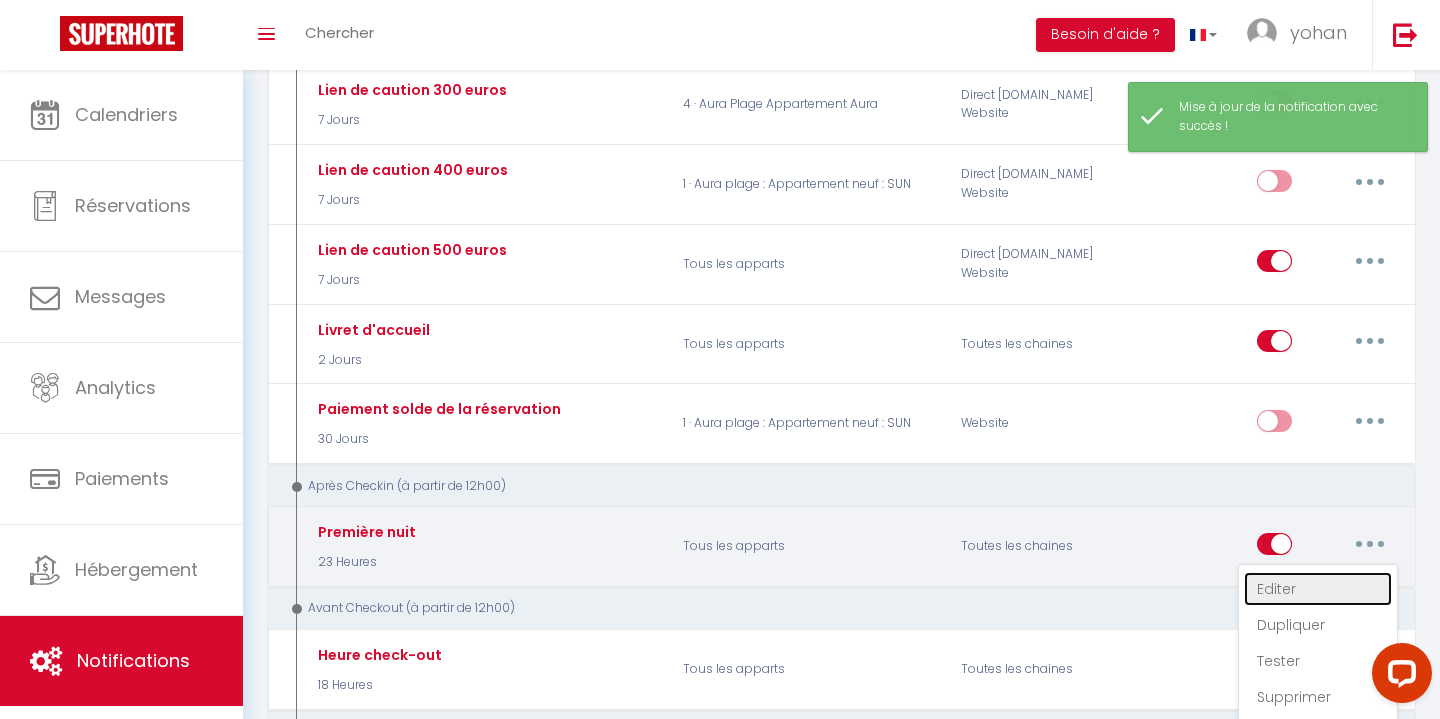 click on "Editer" at bounding box center (1318, 589) 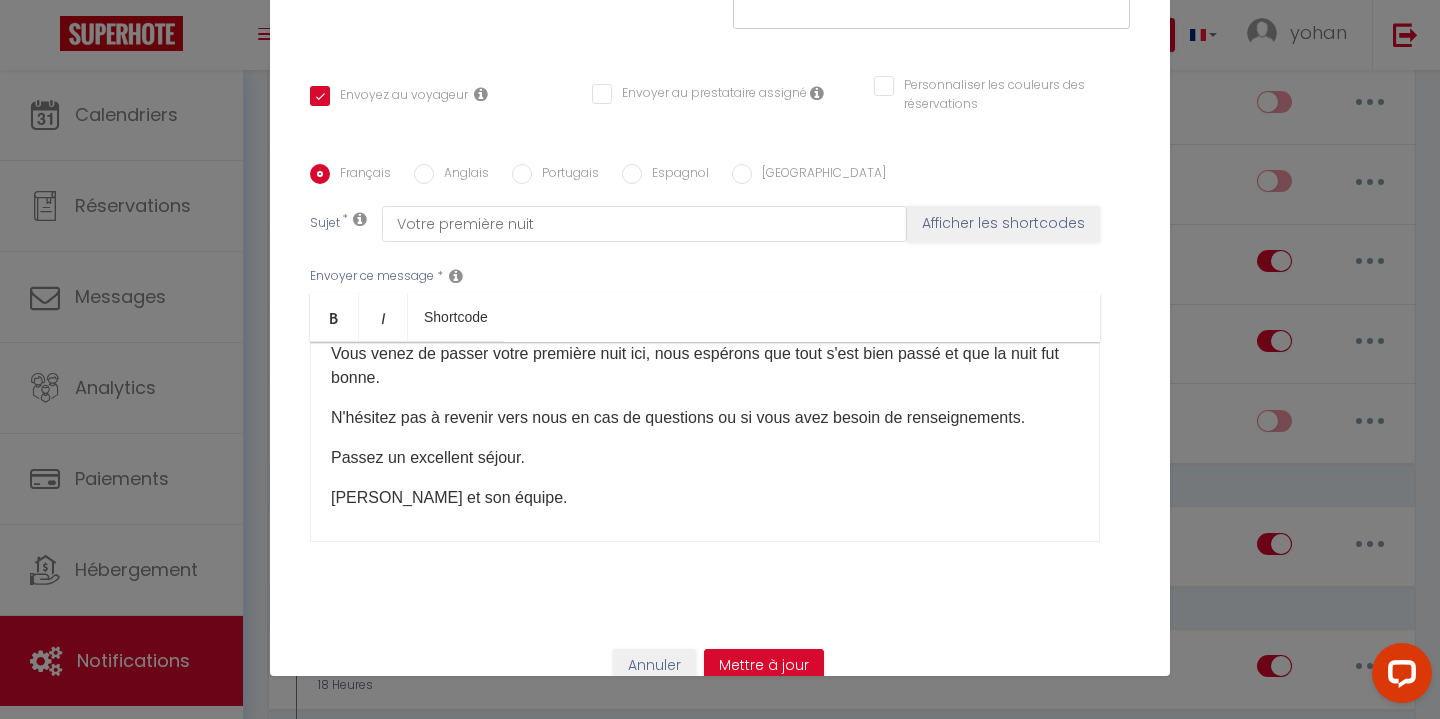 scroll, scrollTop: 63, scrollLeft: 0, axis: vertical 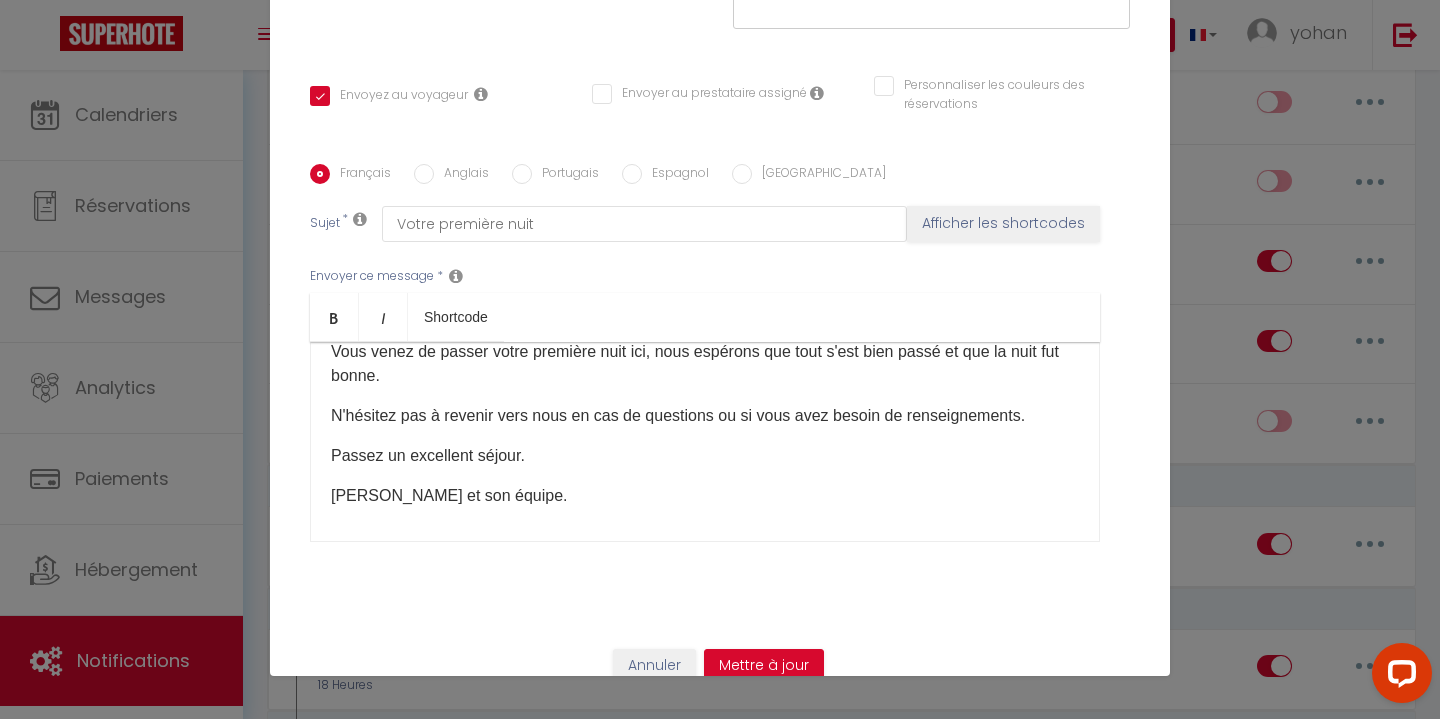 click on "N'hésitez pas à revenir vers nous en cas de questions ou si vous avez besoin de renseignements." at bounding box center (705, 416) 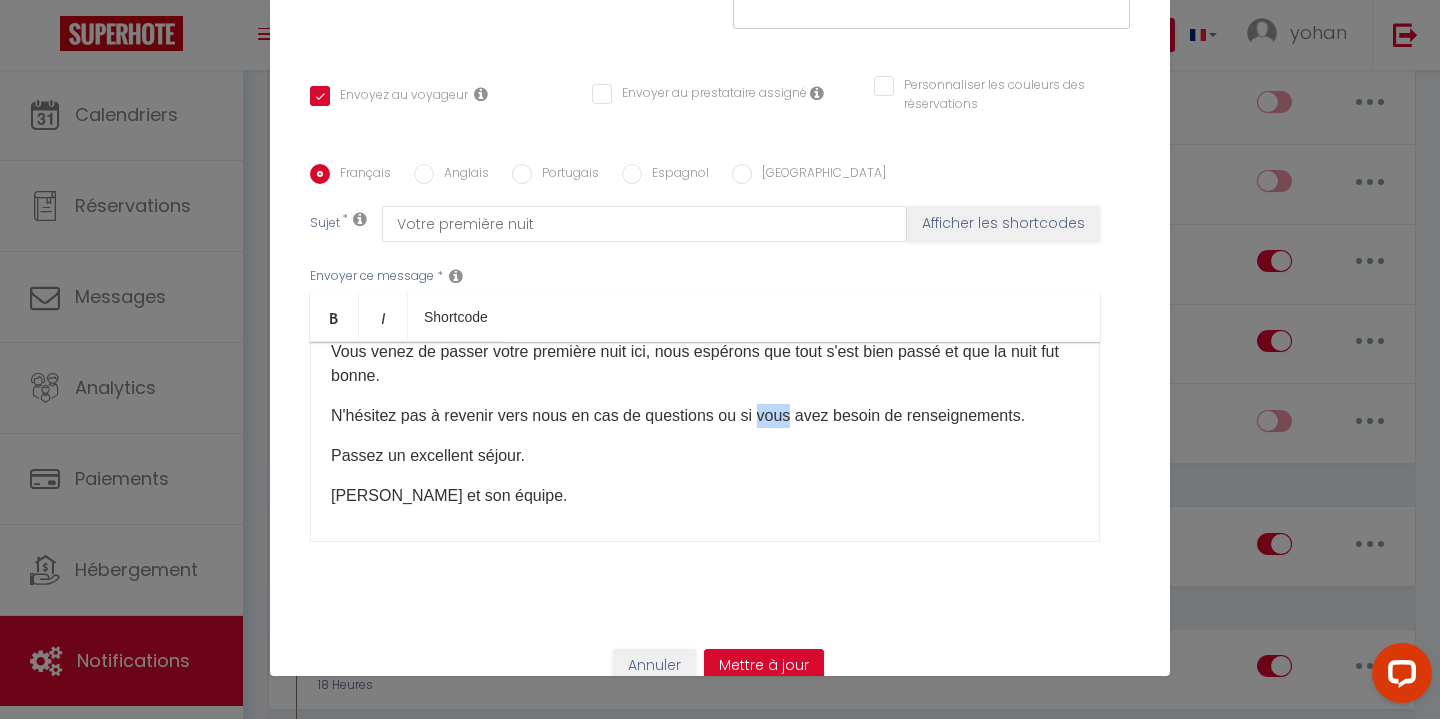 click on "N'hésitez pas à revenir vers nous en cas de questions ou si vous avez besoin de renseignements." at bounding box center (705, 416) 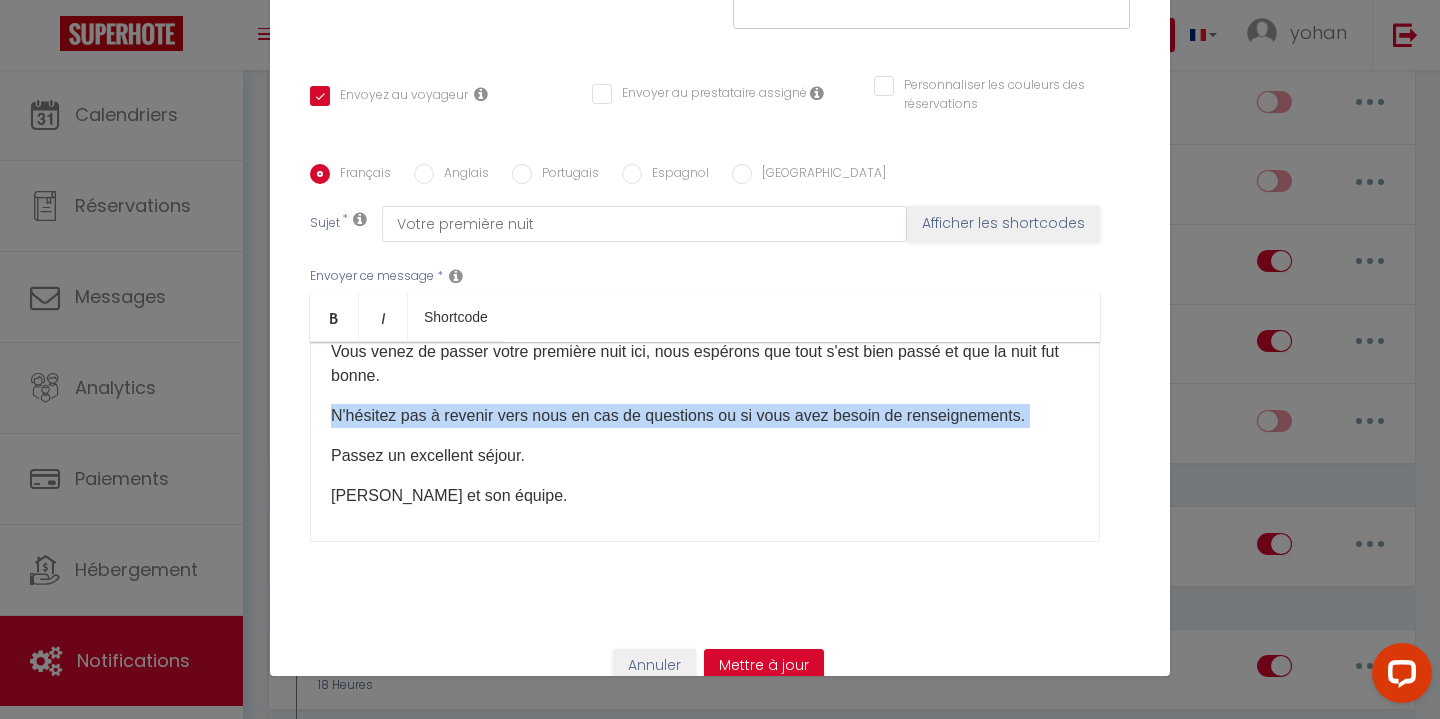 click on "N'hésitez pas à revenir vers nous en cas de questions ou si vous avez besoin de renseignements." at bounding box center [705, 416] 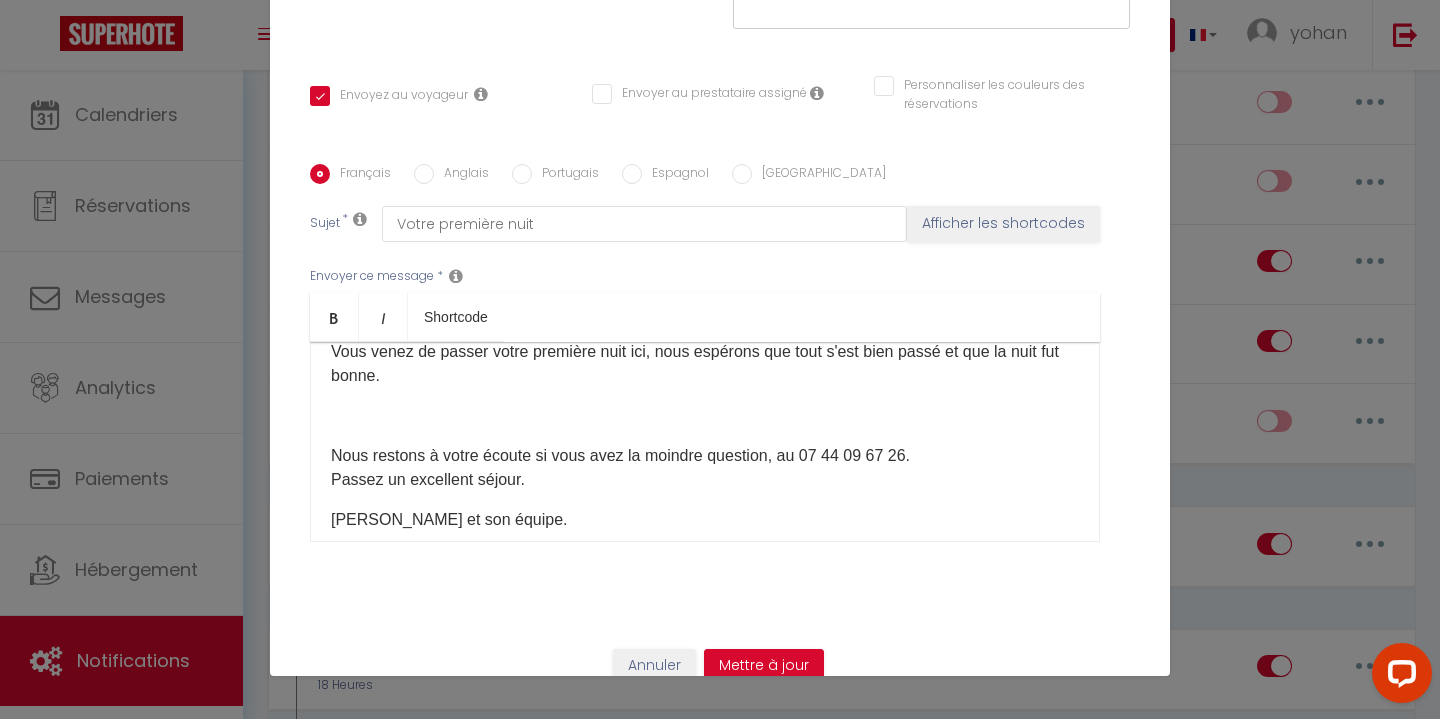 scroll, scrollTop: 63, scrollLeft: 0, axis: vertical 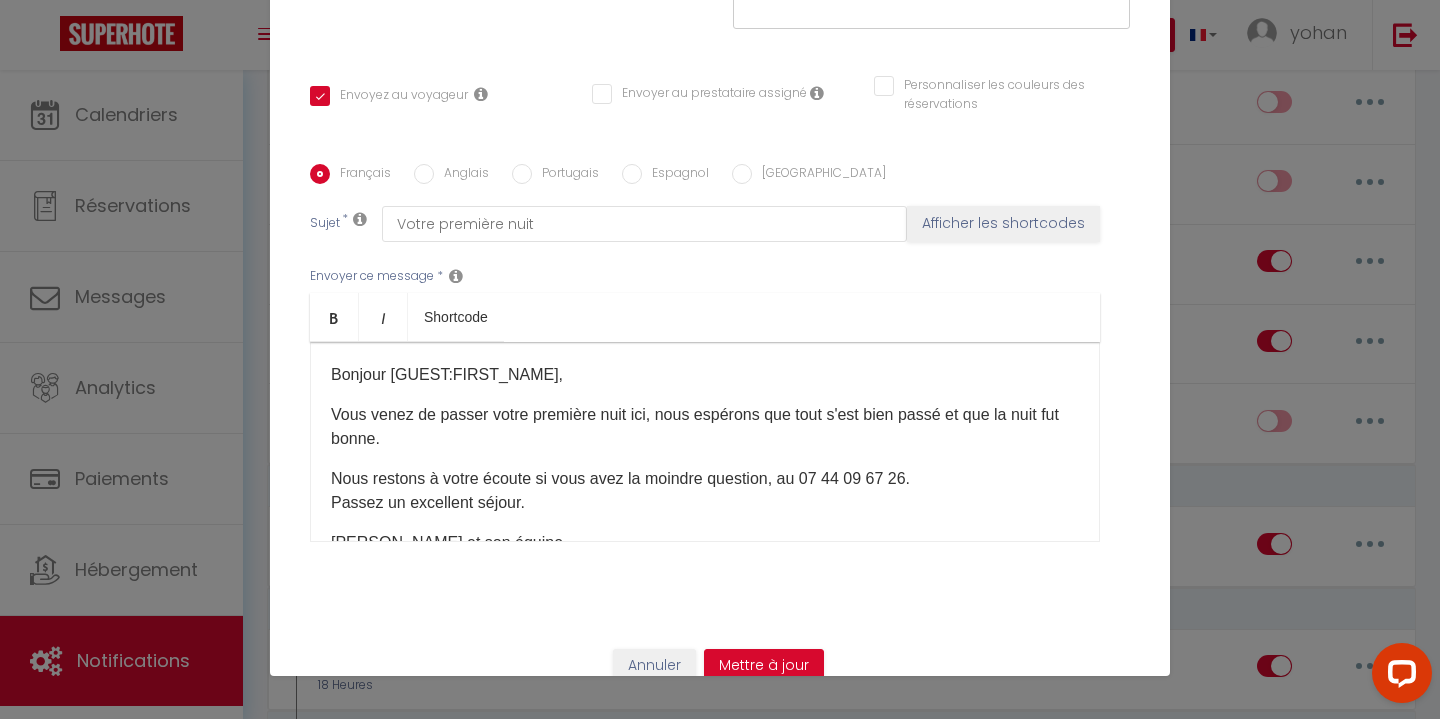 click on "Anglais" at bounding box center [424, 174] 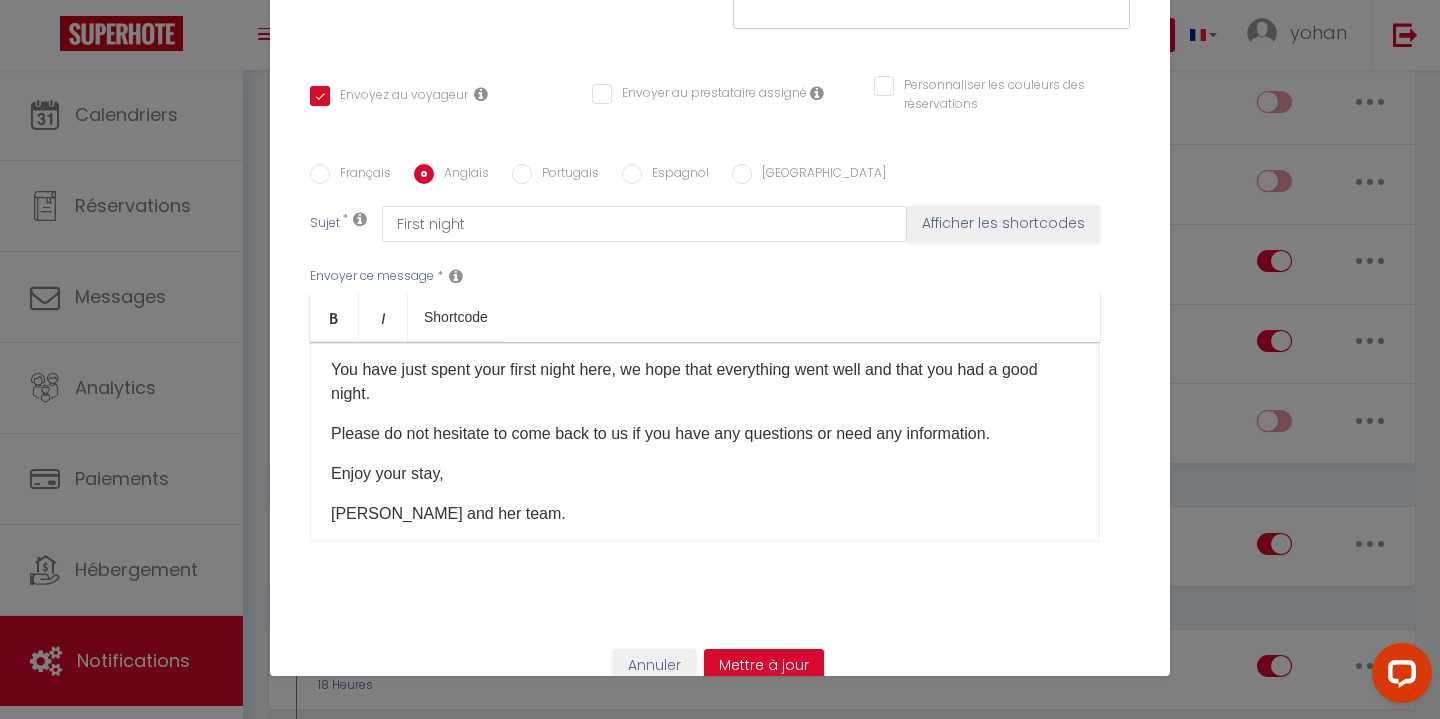 scroll, scrollTop: 20, scrollLeft: 0, axis: vertical 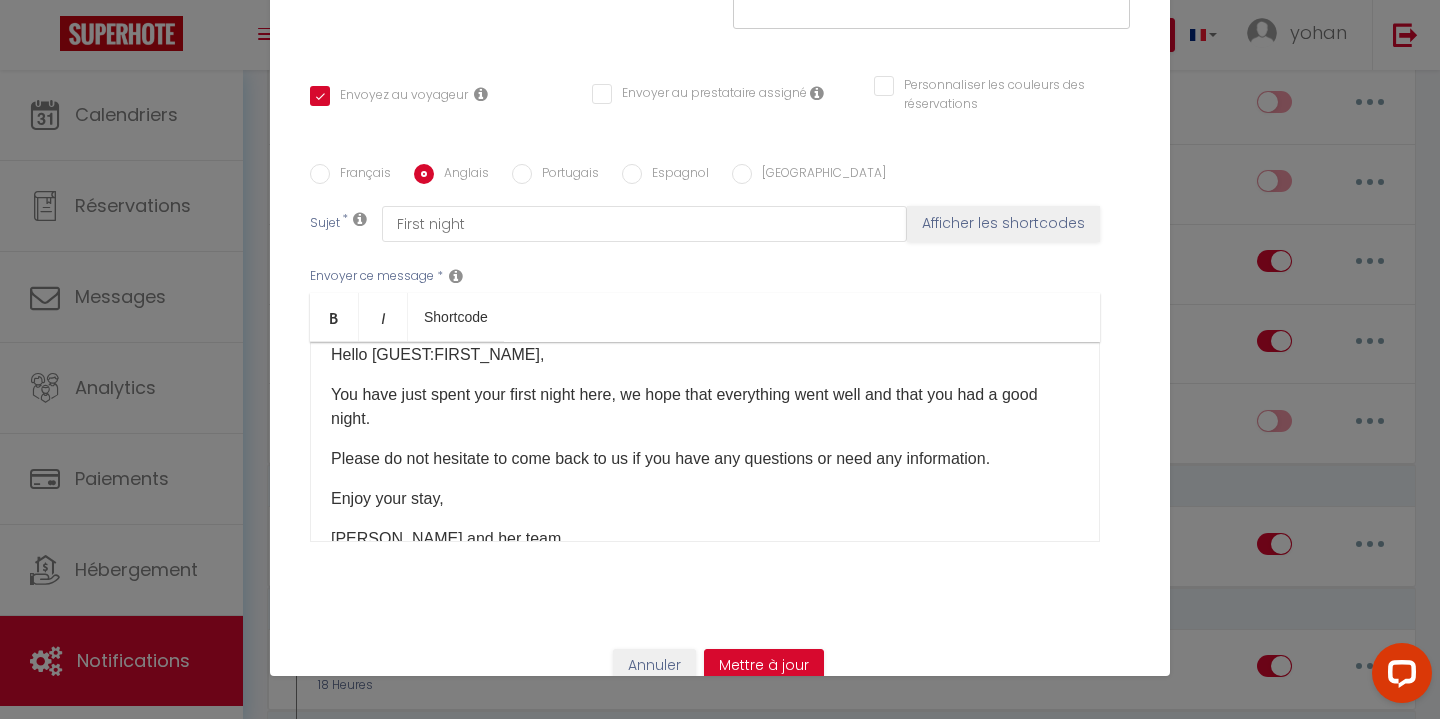 click on "Please do not hesitate to come back to us if you have any questions or need any information." at bounding box center [705, 459] 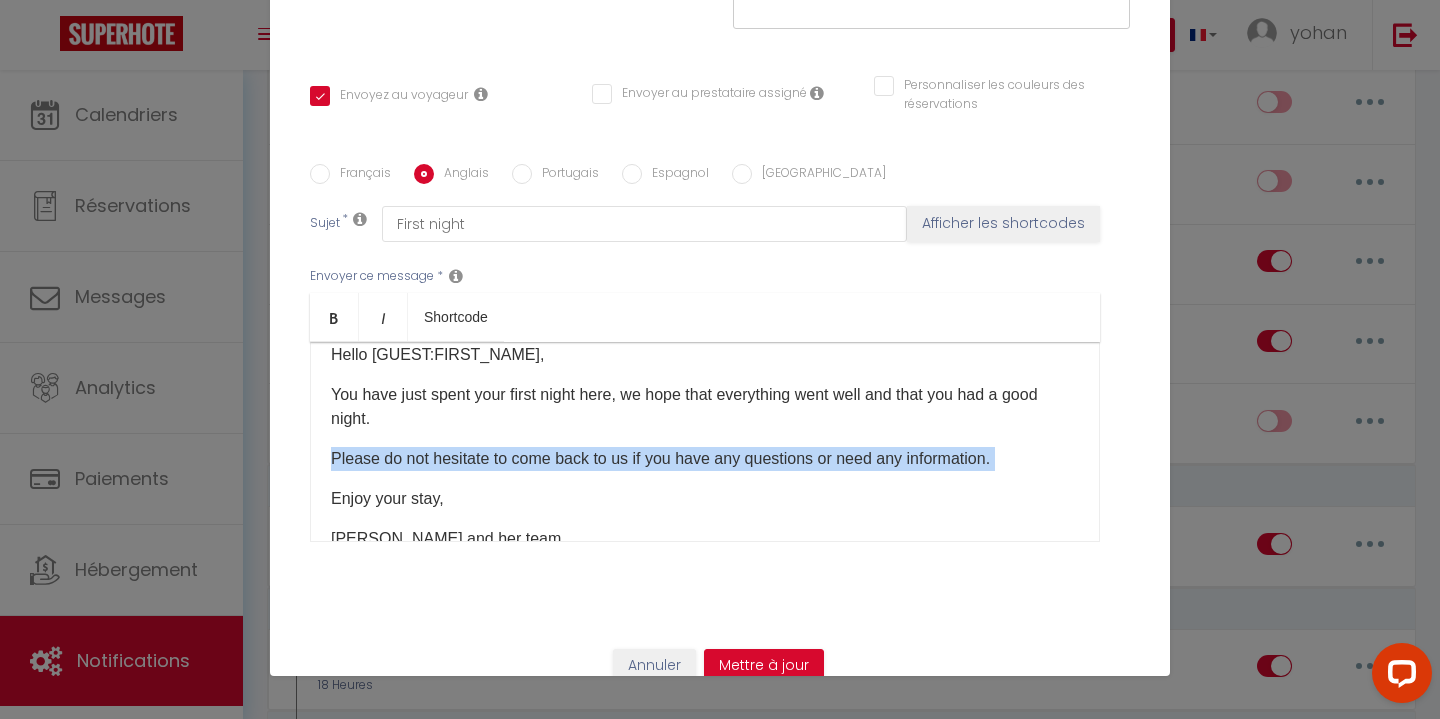 click on "Please do not hesitate to come back to us if you have any questions or need any information." at bounding box center (705, 459) 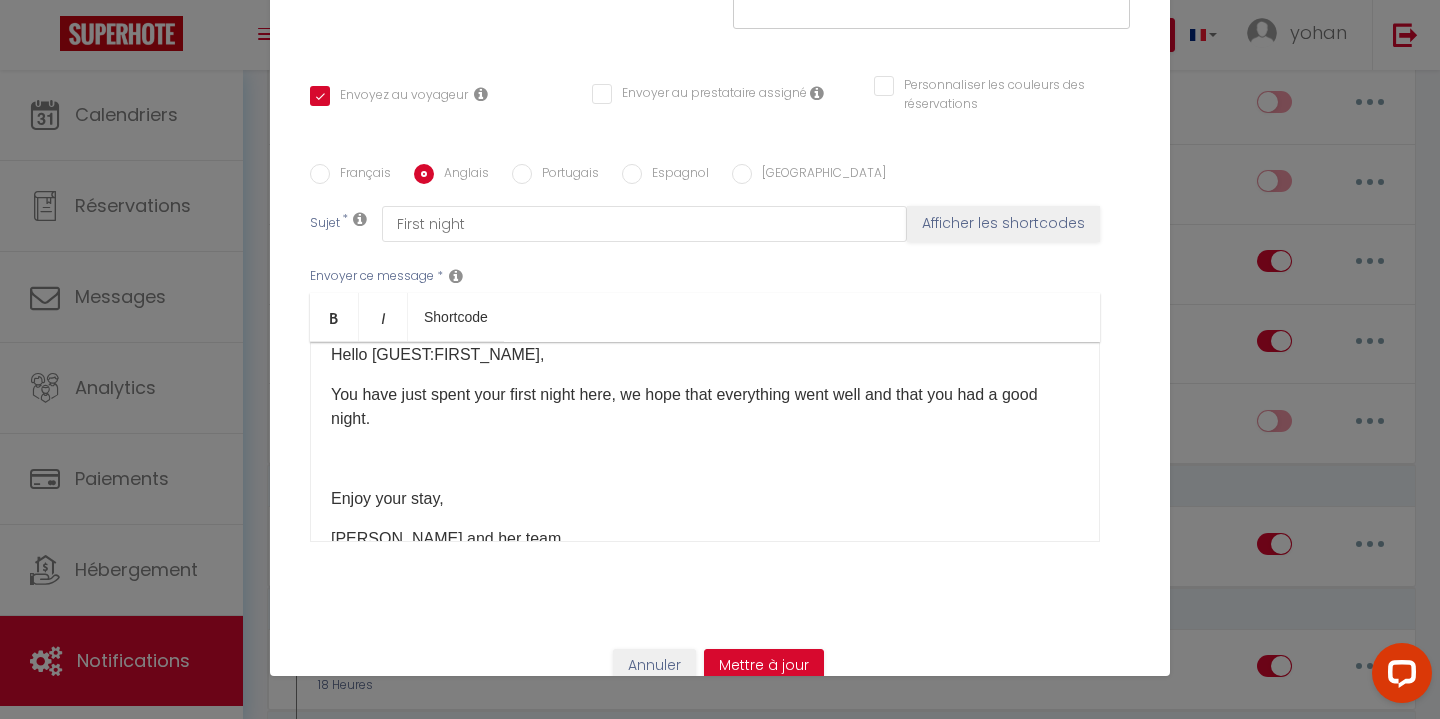 click at bounding box center (705, 459) 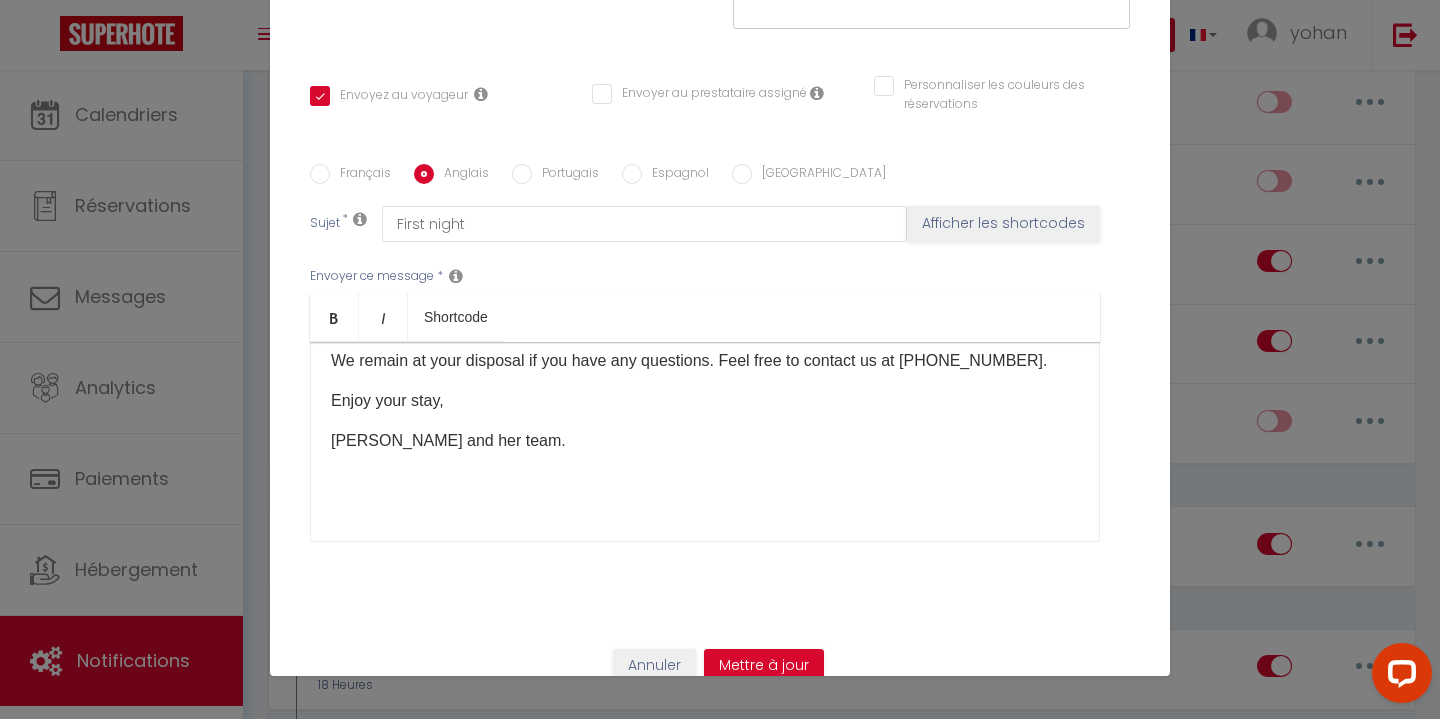 scroll, scrollTop: 79, scrollLeft: 0, axis: vertical 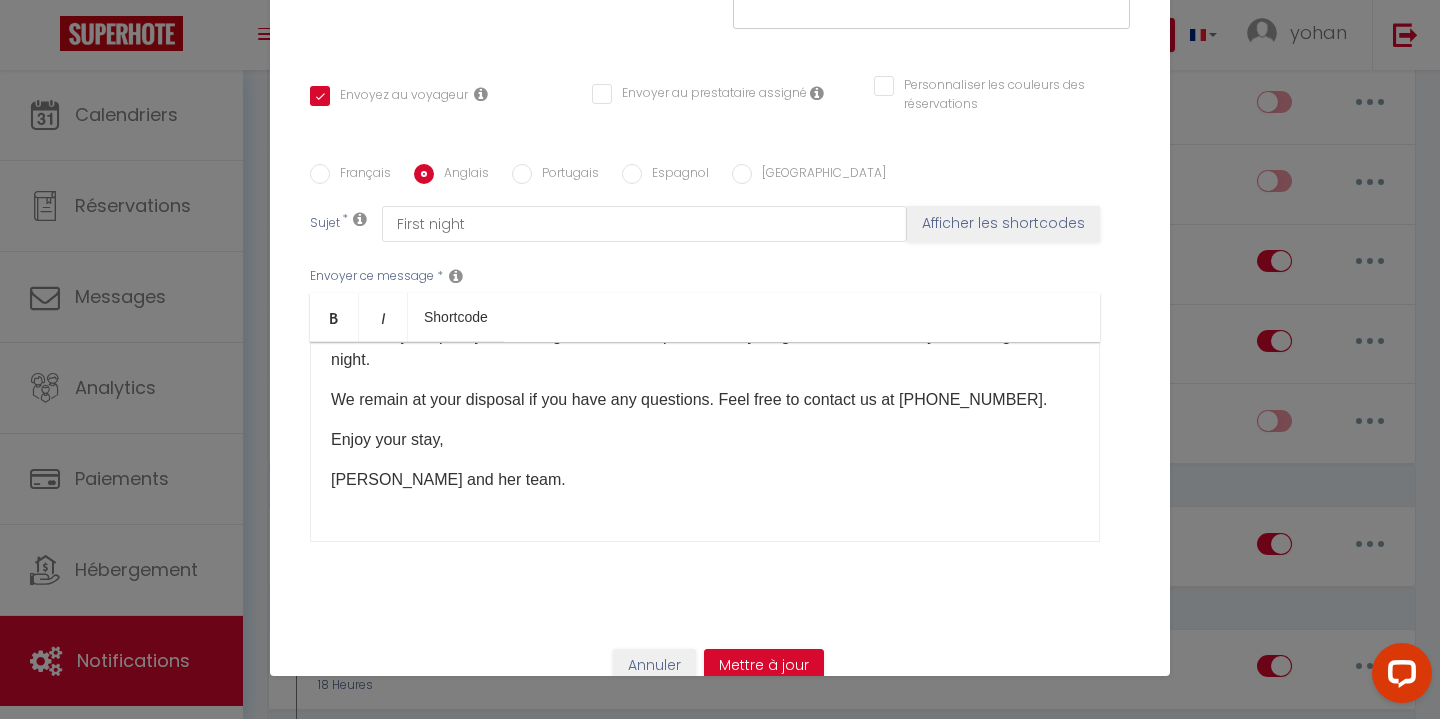click on "Français" at bounding box center [360, 175] 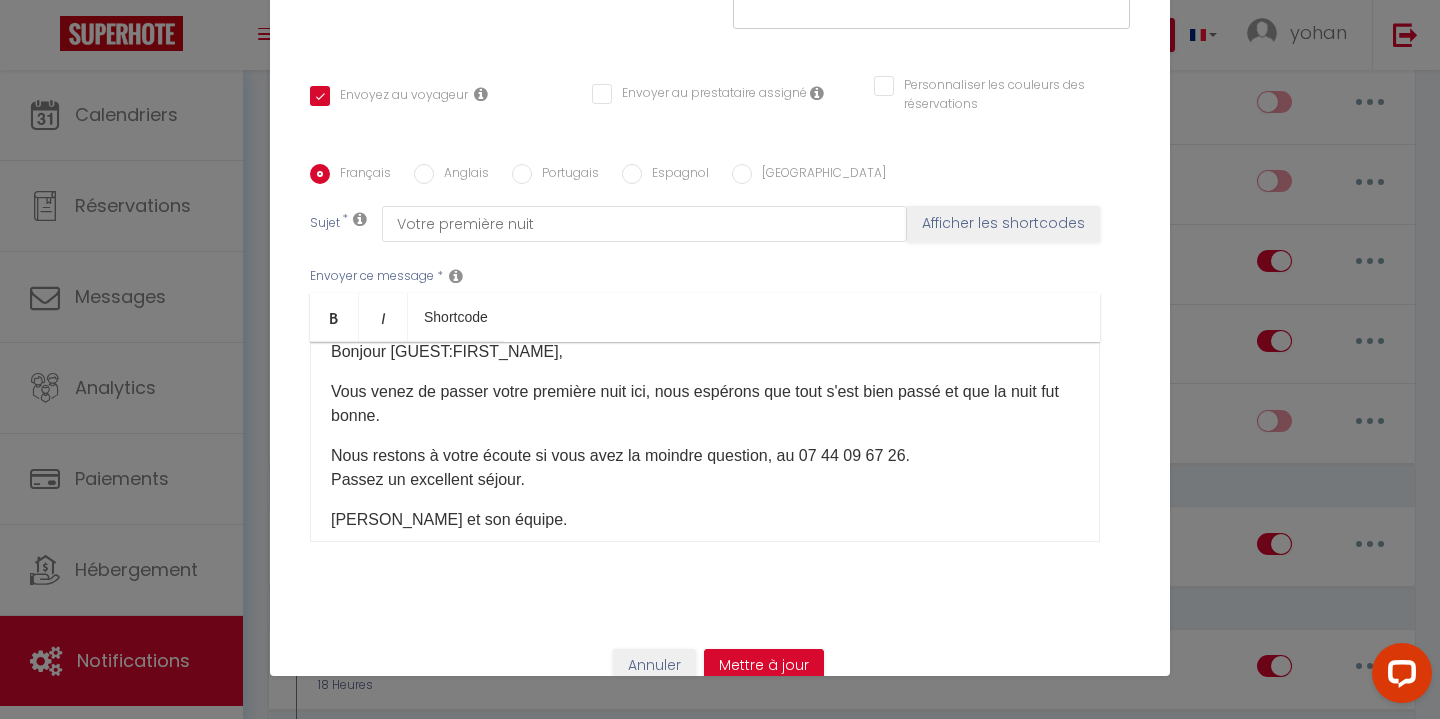 scroll, scrollTop: 14, scrollLeft: 0, axis: vertical 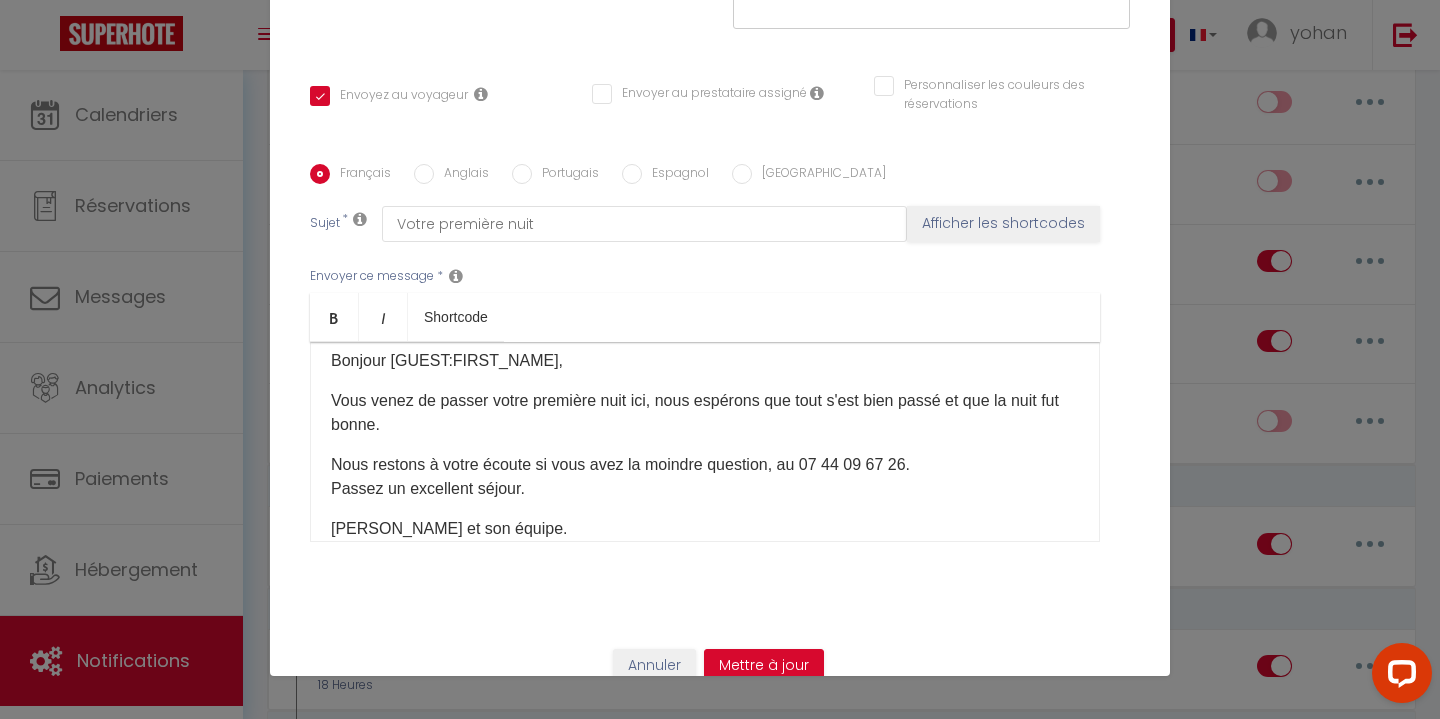 click on "Anglais" at bounding box center [461, 175] 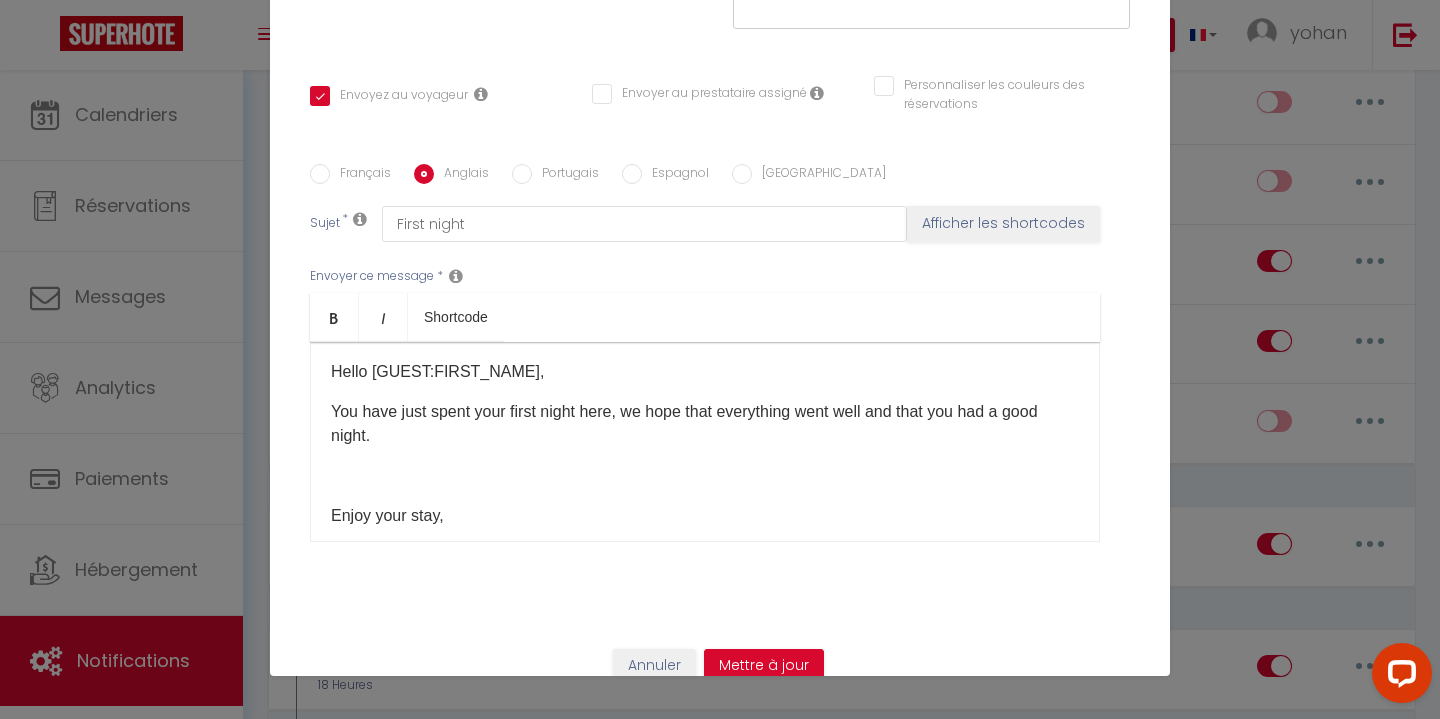 scroll, scrollTop: 0, scrollLeft: 0, axis: both 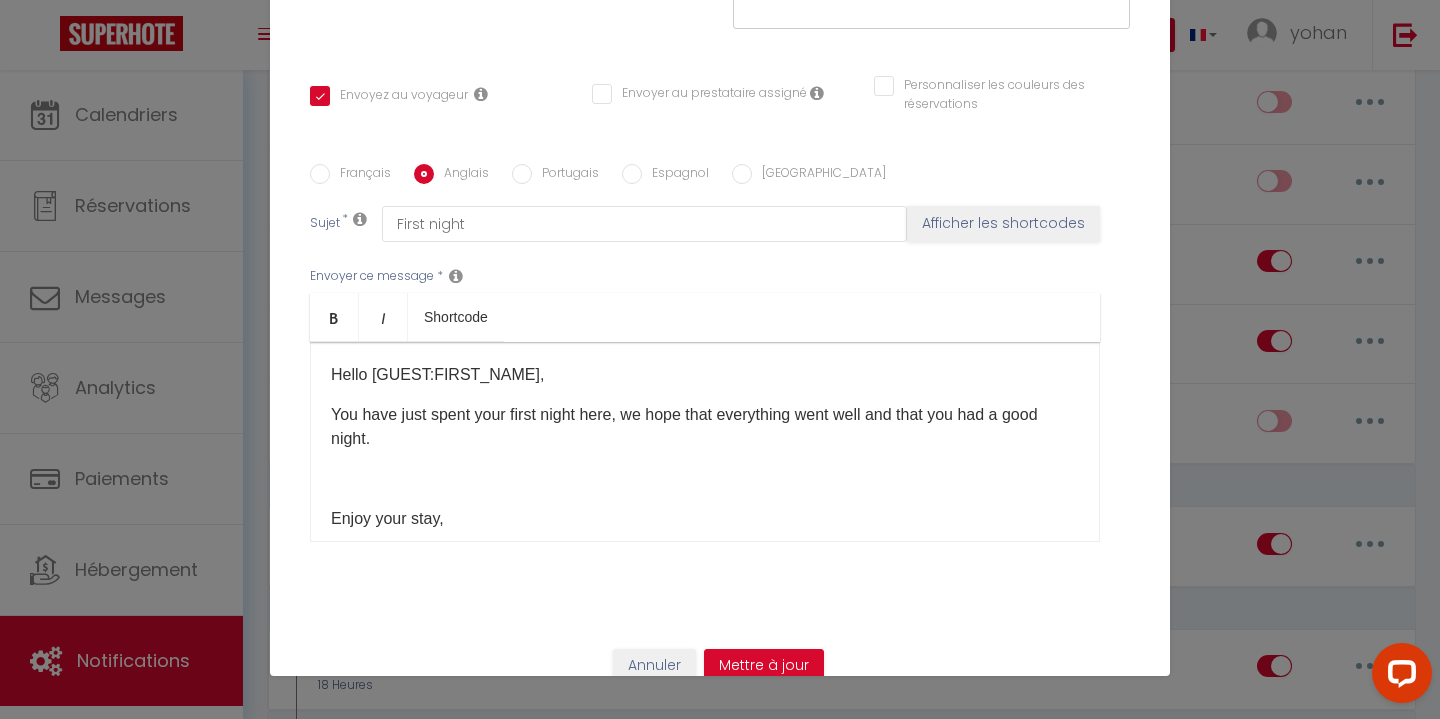 click on "Français" at bounding box center [320, 174] 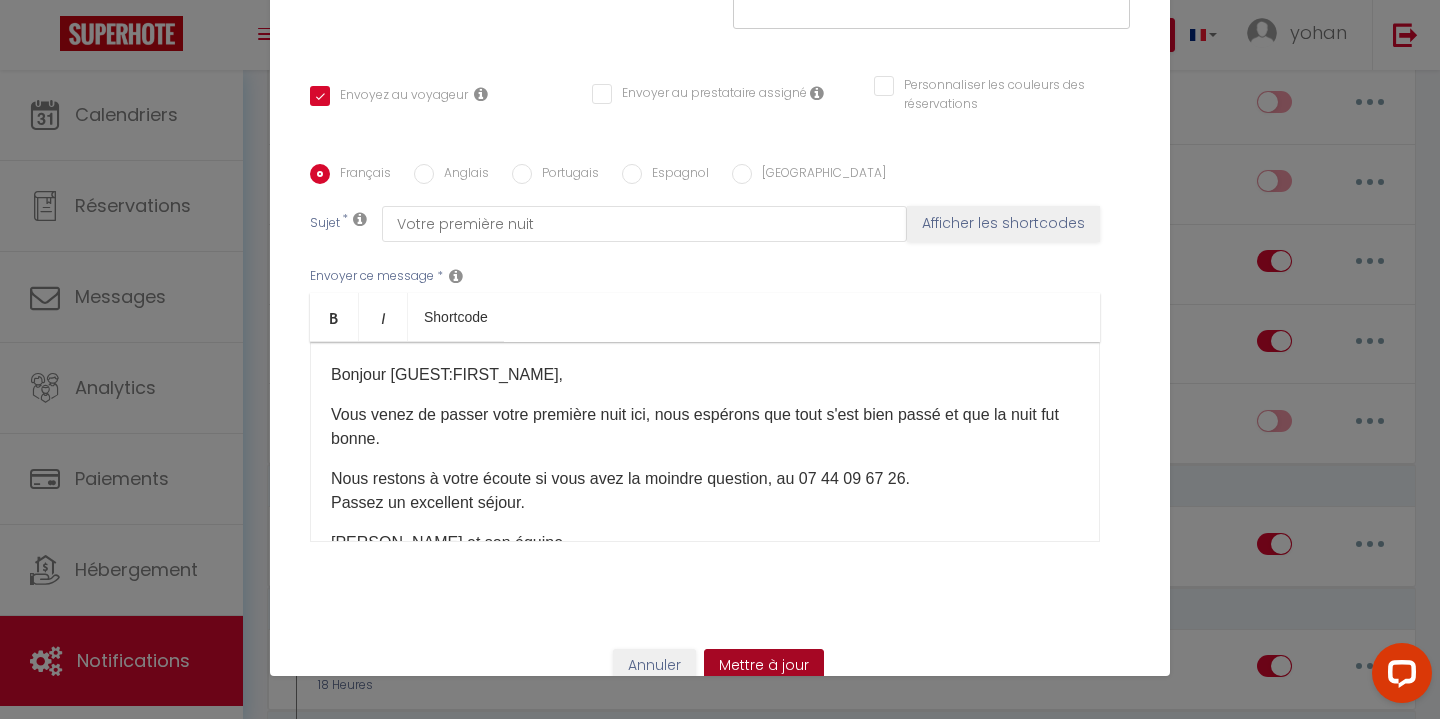 click on "Mettre à jour" at bounding box center [764, 666] 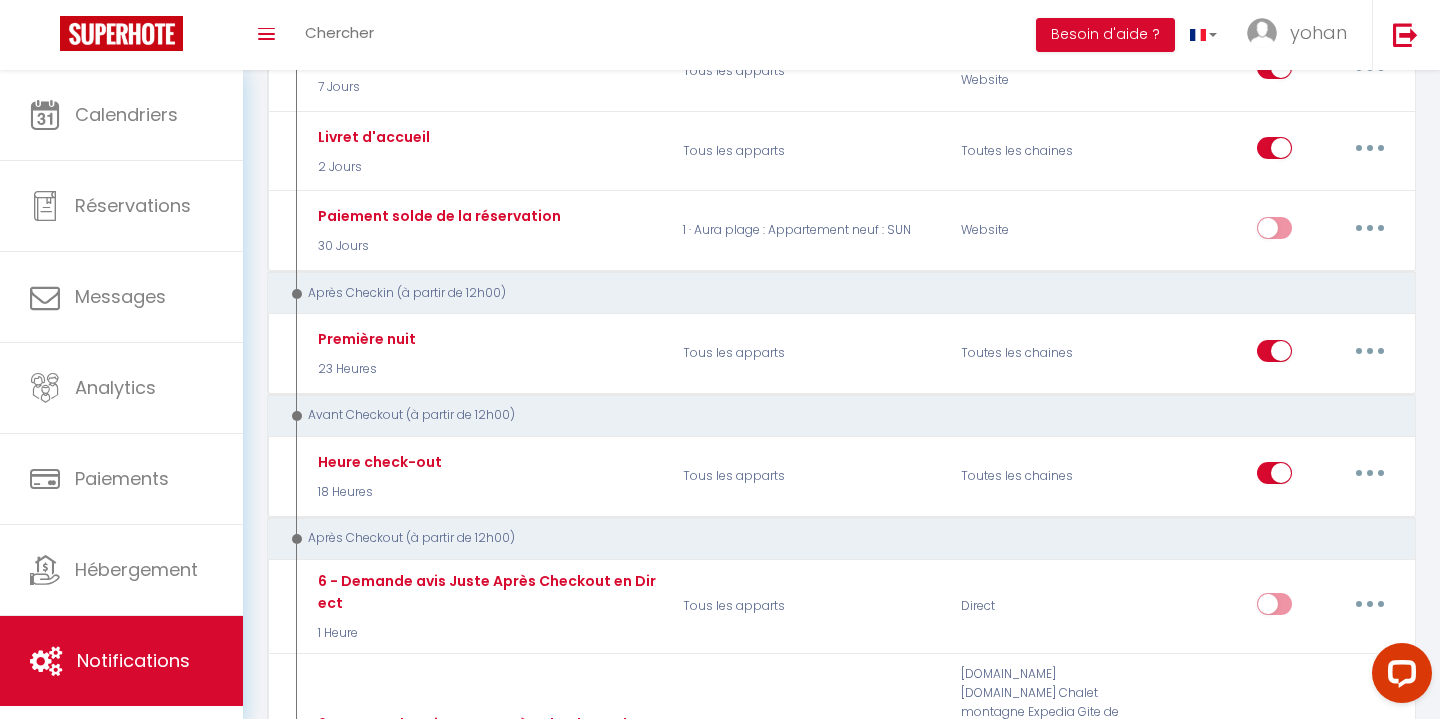 scroll, scrollTop: 820, scrollLeft: 0, axis: vertical 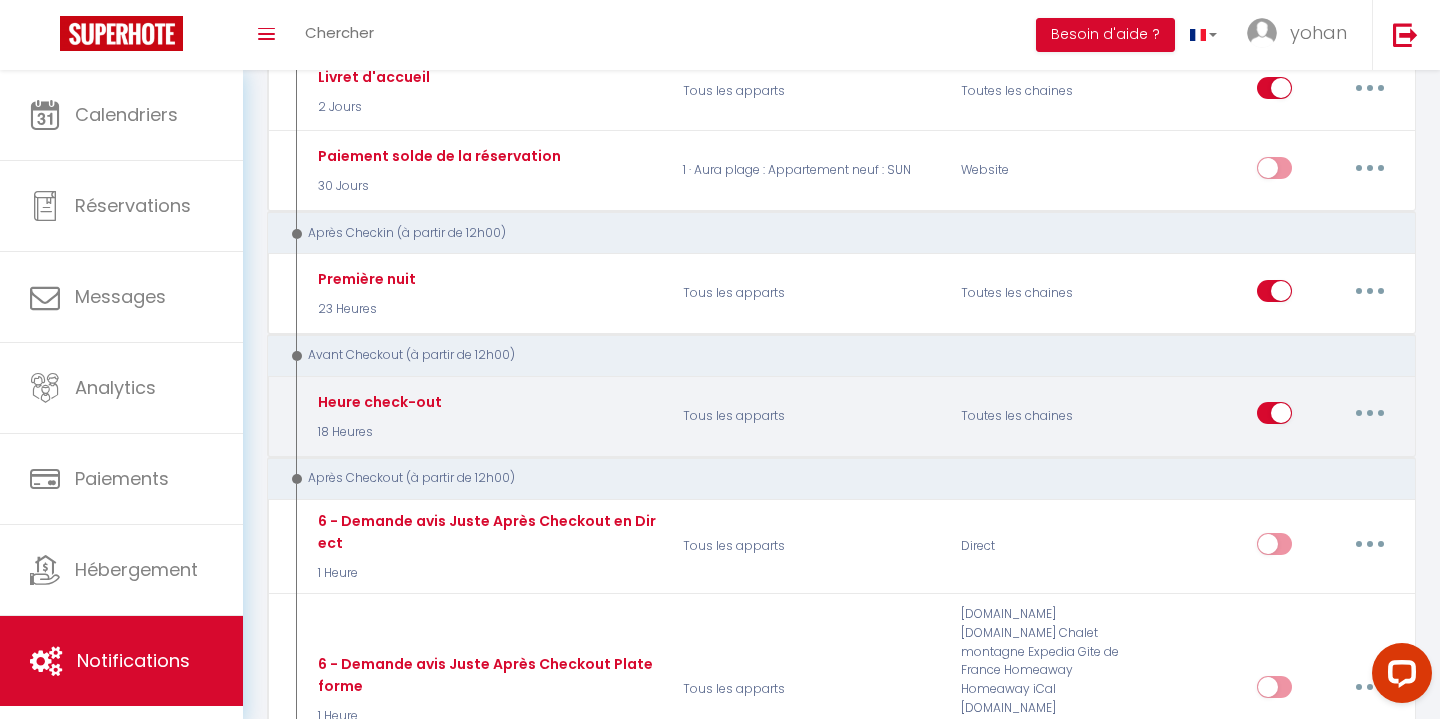 click at bounding box center [1370, 413] 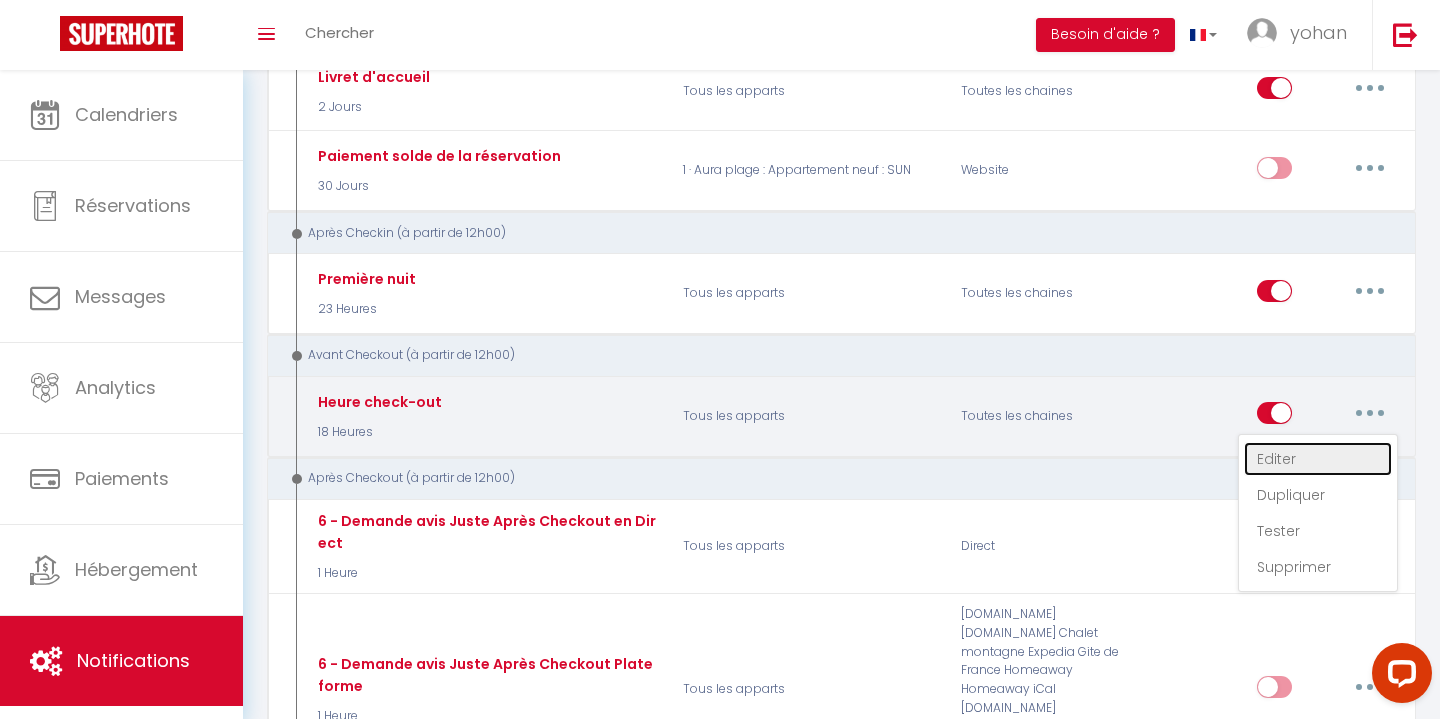 click on "Editer" at bounding box center [1318, 459] 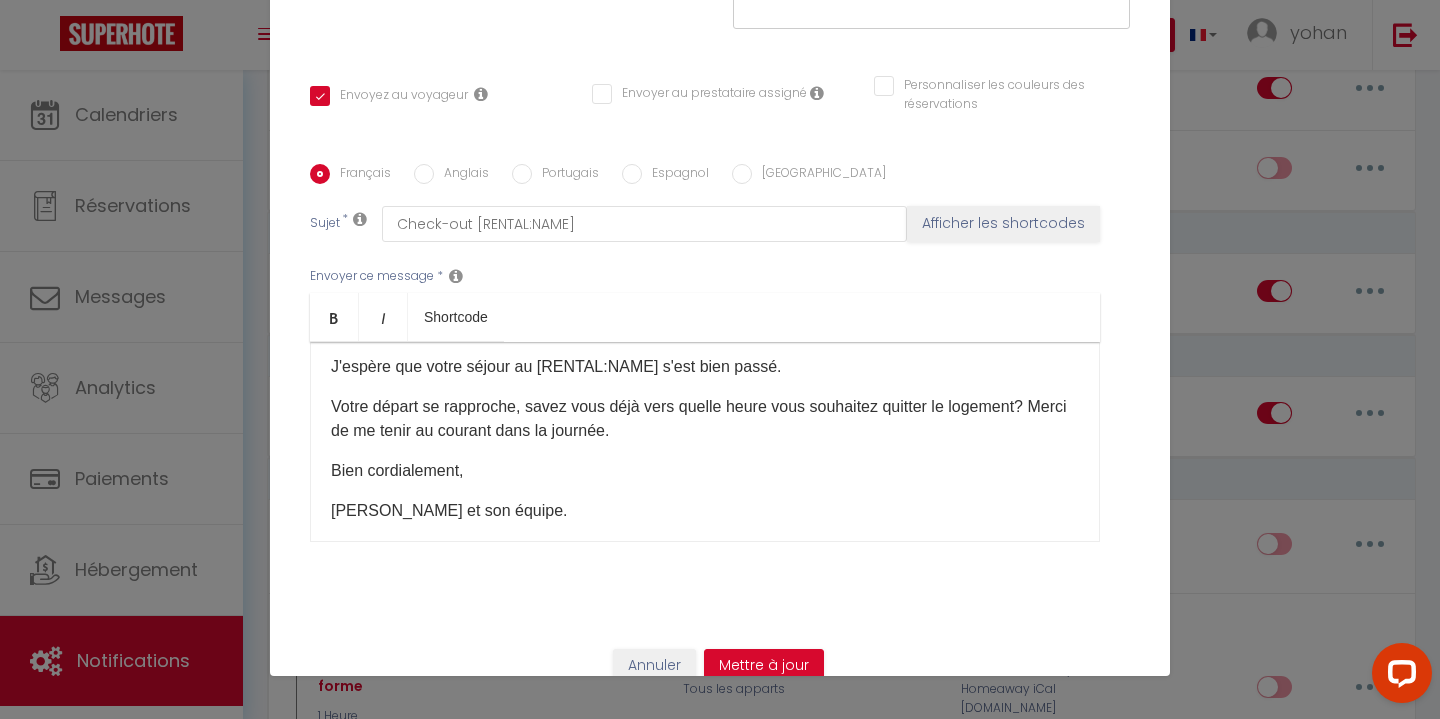 scroll, scrollTop: 46, scrollLeft: 0, axis: vertical 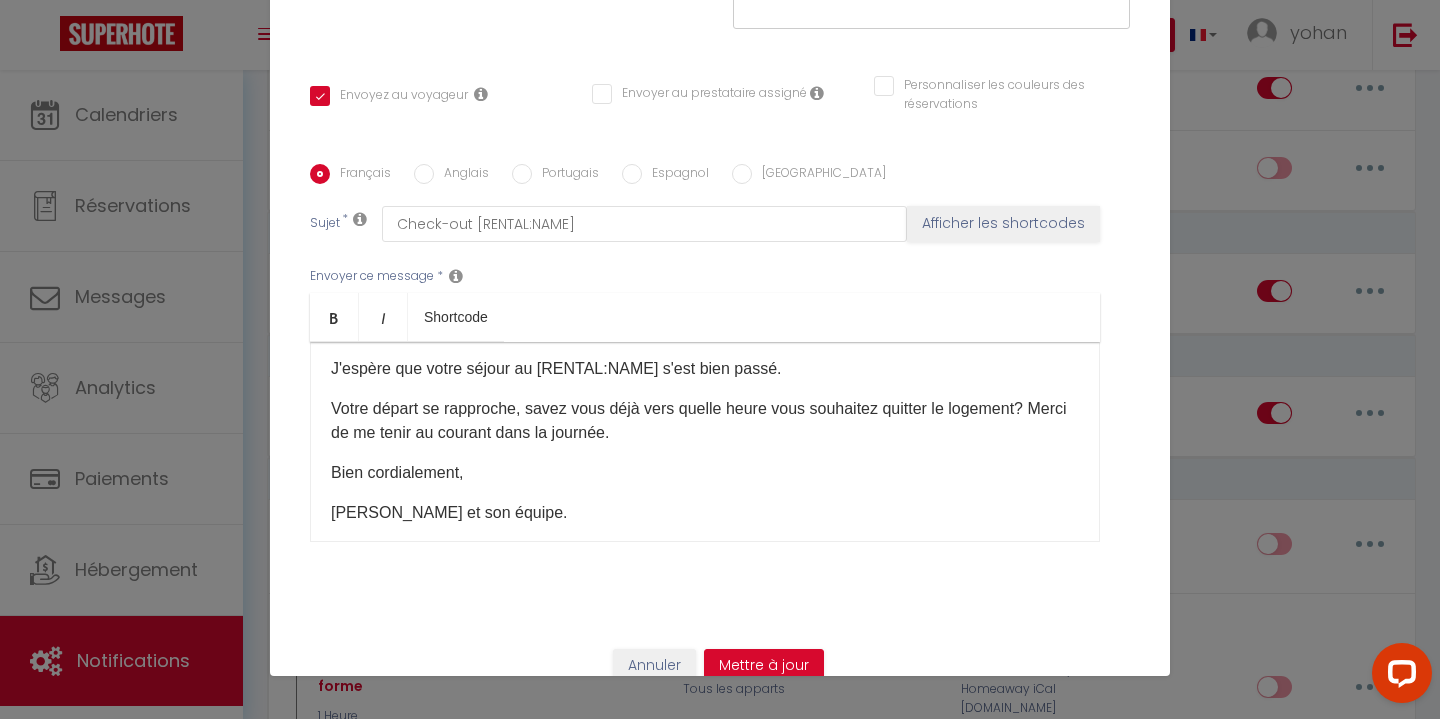 click on "Votre départ se rapproche, savez vous déjà vers quelle heure vous souhaitez quitter le logement? Merci de me tenir au courant dans la journée." at bounding box center [705, 421] 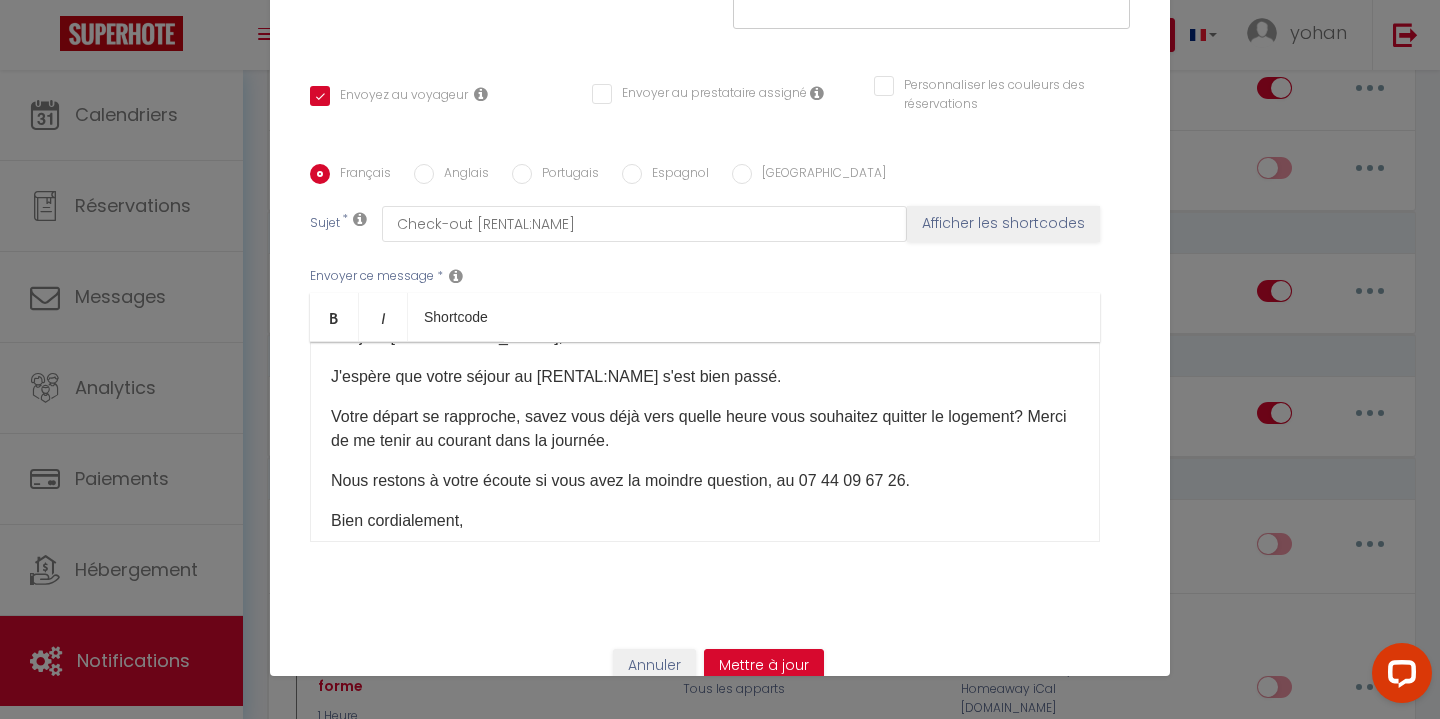 scroll, scrollTop: 29, scrollLeft: 0, axis: vertical 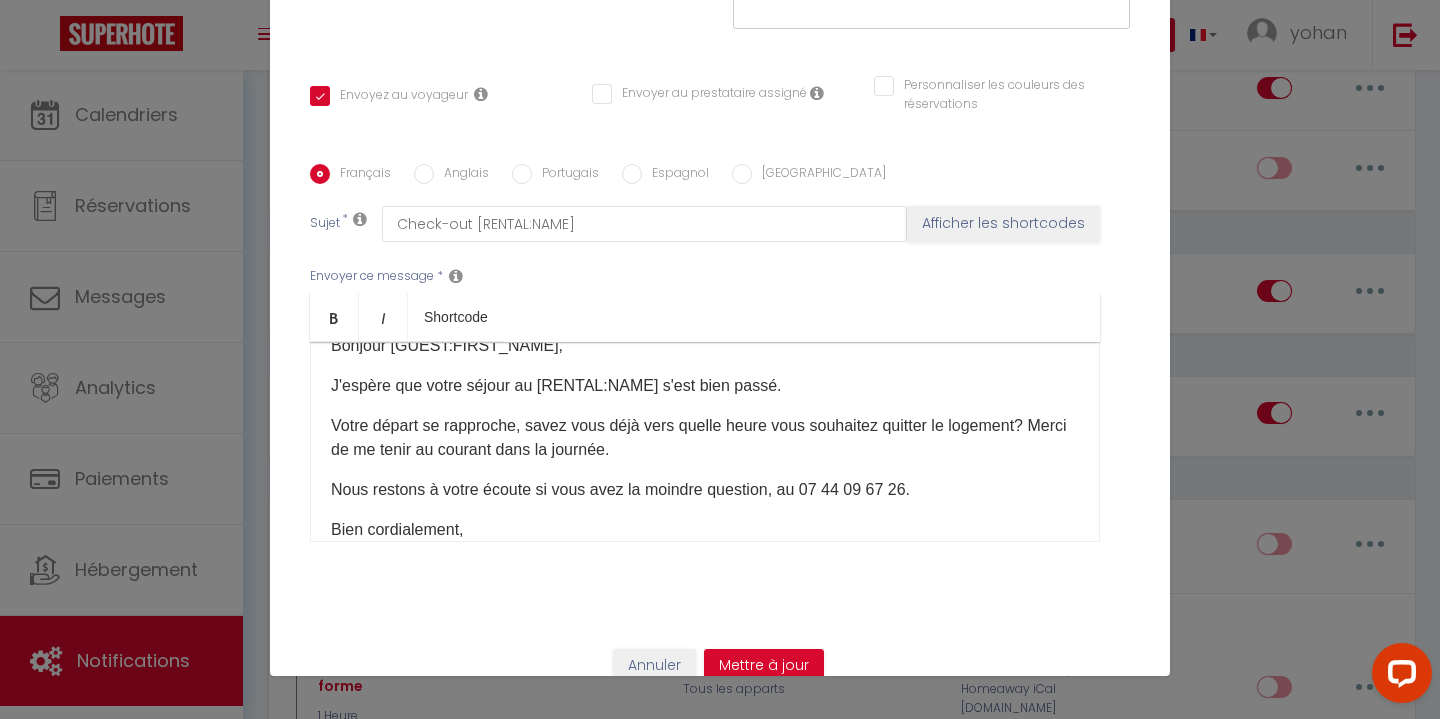 click on "Anglais" at bounding box center [424, 174] 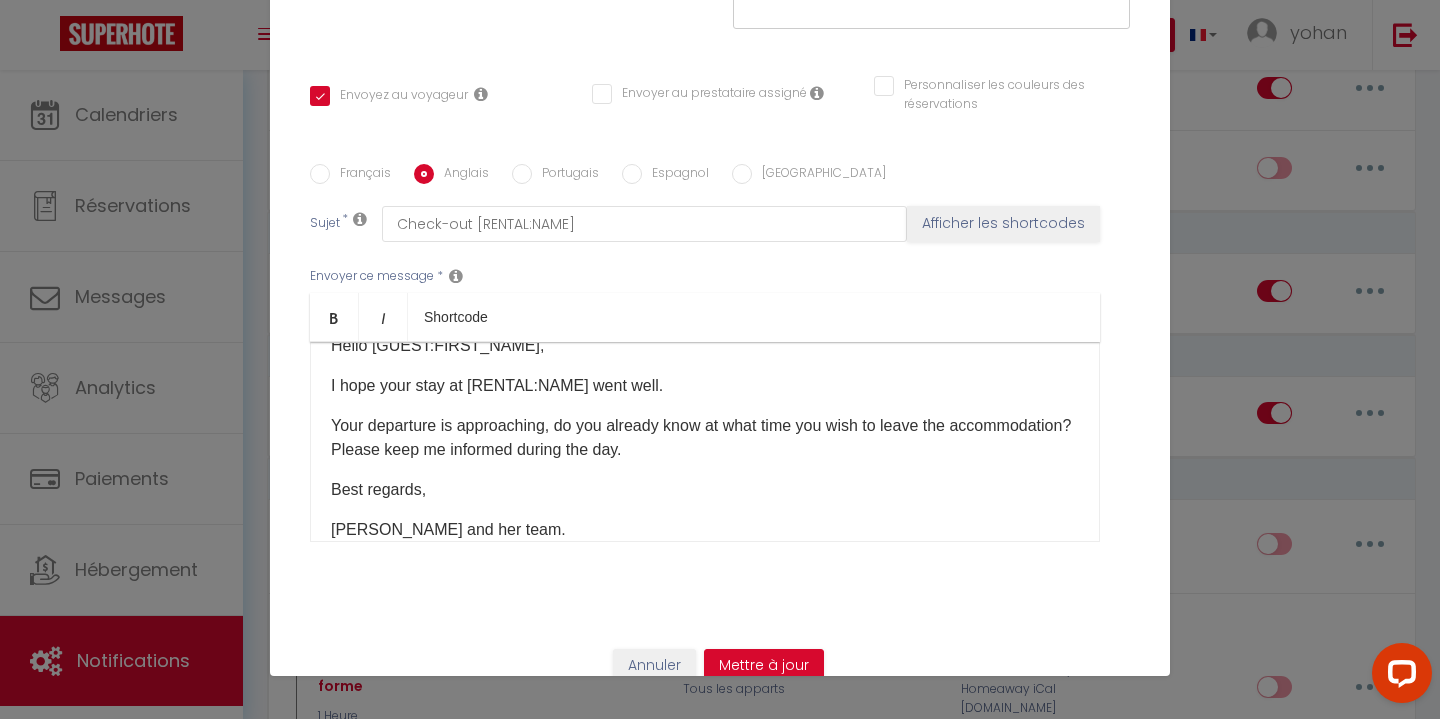 scroll, scrollTop: 52, scrollLeft: 0, axis: vertical 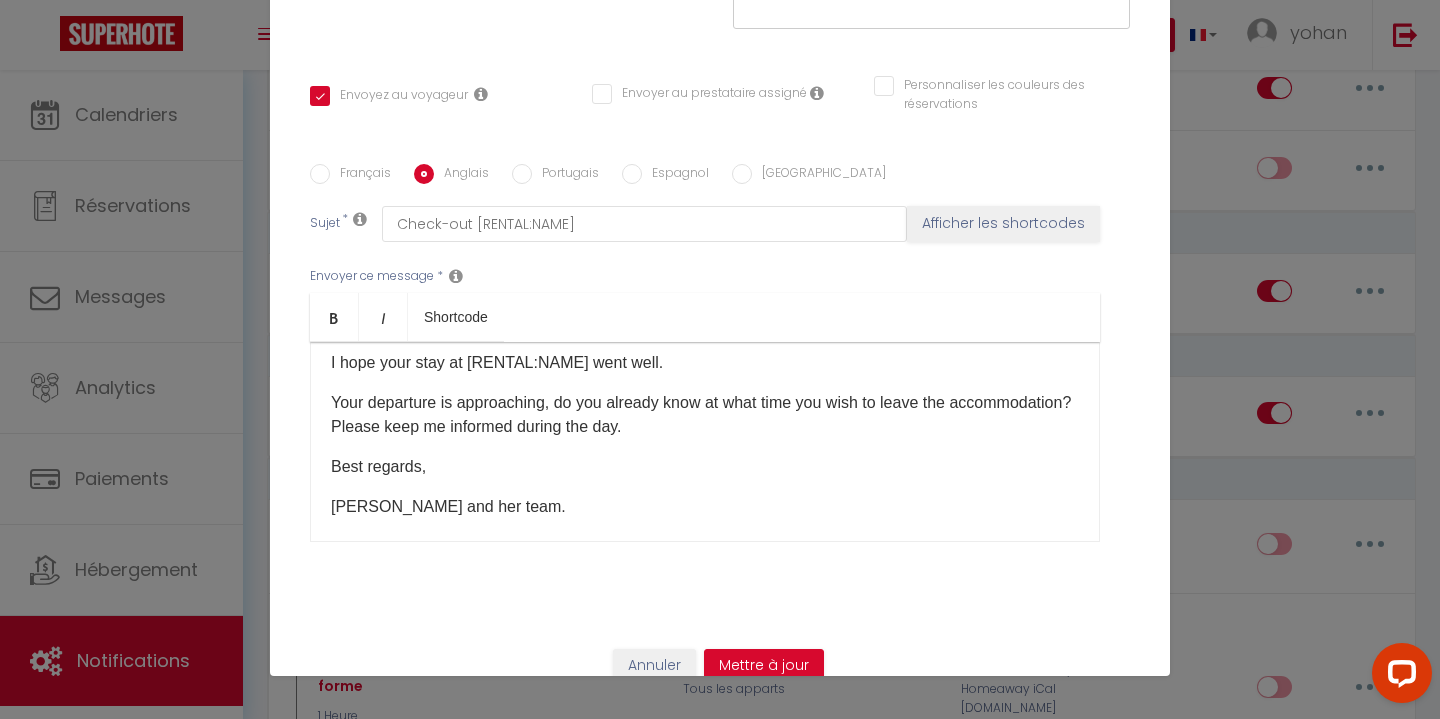 click on "Your departure is approaching, do you already know at what time you wish to leave the accommodation? Please keep me informed during the day." at bounding box center [705, 415] 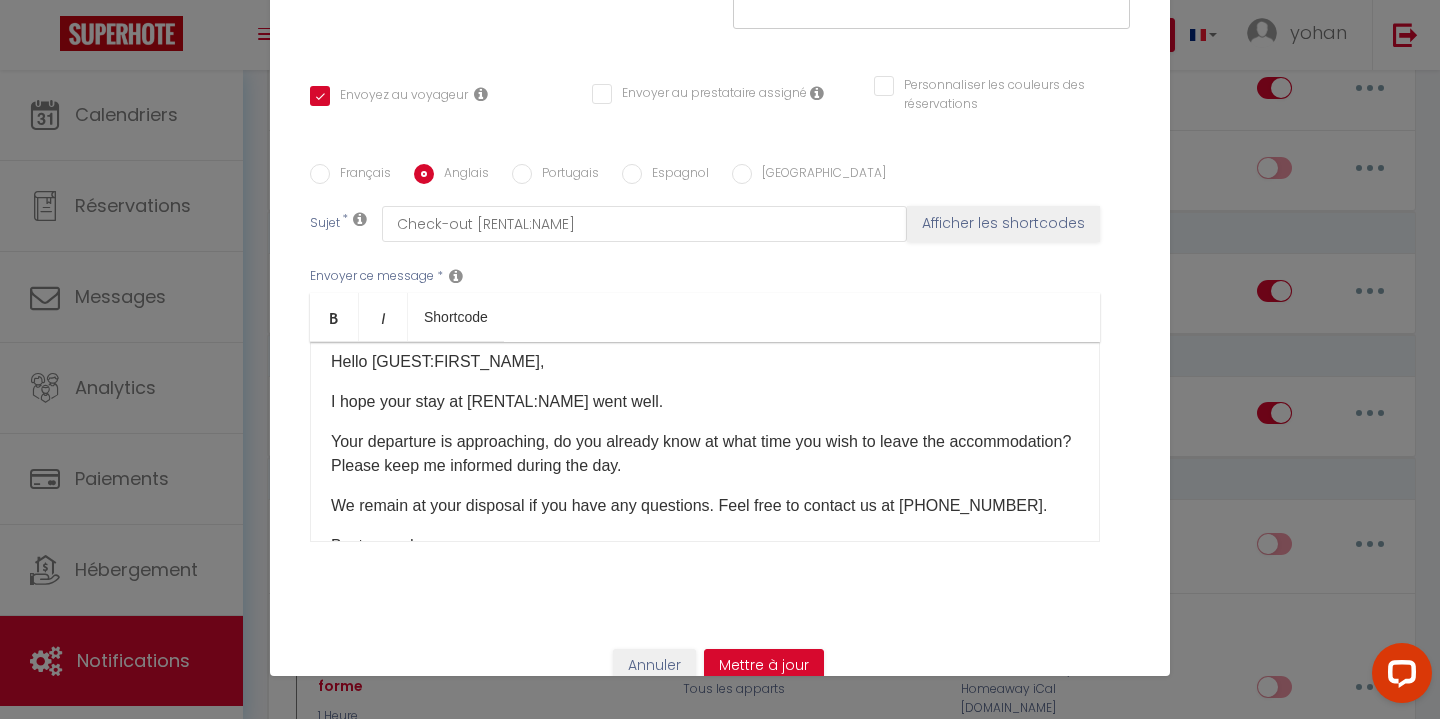 scroll, scrollTop: 0, scrollLeft: 0, axis: both 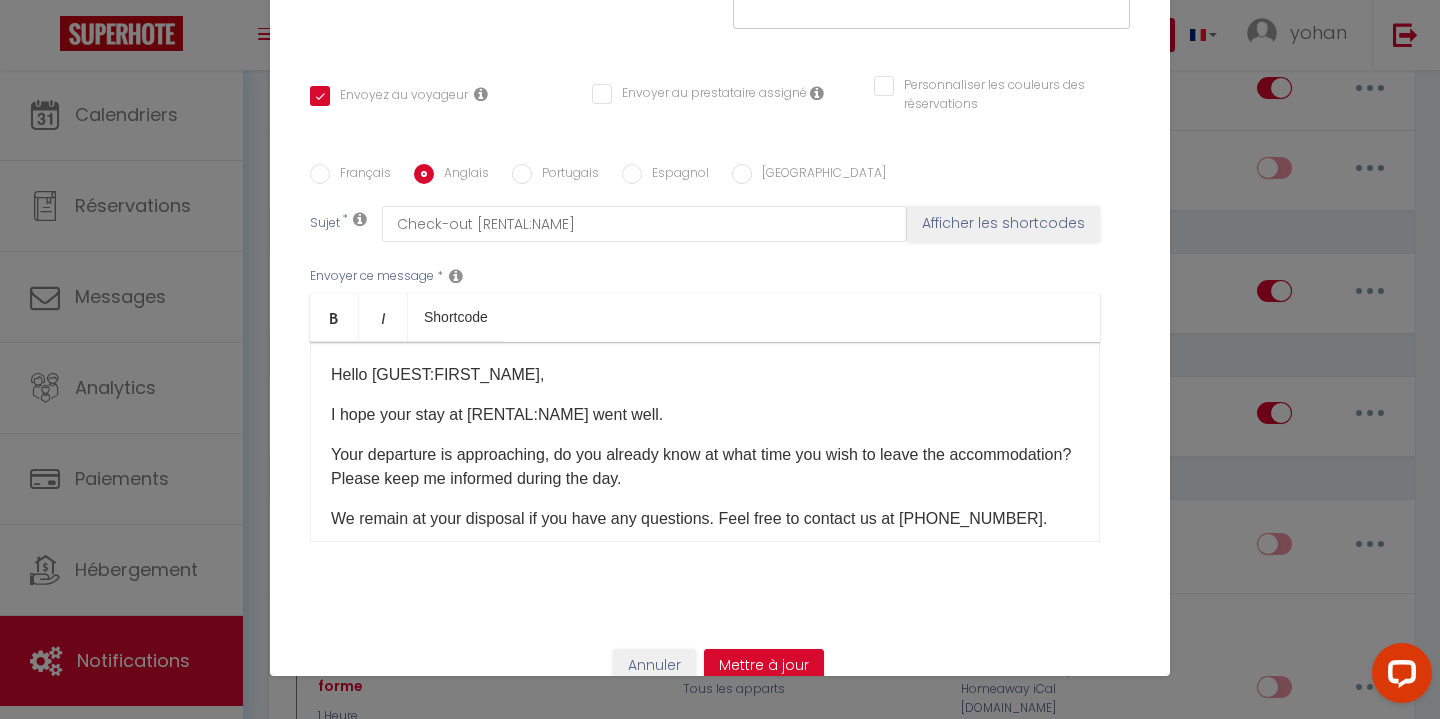 click on "Français" at bounding box center (360, 175) 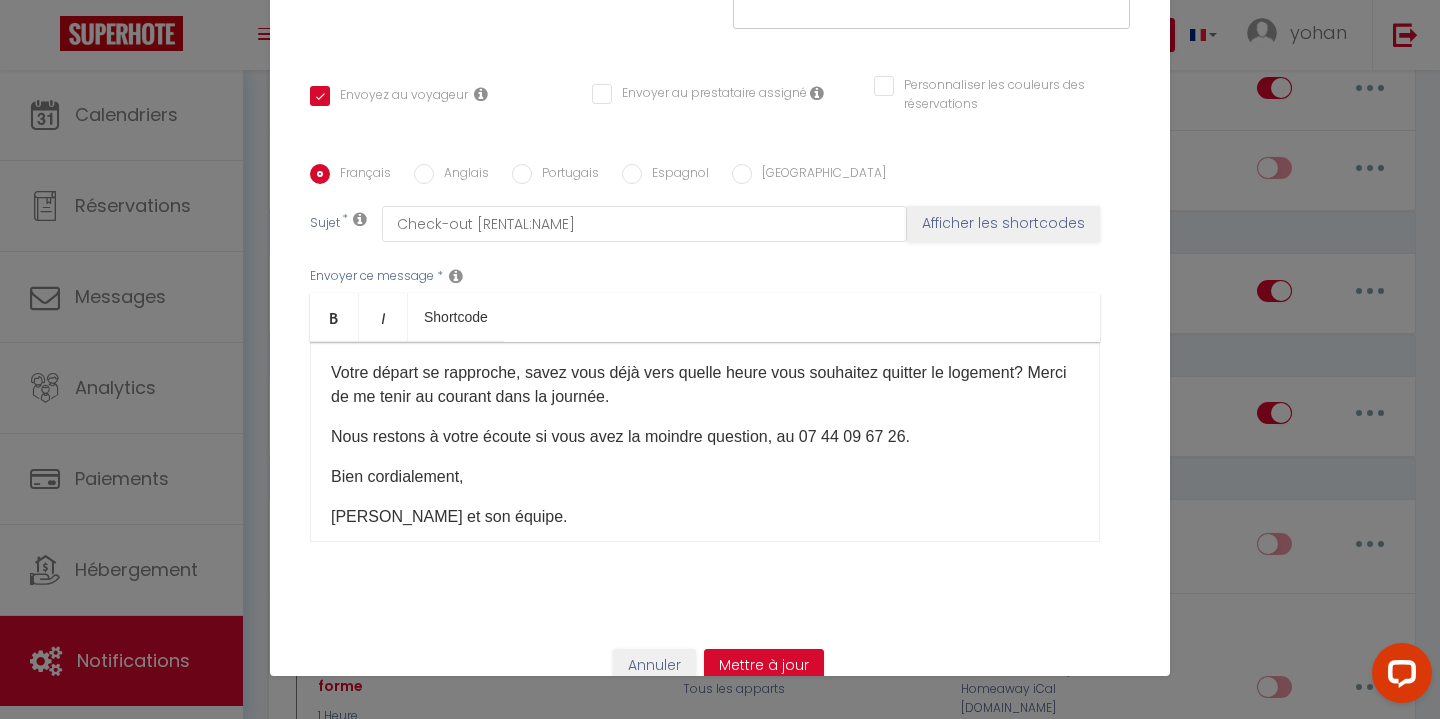 scroll, scrollTop: 85, scrollLeft: 0, axis: vertical 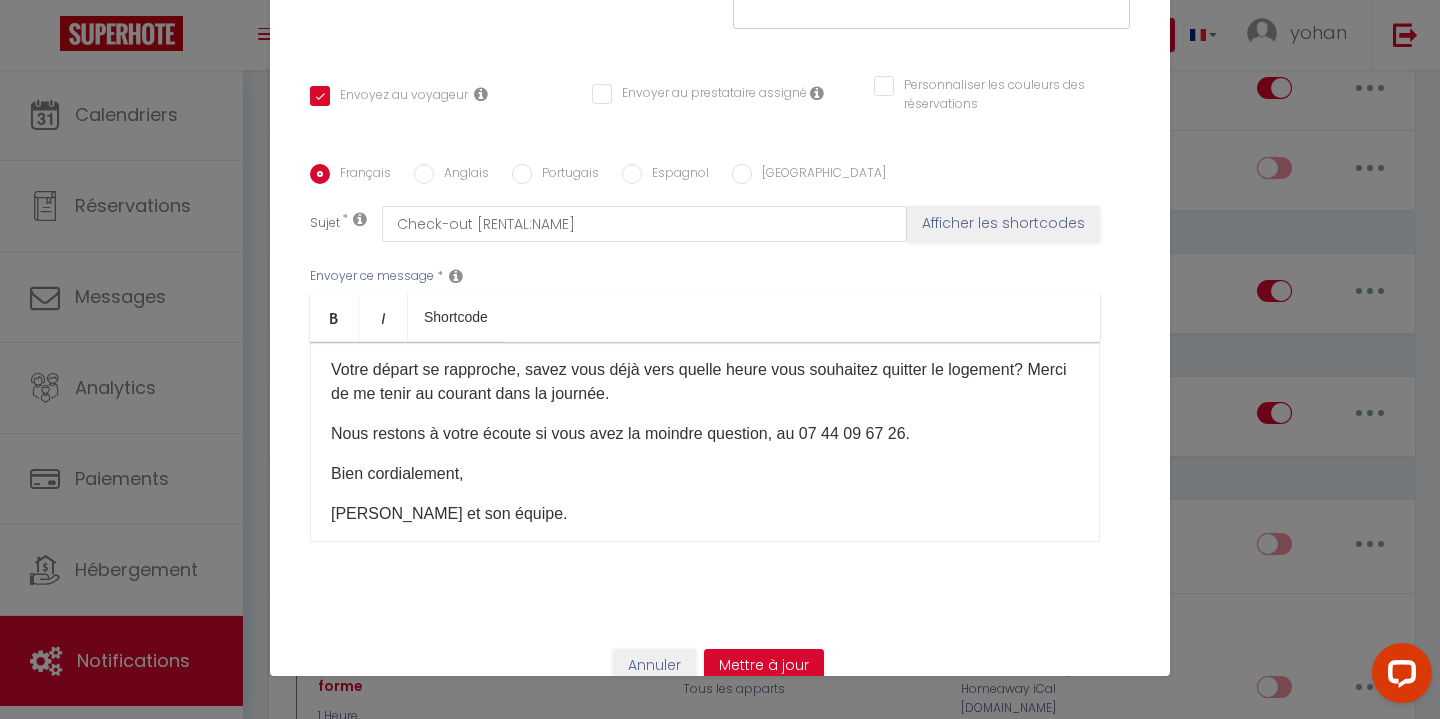 click on "Anglais" at bounding box center [461, 175] 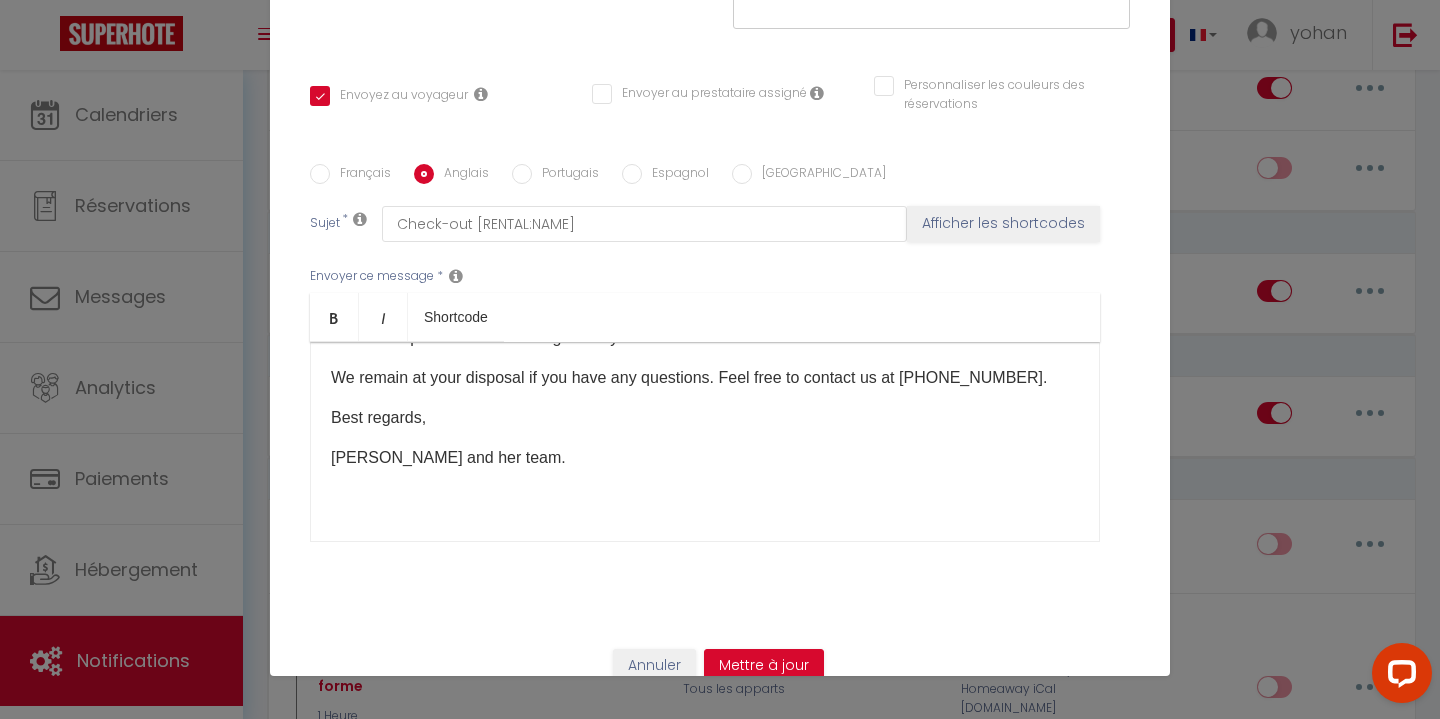 scroll, scrollTop: 174, scrollLeft: 0, axis: vertical 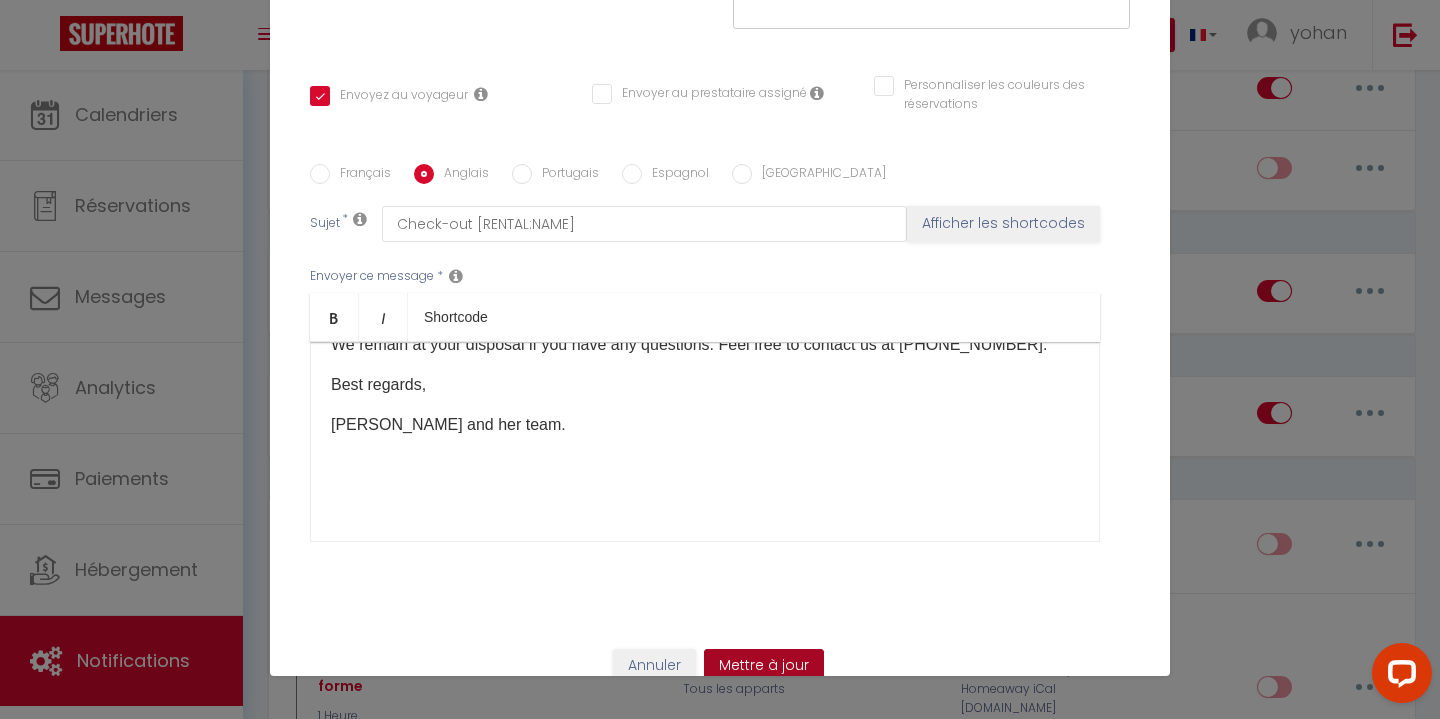 click on "Mettre à jour" at bounding box center [764, 666] 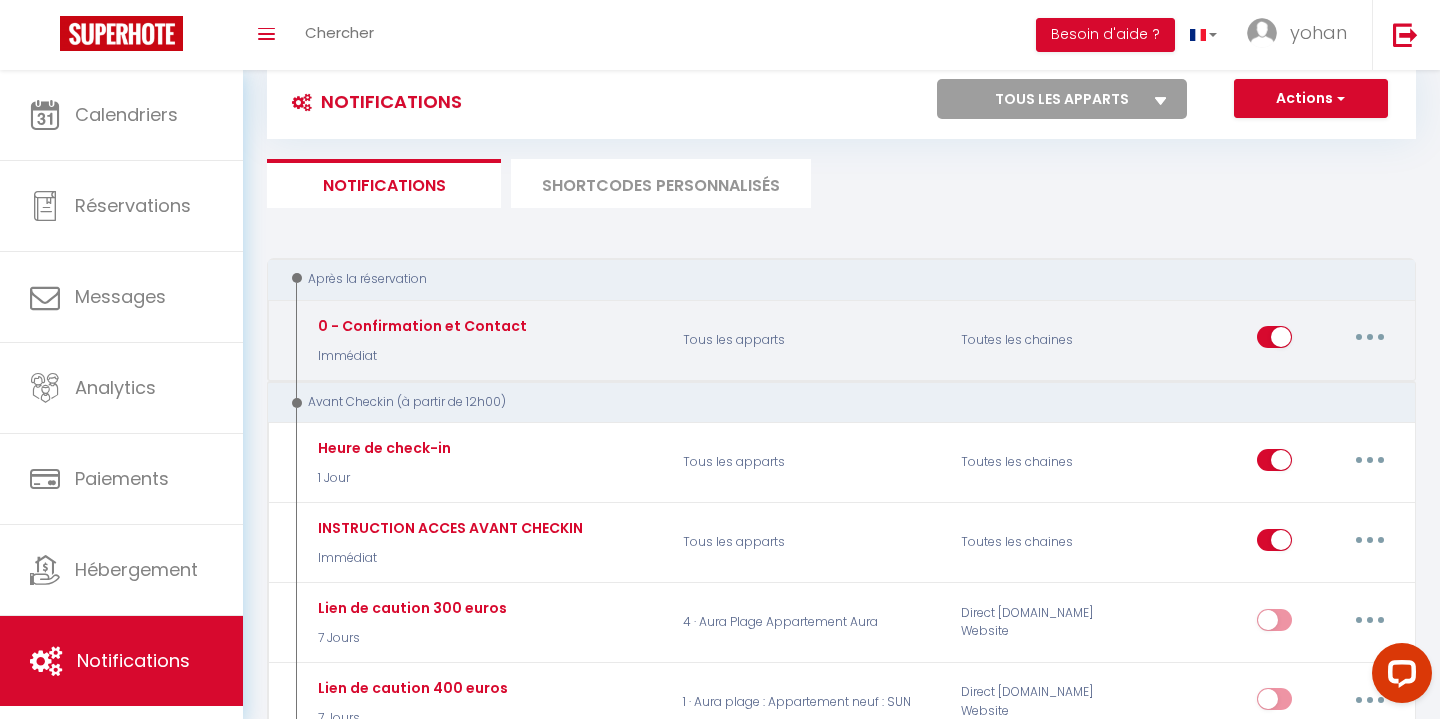 scroll, scrollTop: 0, scrollLeft: 0, axis: both 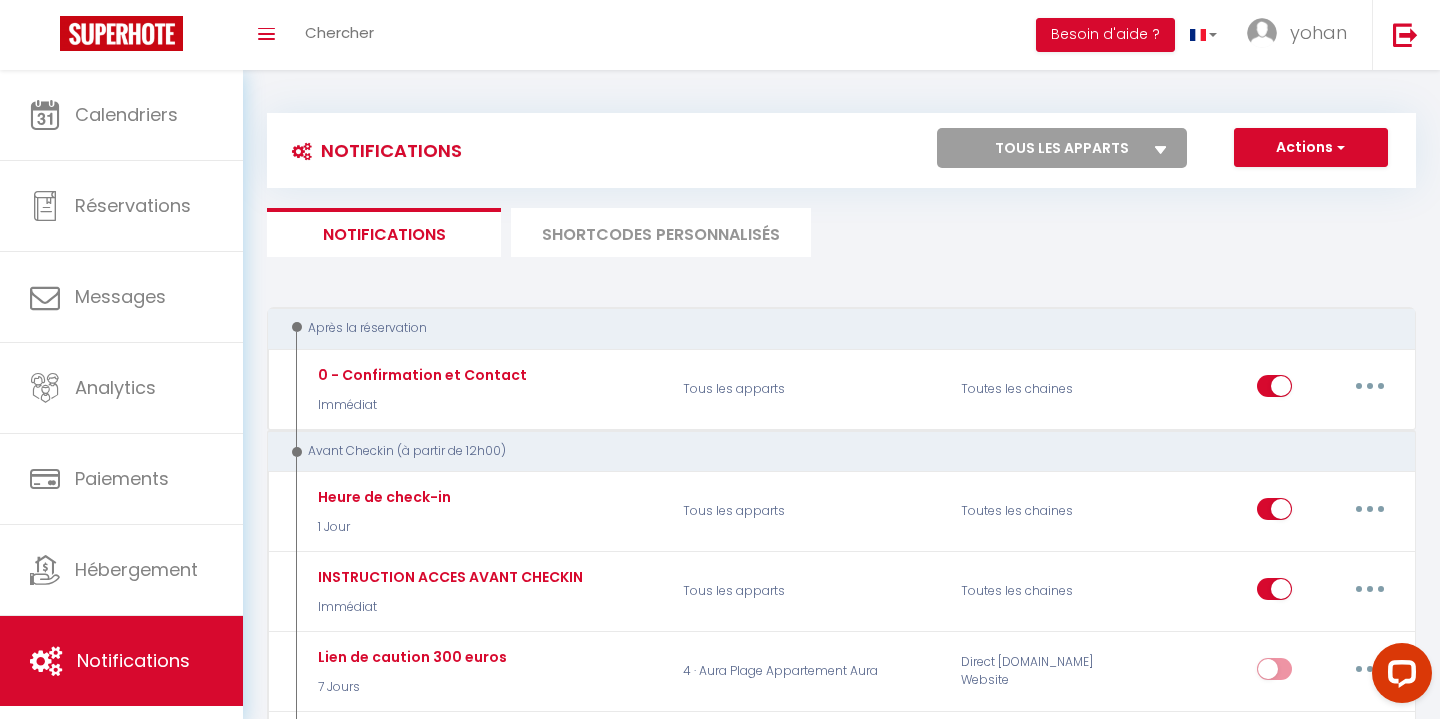 click on "SHORTCODES PERSONNALISÉS" at bounding box center [661, 232] 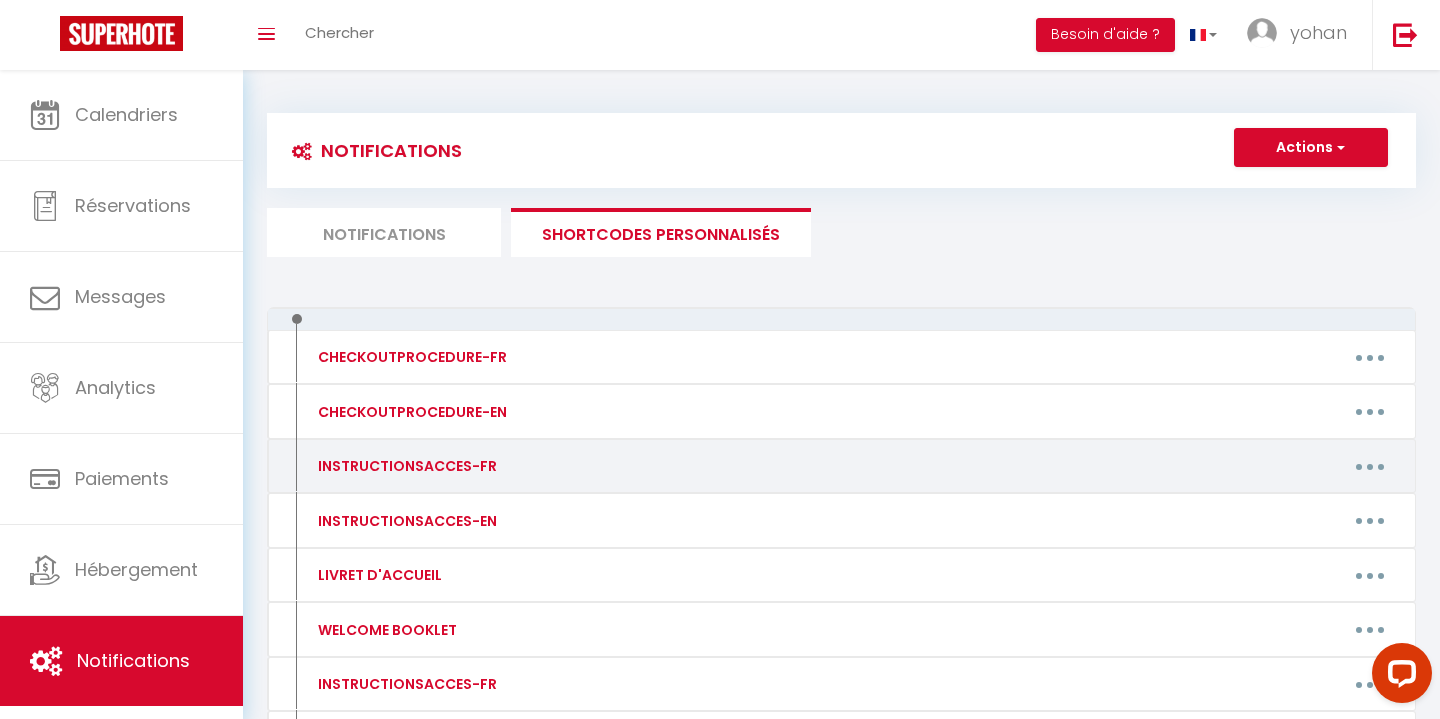 scroll, scrollTop: 54, scrollLeft: 0, axis: vertical 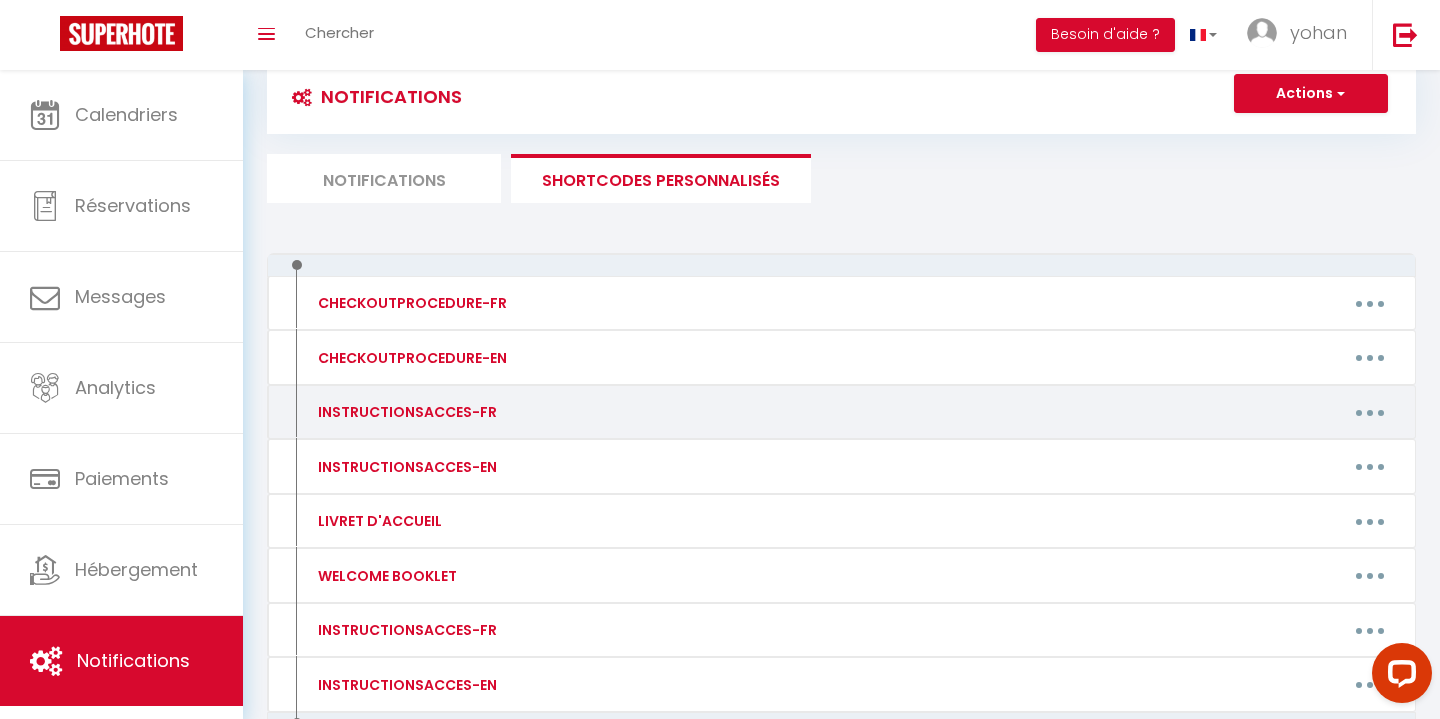 click at bounding box center (1370, 413) 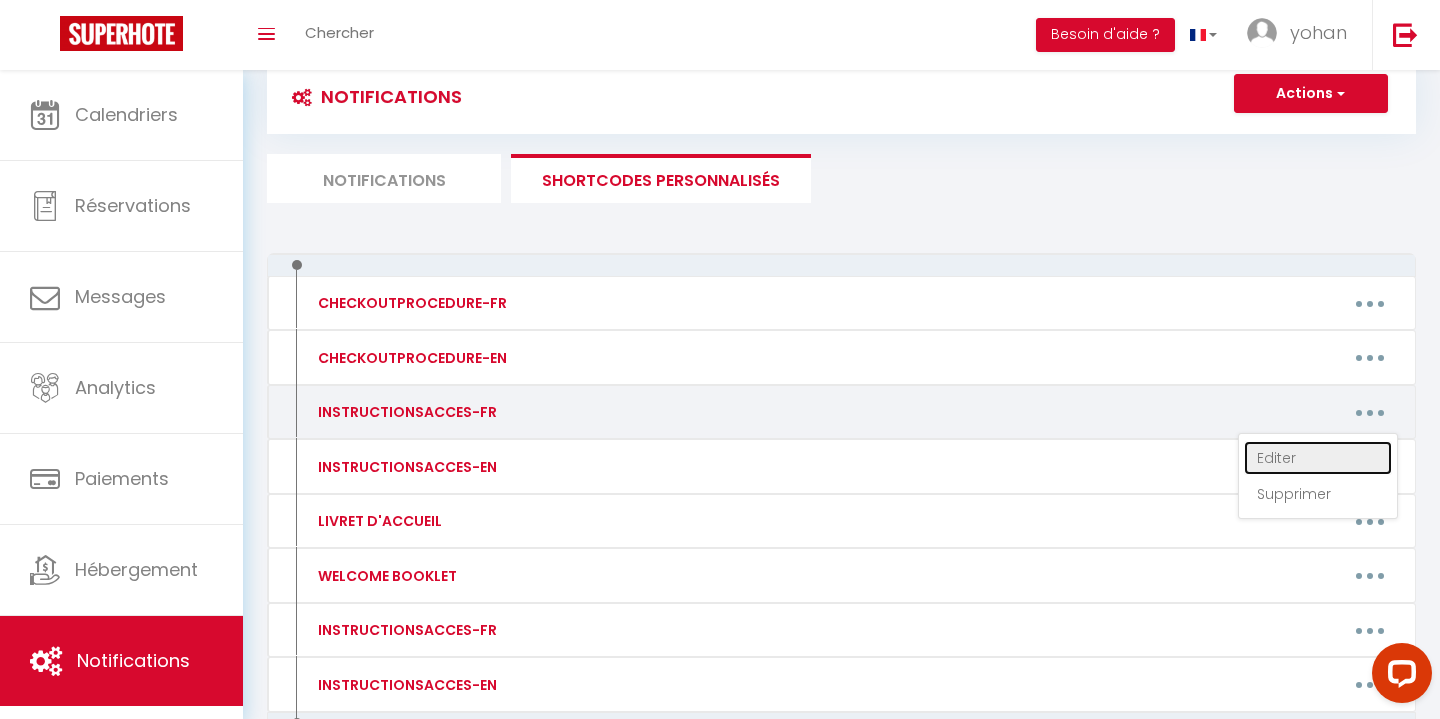 click on "Editer" at bounding box center [1318, 458] 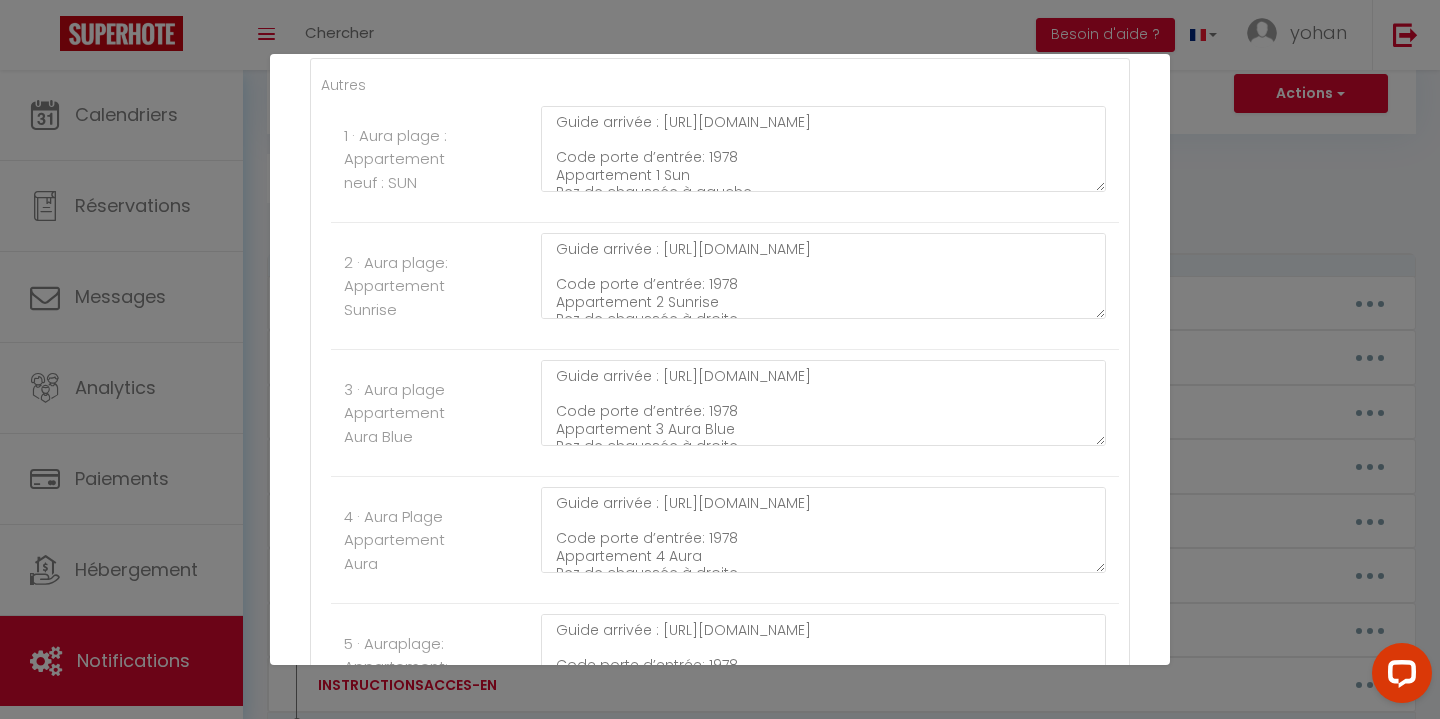 scroll, scrollTop: 0, scrollLeft: 0, axis: both 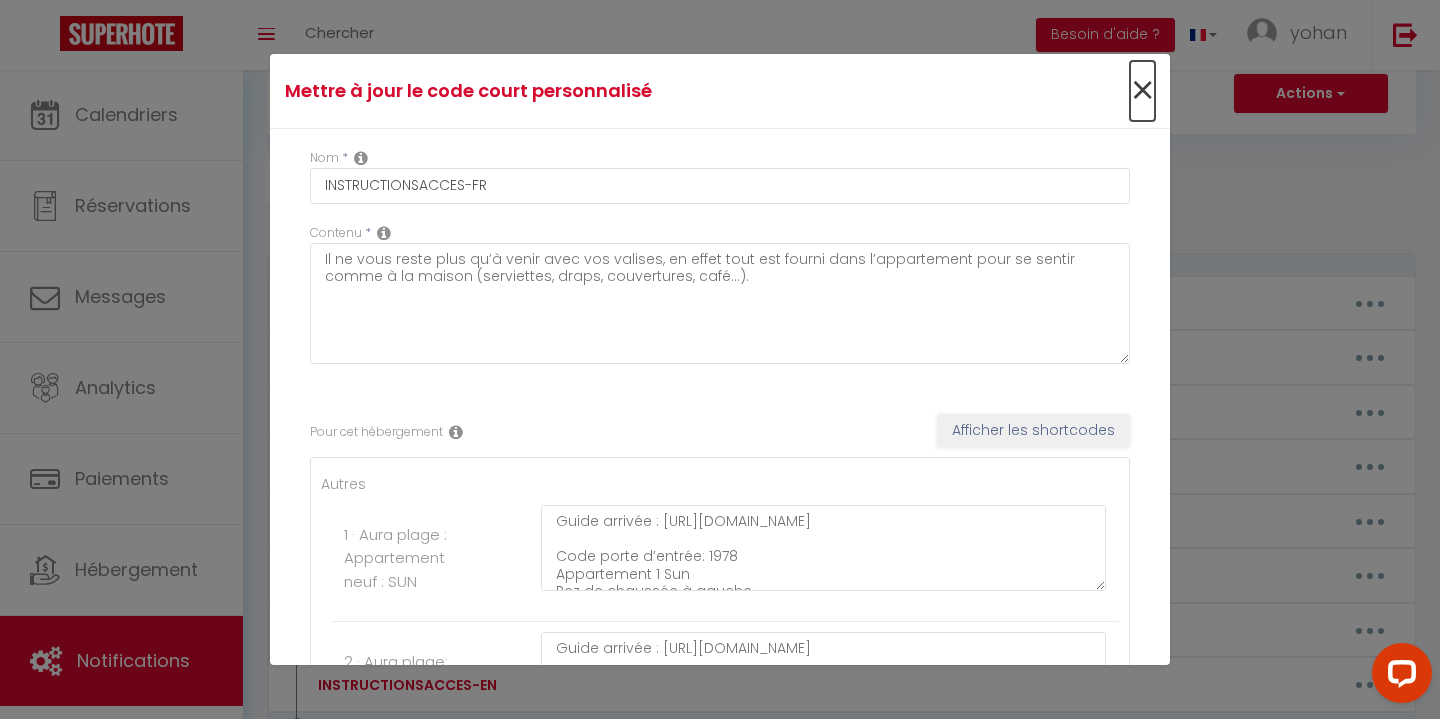 click on "×" at bounding box center (1142, 91) 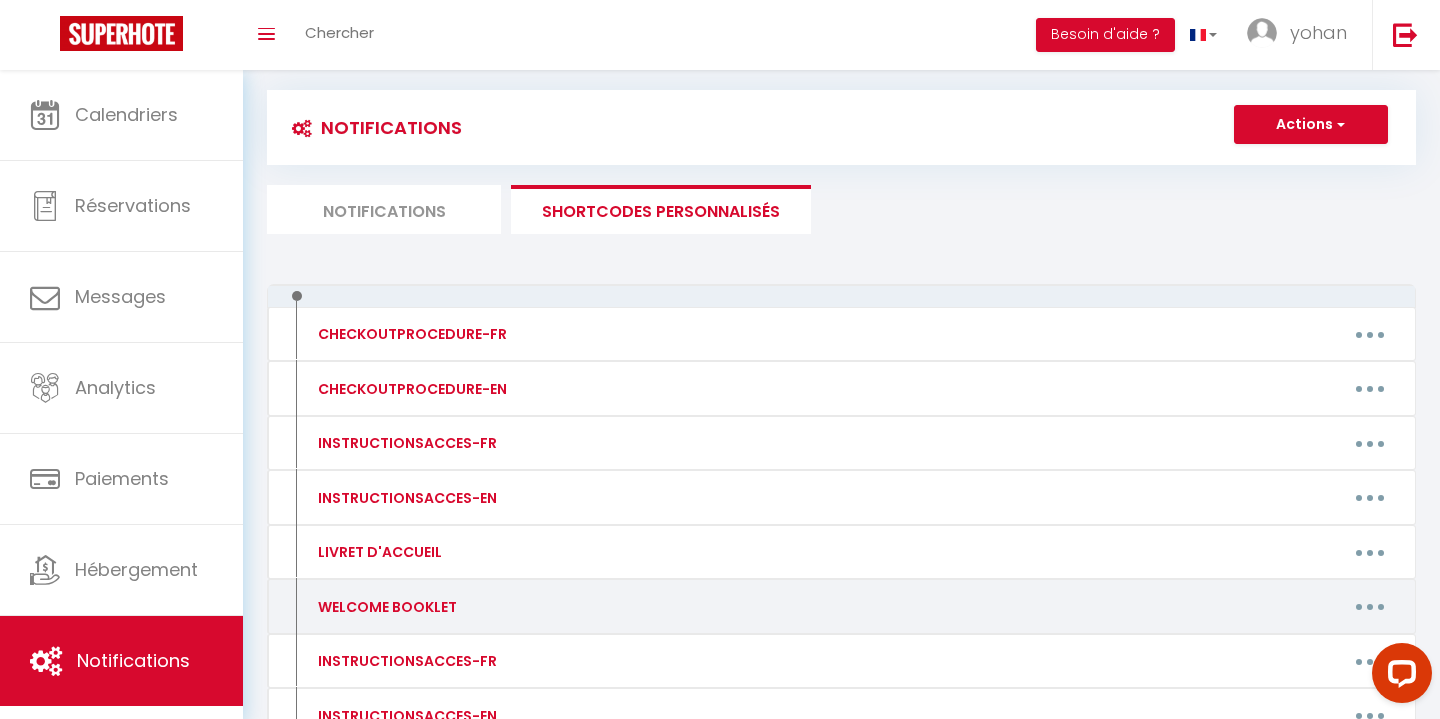 scroll, scrollTop: 0, scrollLeft: 0, axis: both 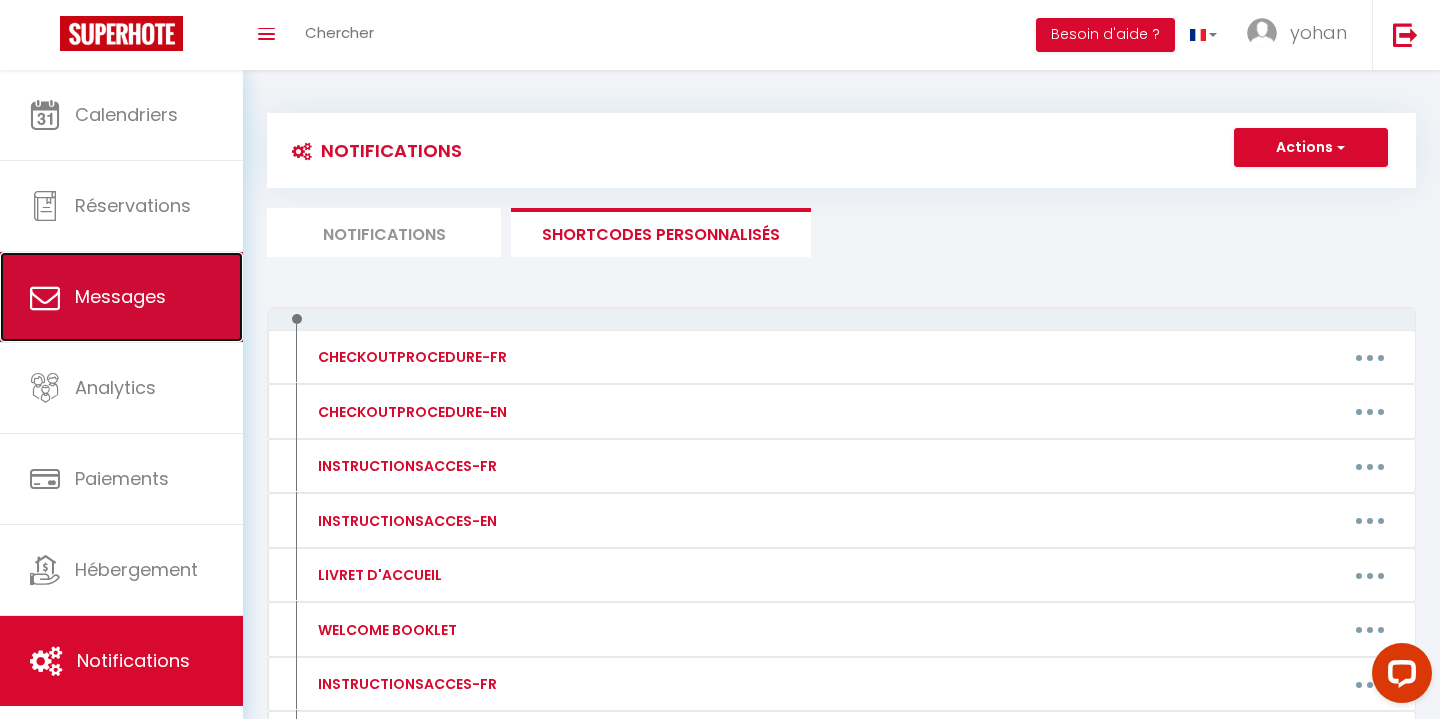click on "Messages" at bounding box center (121, 297) 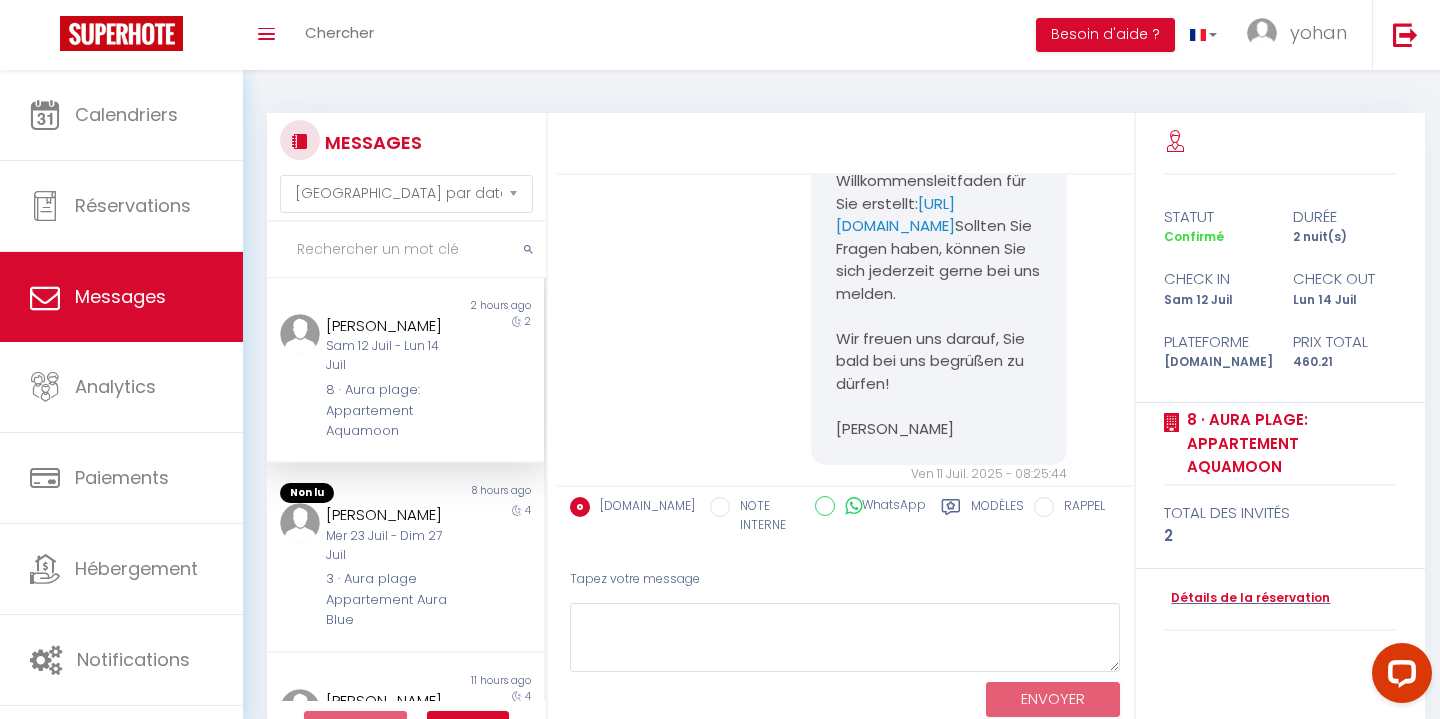 scroll, scrollTop: 2905, scrollLeft: 0, axis: vertical 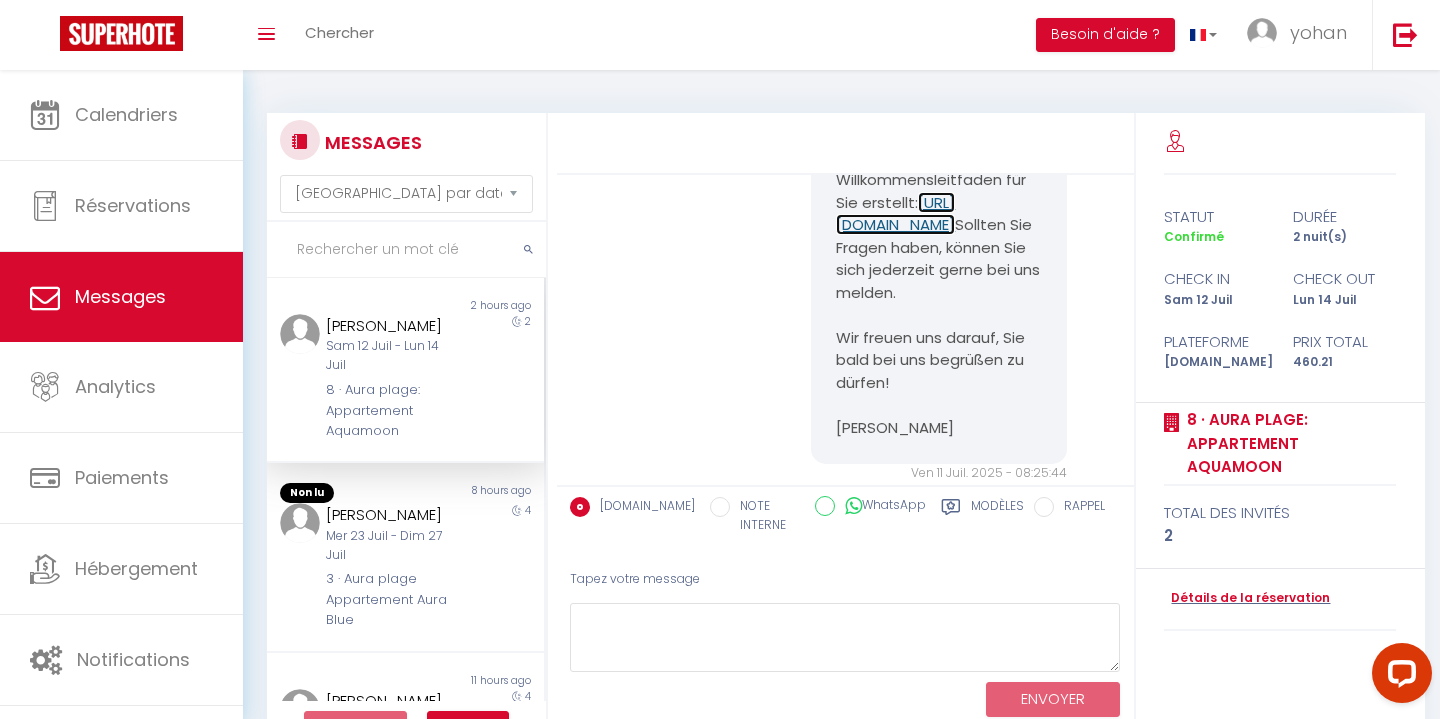 click on "[URL][DOMAIN_NAME]" at bounding box center [895, 214] 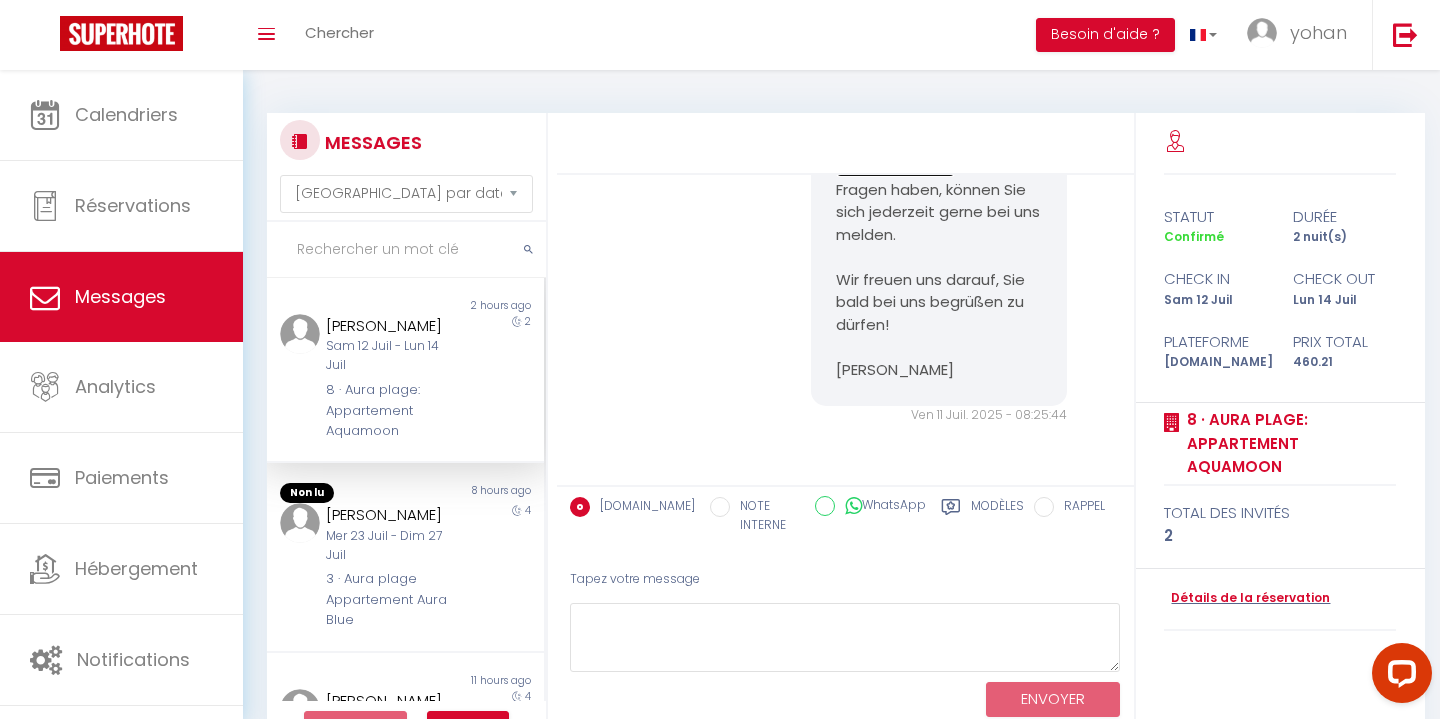 scroll, scrollTop: 3210, scrollLeft: 0, axis: vertical 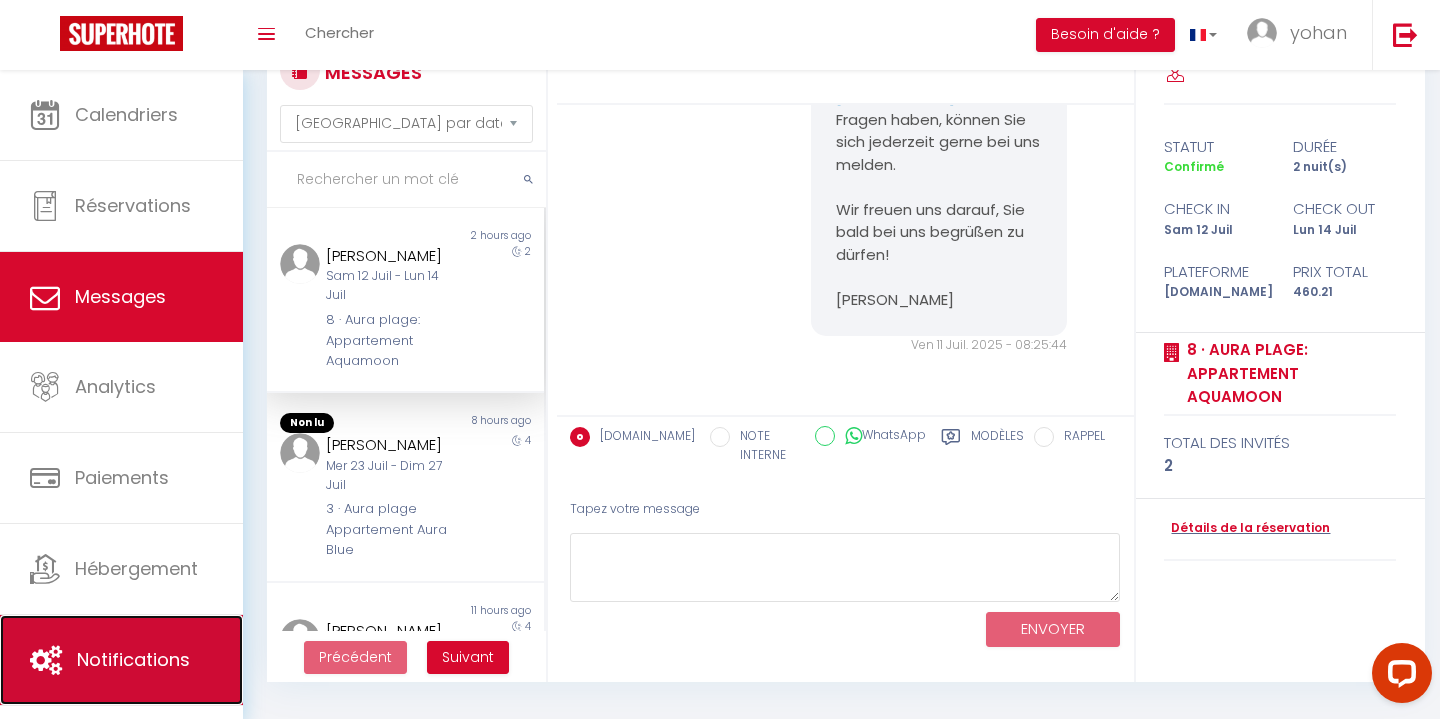 click on "Notifications" at bounding box center (121, 660) 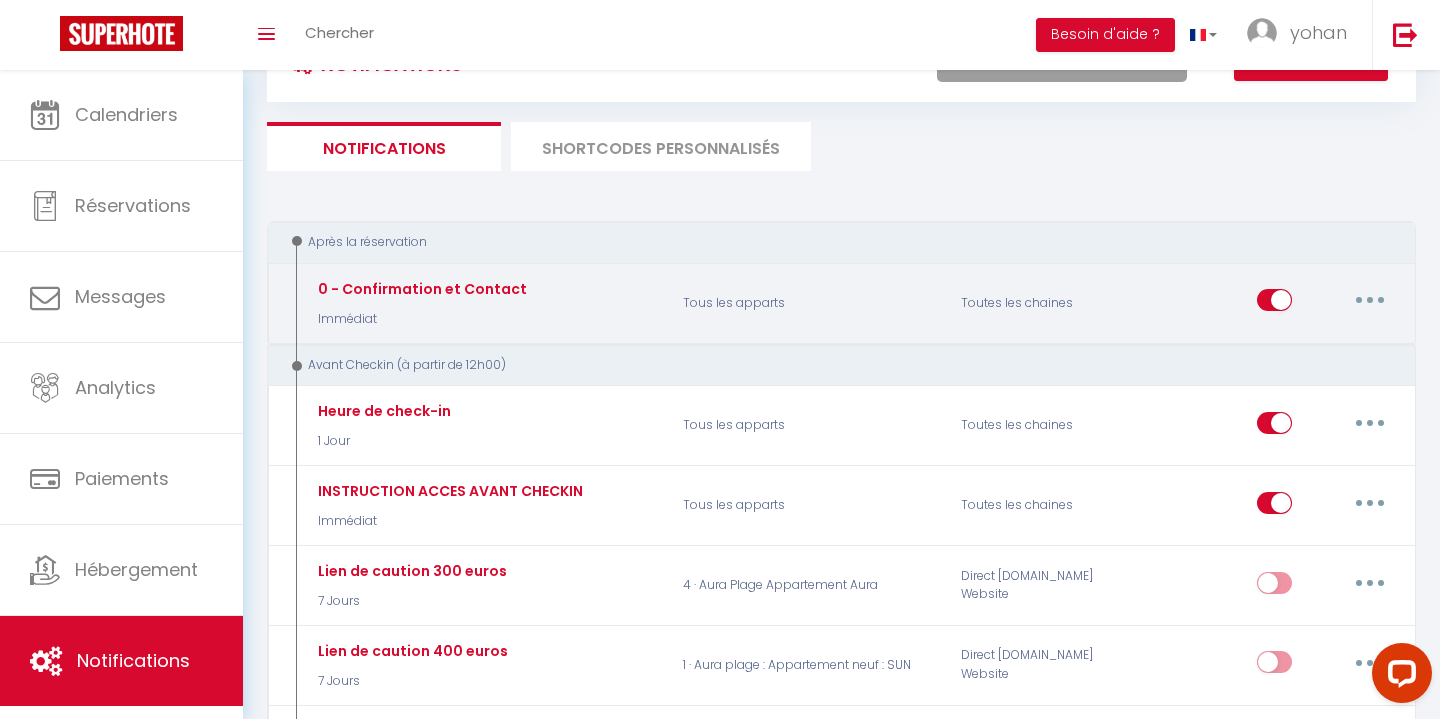 scroll, scrollTop: 0, scrollLeft: 0, axis: both 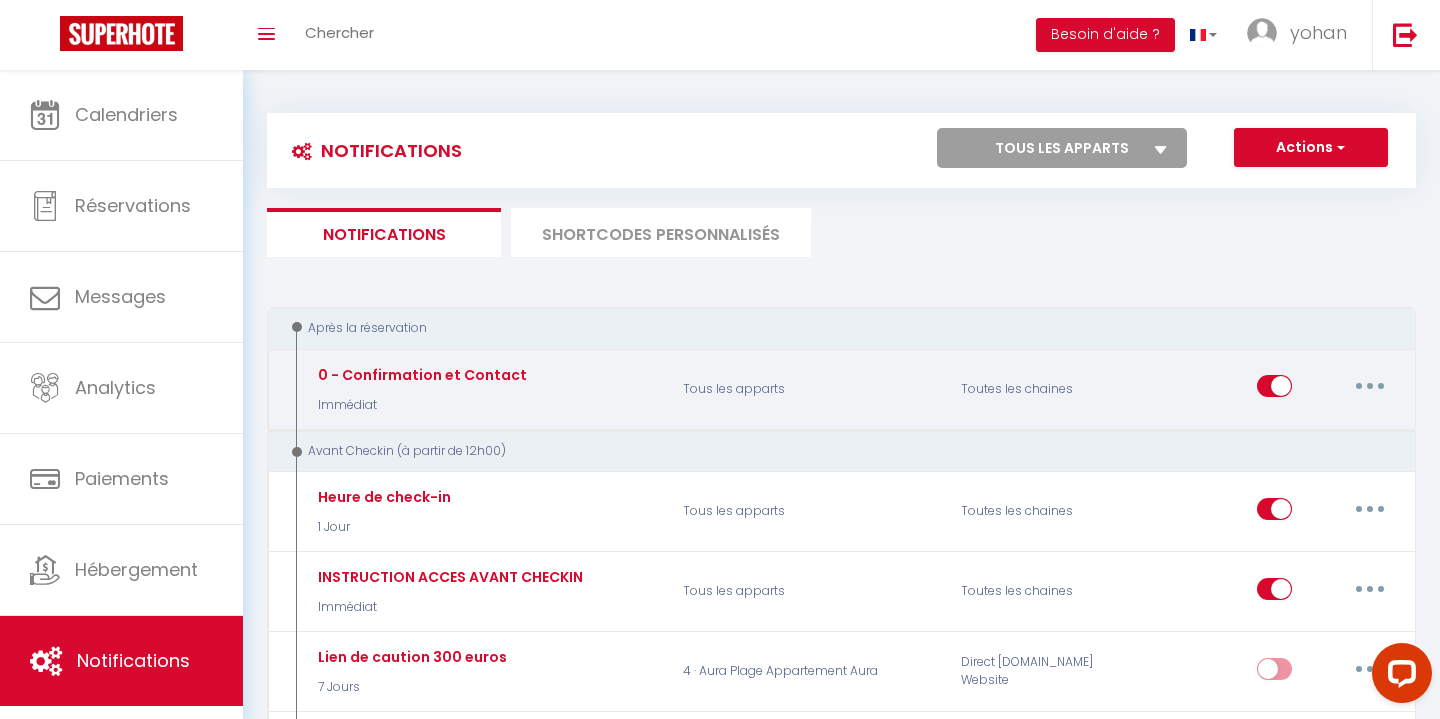 click at bounding box center (1370, 386) 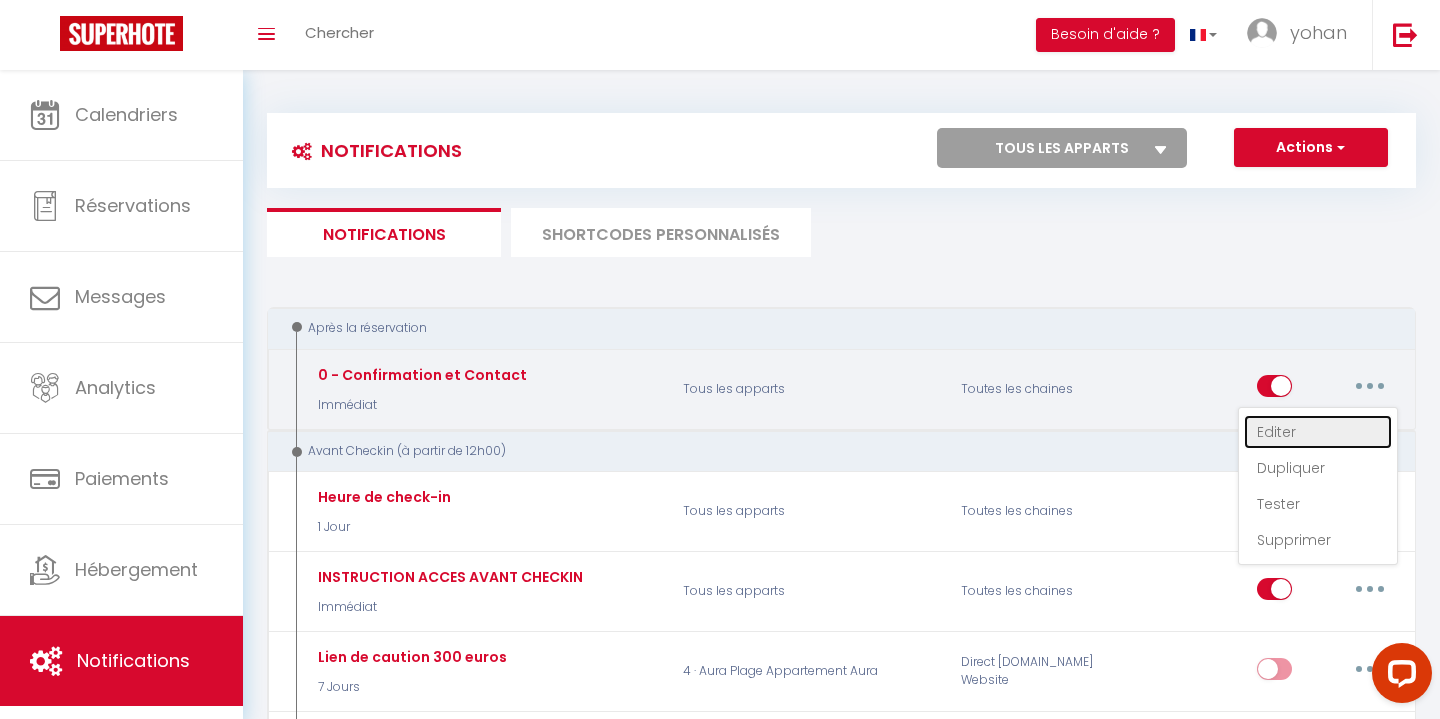 click on "Editer" at bounding box center (1318, 432) 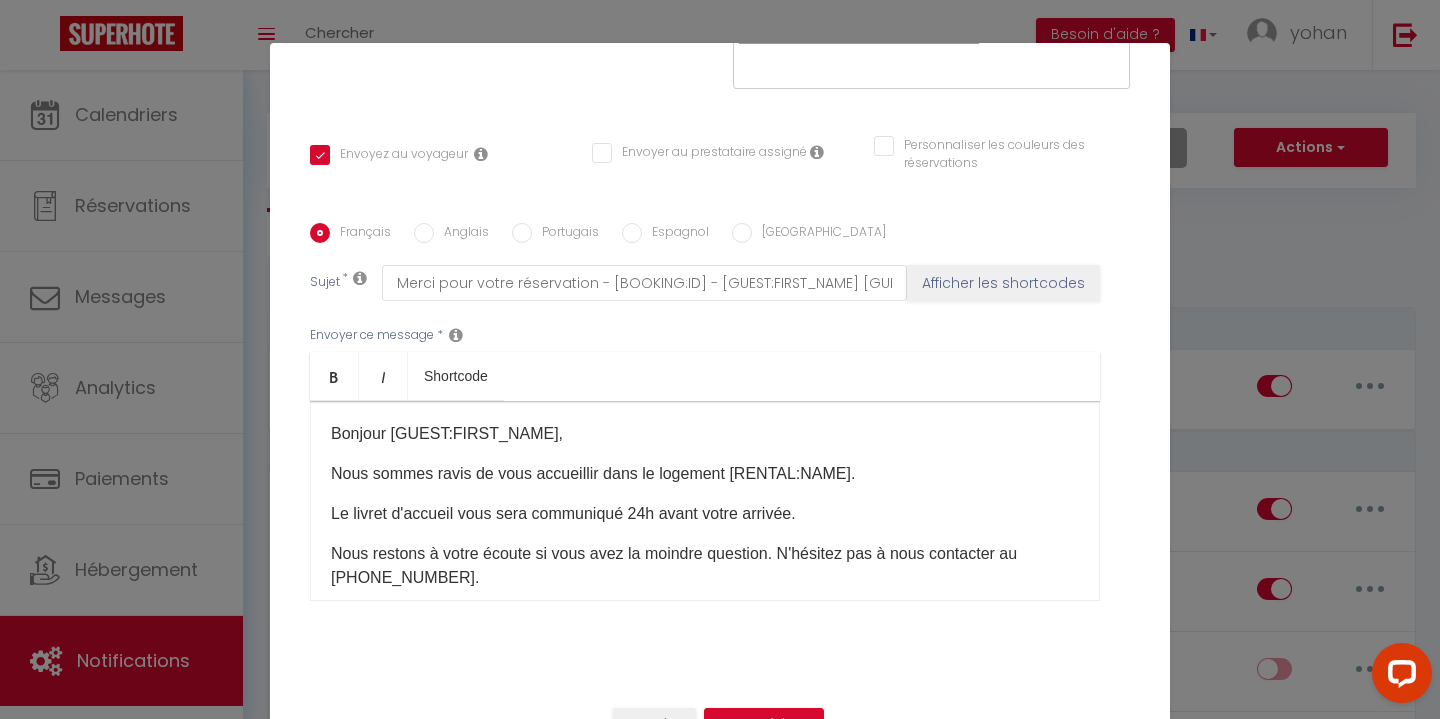 scroll, scrollTop: 402, scrollLeft: 0, axis: vertical 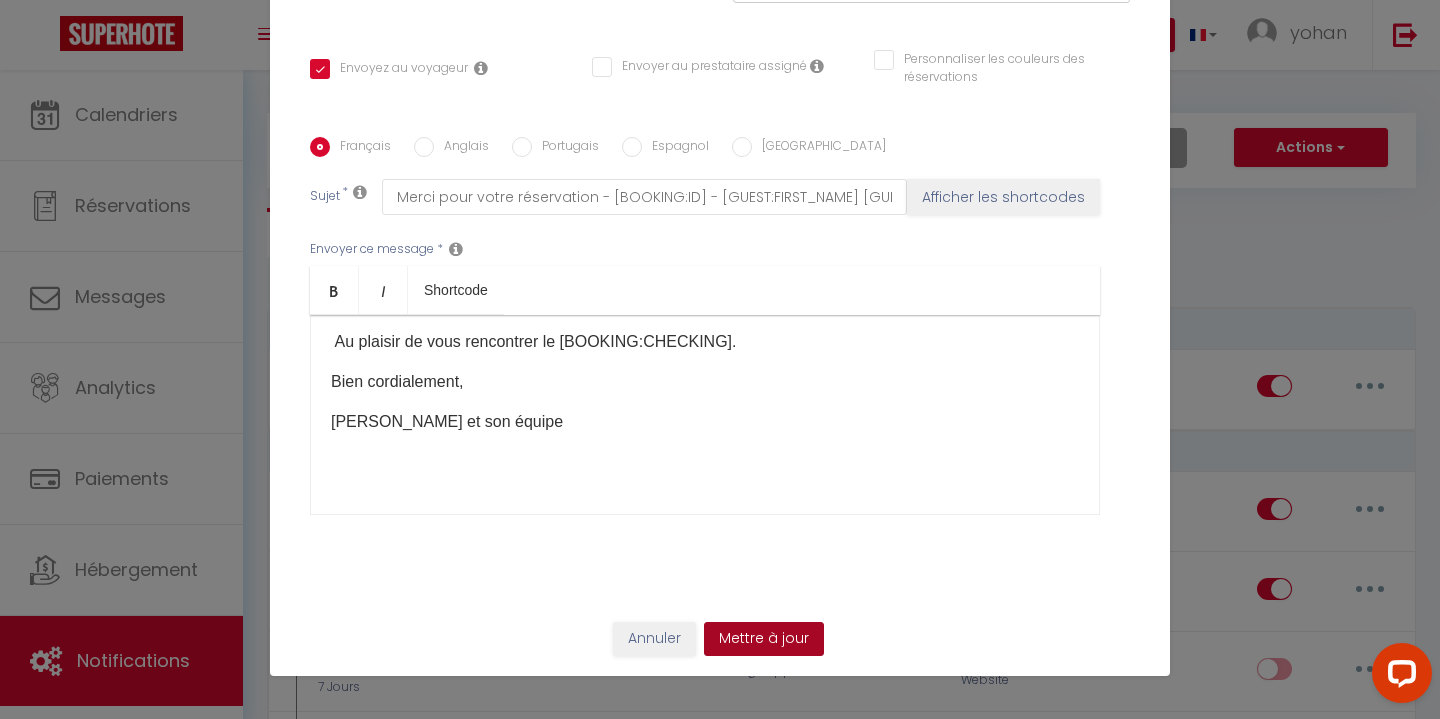 click on "Mettre à jour" at bounding box center [764, 639] 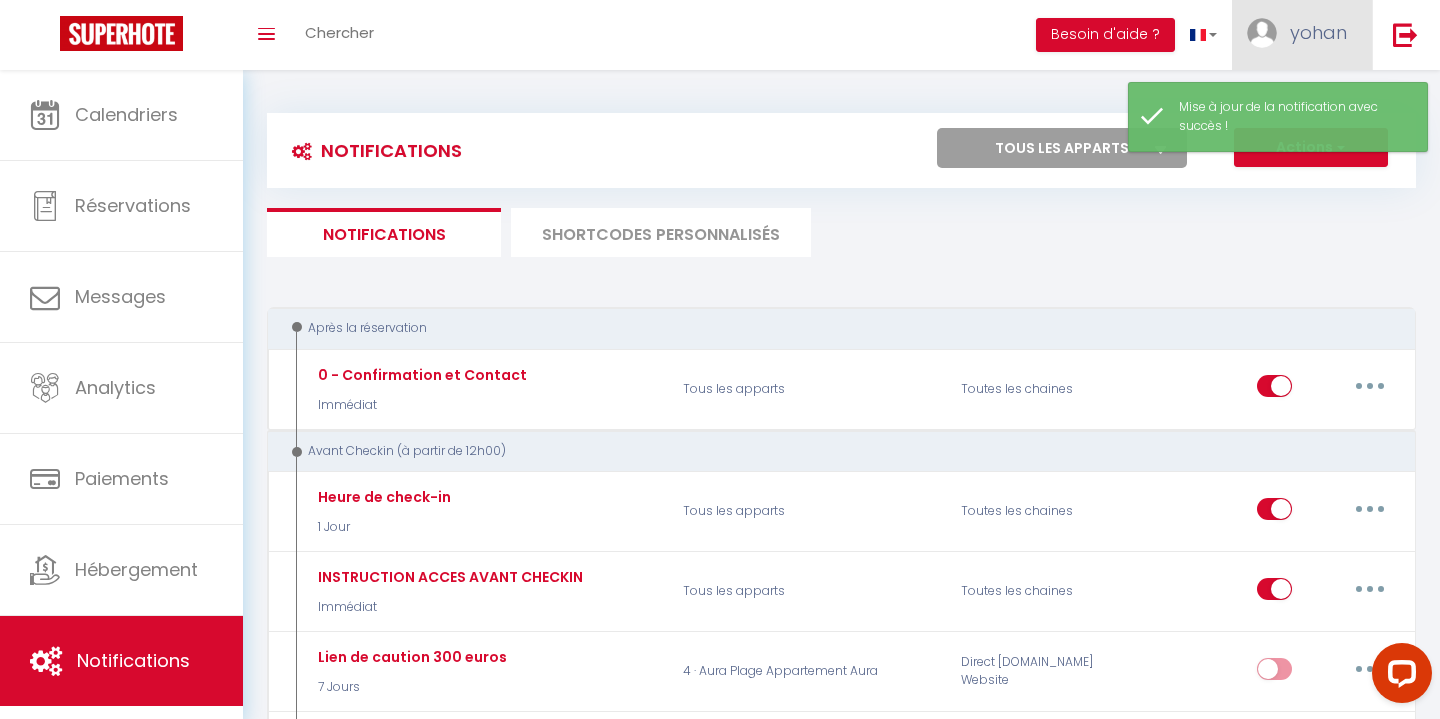 click at bounding box center [1262, 33] 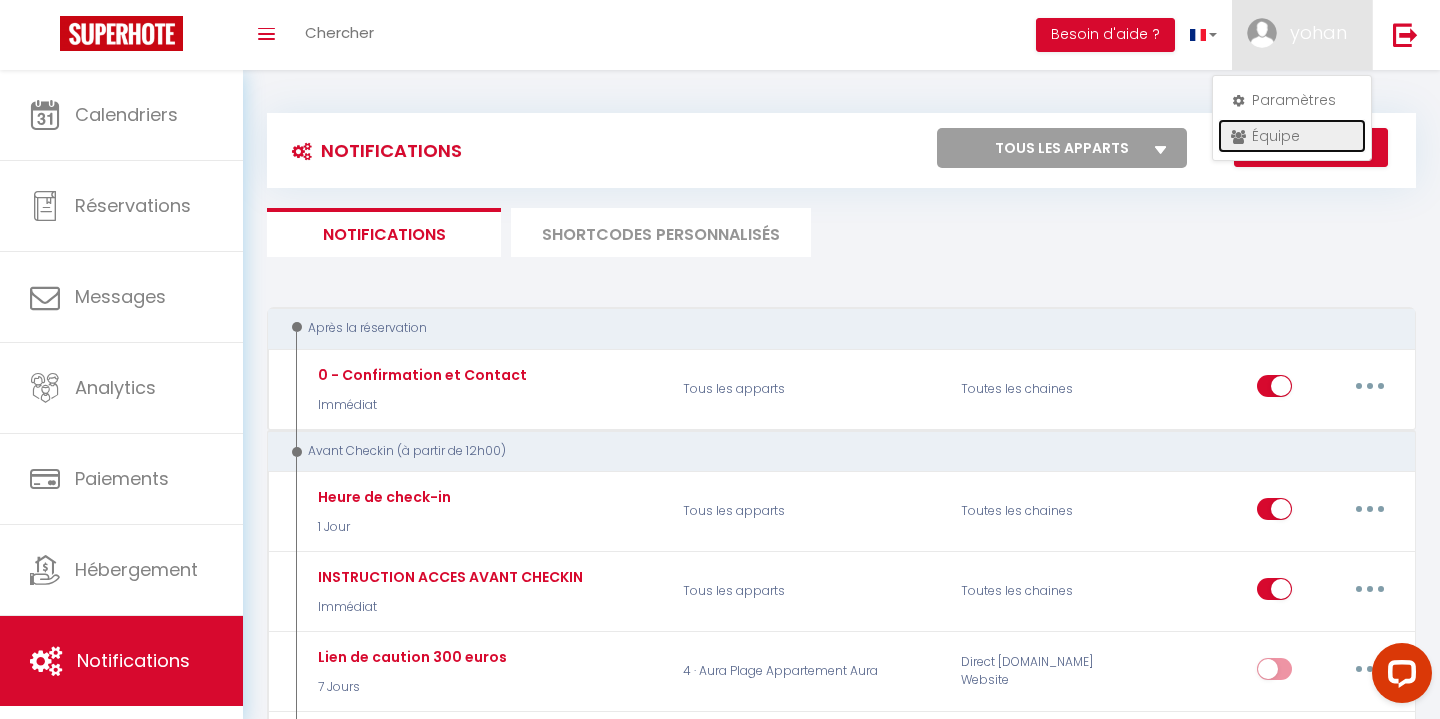click on "Équipe" at bounding box center [1292, 136] 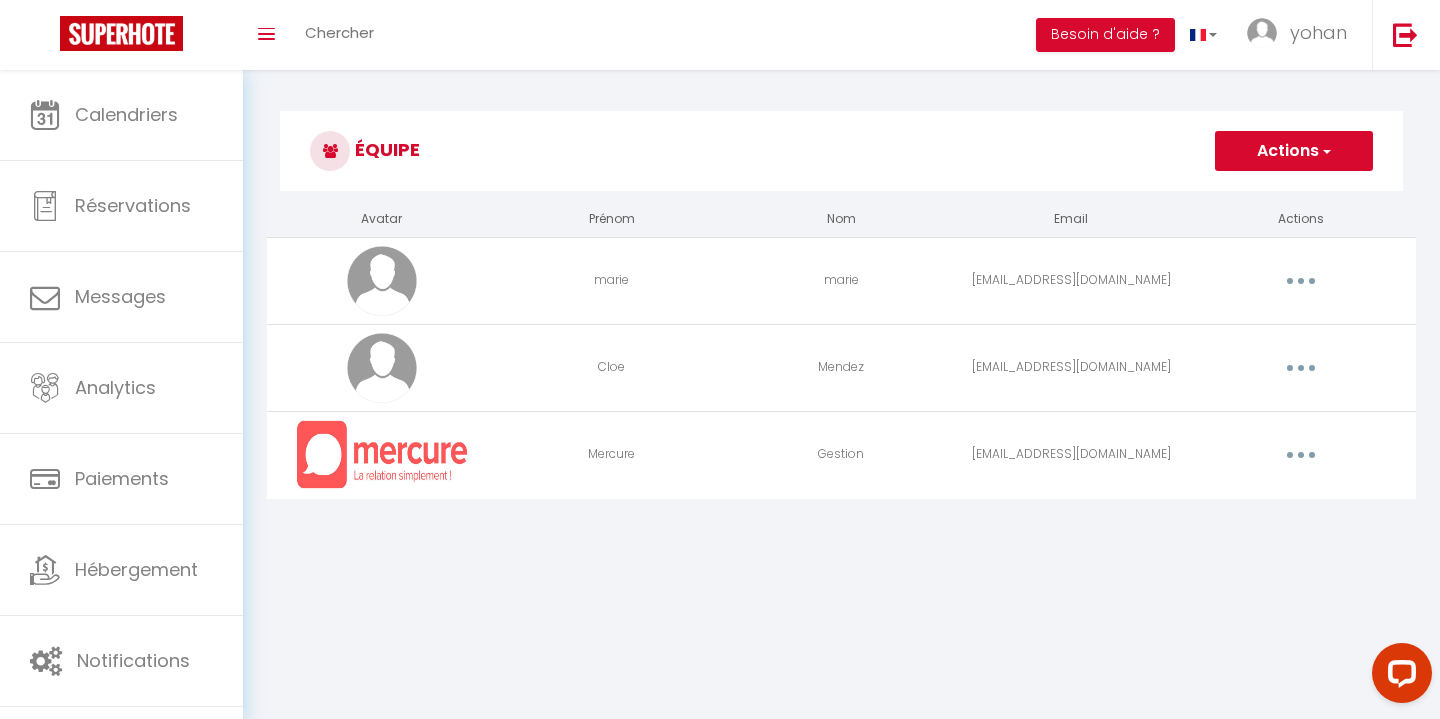 click at bounding box center (1301, 455) 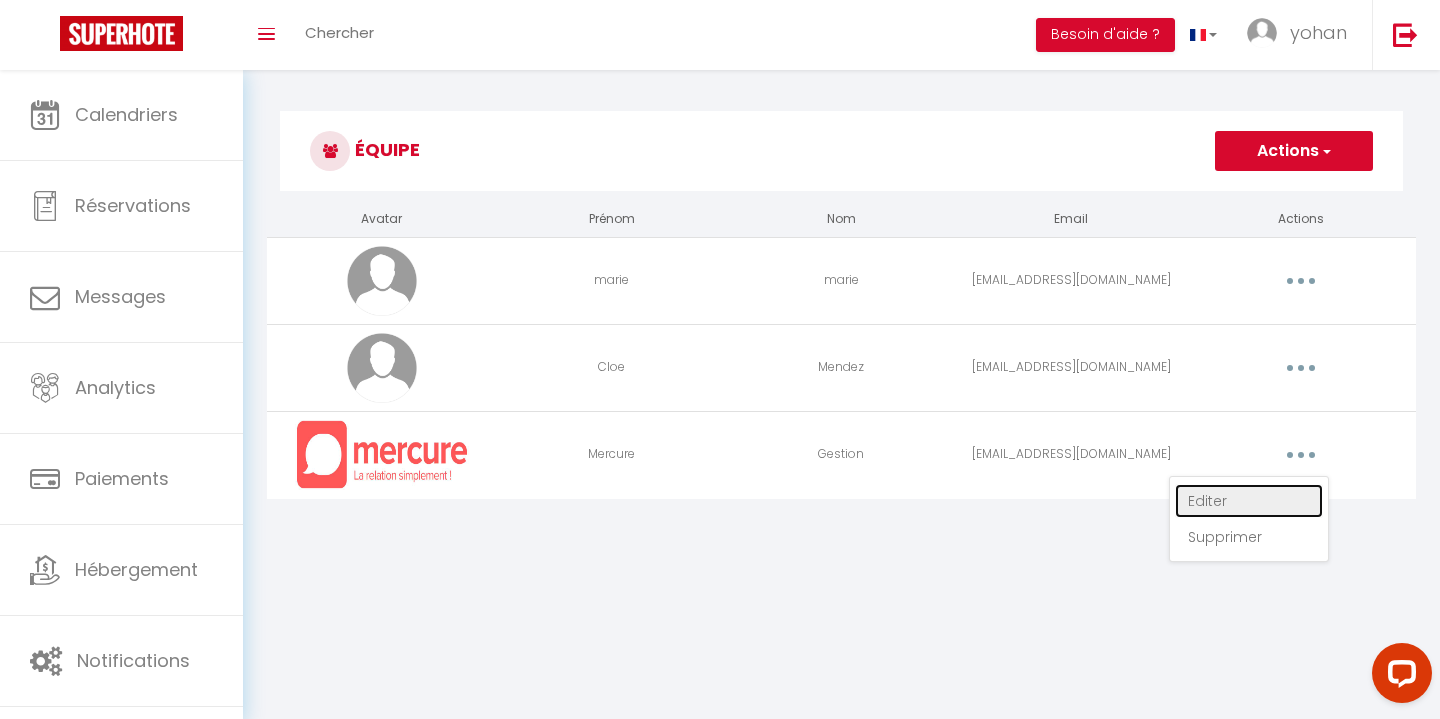 click on "Editer" at bounding box center [1249, 501] 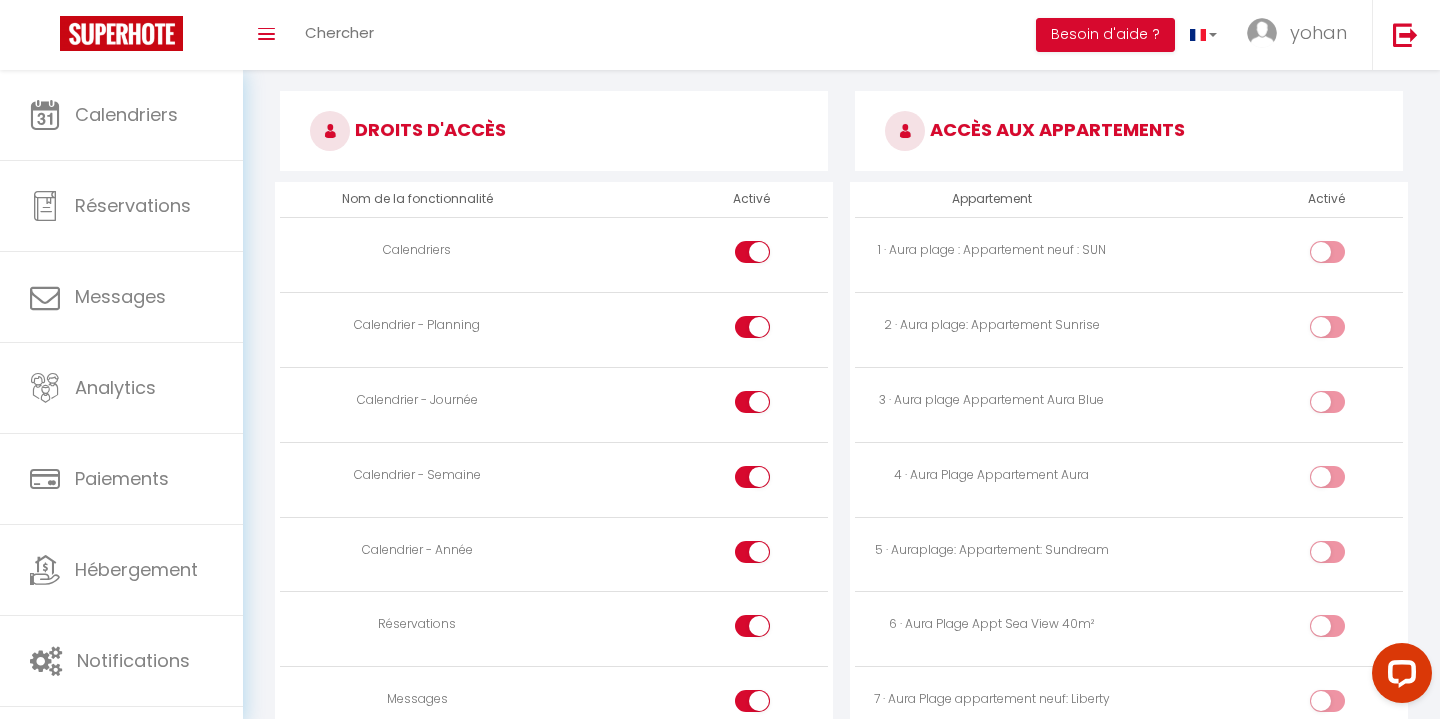 scroll, scrollTop: 1038, scrollLeft: 0, axis: vertical 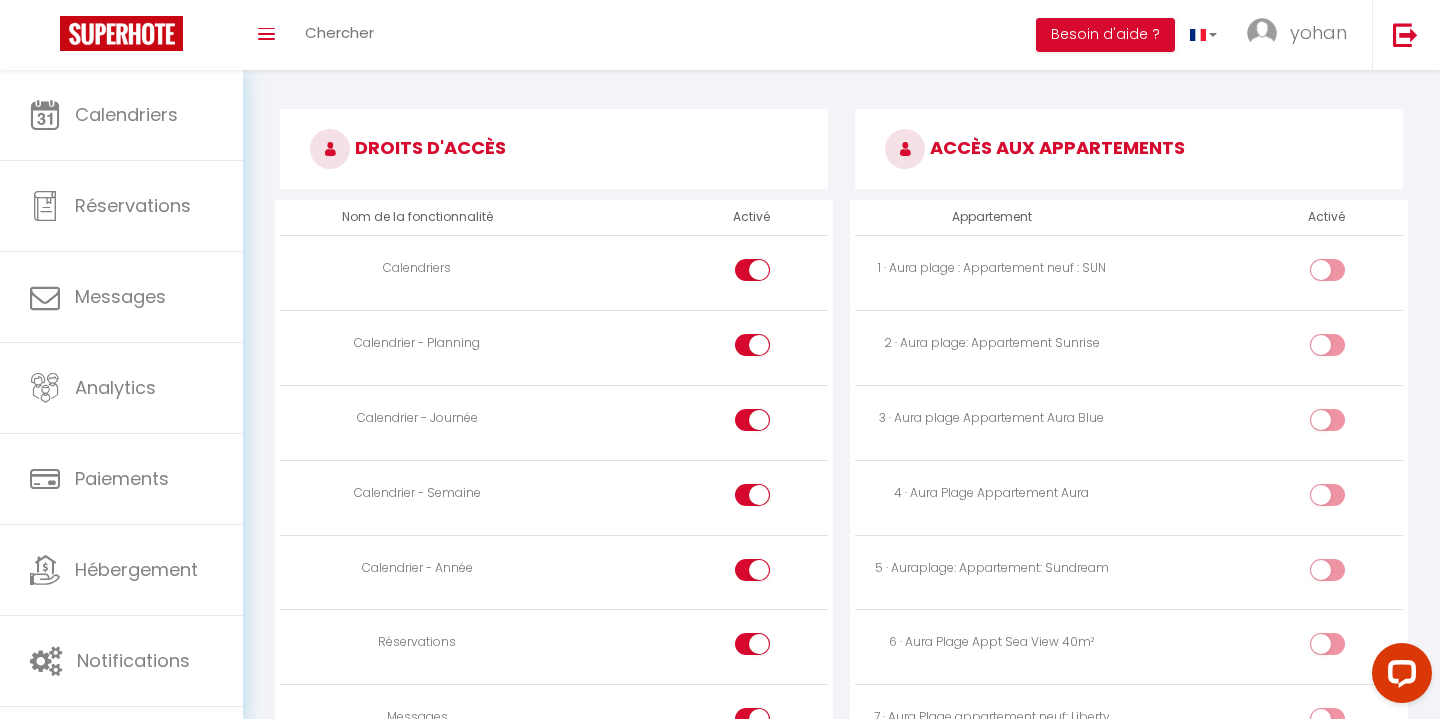click at bounding box center (1266, 273) 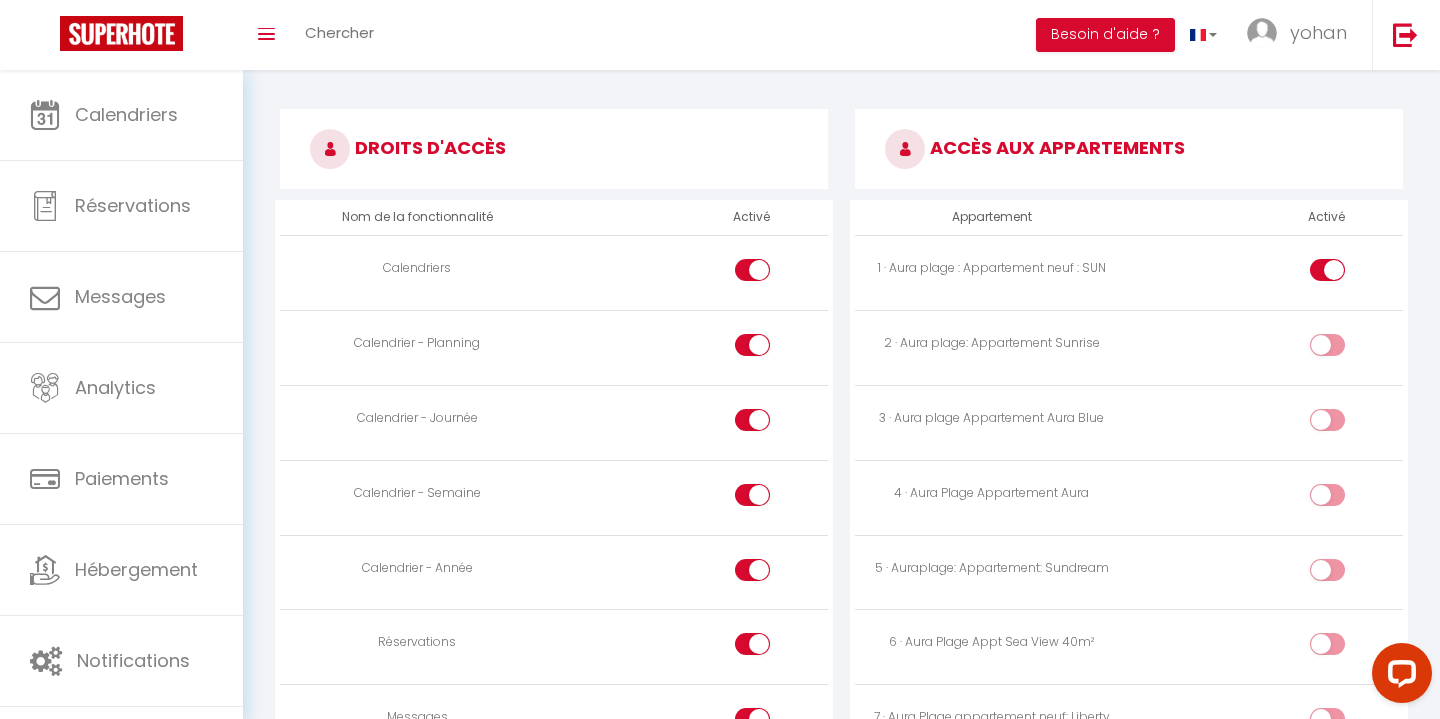 click at bounding box center (1327, 345) 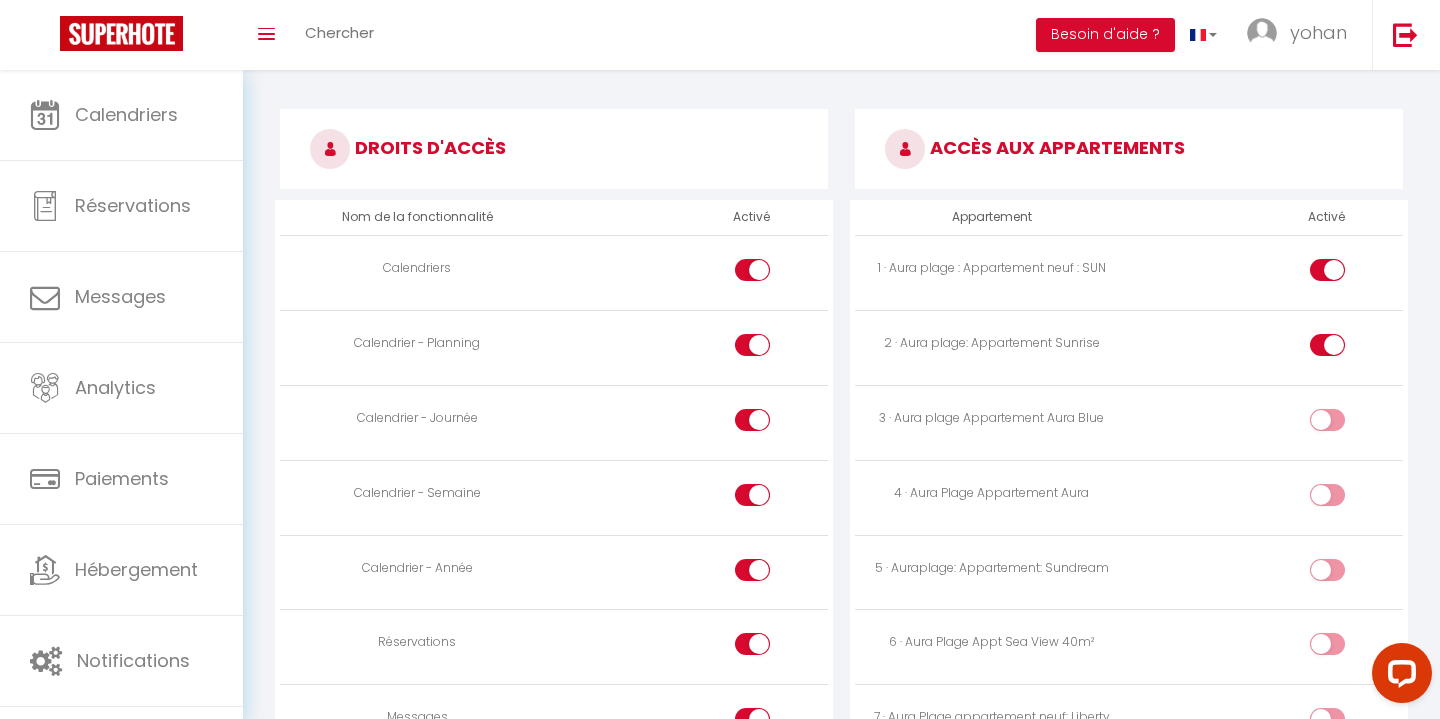 click at bounding box center (1327, 420) 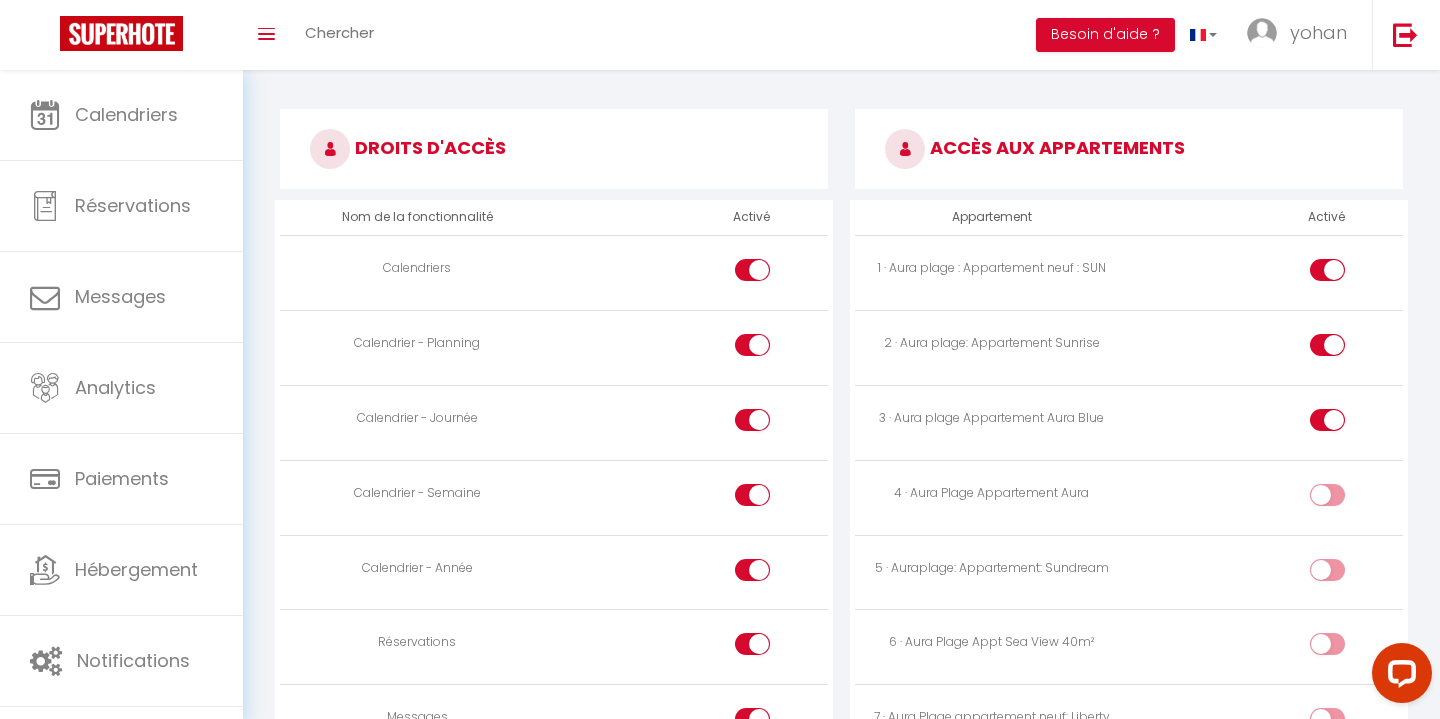 click at bounding box center [1344, 499] 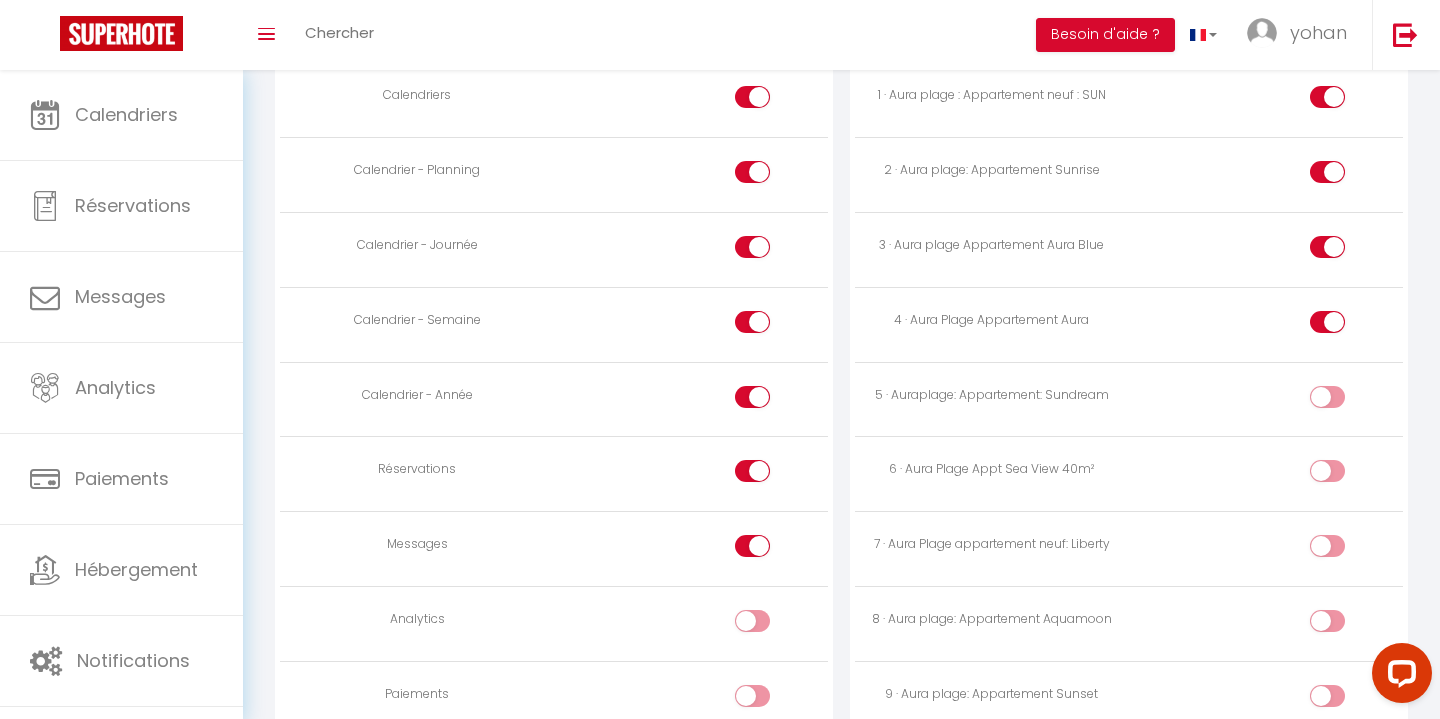 scroll, scrollTop: 1233, scrollLeft: 0, axis: vertical 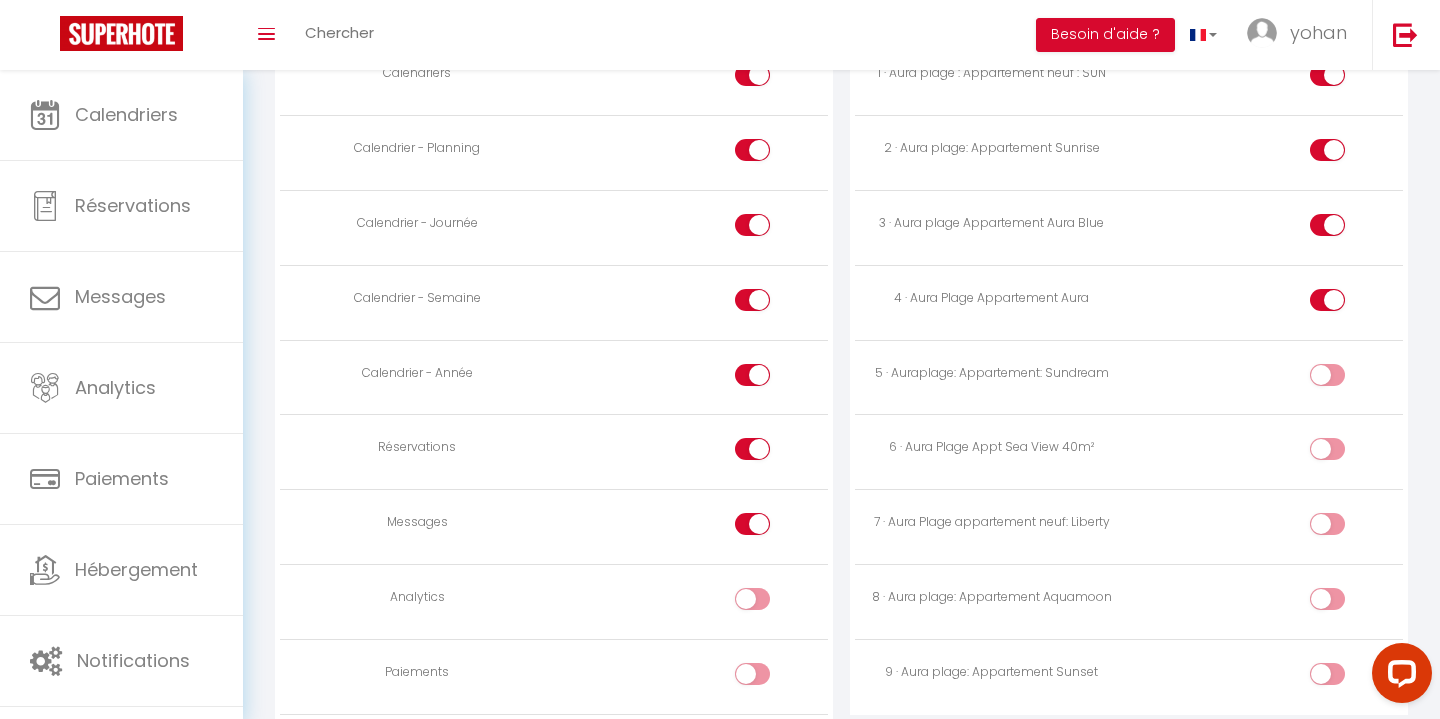 click at bounding box center (1344, 379) 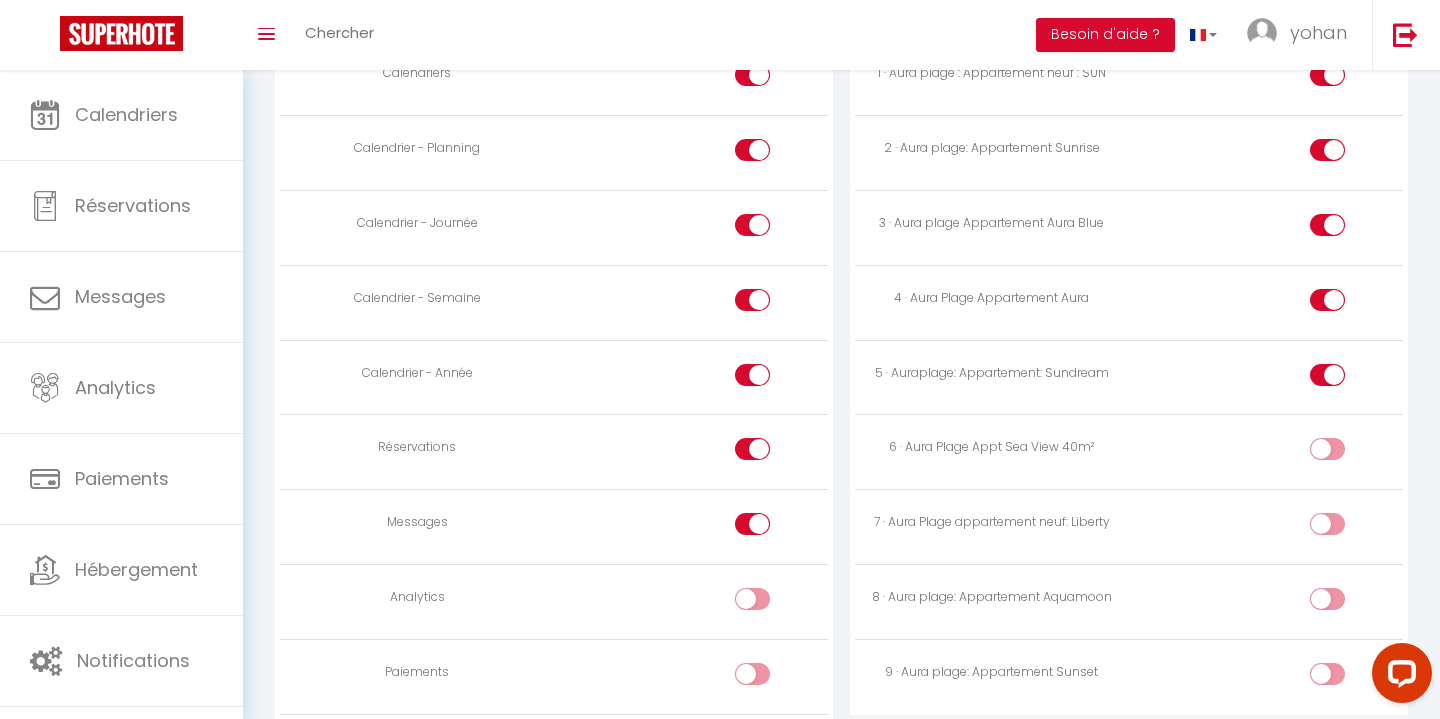 click at bounding box center (1344, 453) 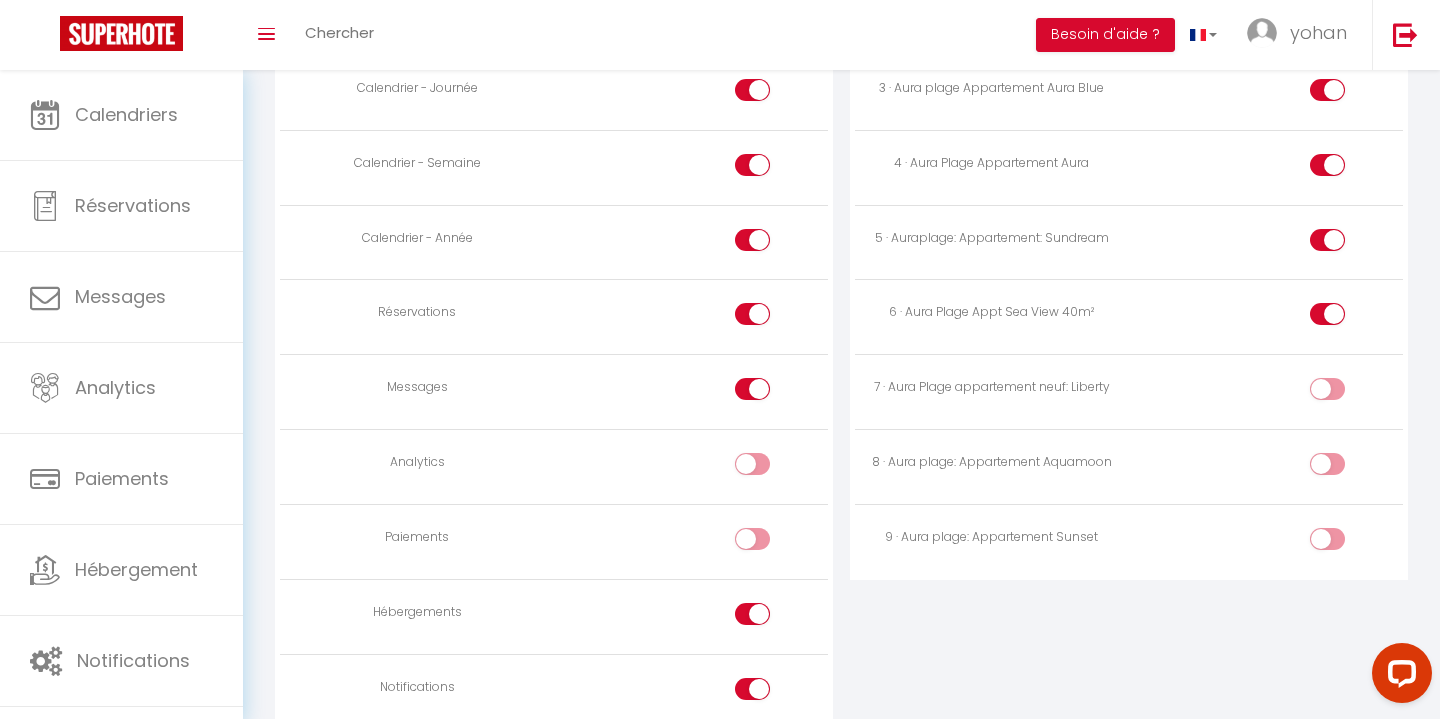scroll, scrollTop: 1372, scrollLeft: 0, axis: vertical 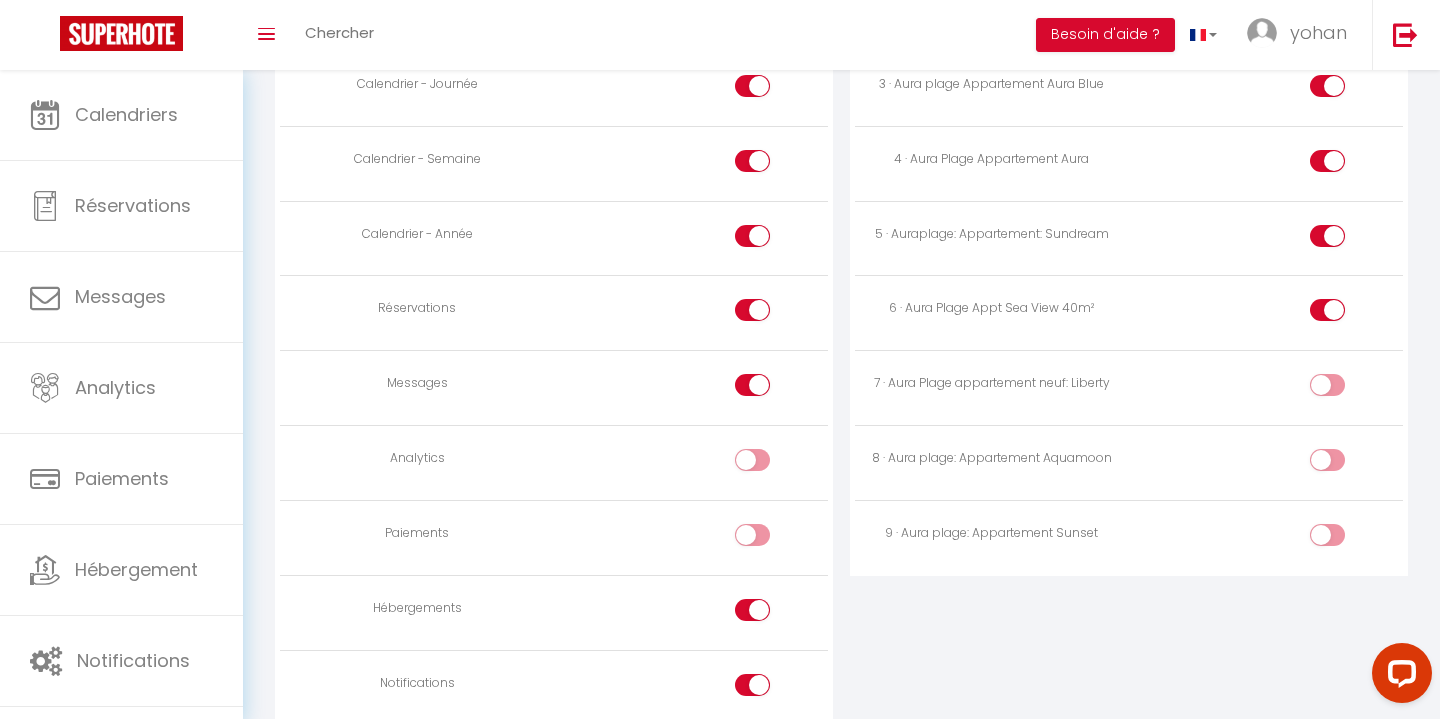 click at bounding box center (1344, 389) 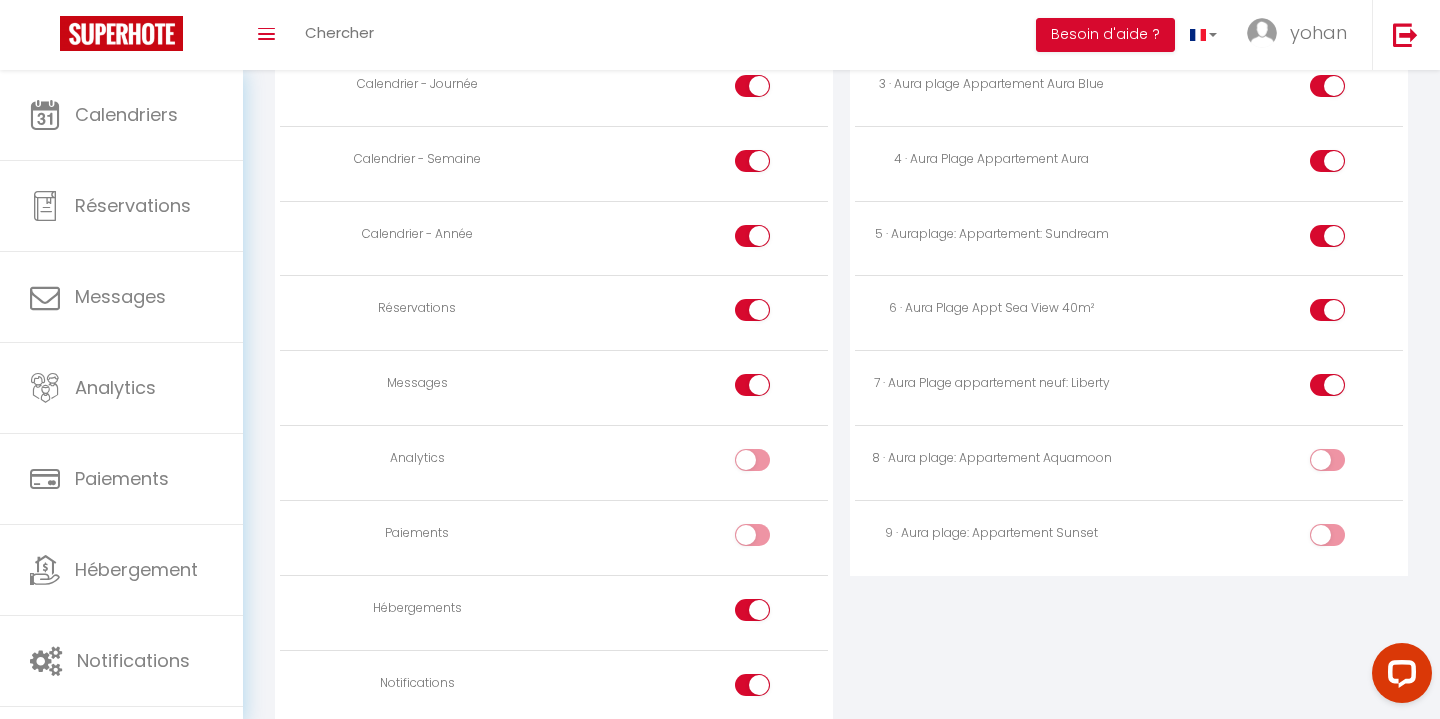 click at bounding box center [1344, 464] 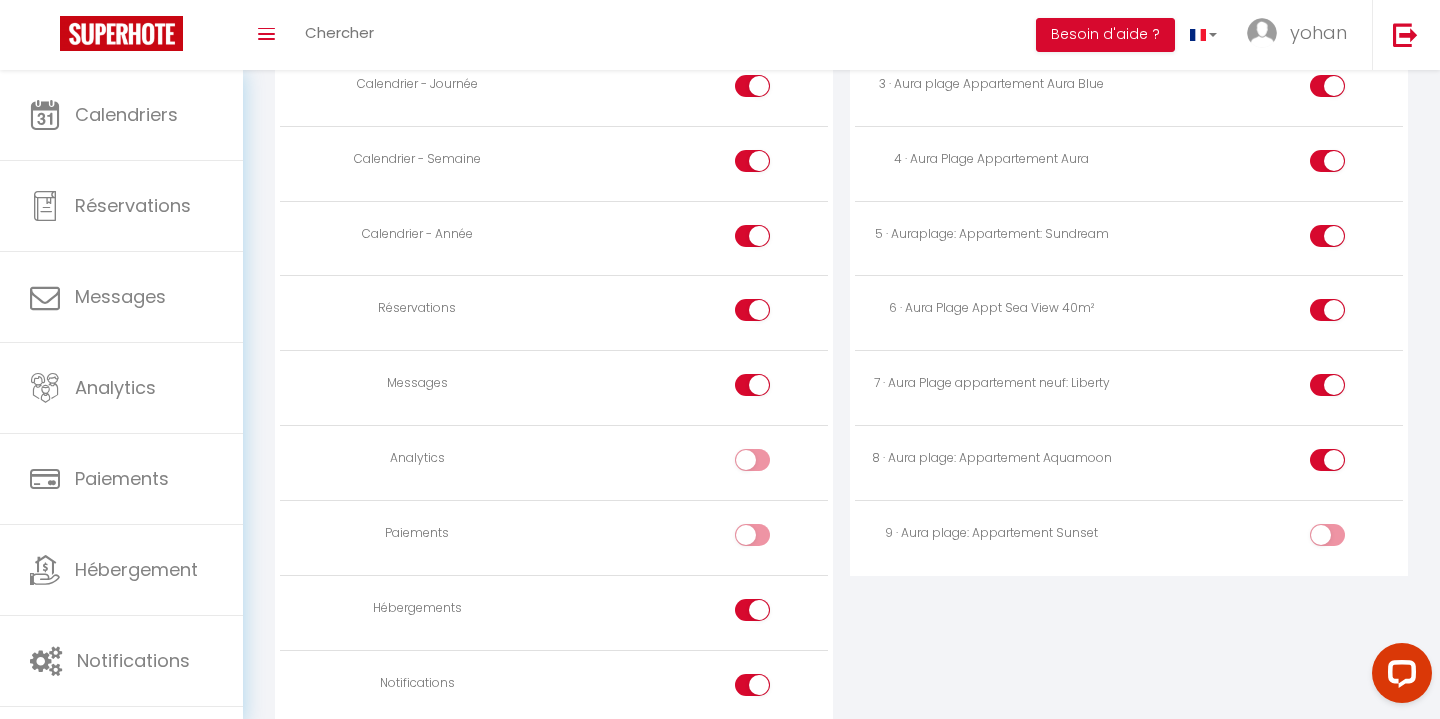 click at bounding box center [1344, 539] 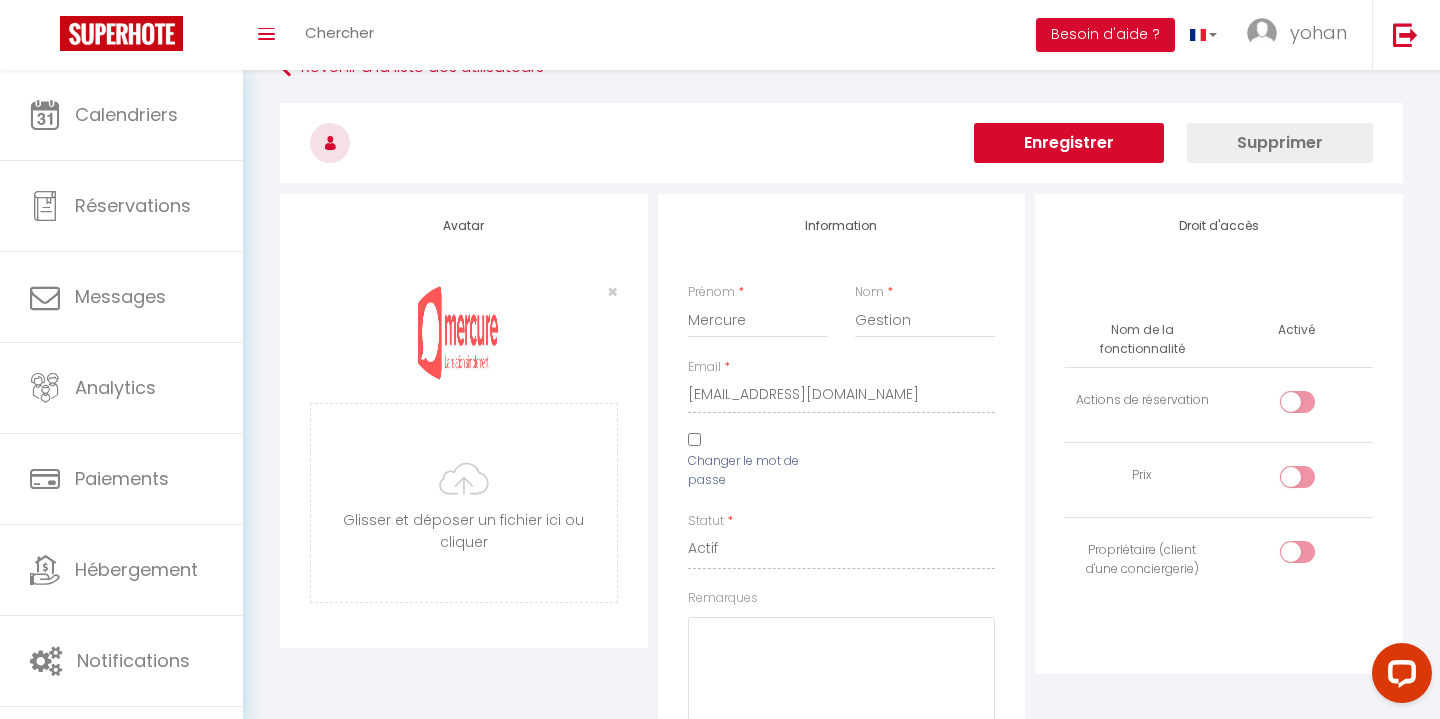 scroll, scrollTop: 0, scrollLeft: 0, axis: both 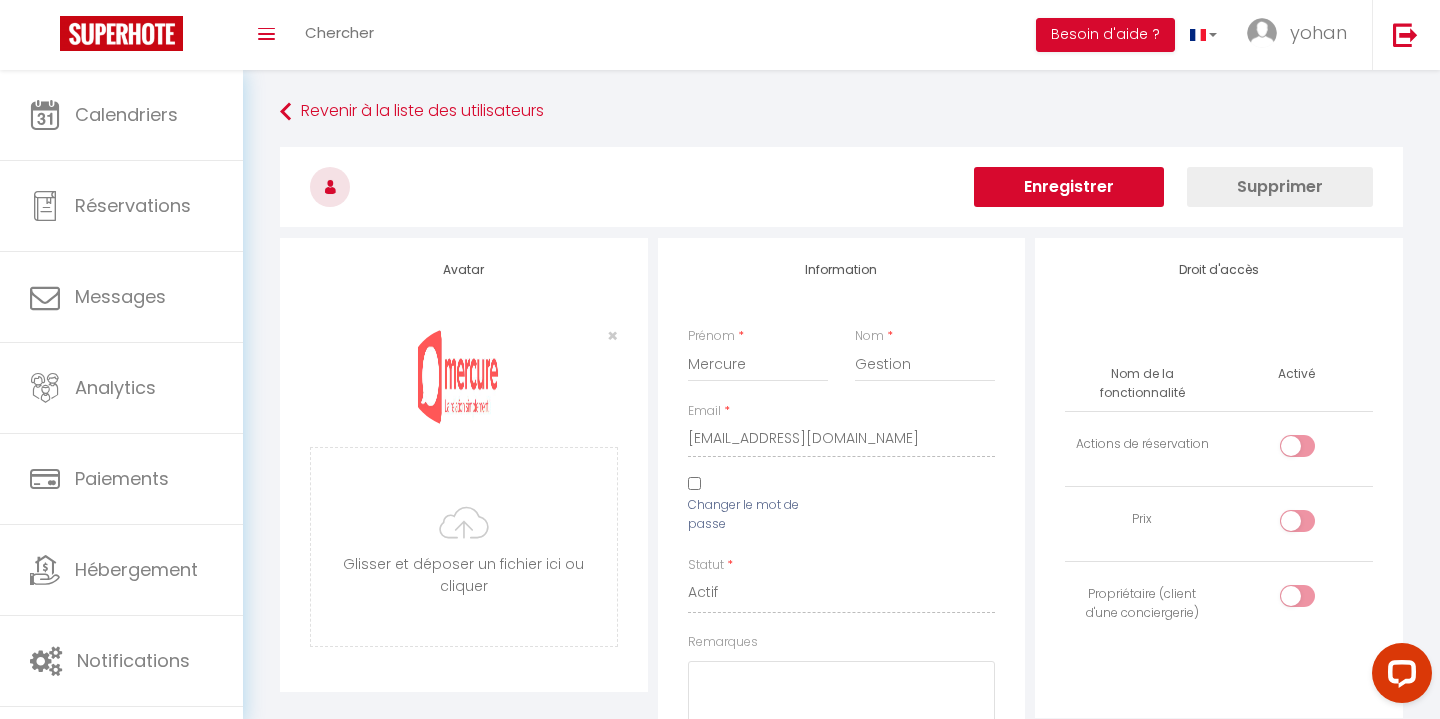 click on "Enregistrer" at bounding box center (1069, 187) 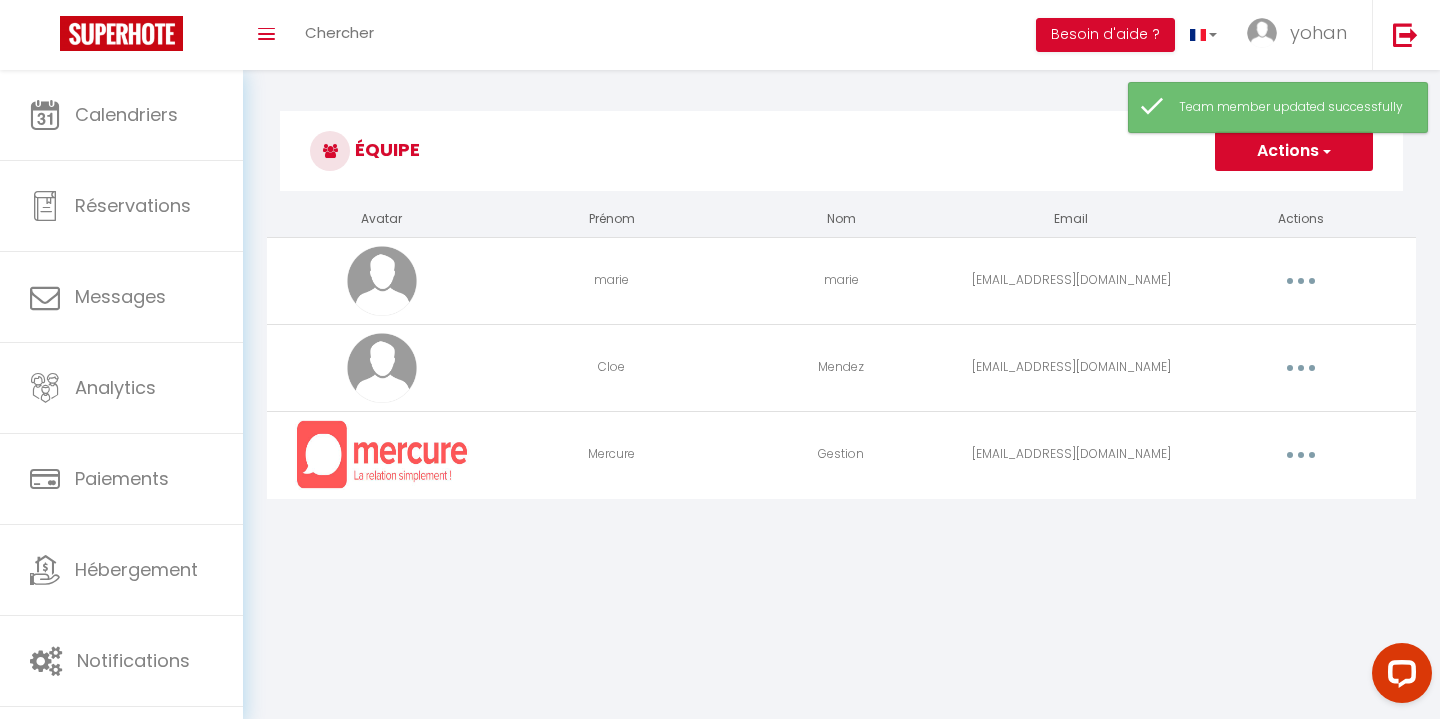 click at bounding box center [1301, 455] 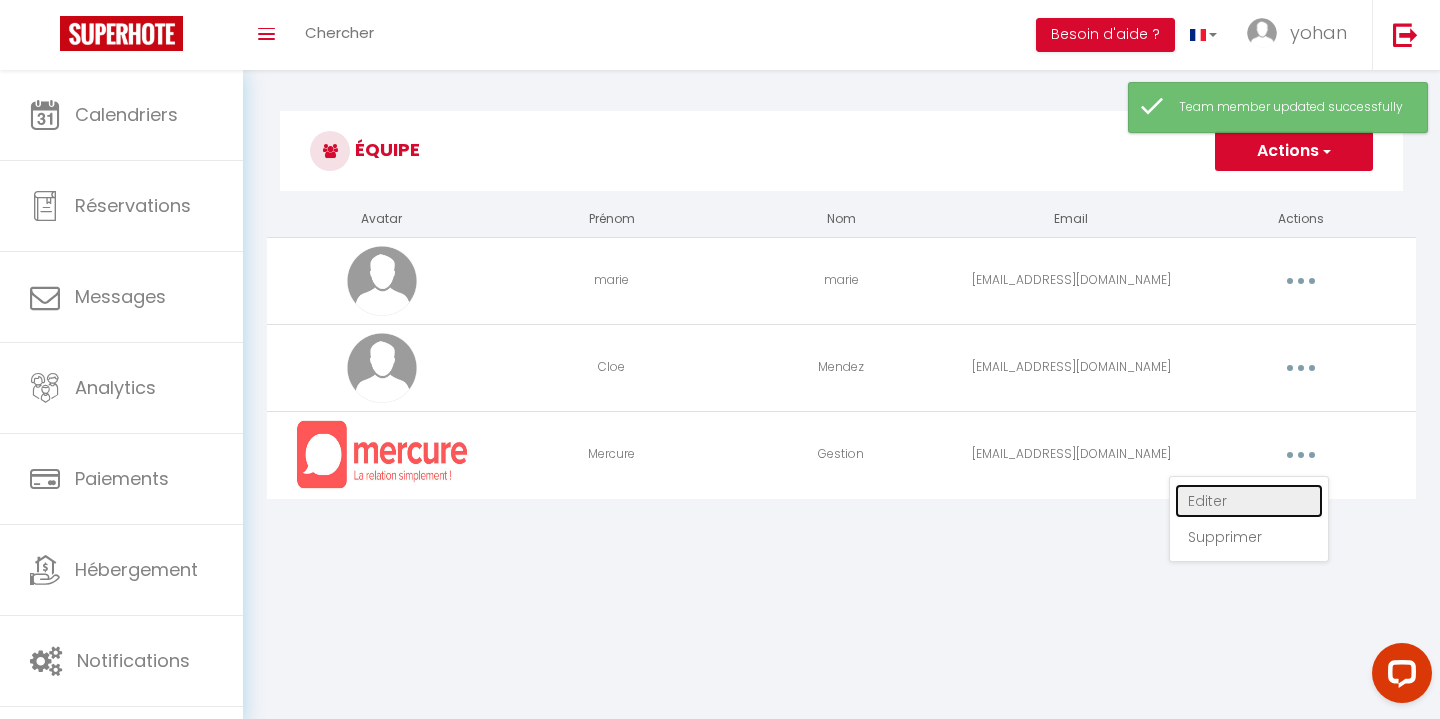 click on "Editer" at bounding box center (1249, 501) 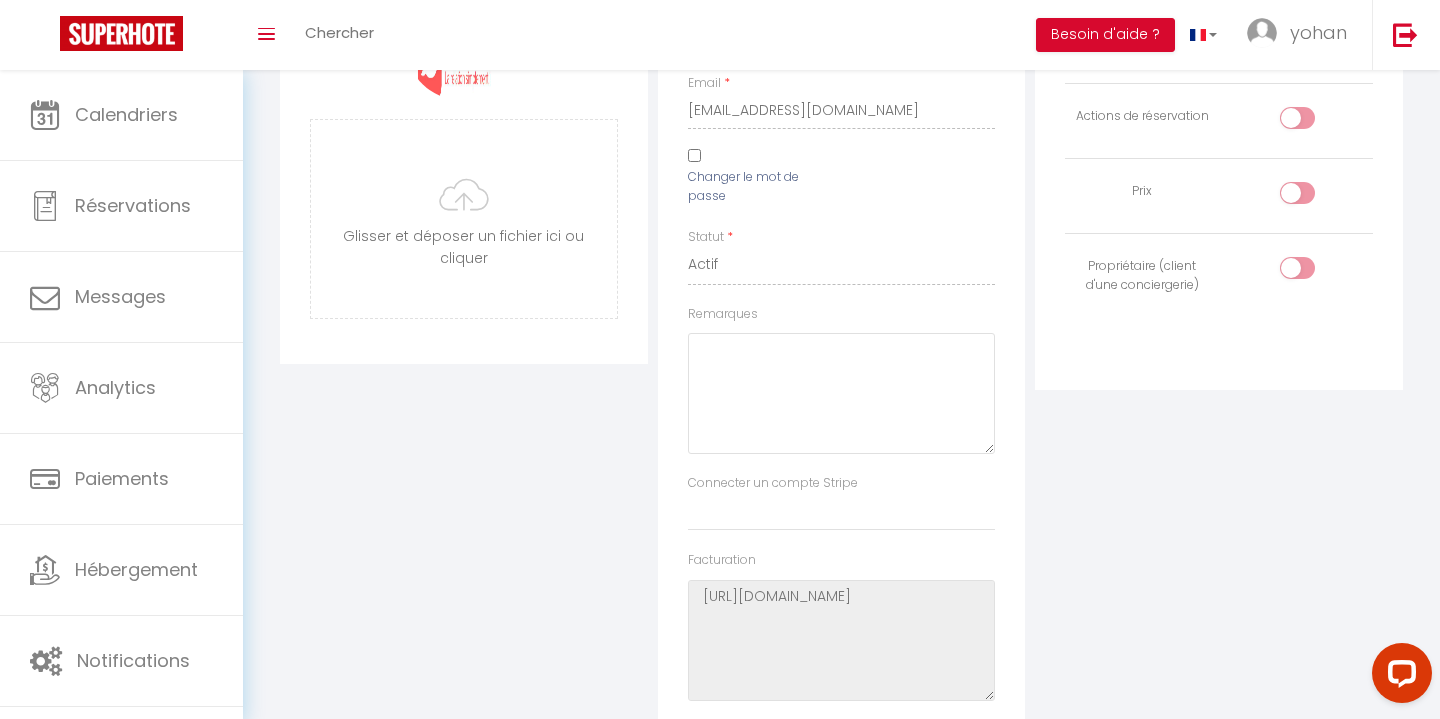 scroll, scrollTop: 0, scrollLeft: 0, axis: both 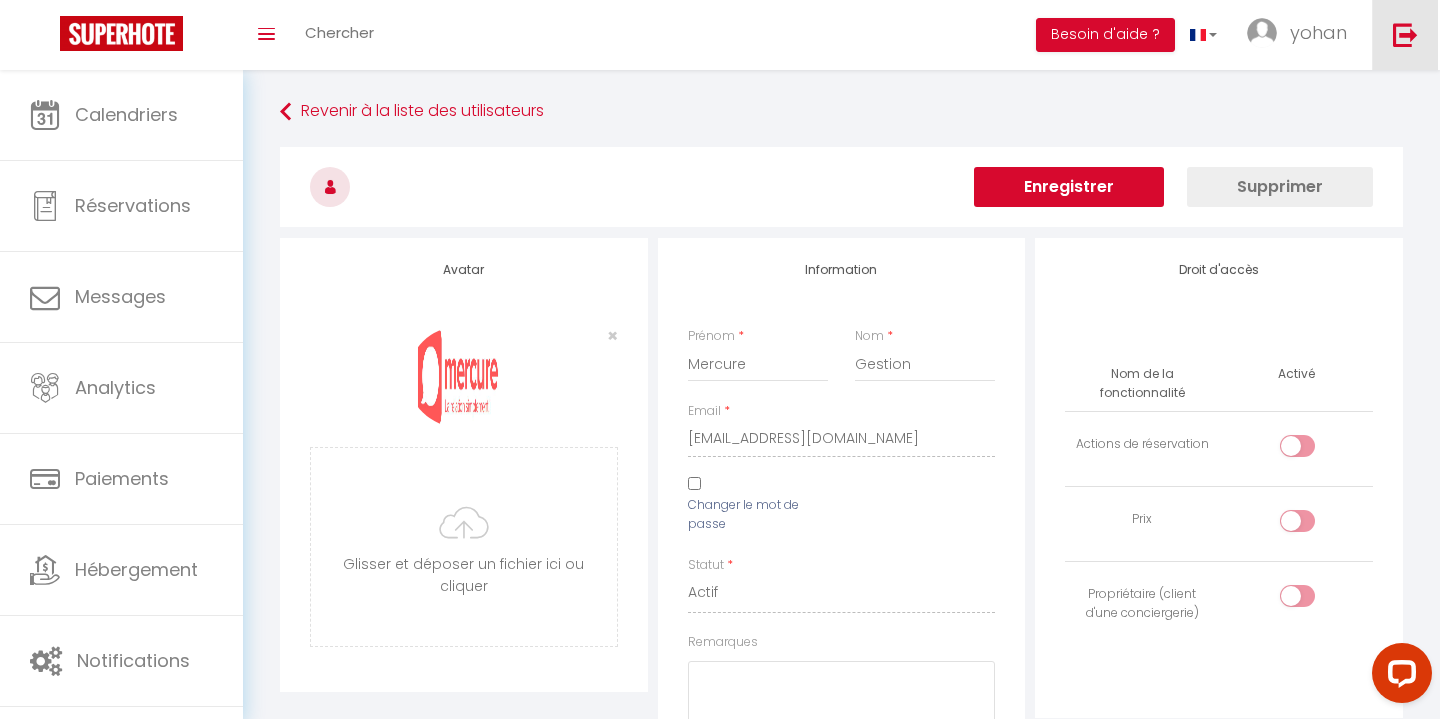 click at bounding box center [1405, 34] 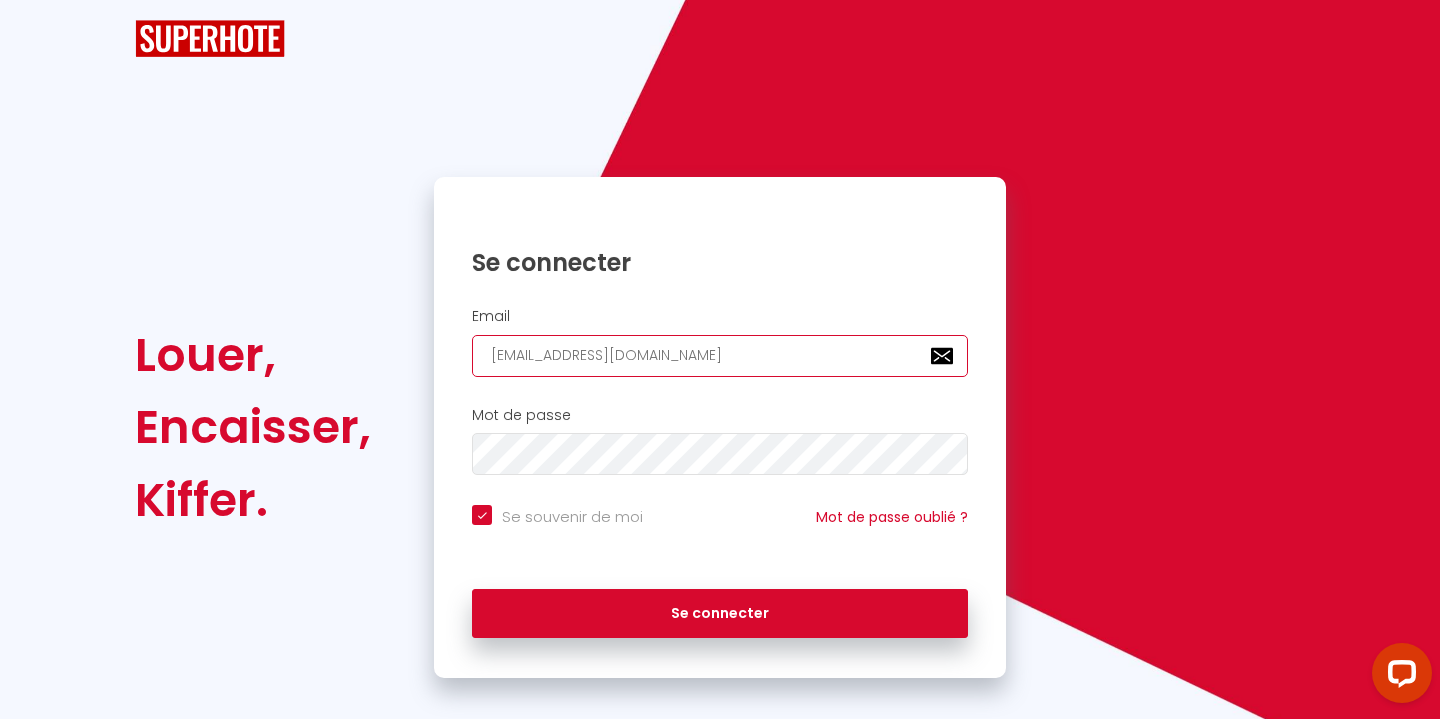 click on "[EMAIL_ADDRESS][DOMAIN_NAME]" at bounding box center (720, 356) 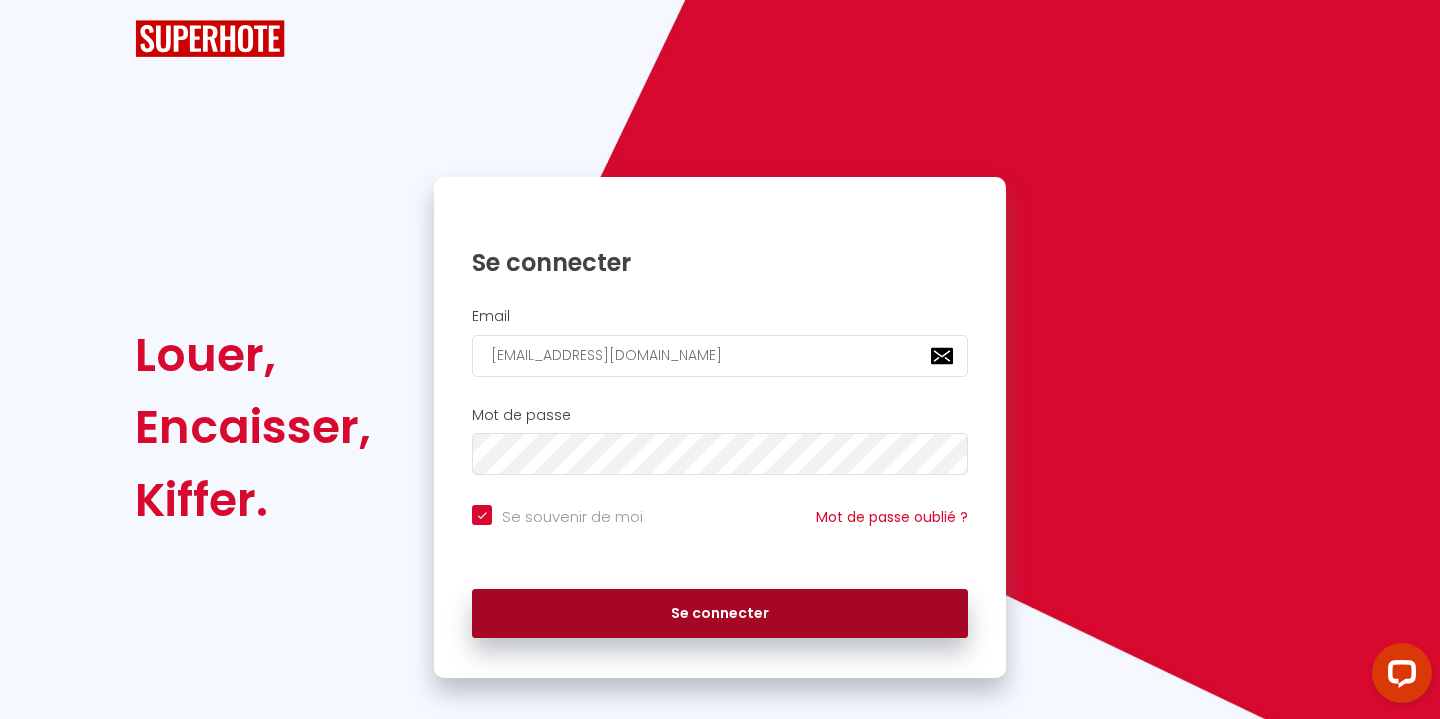 click on "Se connecter" at bounding box center [720, 614] 